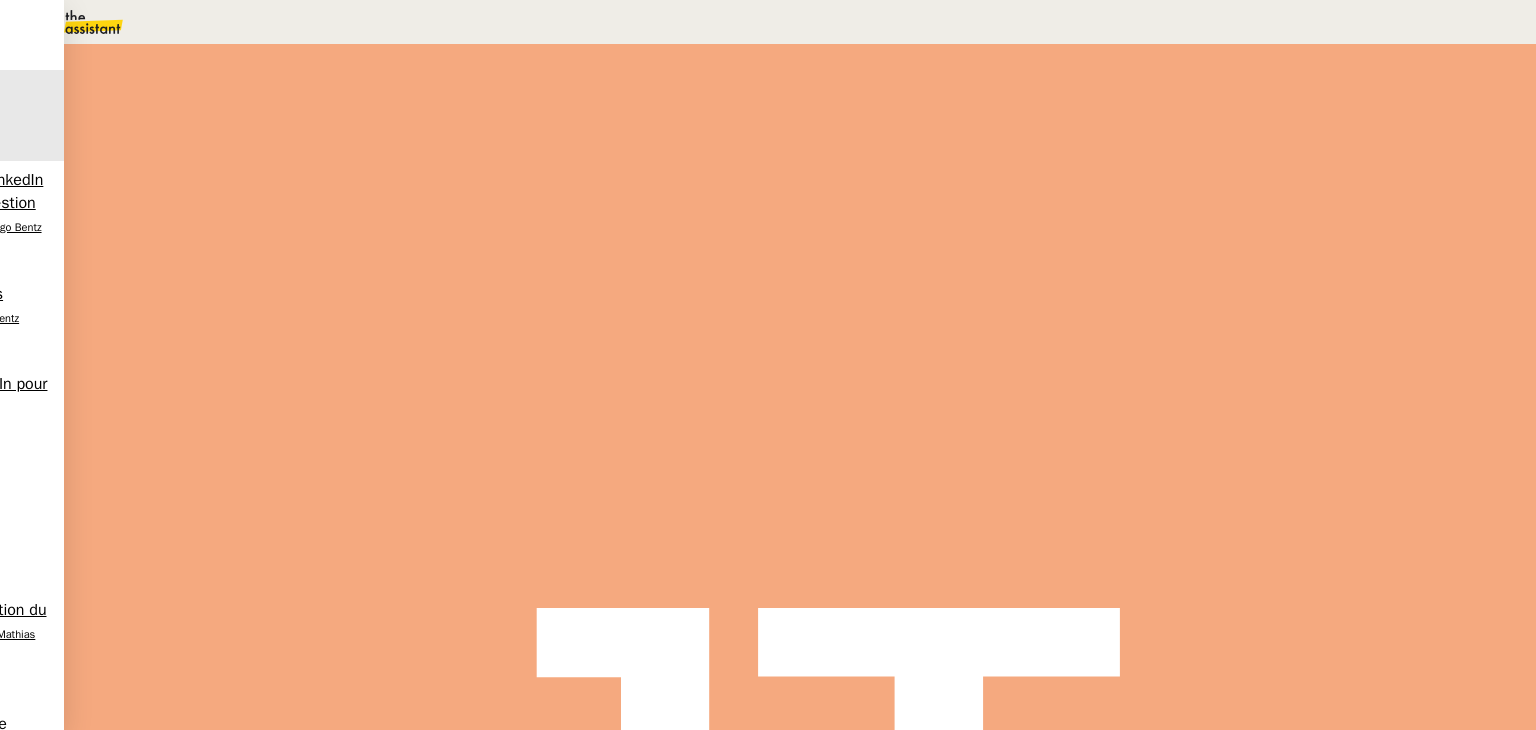 scroll, scrollTop: 0, scrollLeft: 0, axis: both 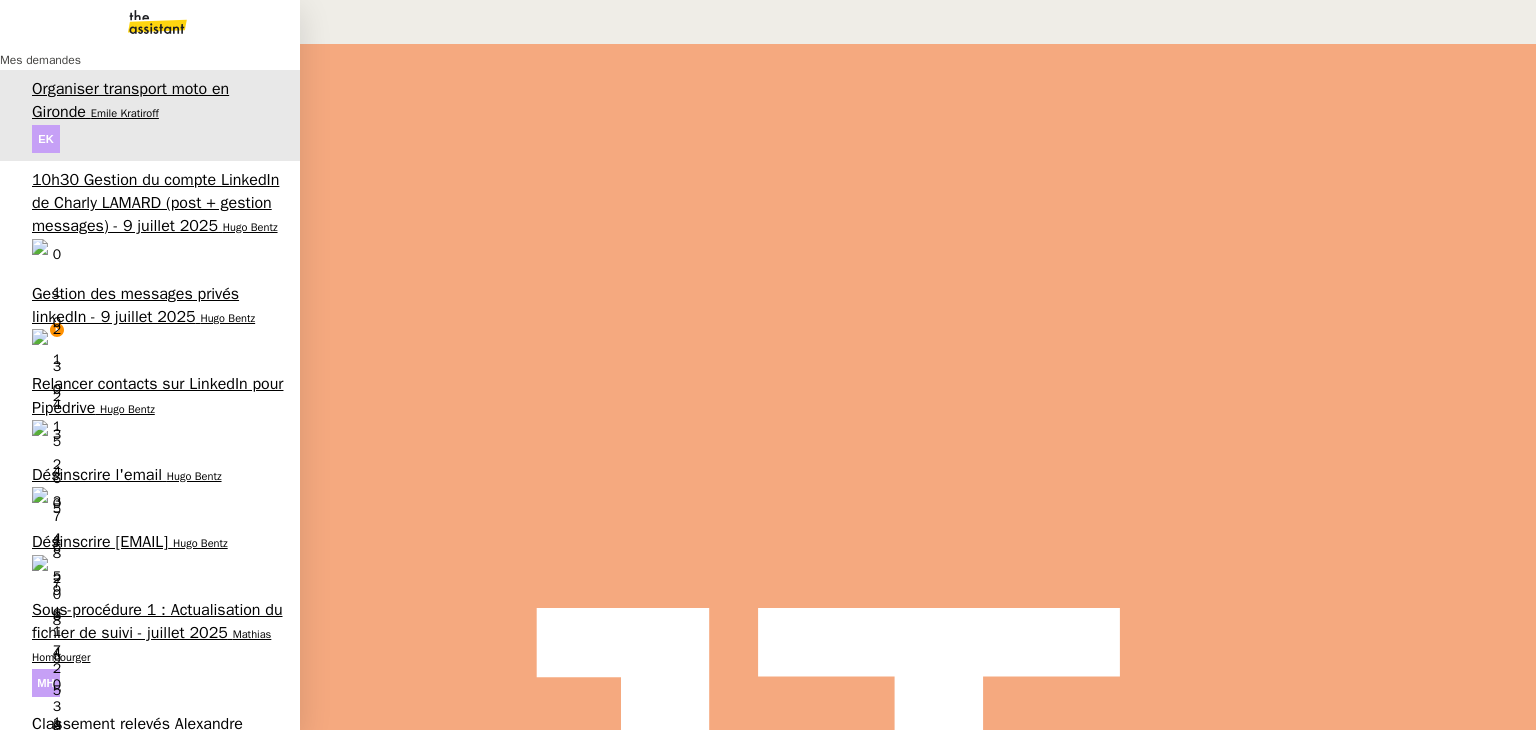 click on "Hugo Bentz" at bounding box center (227, 318) 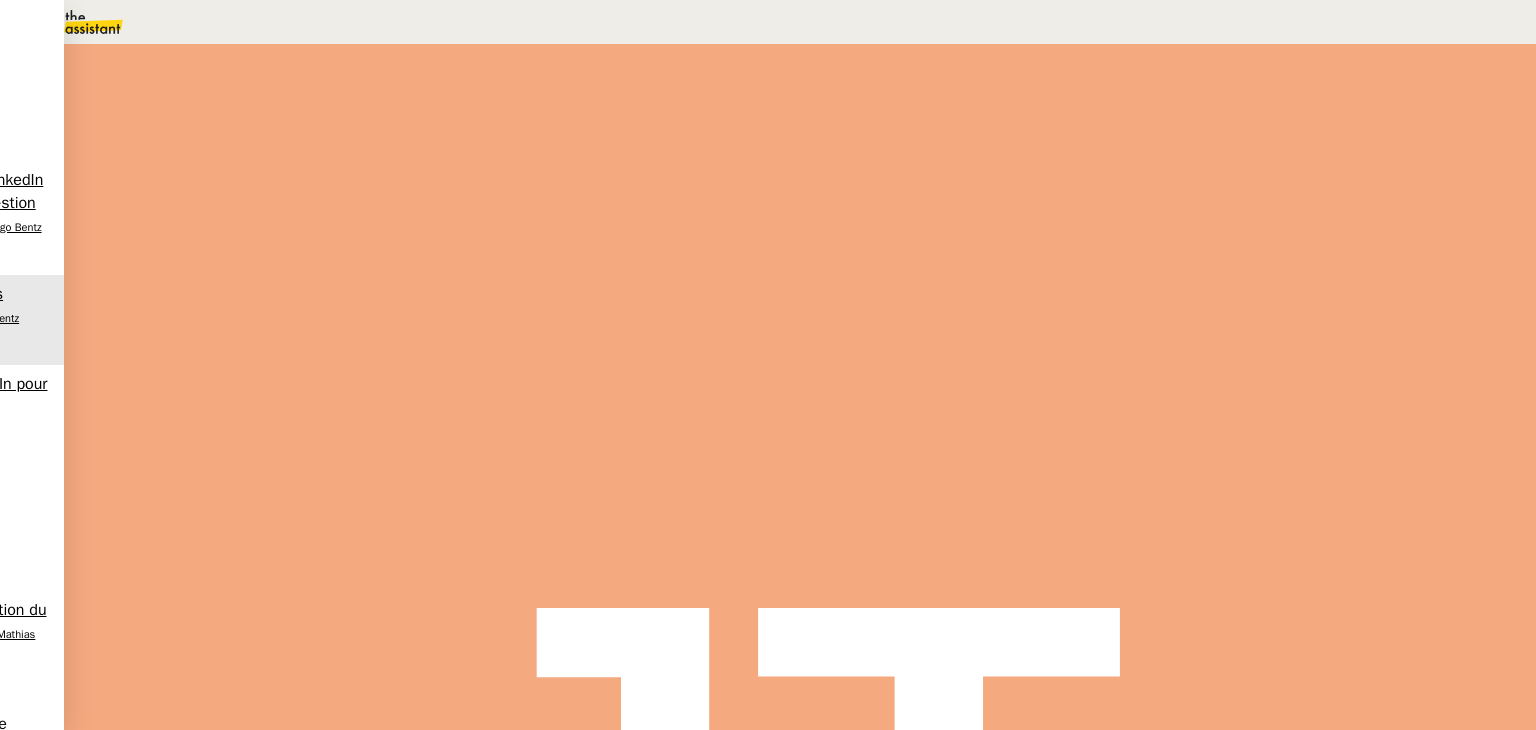 click on "Gestion des messages privés LinkedIn      37 min false par   Jean-Noël D.   il y a 37 minutes" at bounding box center [800, 370] 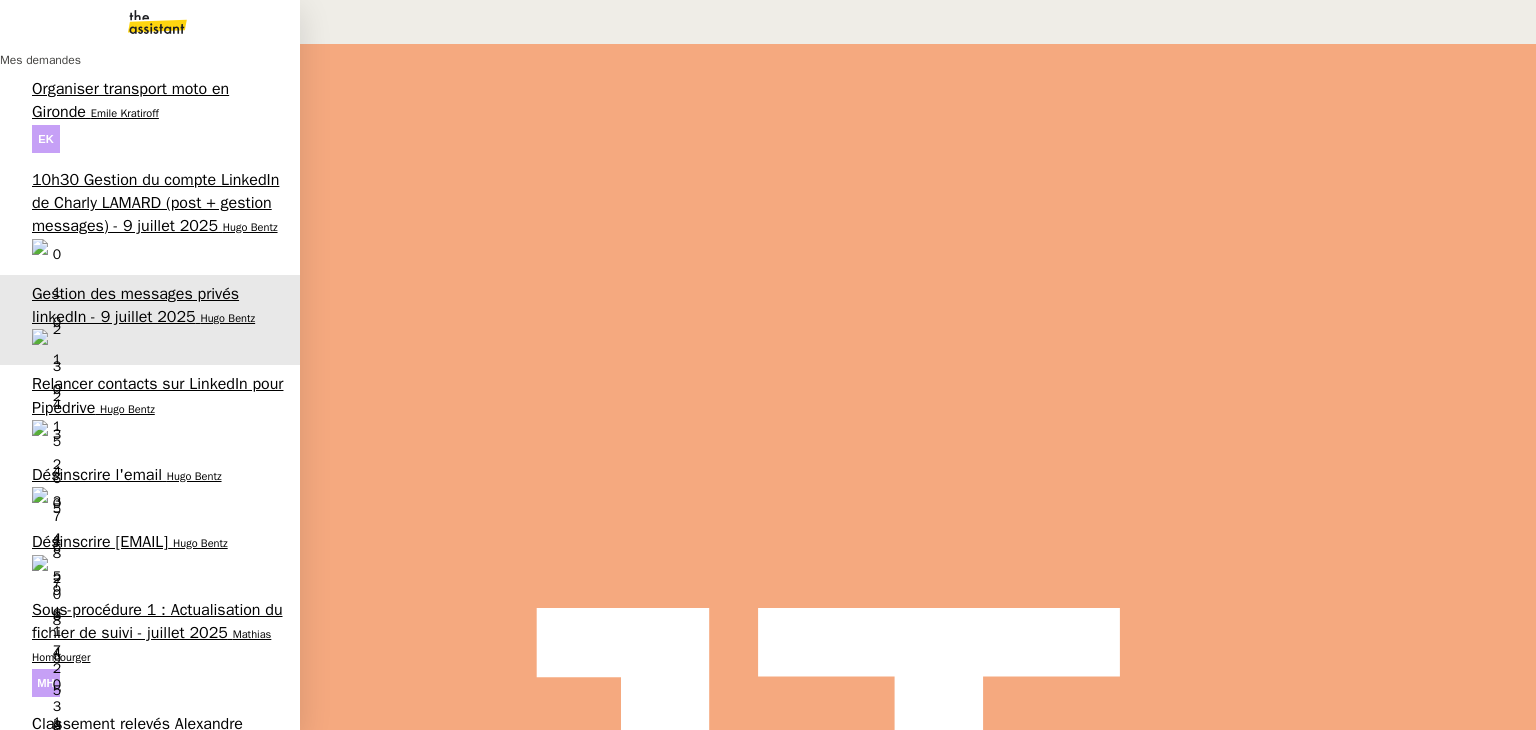 click on "10h30 Gestion du compte LinkedIn de Charly LAMARD (post + gestion messages) - 9 juillet 2025" at bounding box center (155, 203) 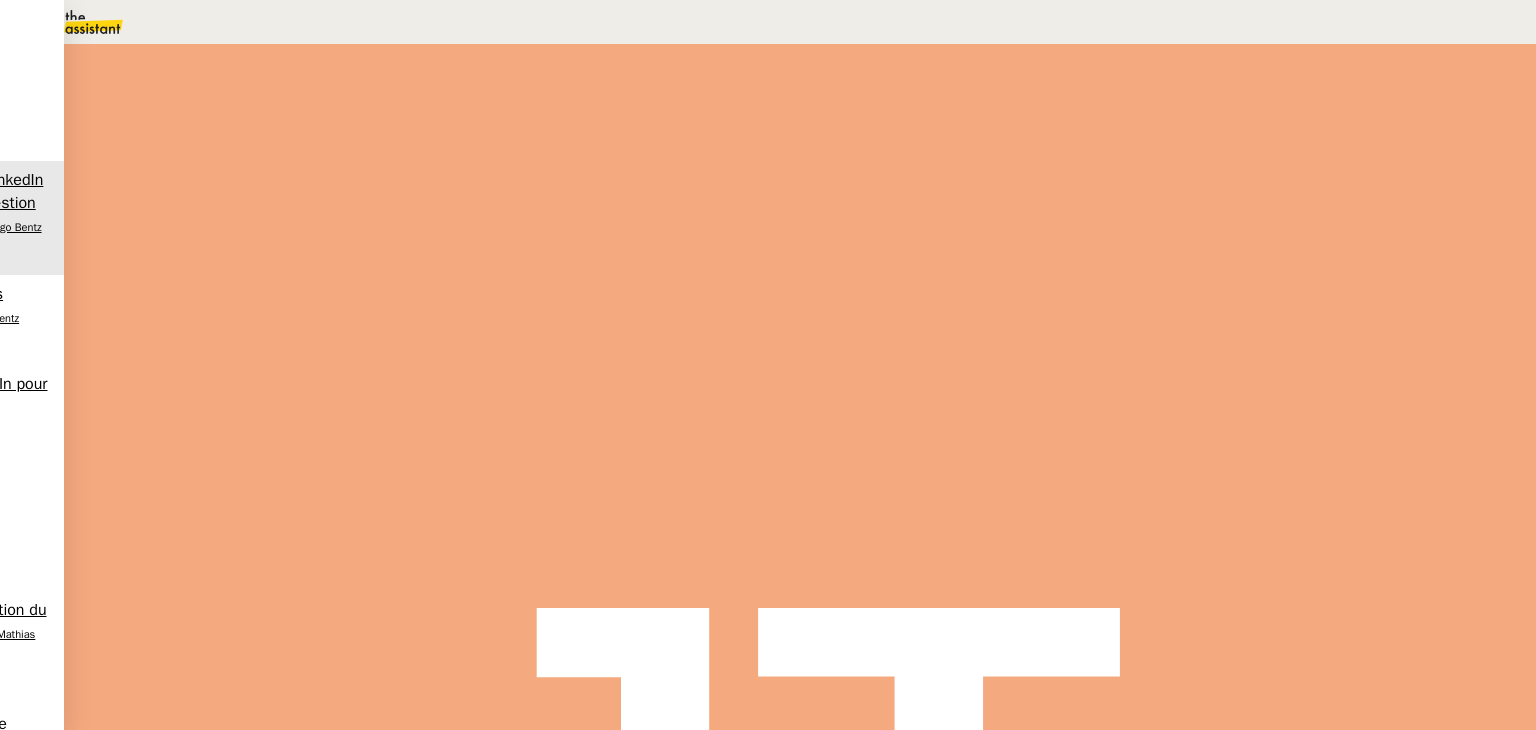 click at bounding box center [267, 336] 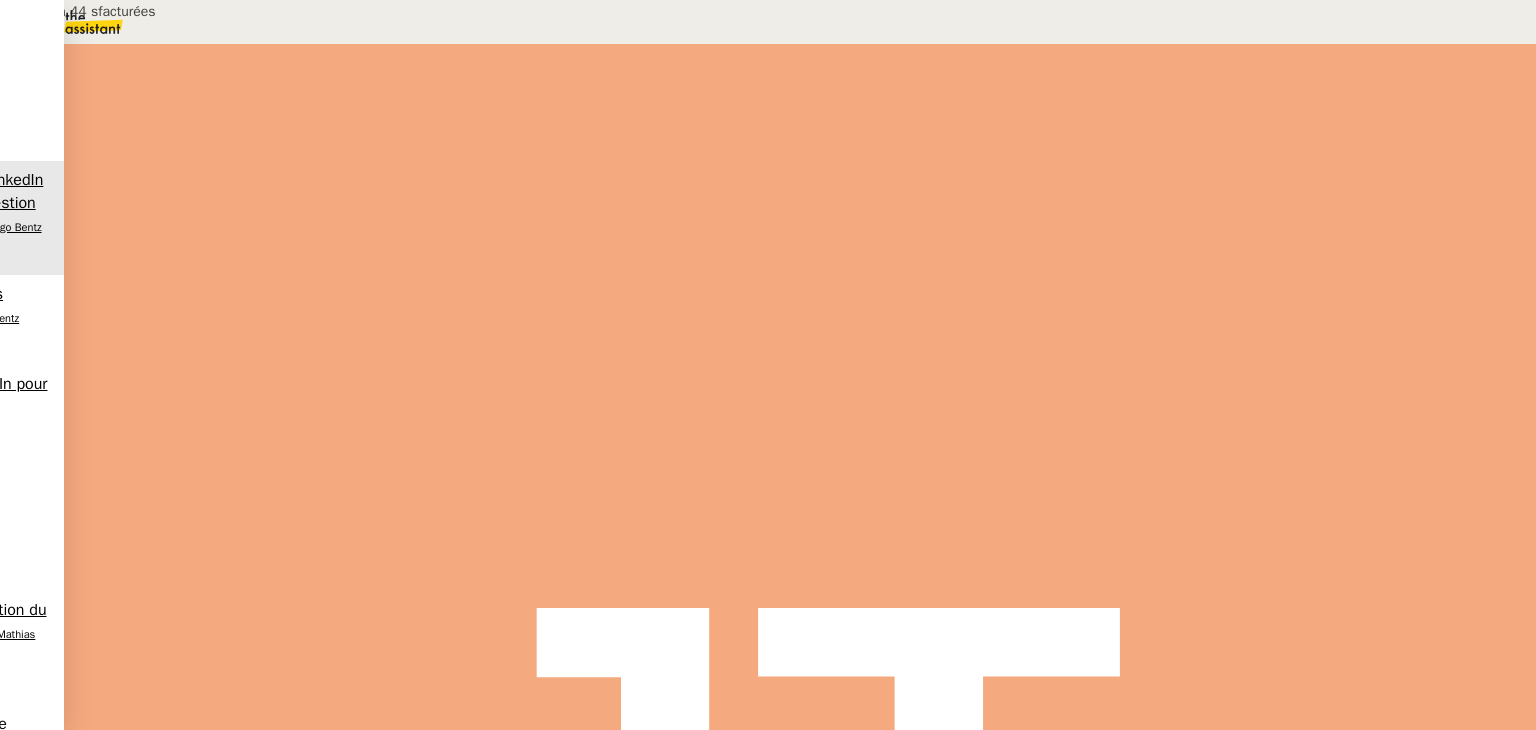 click at bounding box center (287, 340) 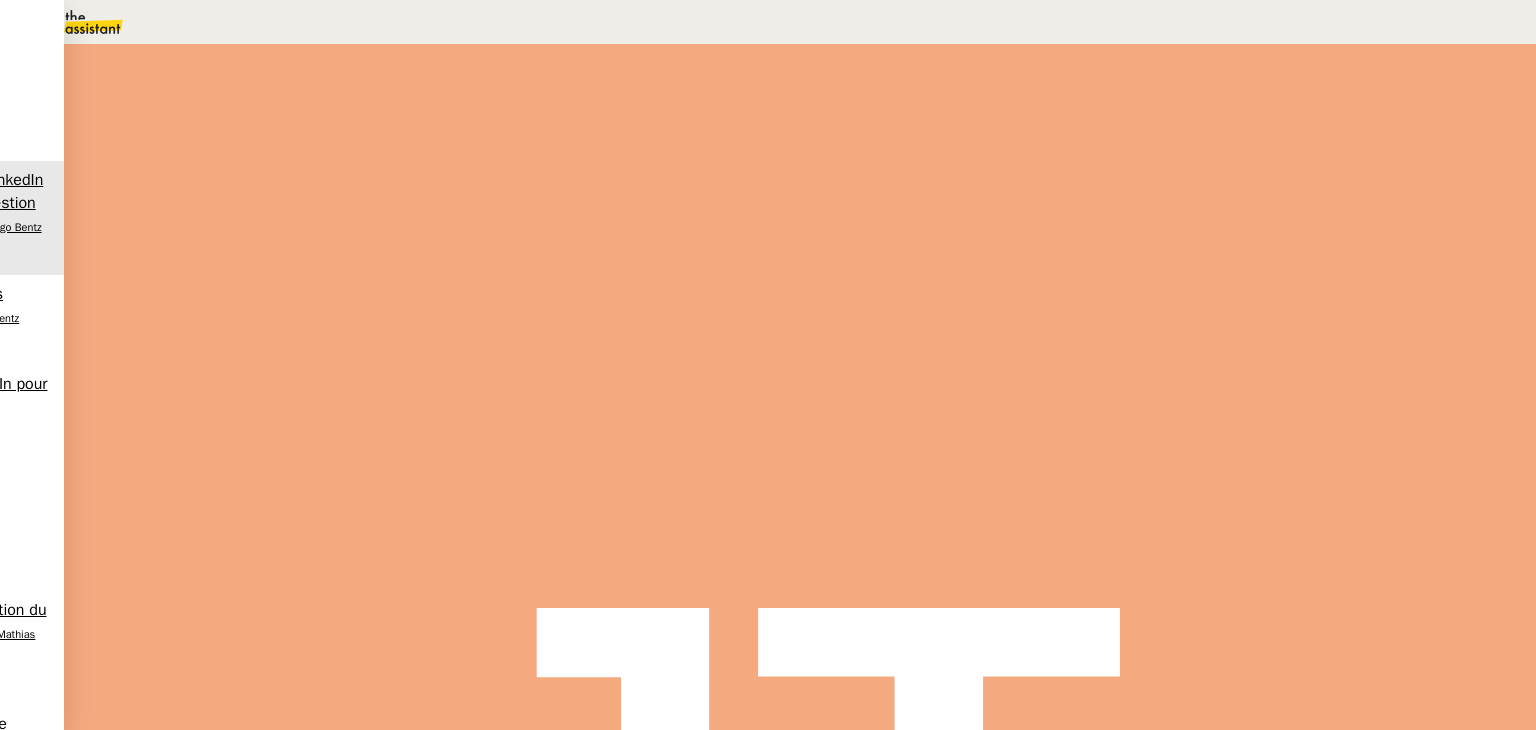 click at bounding box center (307, 338) 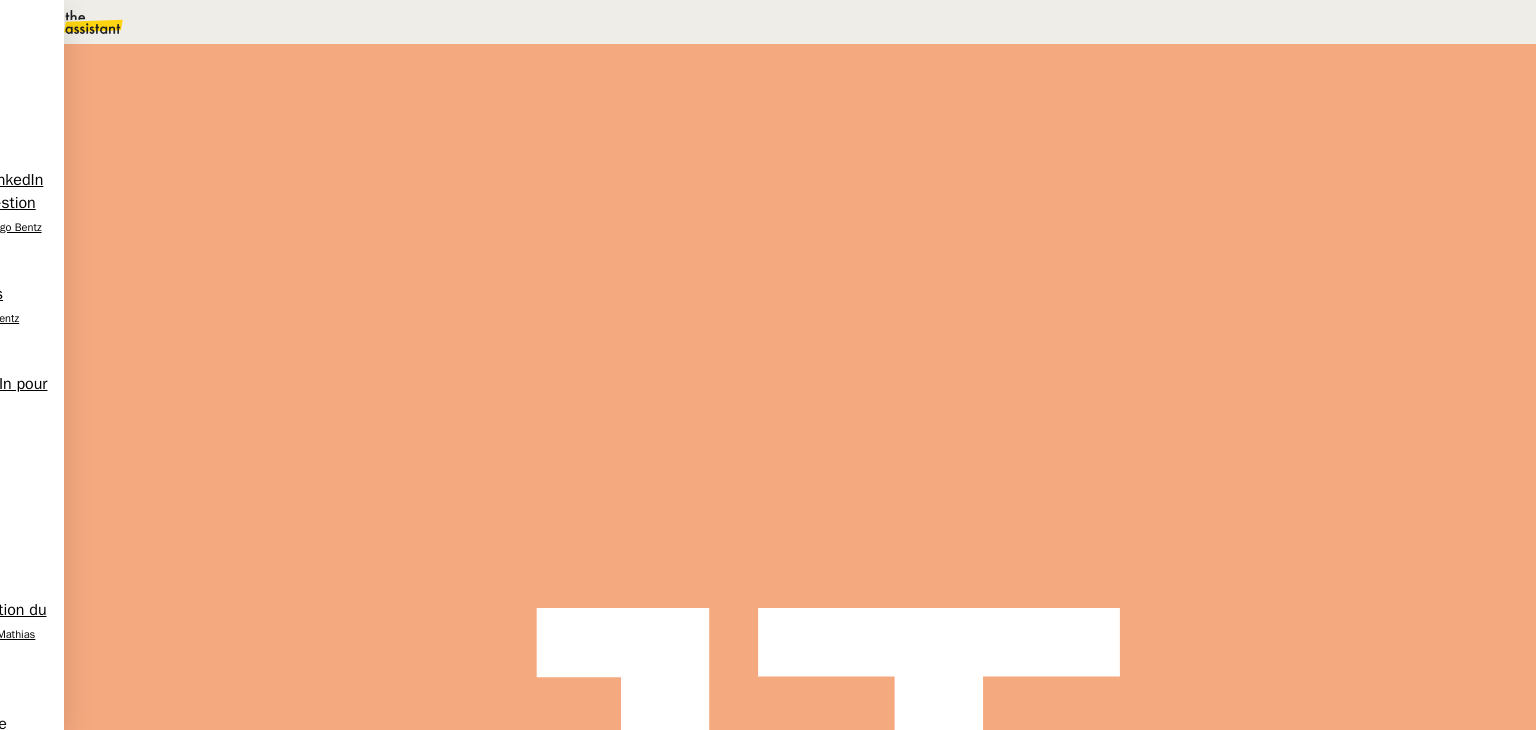 click at bounding box center [150, 78] 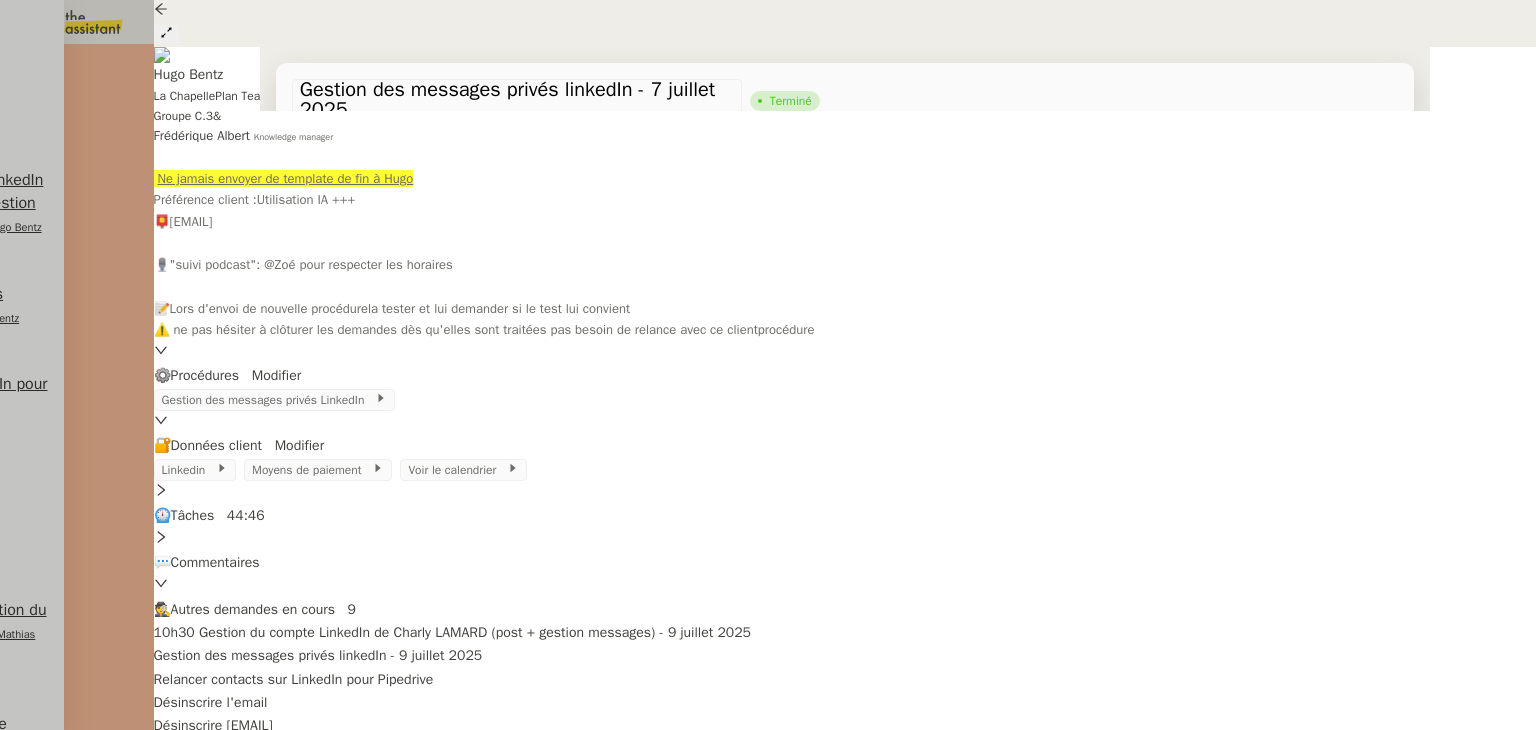 drag, startPoint x: 363, startPoint y: 468, endPoint x: 473, endPoint y: 593, distance: 166.50826 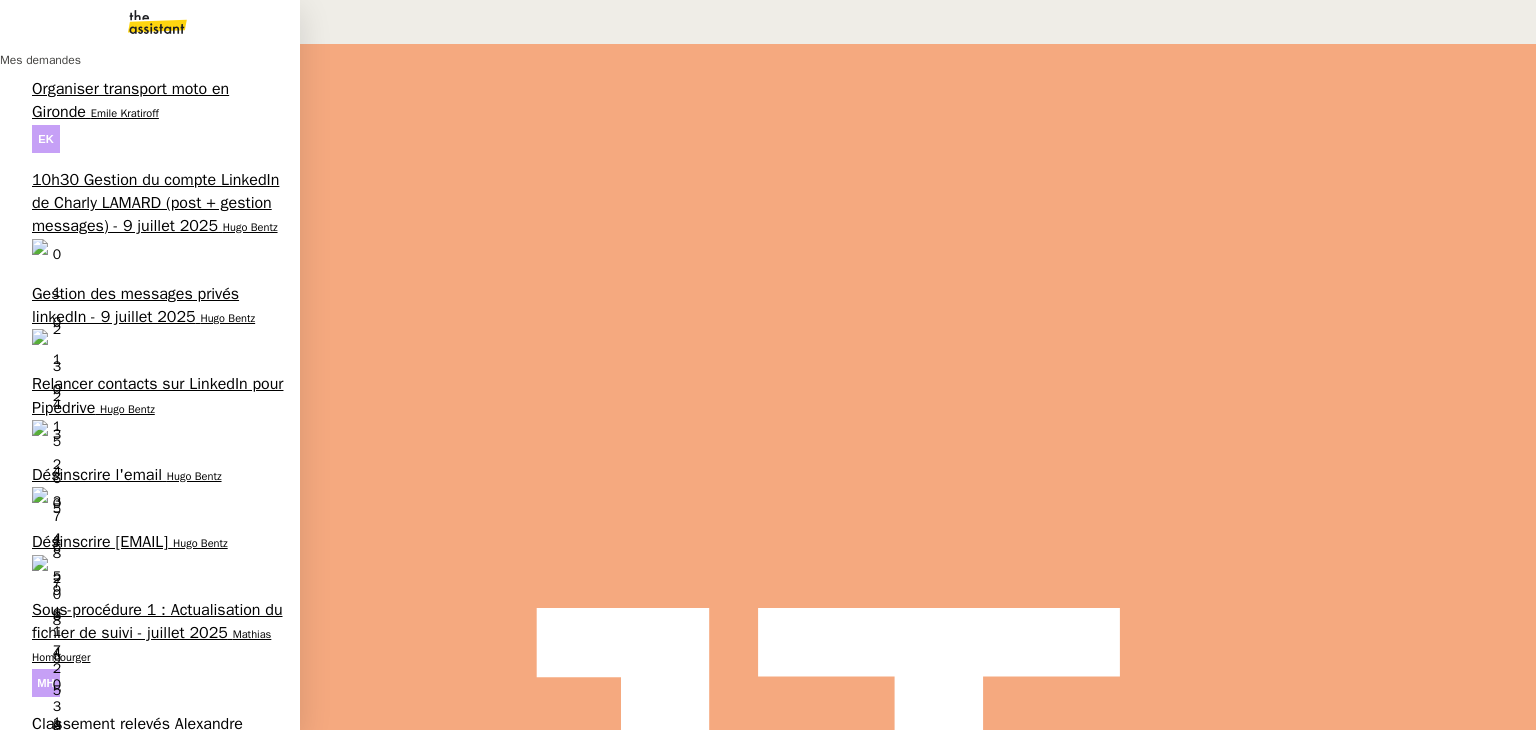 click on "Hugo Bentz" at bounding box center [227, 318] 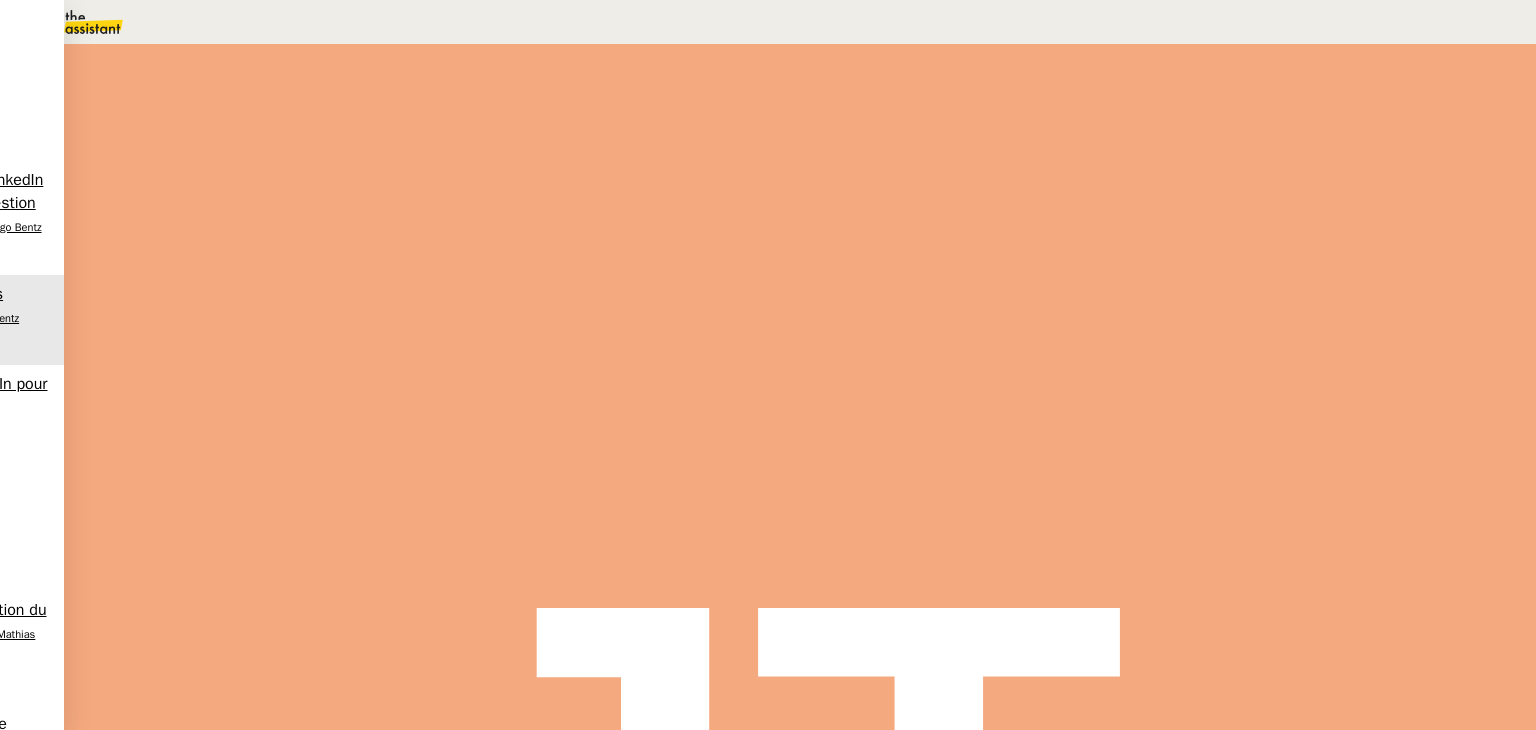 click on "Tâche Message Commentaire" at bounding box center [1068, 239] 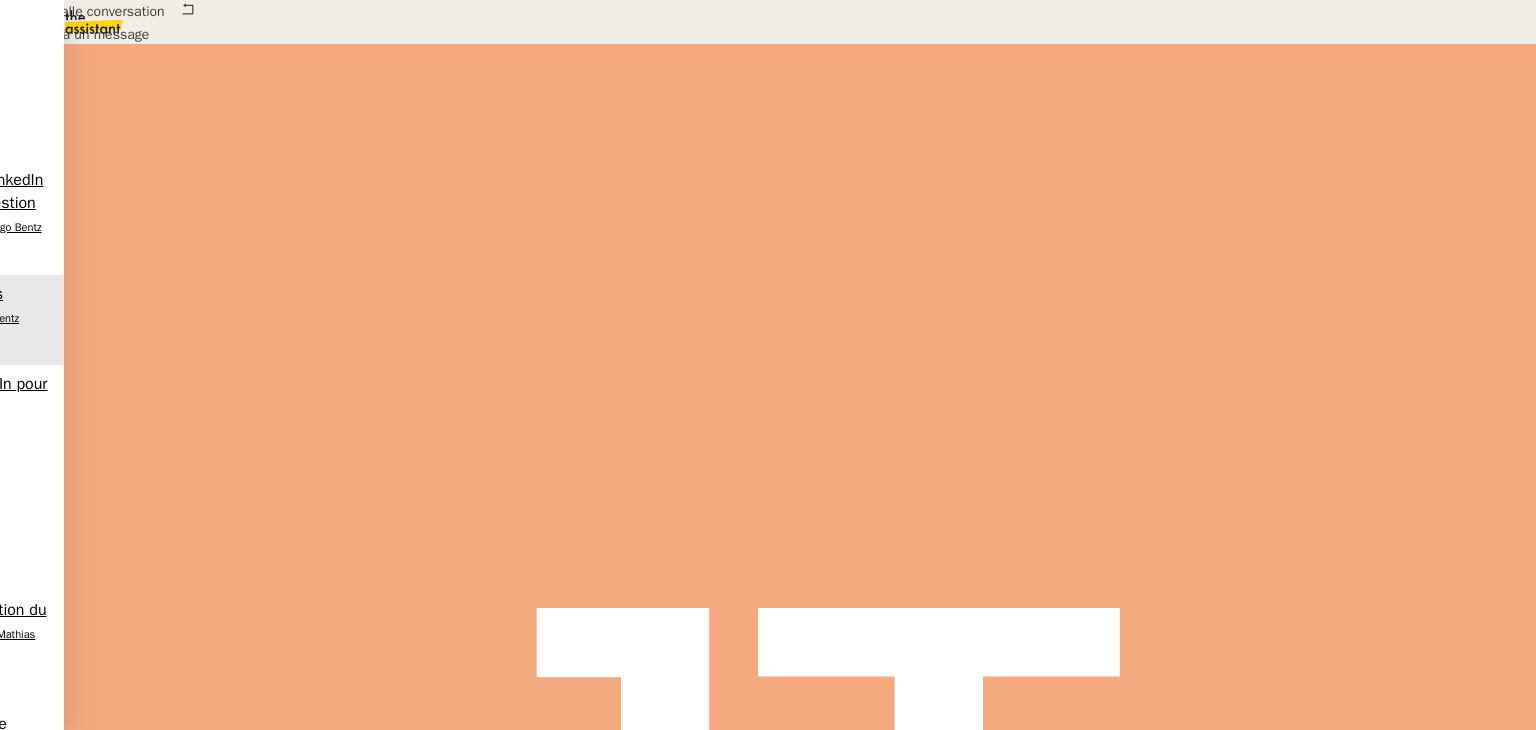 click at bounding box center (267, 336) 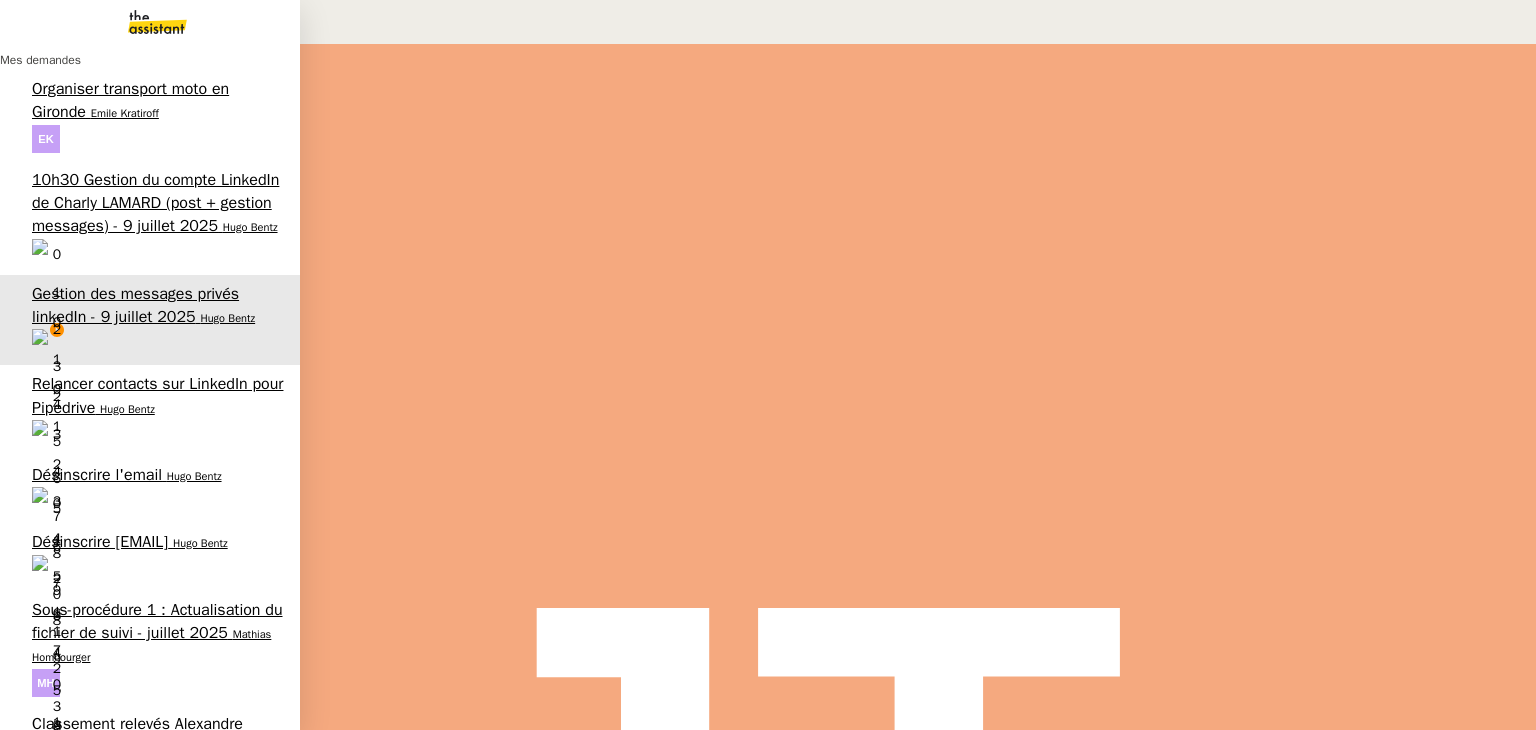 click on "Hugo Bentz" at bounding box center (250, 227) 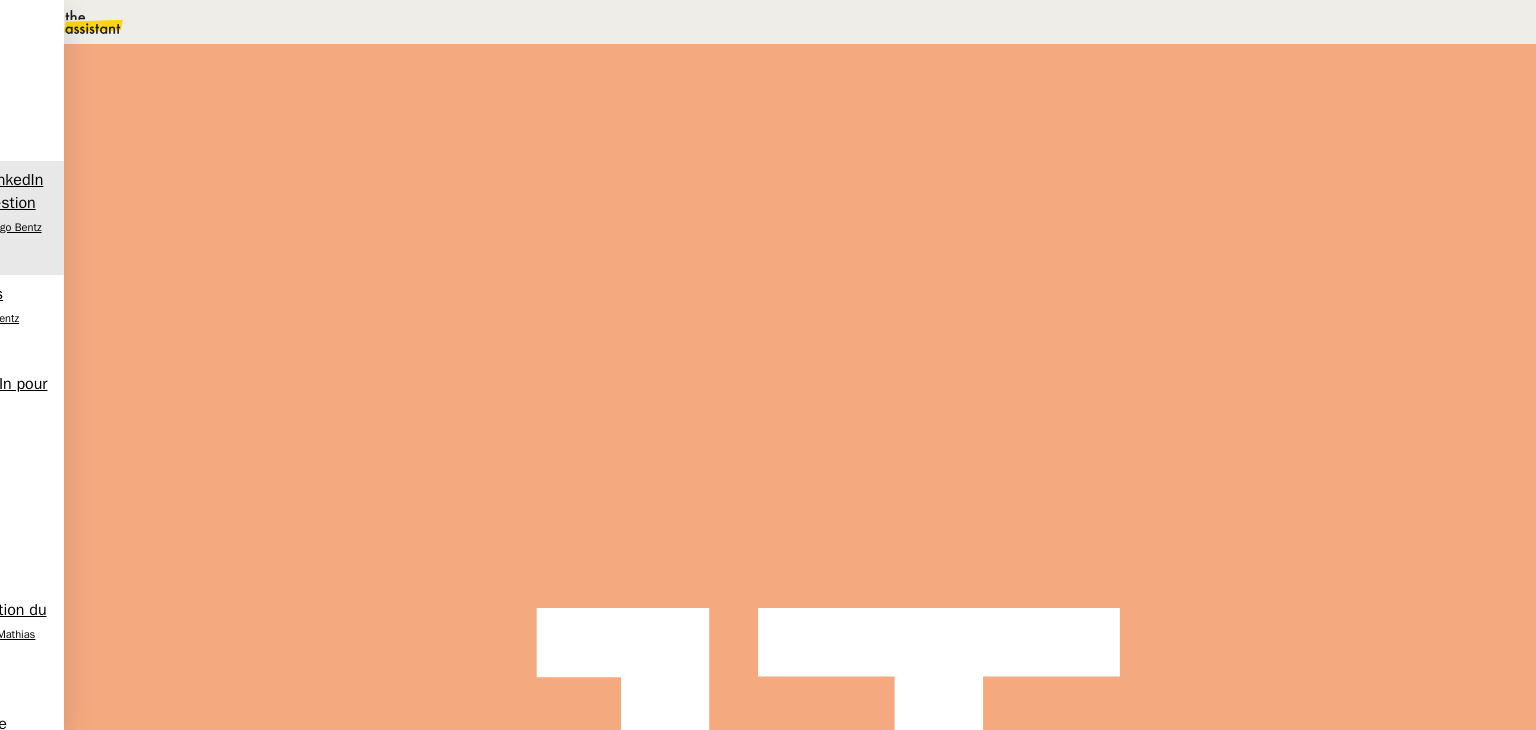 click at bounding box center [287, 340] 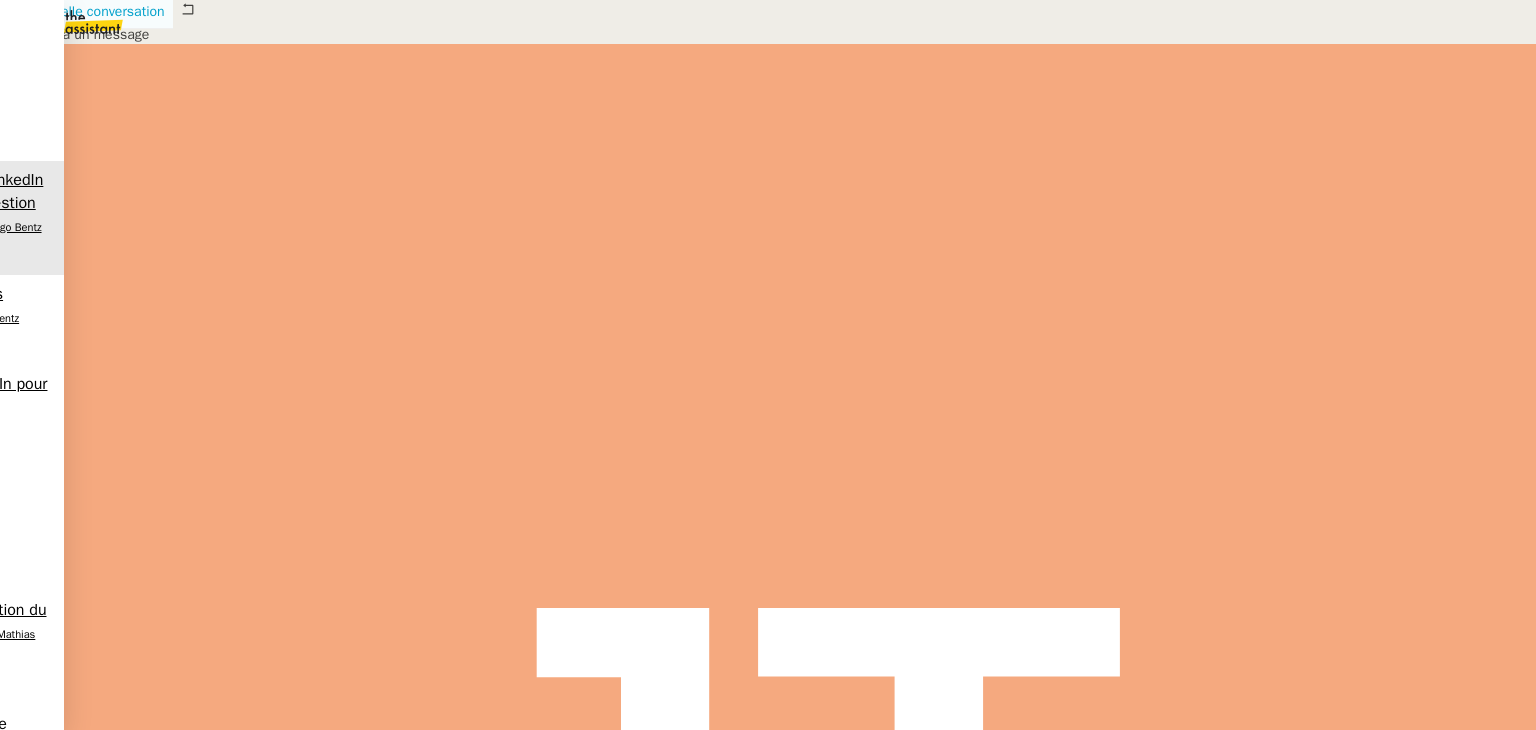 click on "Nouvelle conversation" at bounding box center (86, 12) 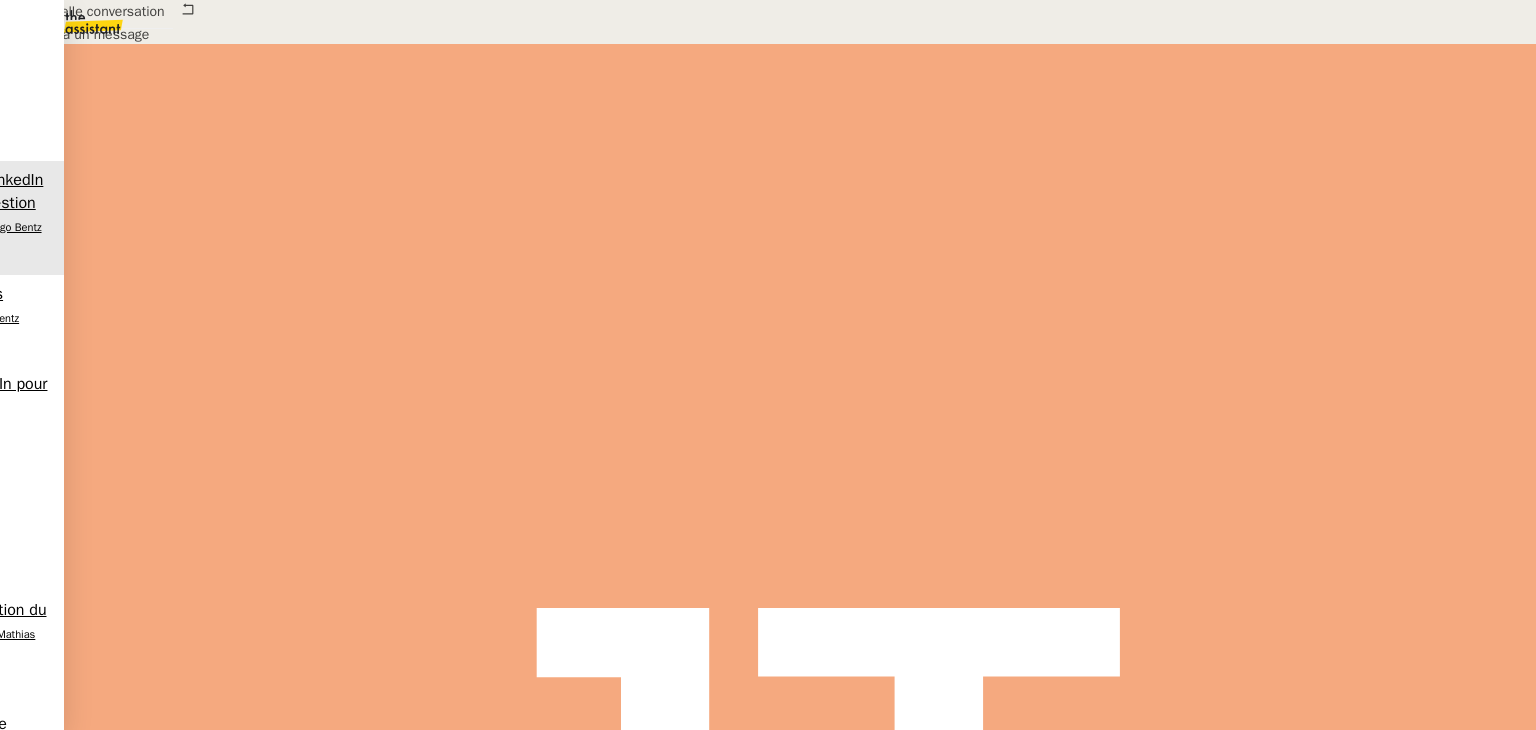 click at bounding box center [425, 882] 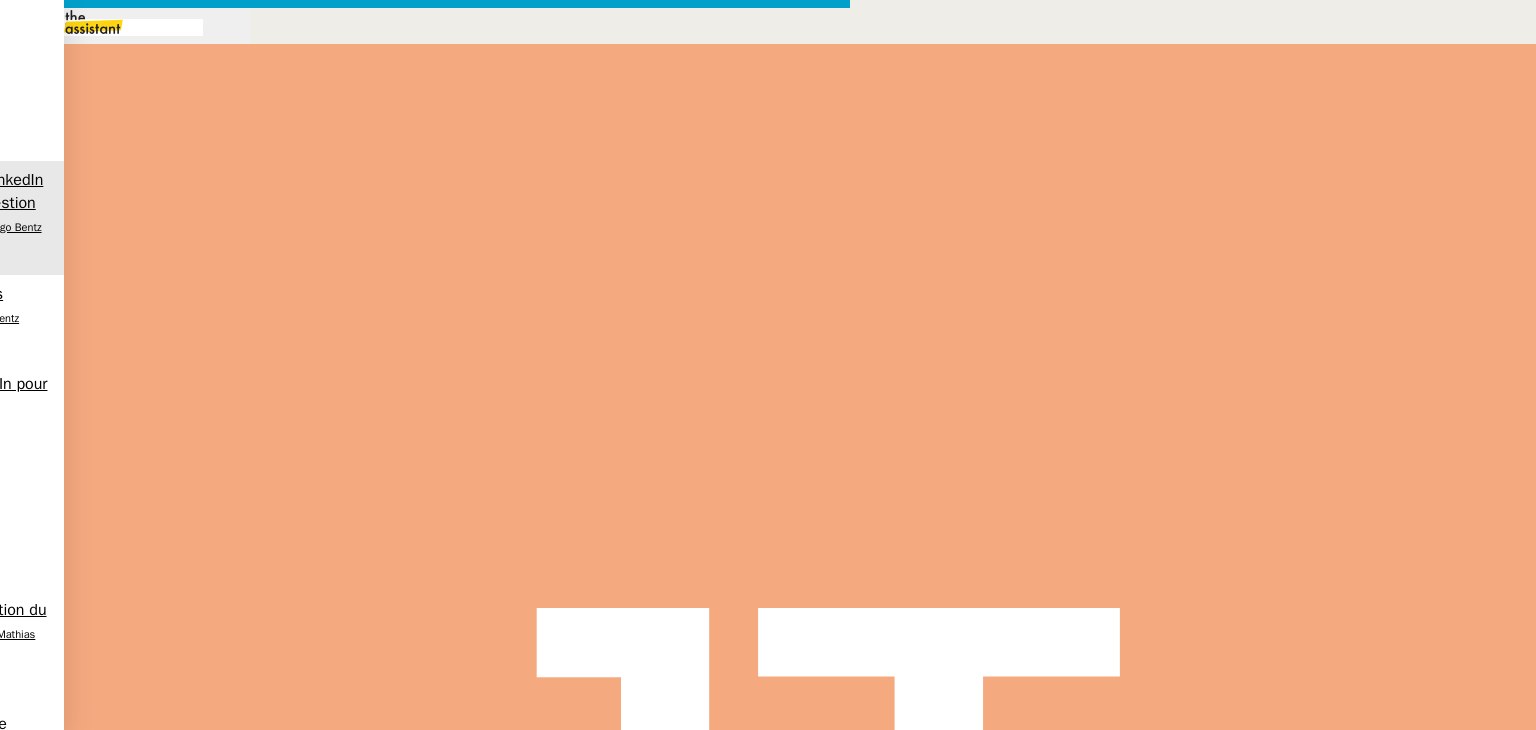 click at bounding box center (425, 837) 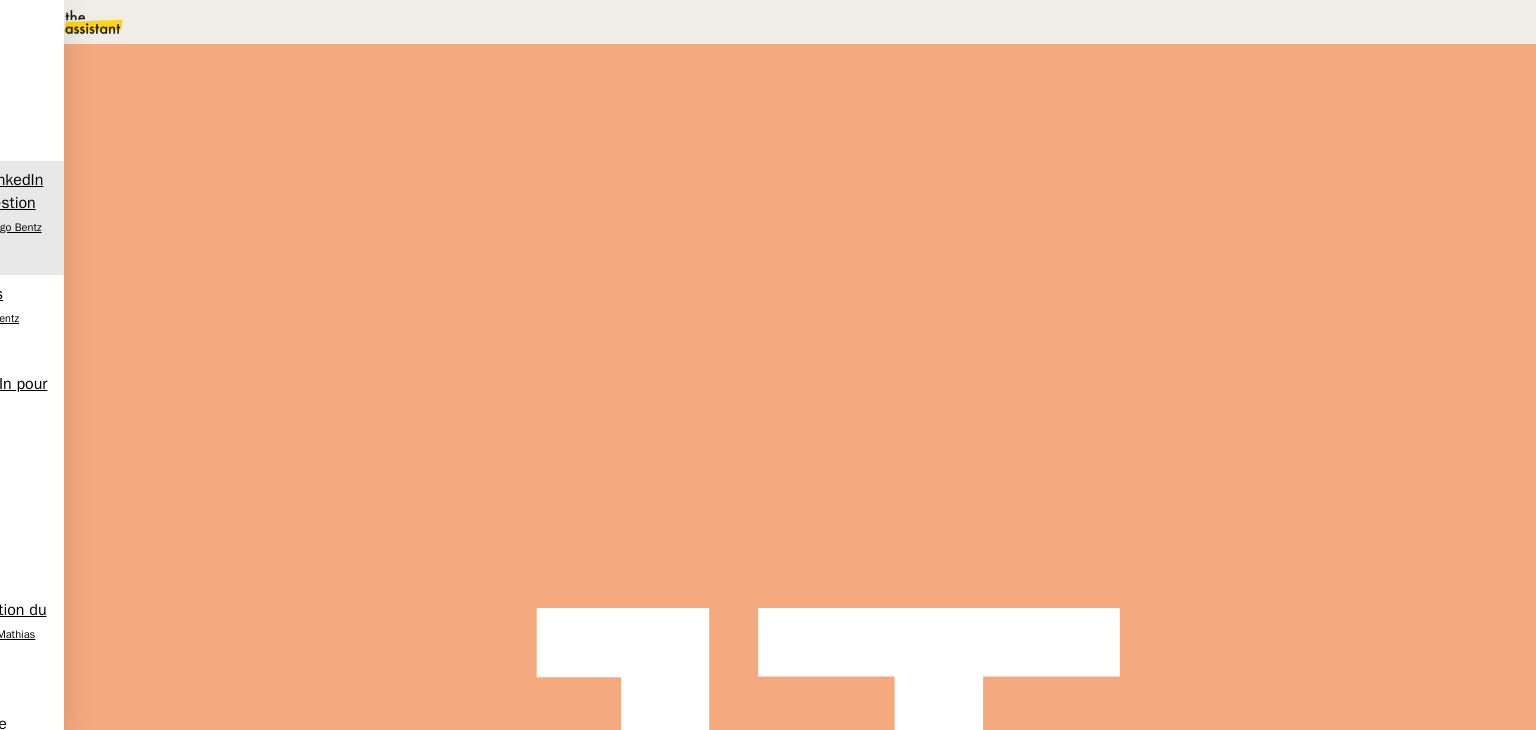 click on "Gestion des messages privés LinkedIn" at bounding box center (496, 286) 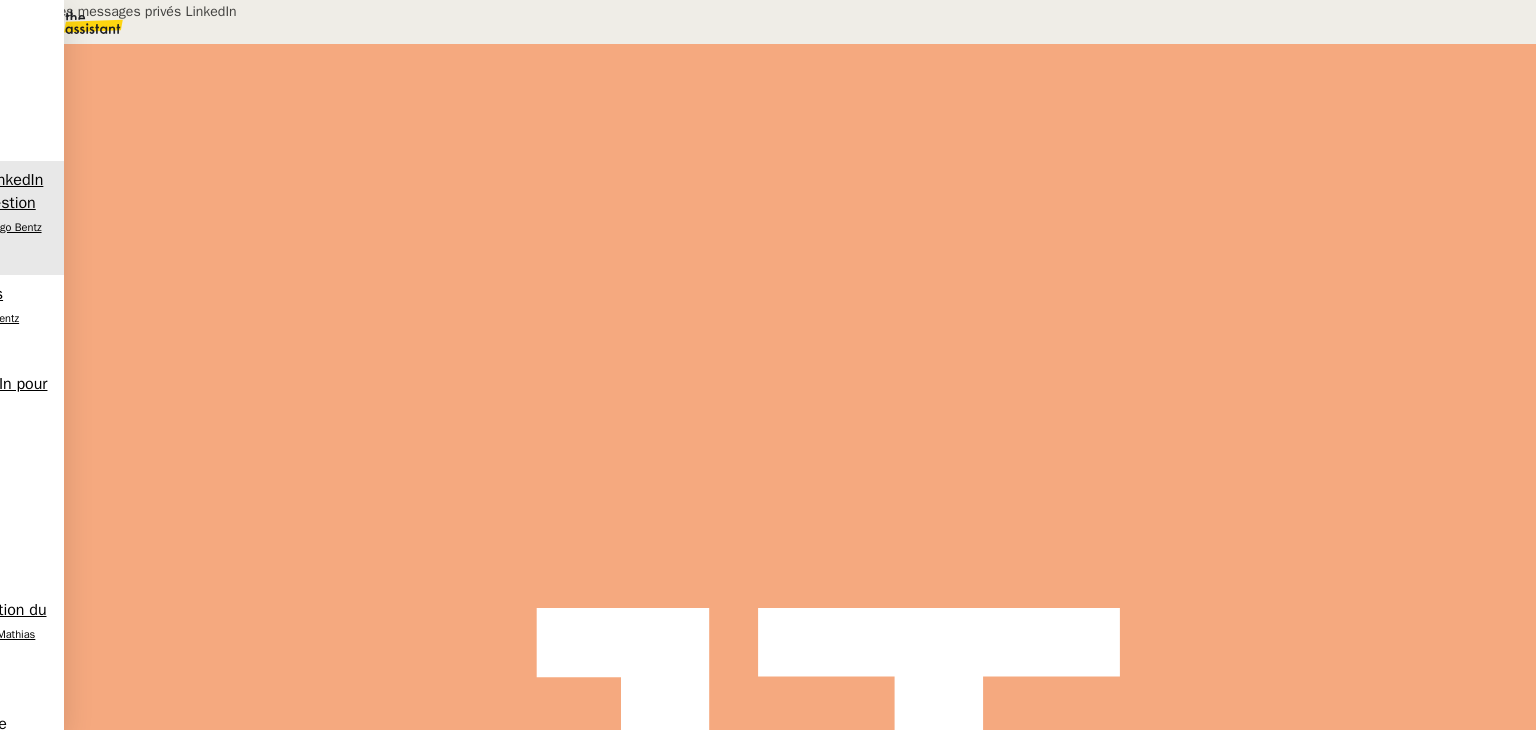 click on "Gestion des messages privés LinkedIn" at bounding box center [1198, 130] 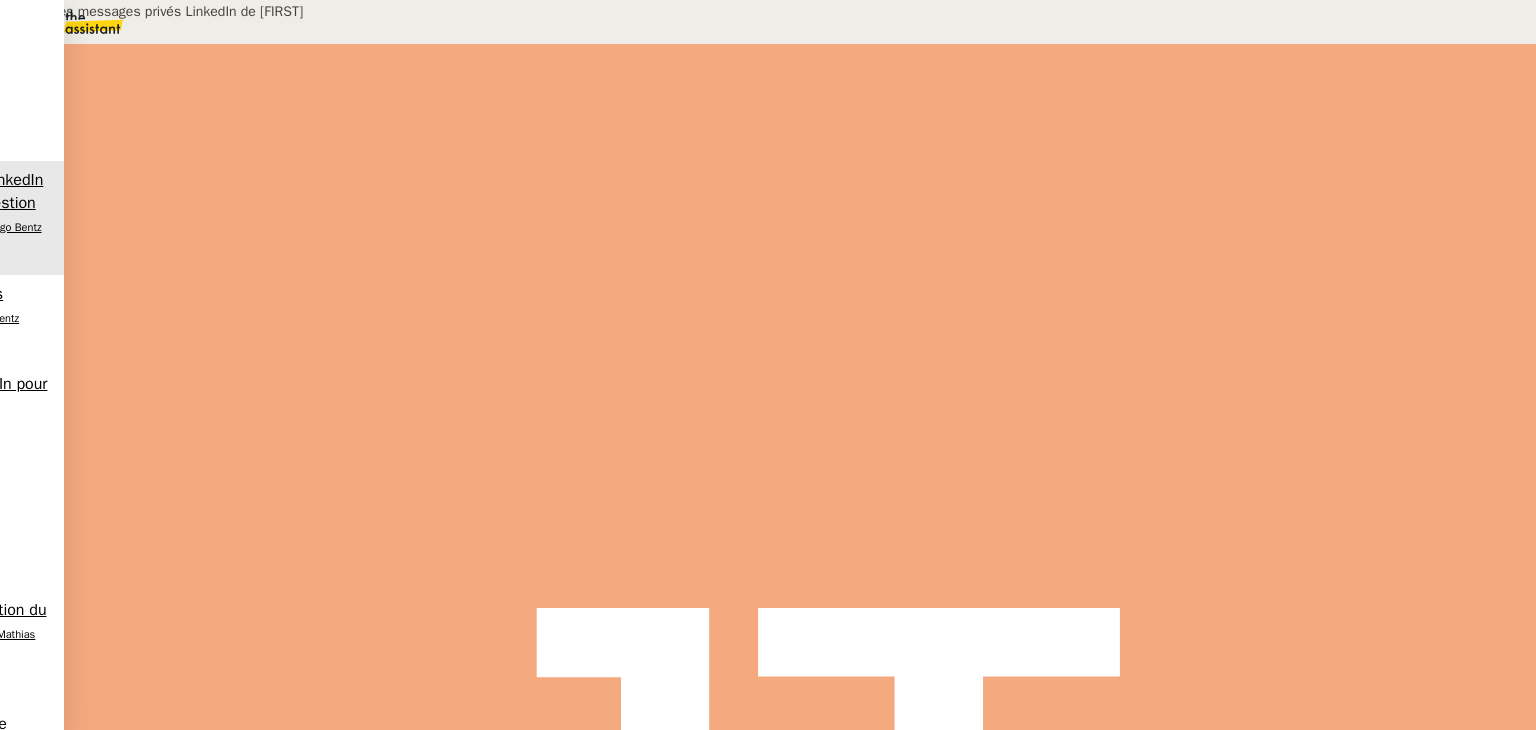 drag, startPoint x: 1419, startPoint y: 140, endPoint x: 1080, endPoint y: 149, distance: 339.11945 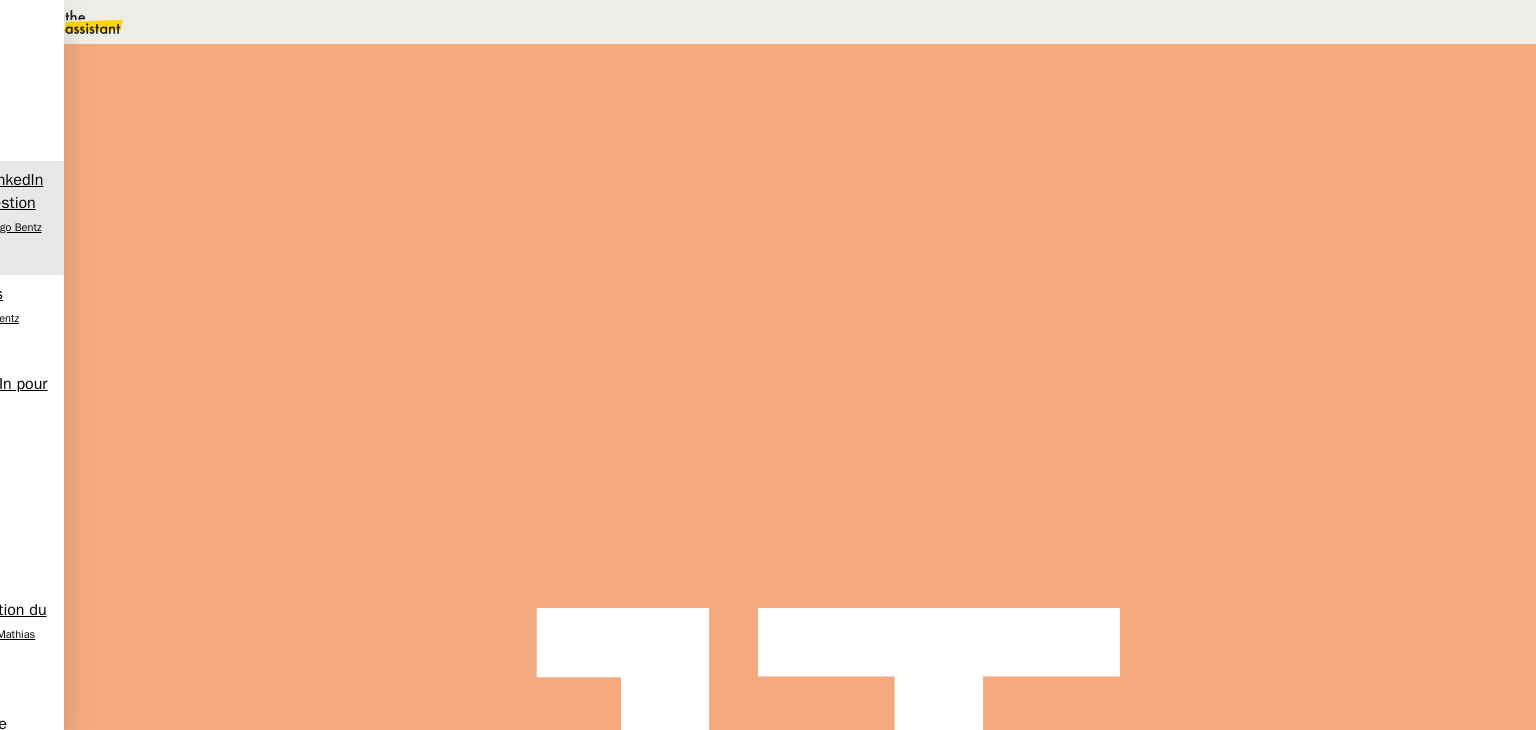 type on "Gestion des messages privés LinkedIn de [FIRST]" 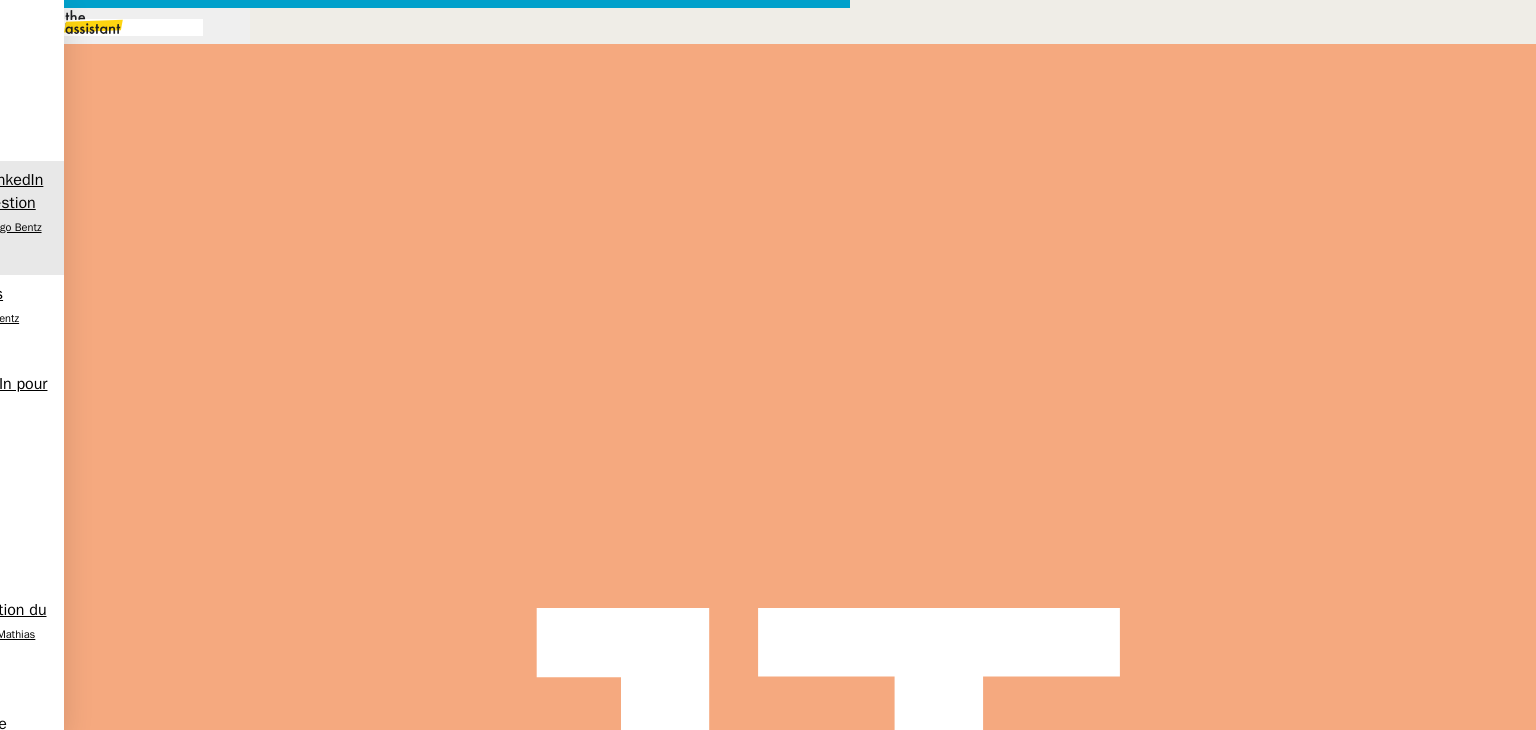 scroll, scrollTop: 0, scrollLeft: 42, axis: horizontal 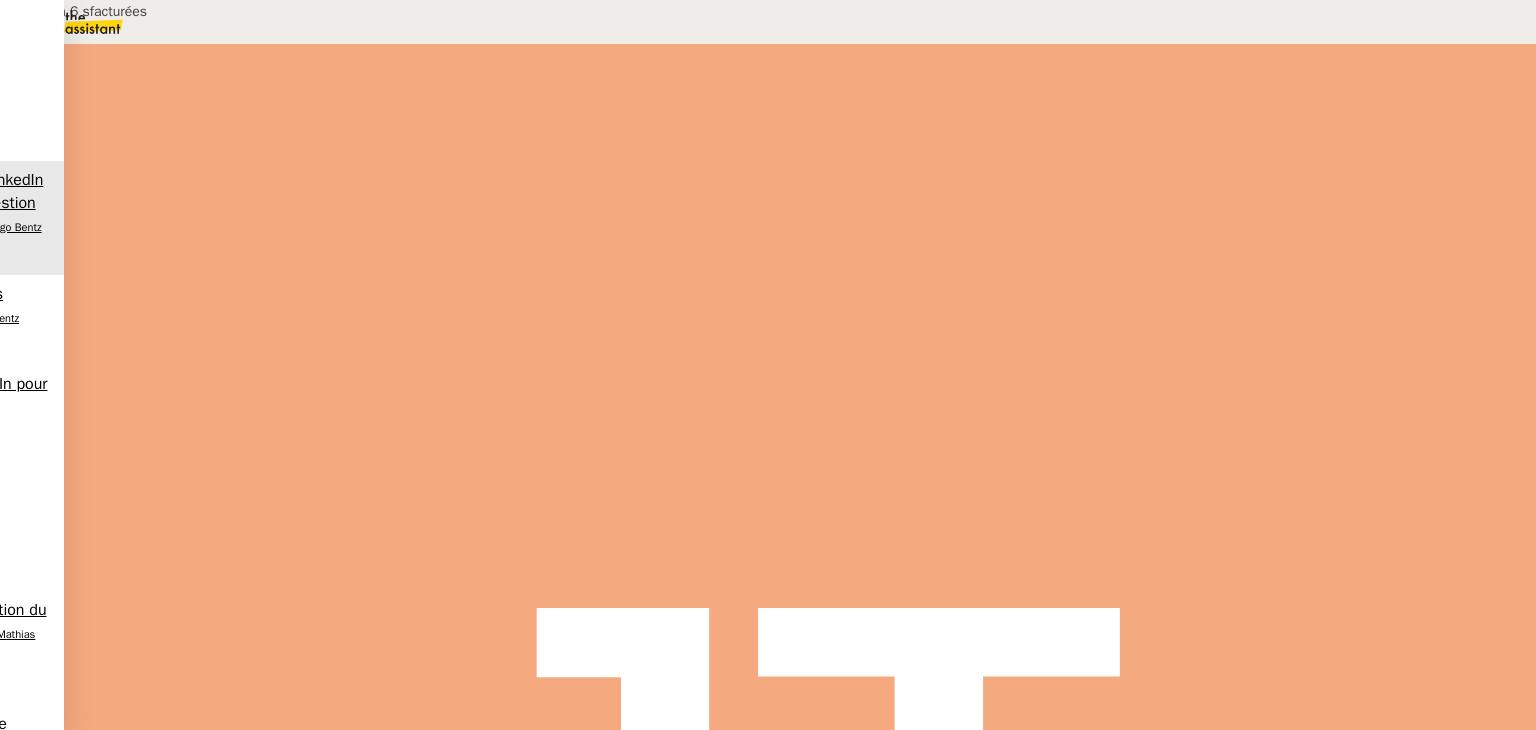 click on "Gestion des messages privés LinkedIn de [FIRST]" at bounding box center (689, 556) 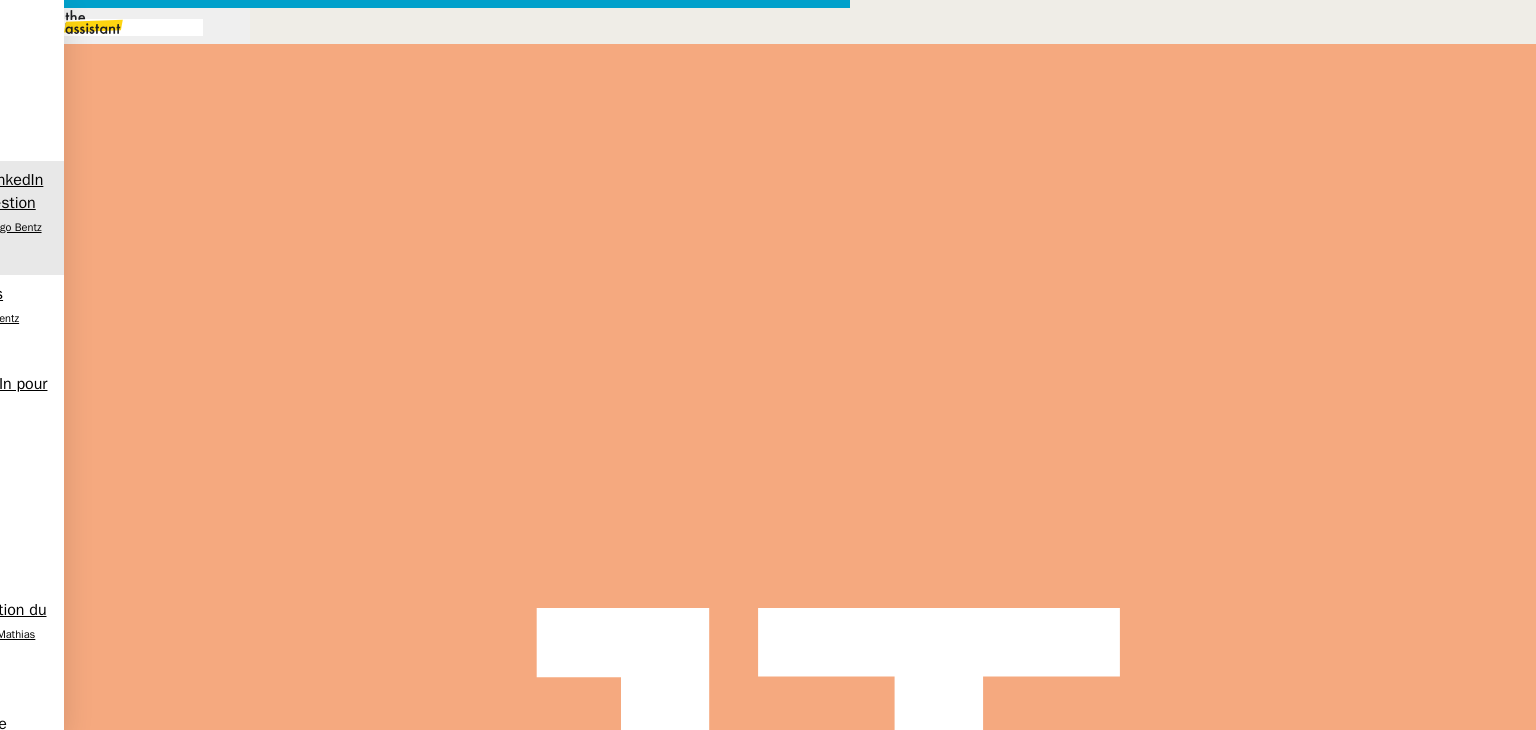 scroll, scrollTop: 0, scrollLeft: 42, axis: horizontal 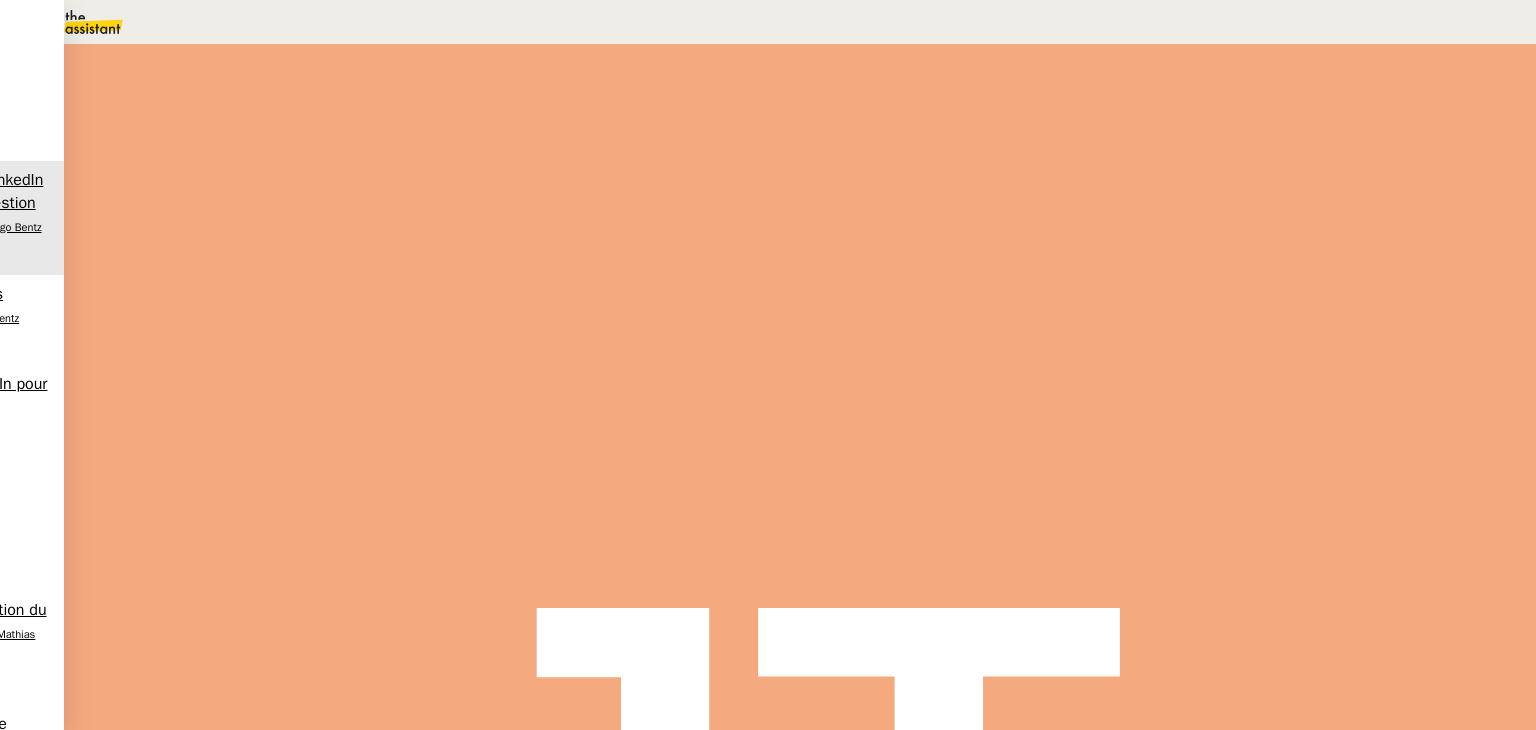 drag, startPoint x: 979, startPoint y: 369, endPoint x: 1028, endPoint y: 368, distance: 49.010204 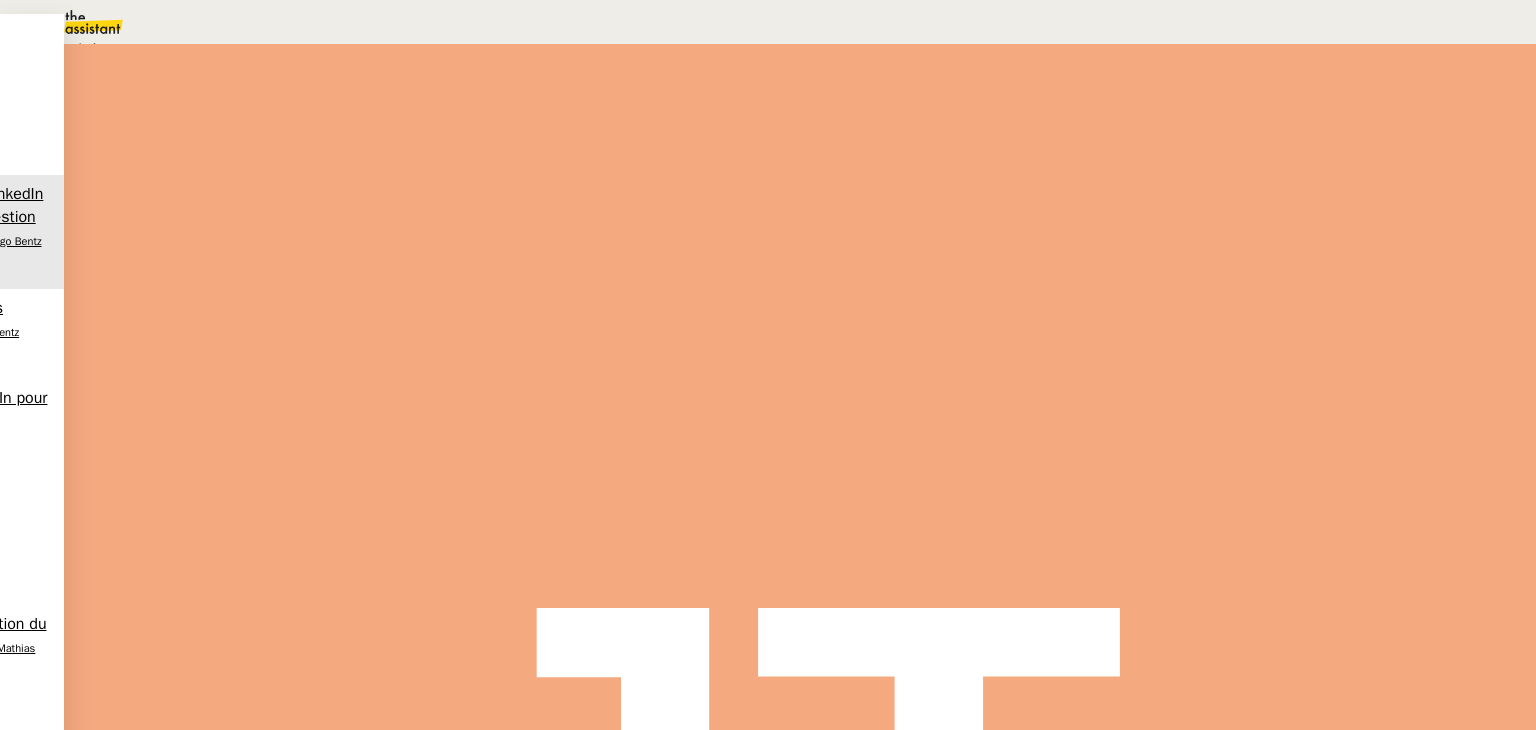 click on "Aucune action supplémentaire n'est nécessaire." at bounding box center [213, 49] 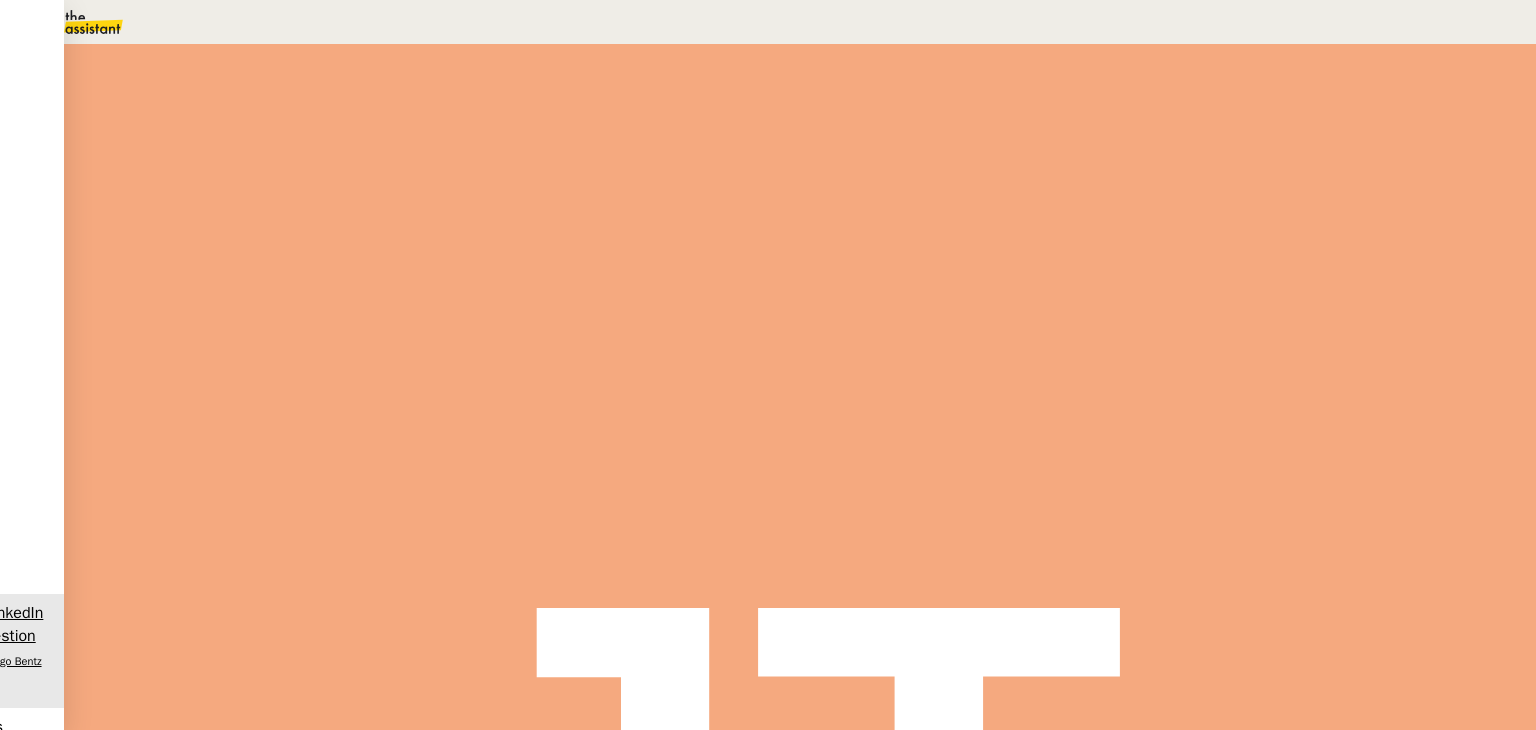 click on "Sauver" at bounding box center [1139, 188] 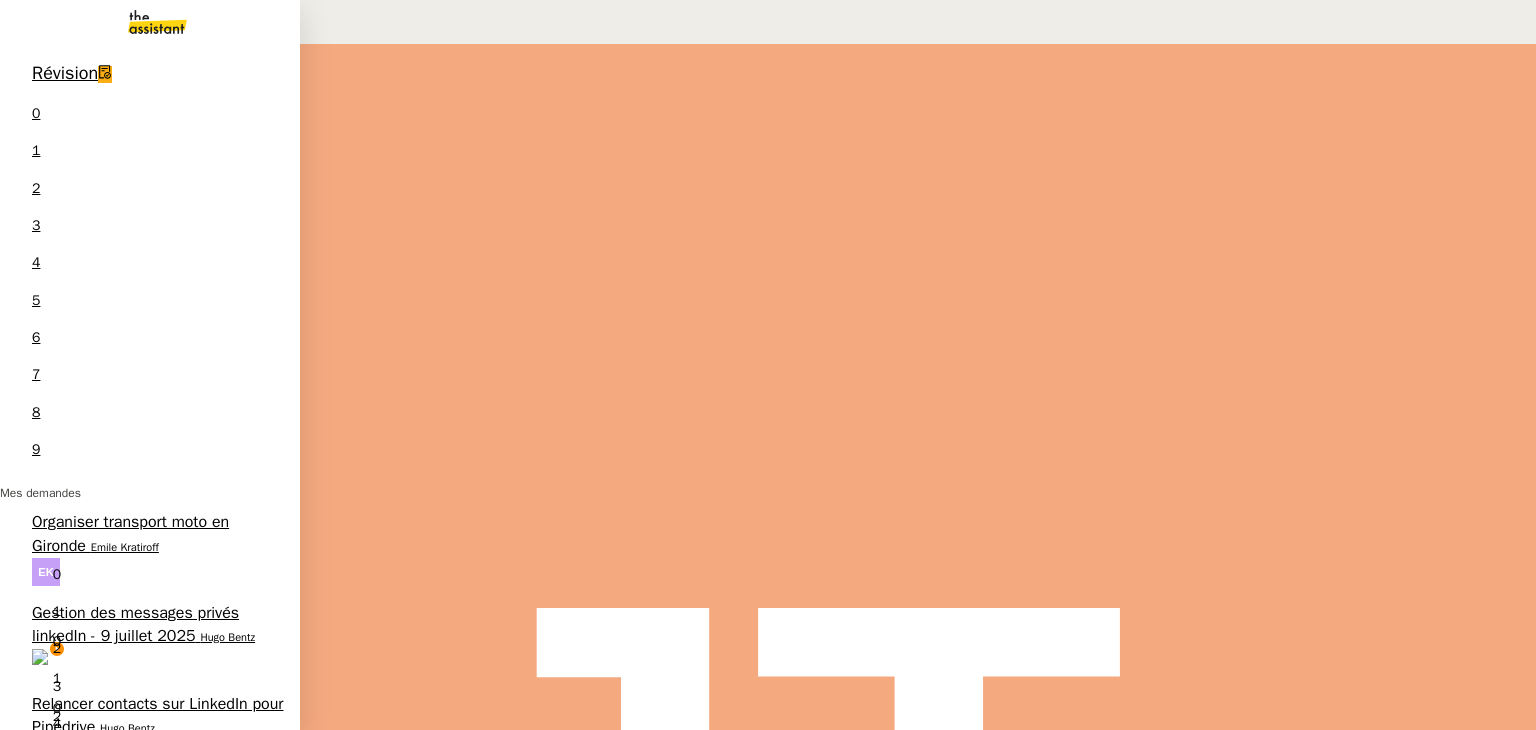 click on "Gestion des messages privés linkedIn - 9 juillet 2025" at bounding box center (135, 624) 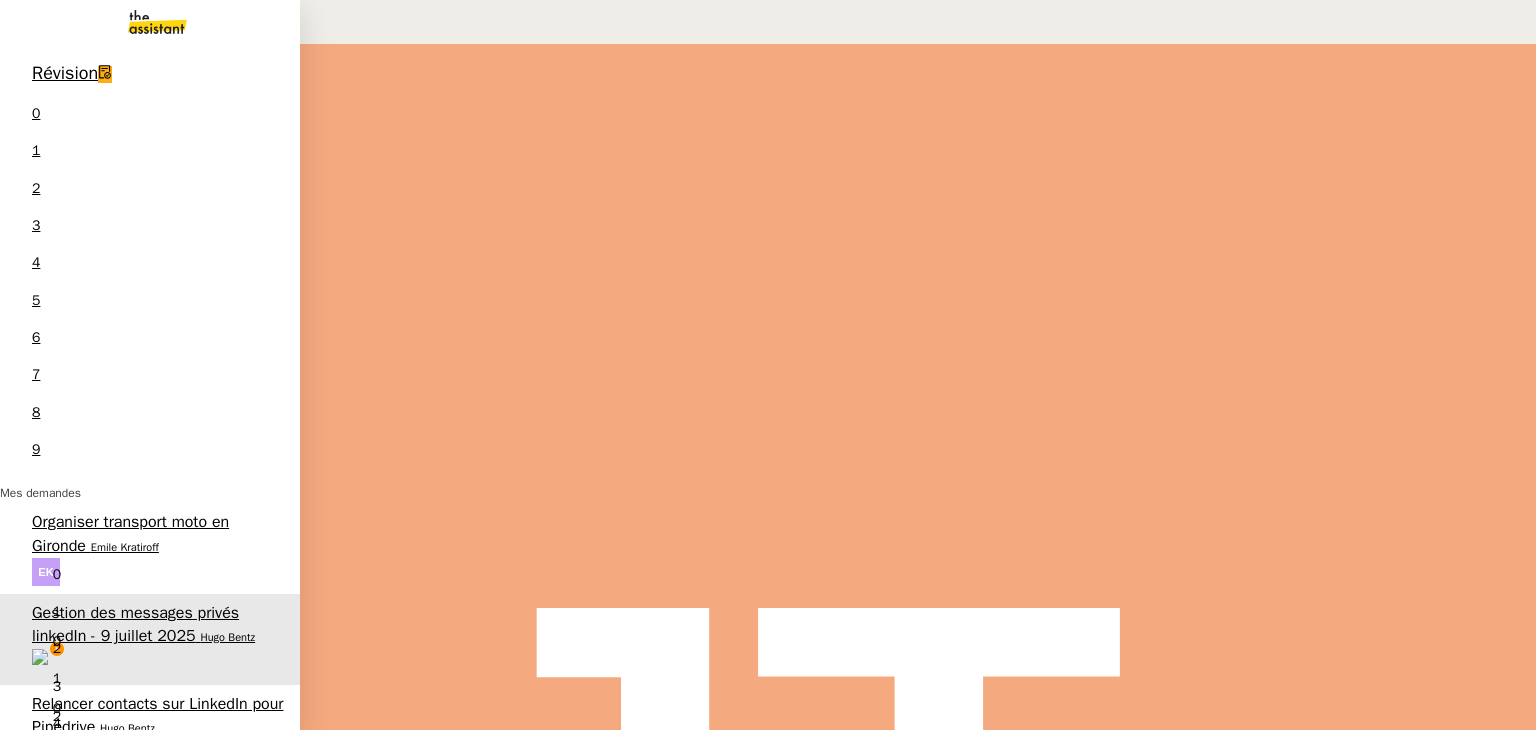 click on "Révision" at bounding box center (65, 73) 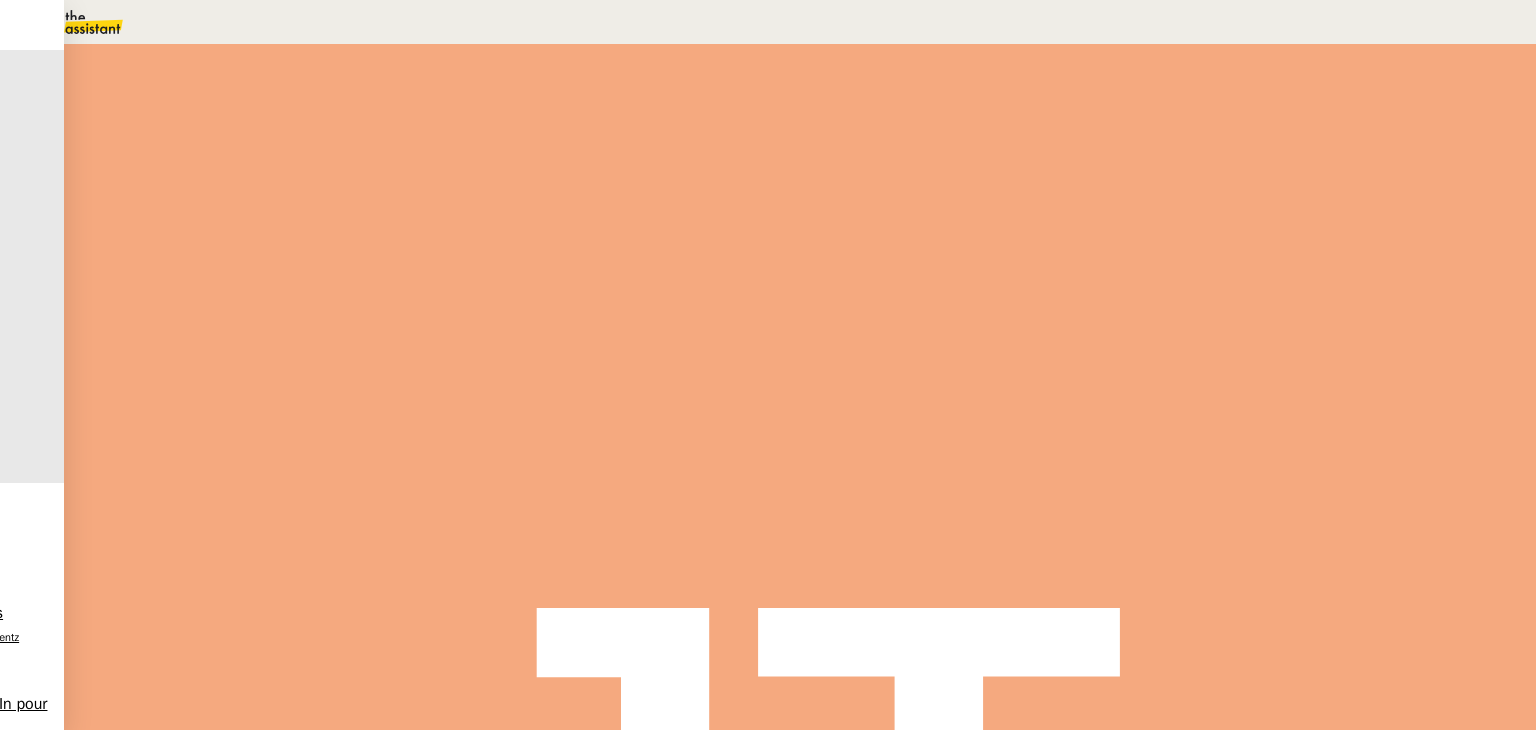 click on "[FIRST] [LAST]    client" at bounding box center (800, 141) 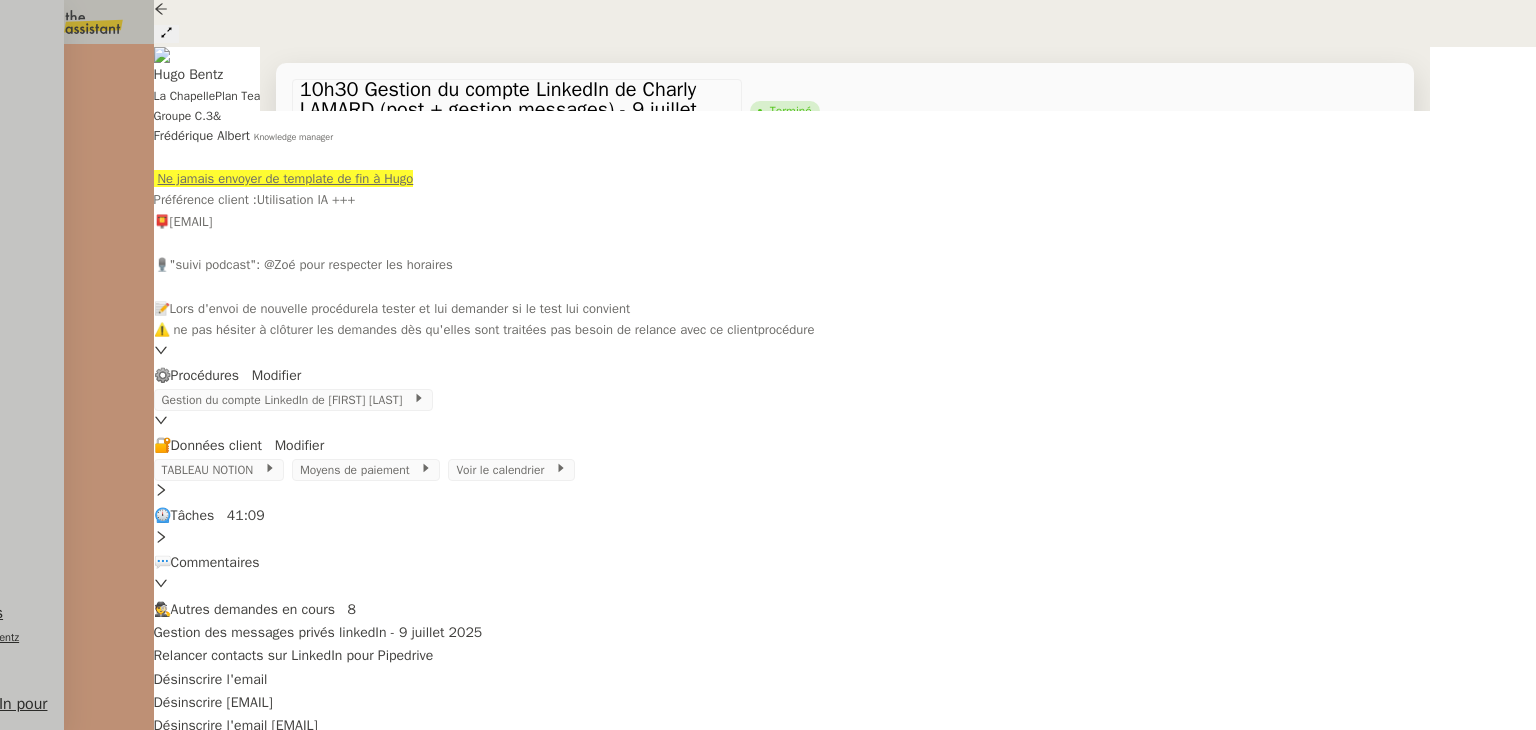 scroll, scrollTop: 270, scrollLeft: 0, axis: vertical 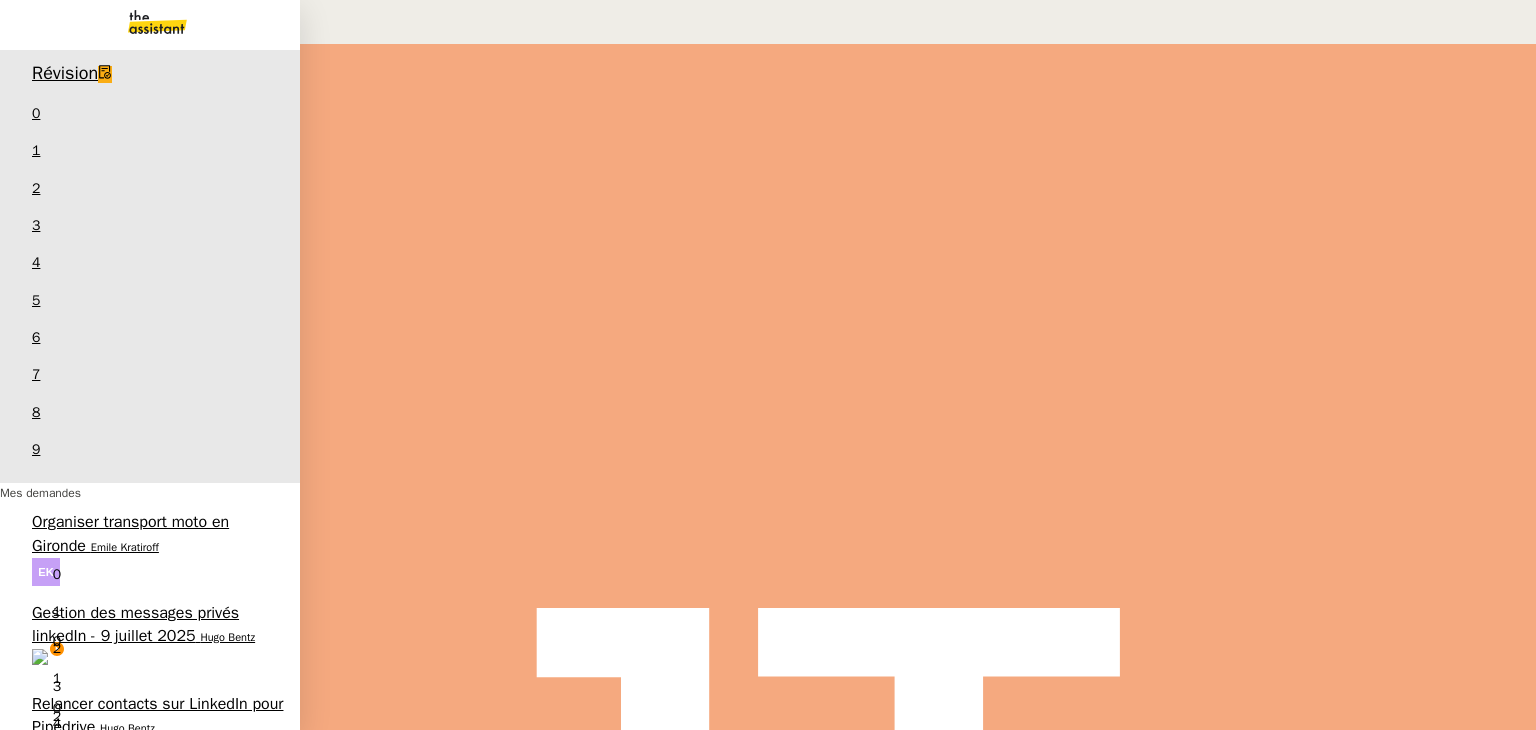 click on "Gestion des messages privés linkedIn - 9 juillet 2025" at bounding box center (135, 624) 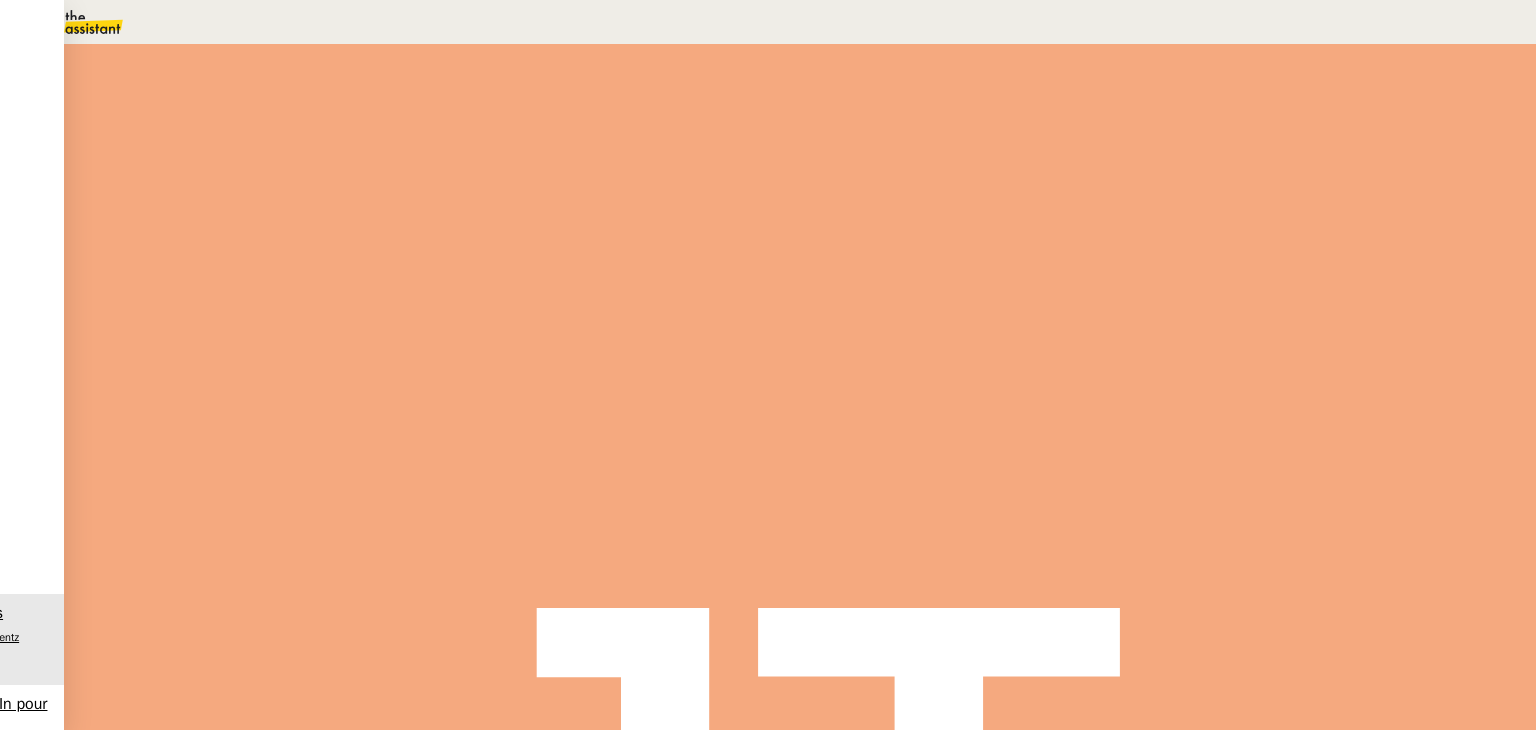 click on "Message" at bounding box center (877, 239) 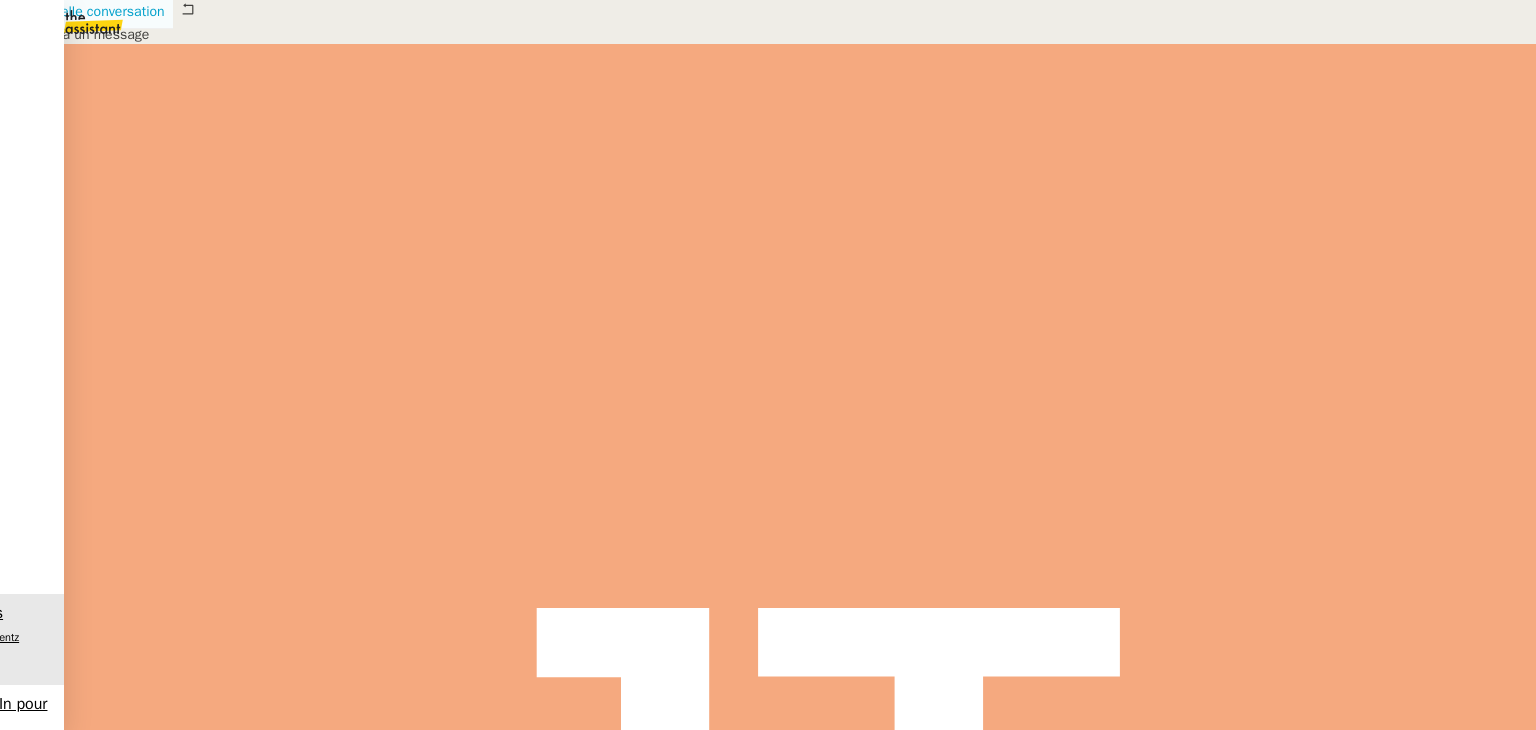 click on "Nouvelle conversation" at bounding box center (97, 11) 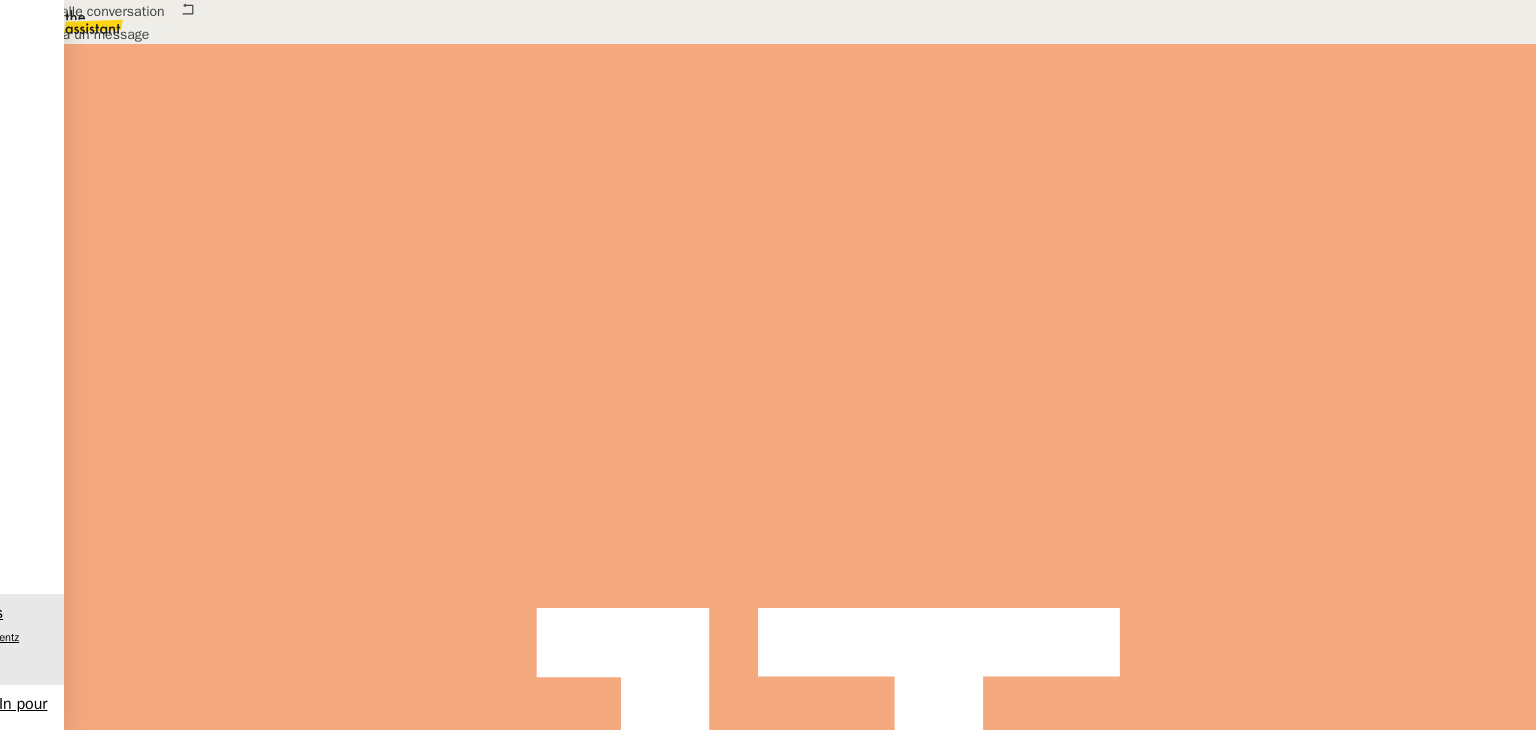 click at bounding box center [425, 883] 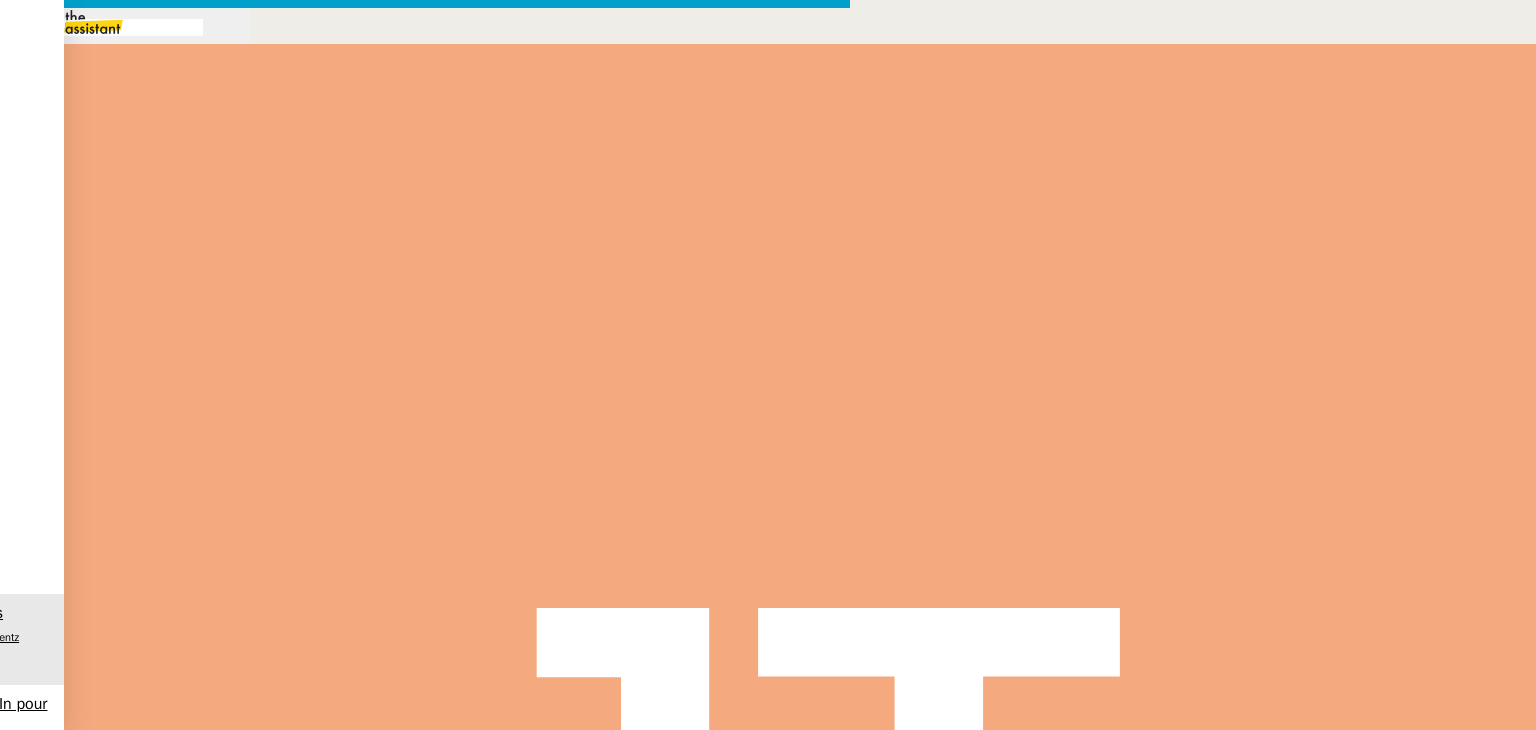 scroll, scrollTop: 0, scrollLeft: 0, axis: both 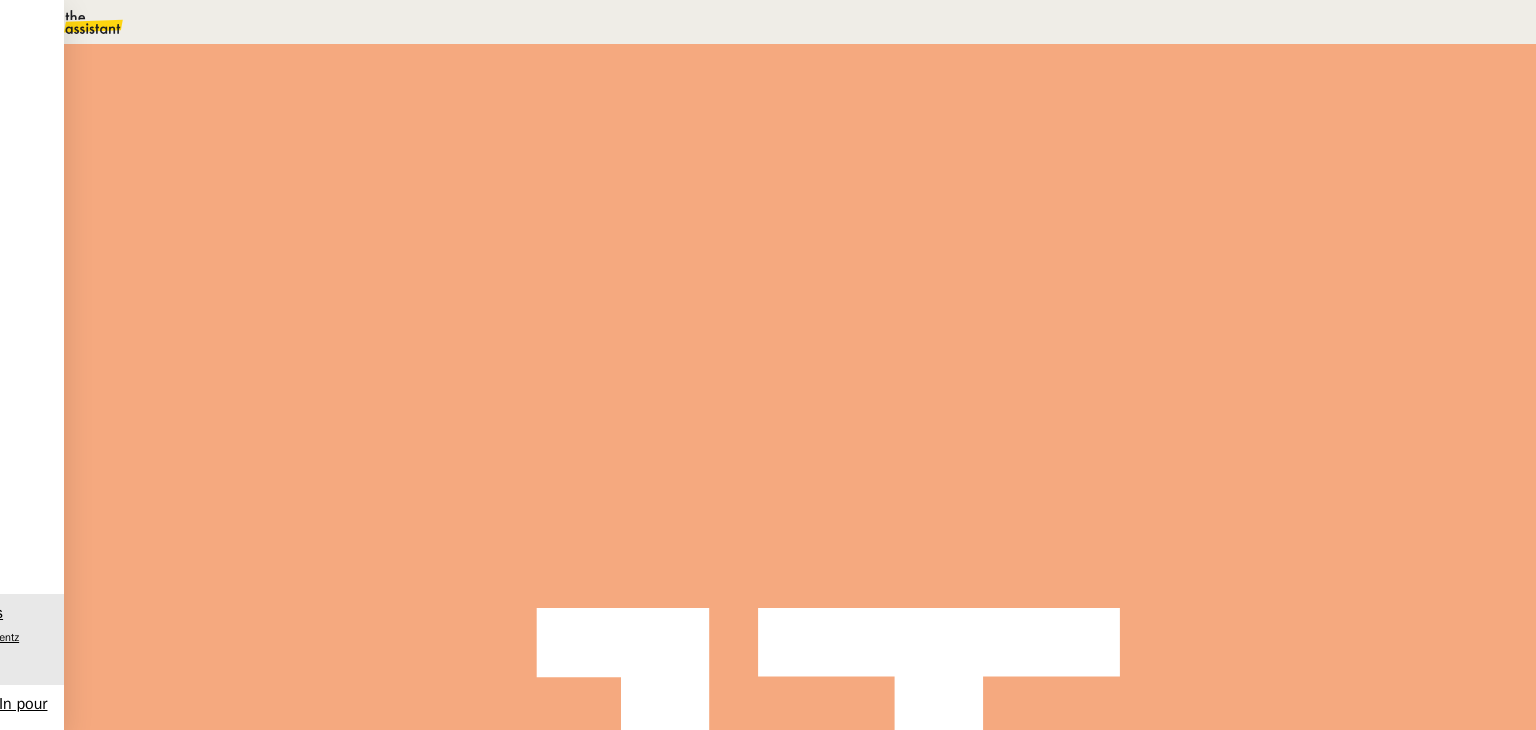 click at bounding box center (689, 514) 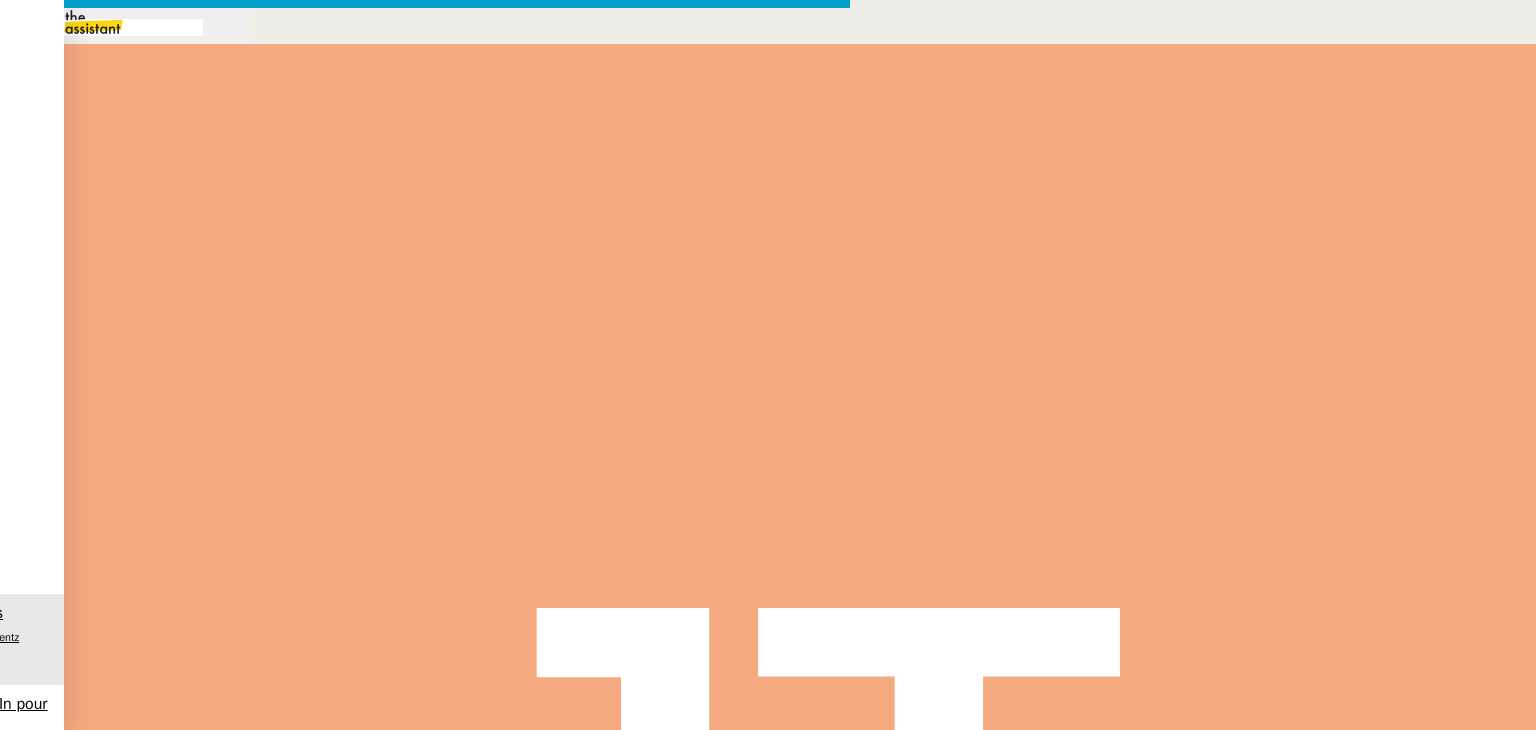 scroll, scrollTop: 0, scrollLeft: 42, axis: horizontal 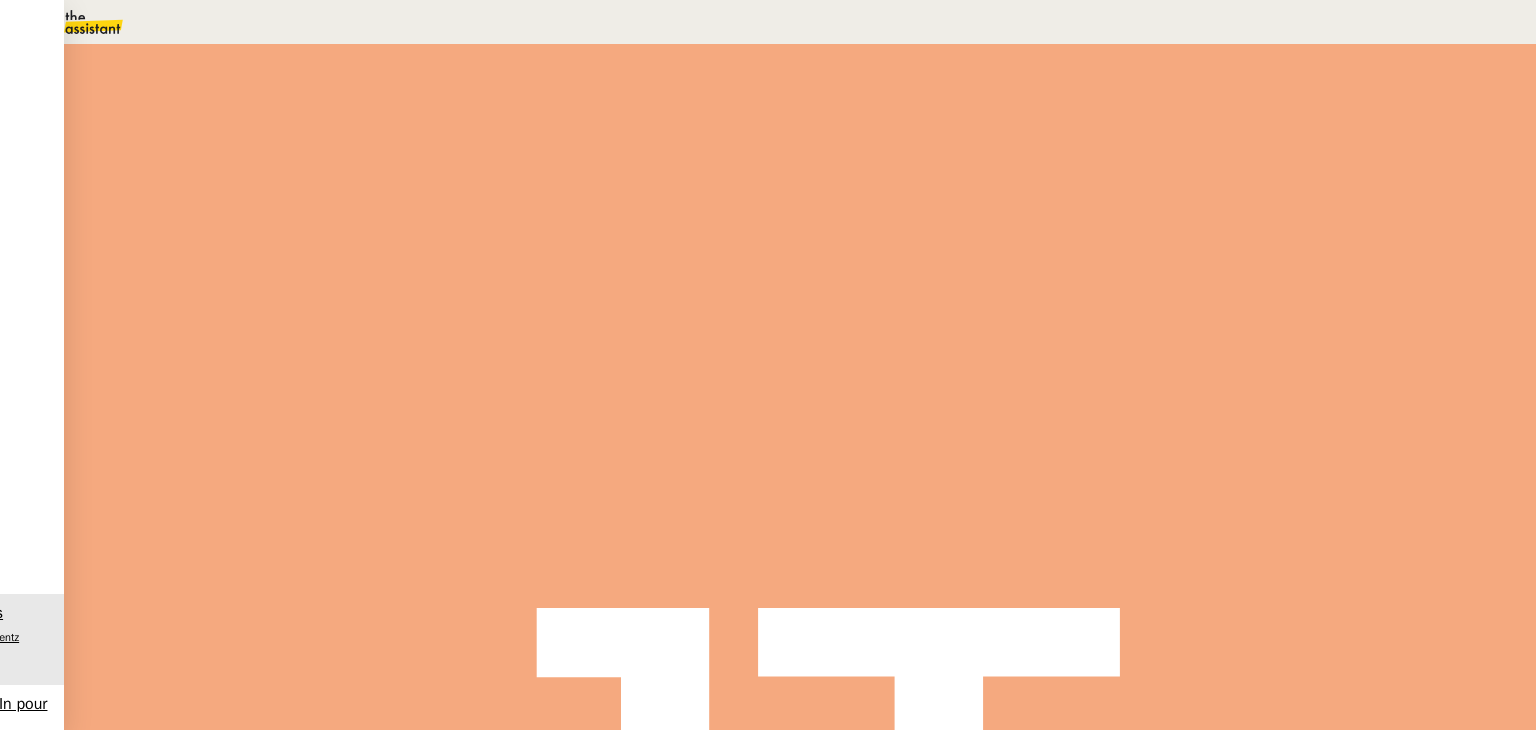 click on "Gestion des messages privés LinkedIn" at bounding box center (496, 286) 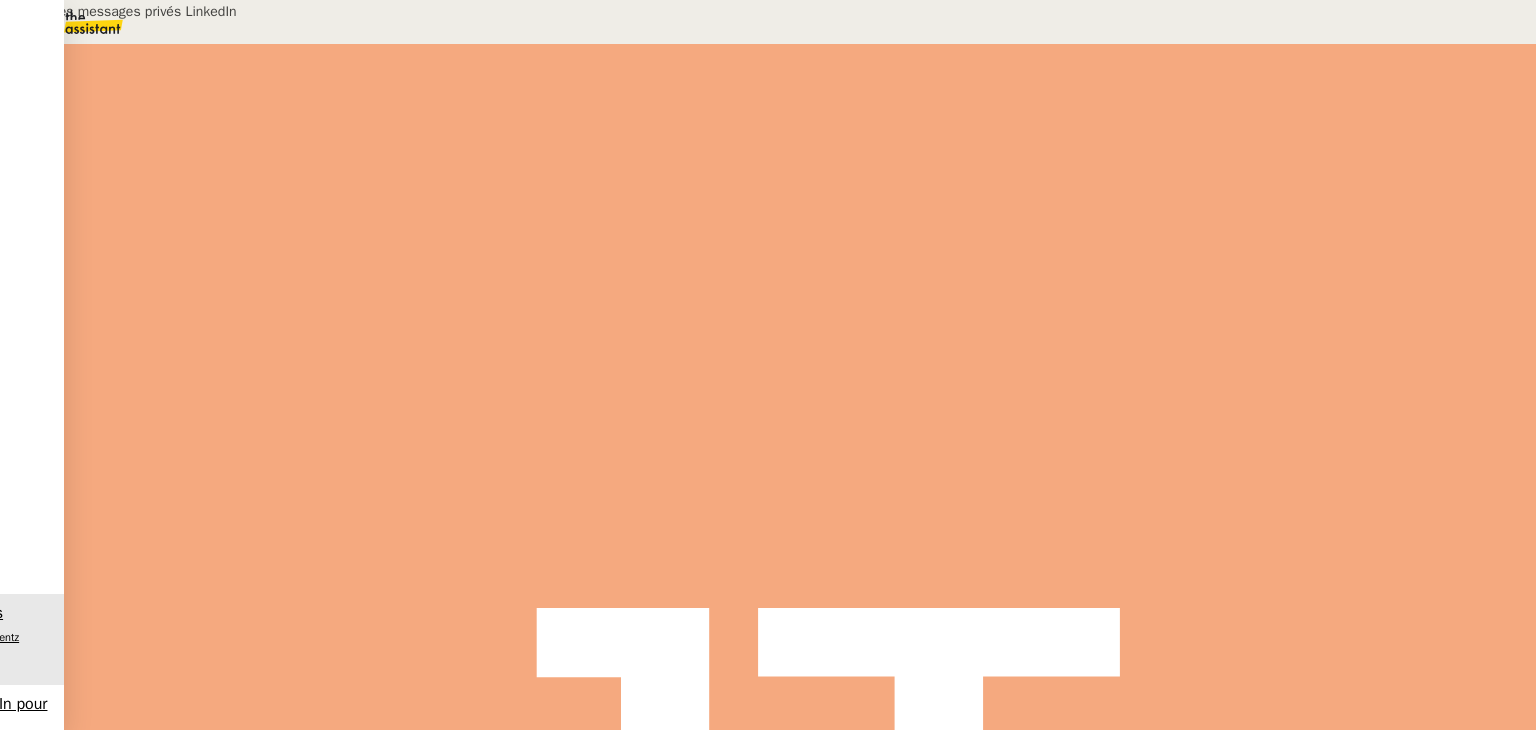 drag, startPoint x: 1359, startPoint y: 140, endPoint x: 1085, endPoint y: 144, distance: 274.0292 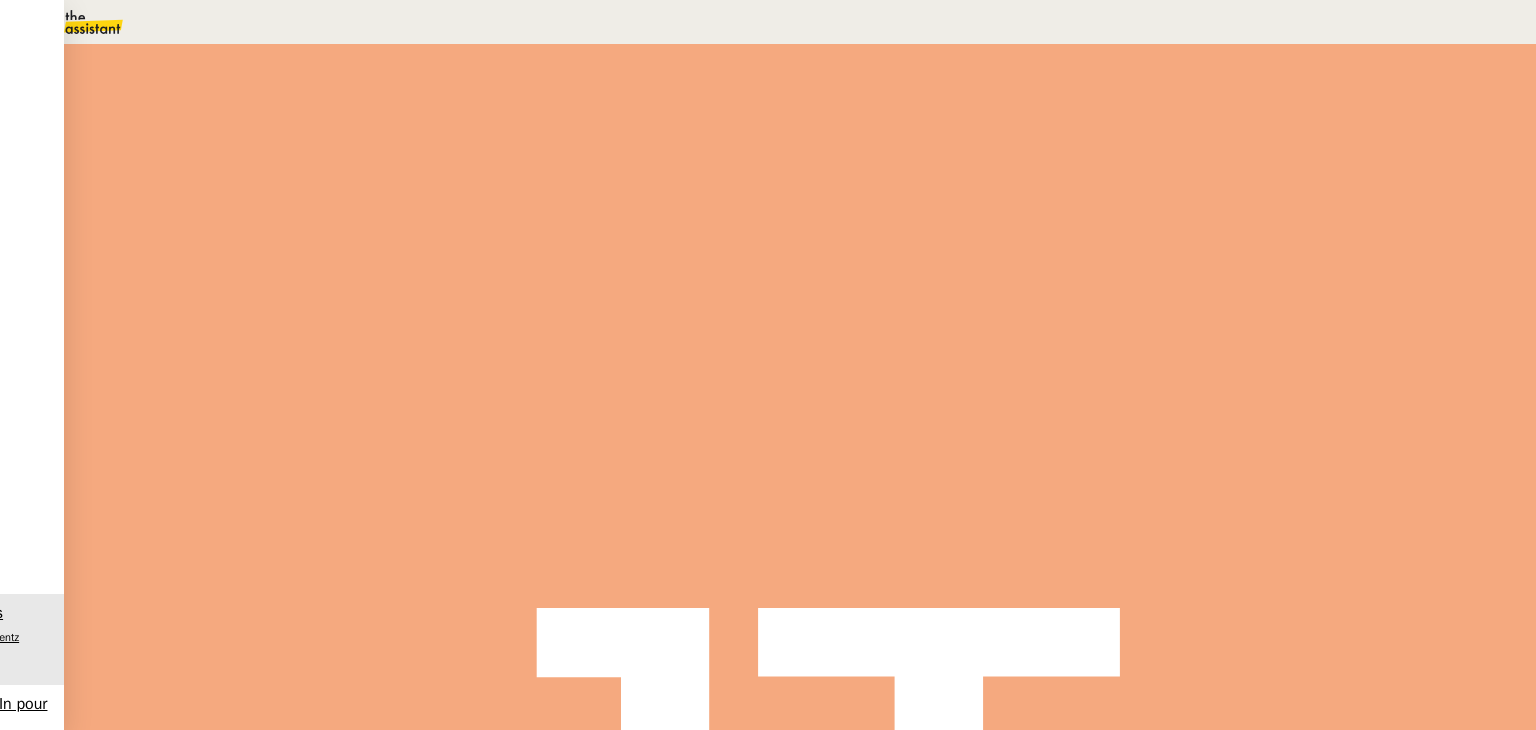 click on "Gestion des messages privés LinkedIn      38 min false par   [LAST_NAME]   il y a 44 minutes" at bounding box center [800, 370] 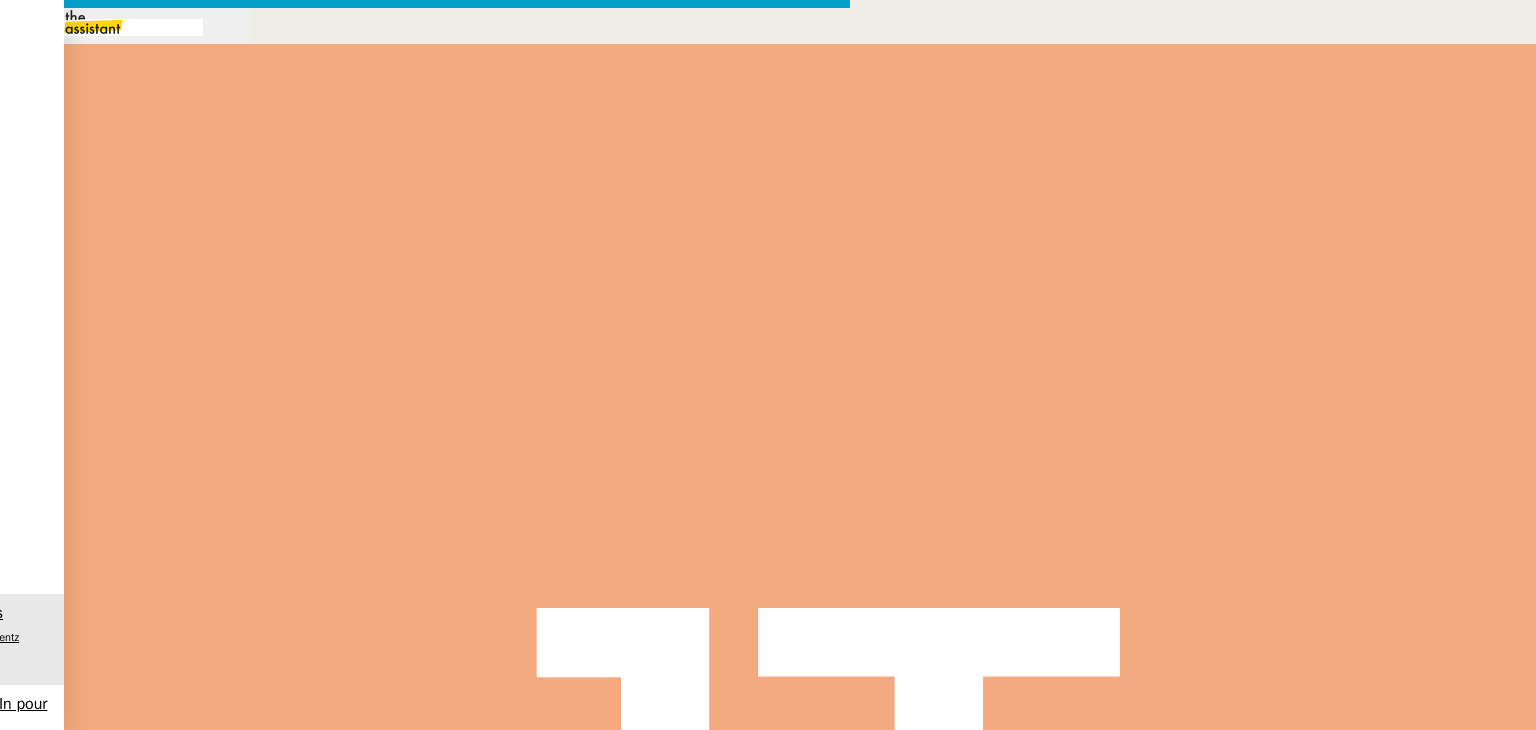 scroll, scrollTop: 0, scrollLeft: 42, axis: horizontal 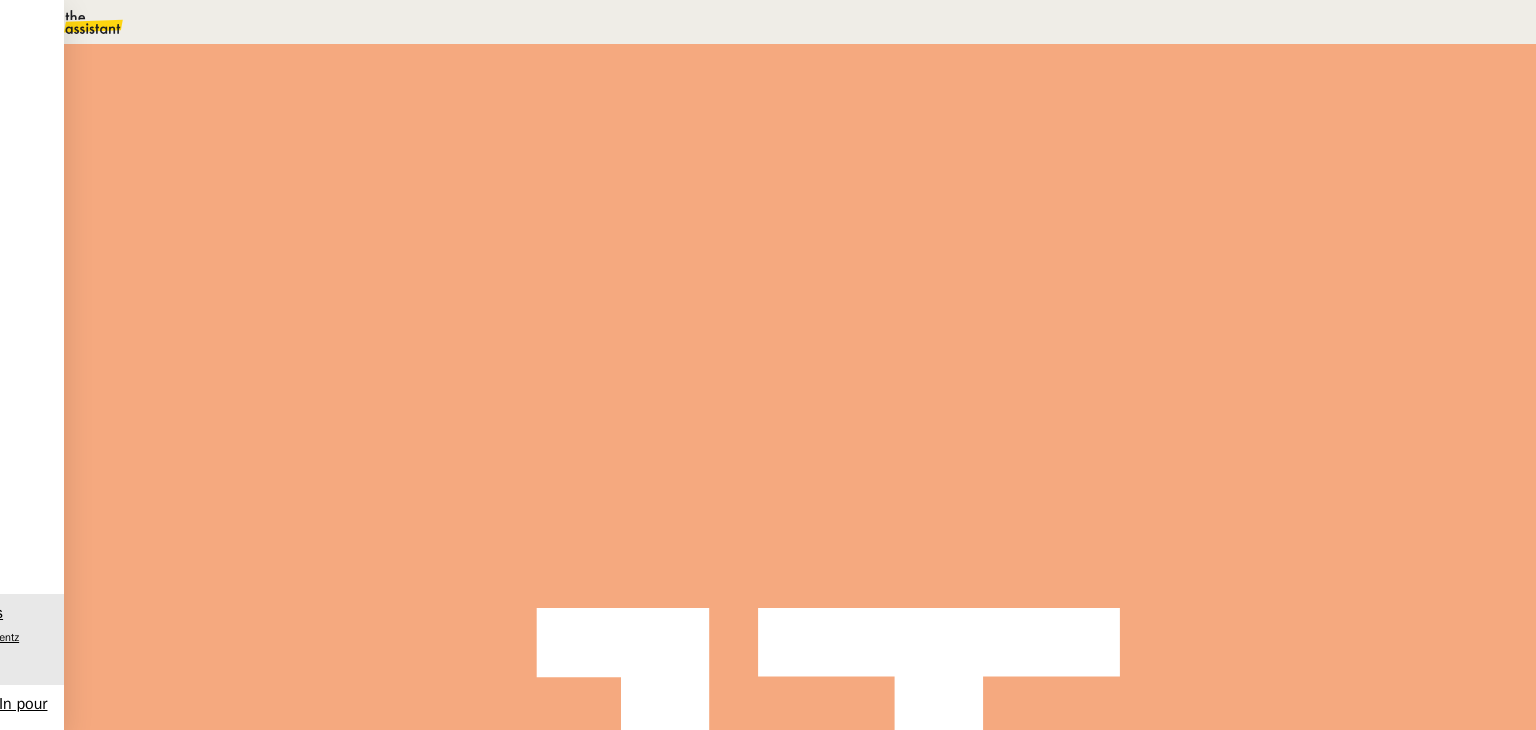 click at bounding box center (689, 621) 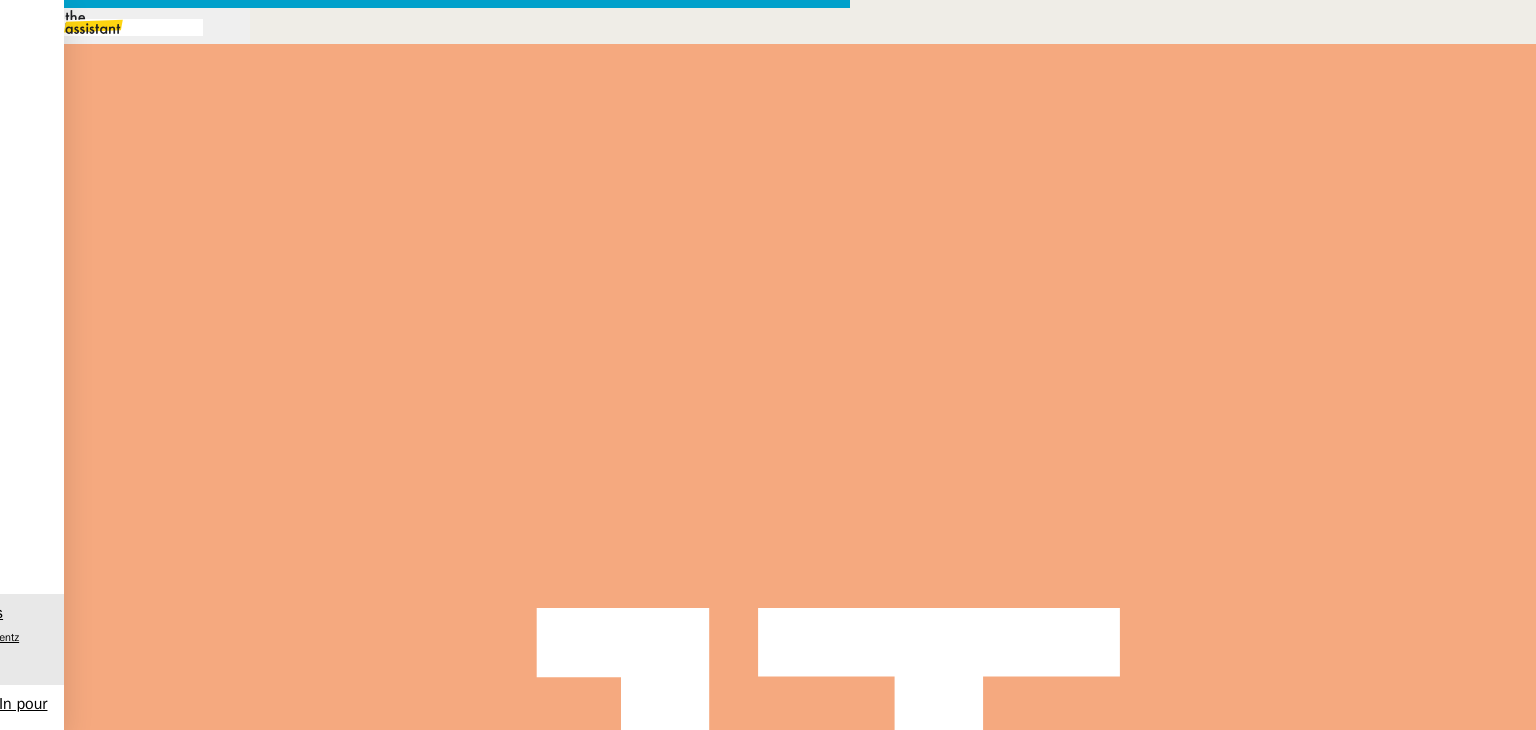 scroll, scrollTop: 0, scrollLeft: 42, axis: horizontal 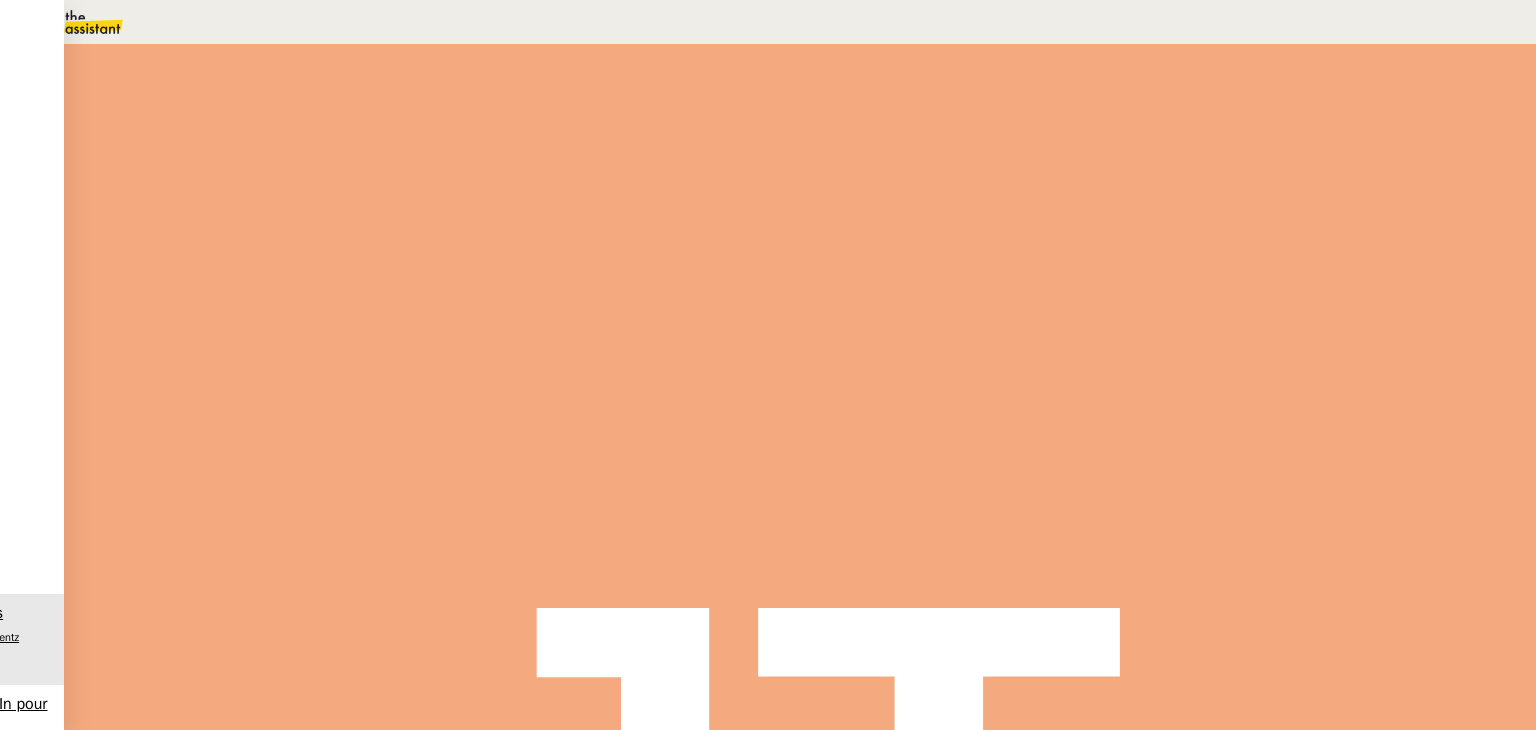 click at bounding box center (287, 340) 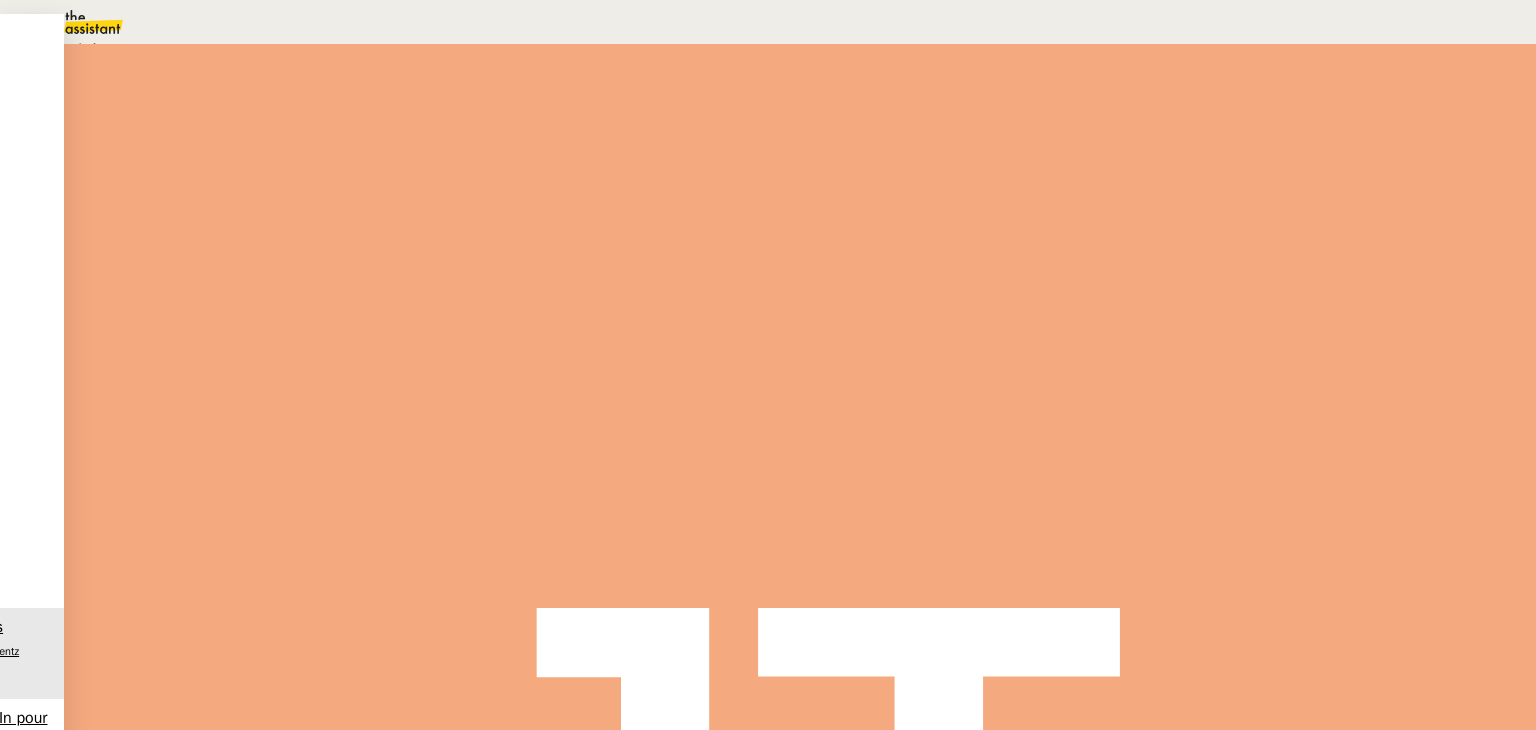click on "Terminé" at bounding box center (72, 48) 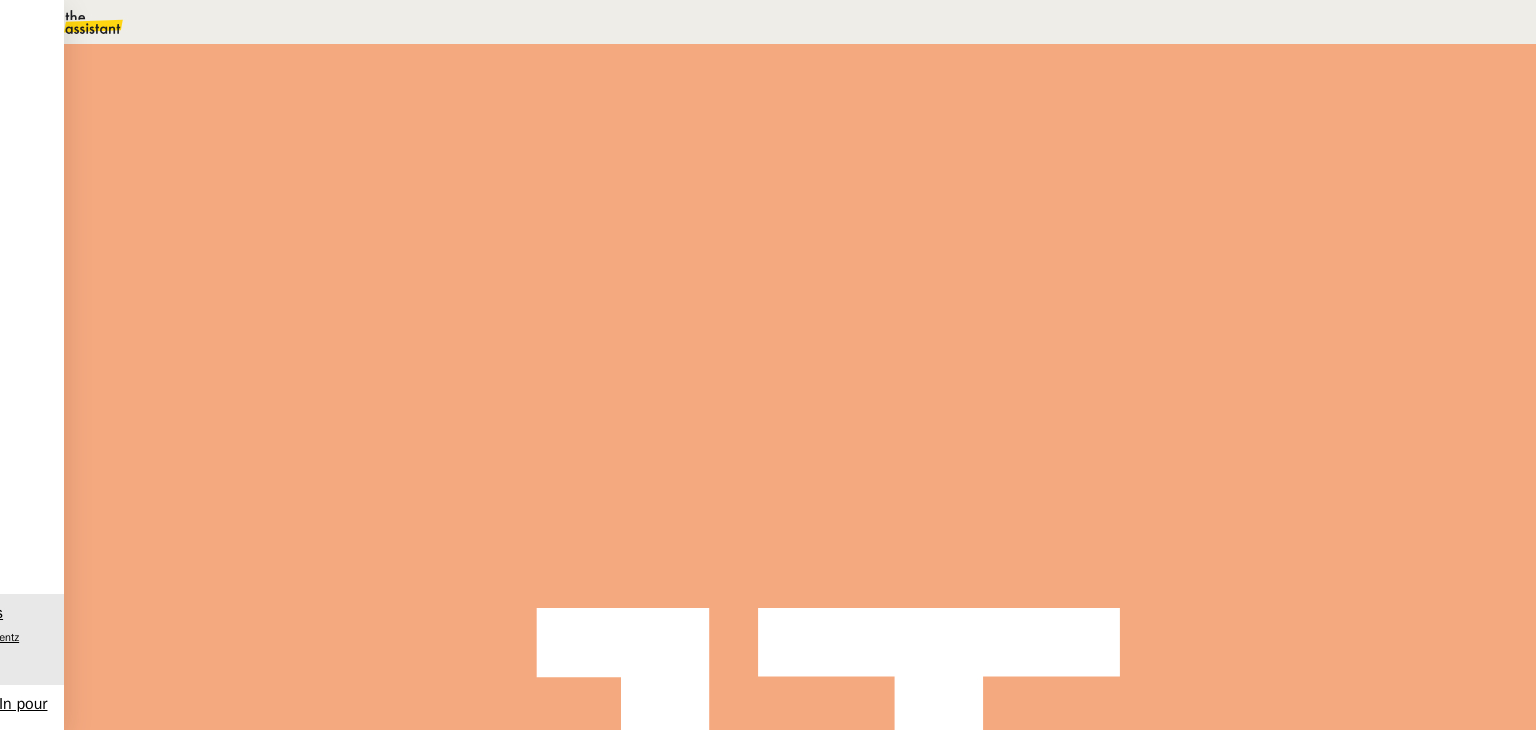 click on "Sauver" at bounding box center [1139, 188] 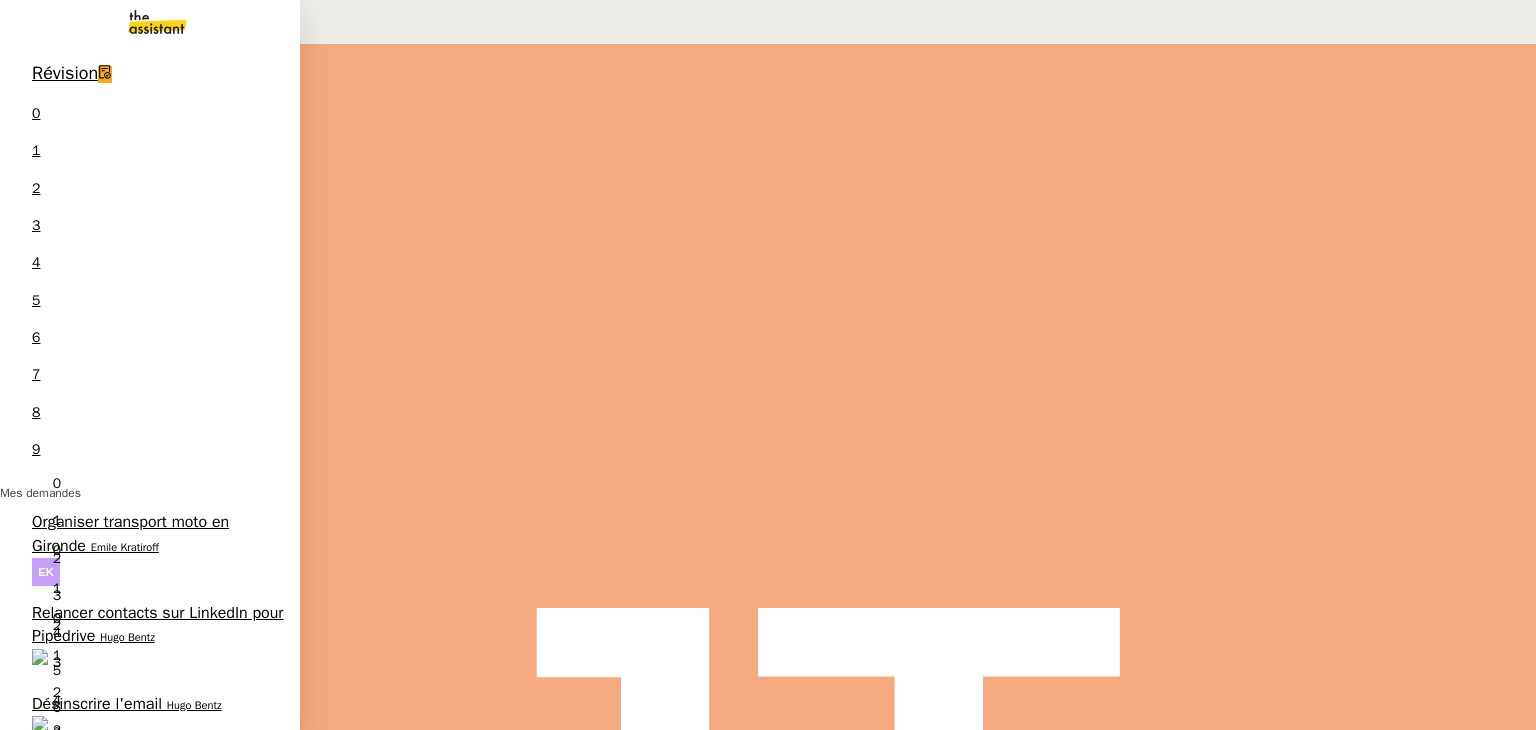 click on "Hugo Bentz" at bounding box center (200, 772) 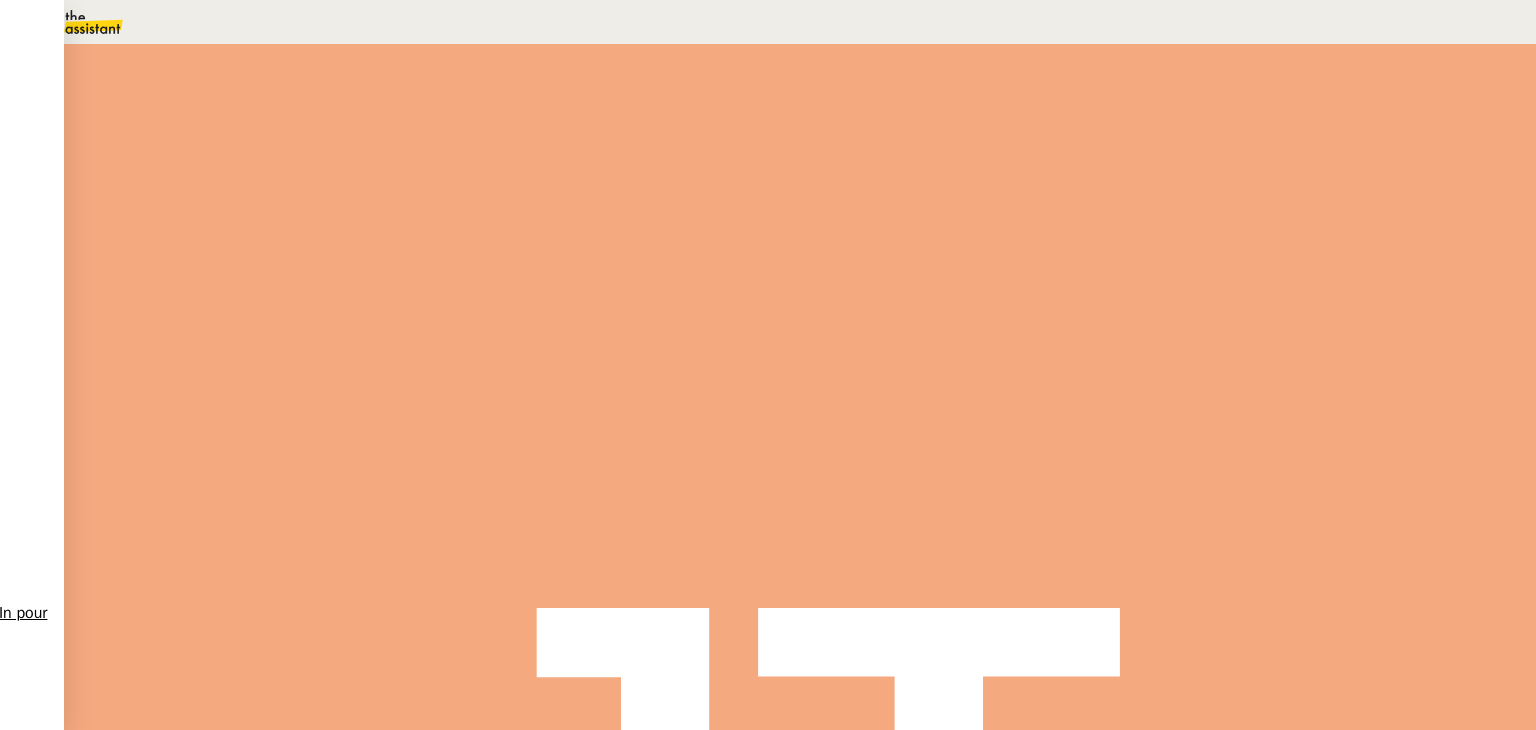 scroll, scrollTop: 548, scrollLeft: 0, axis: vertical 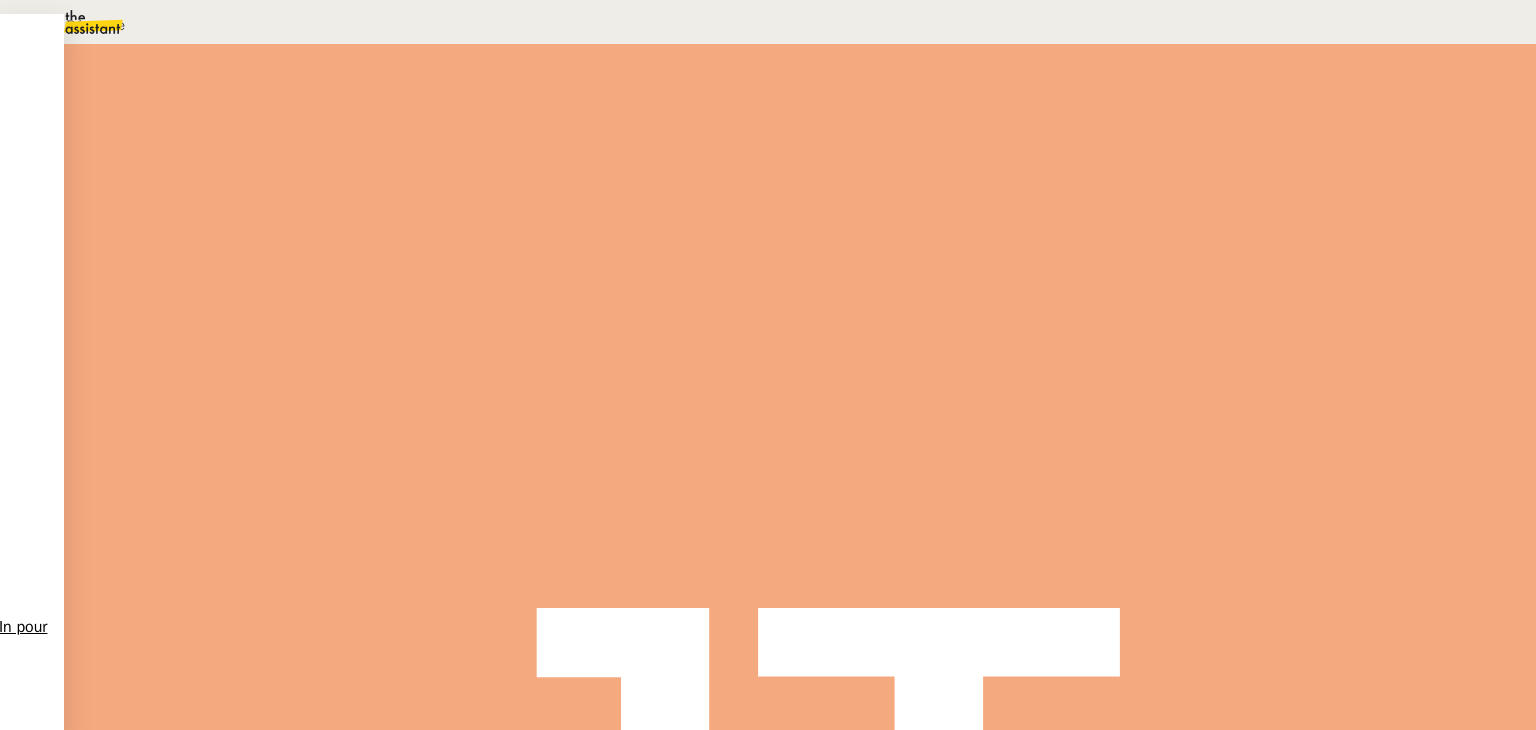 click at bounding box center (352, 403) 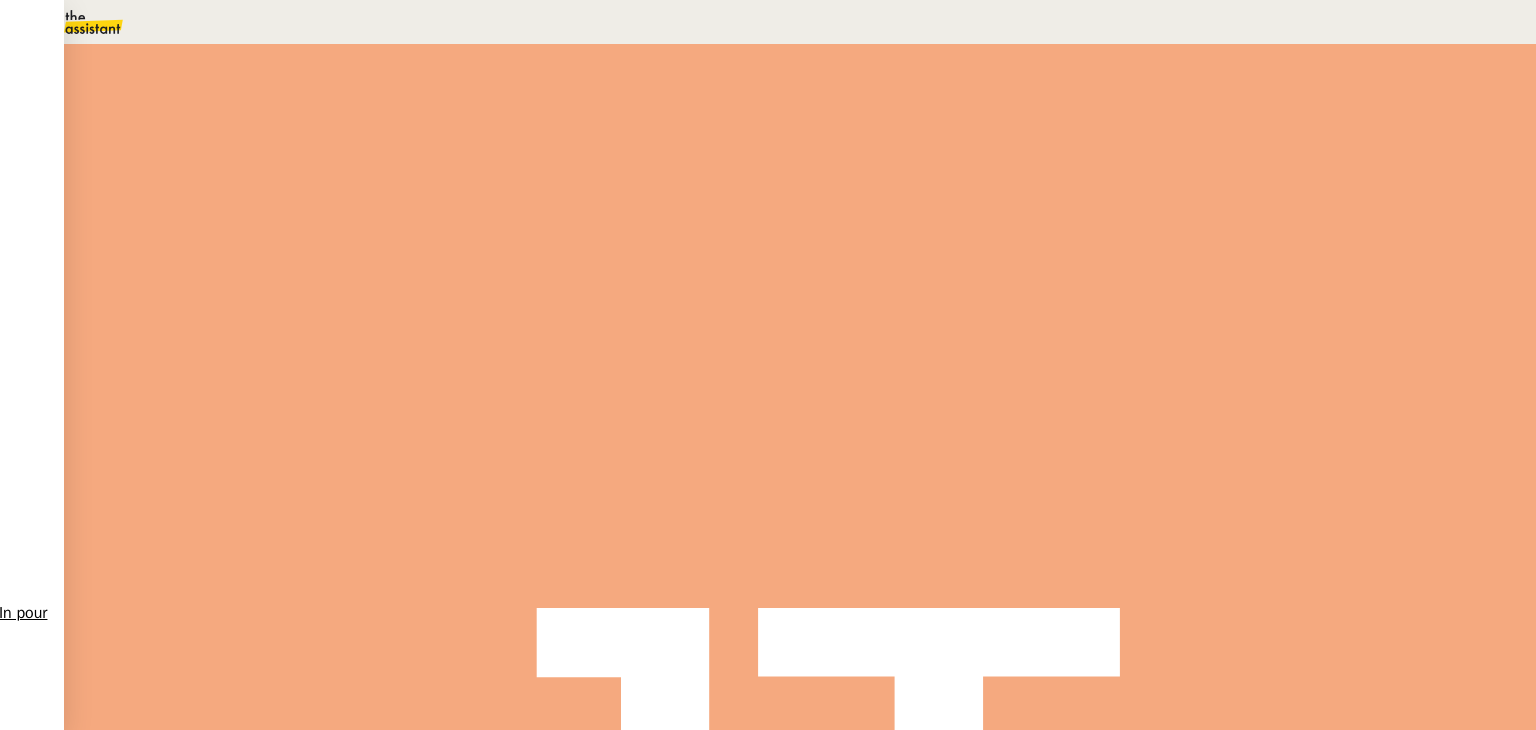 click on "Désinscrire l'email" at bounding box center (400, 582) 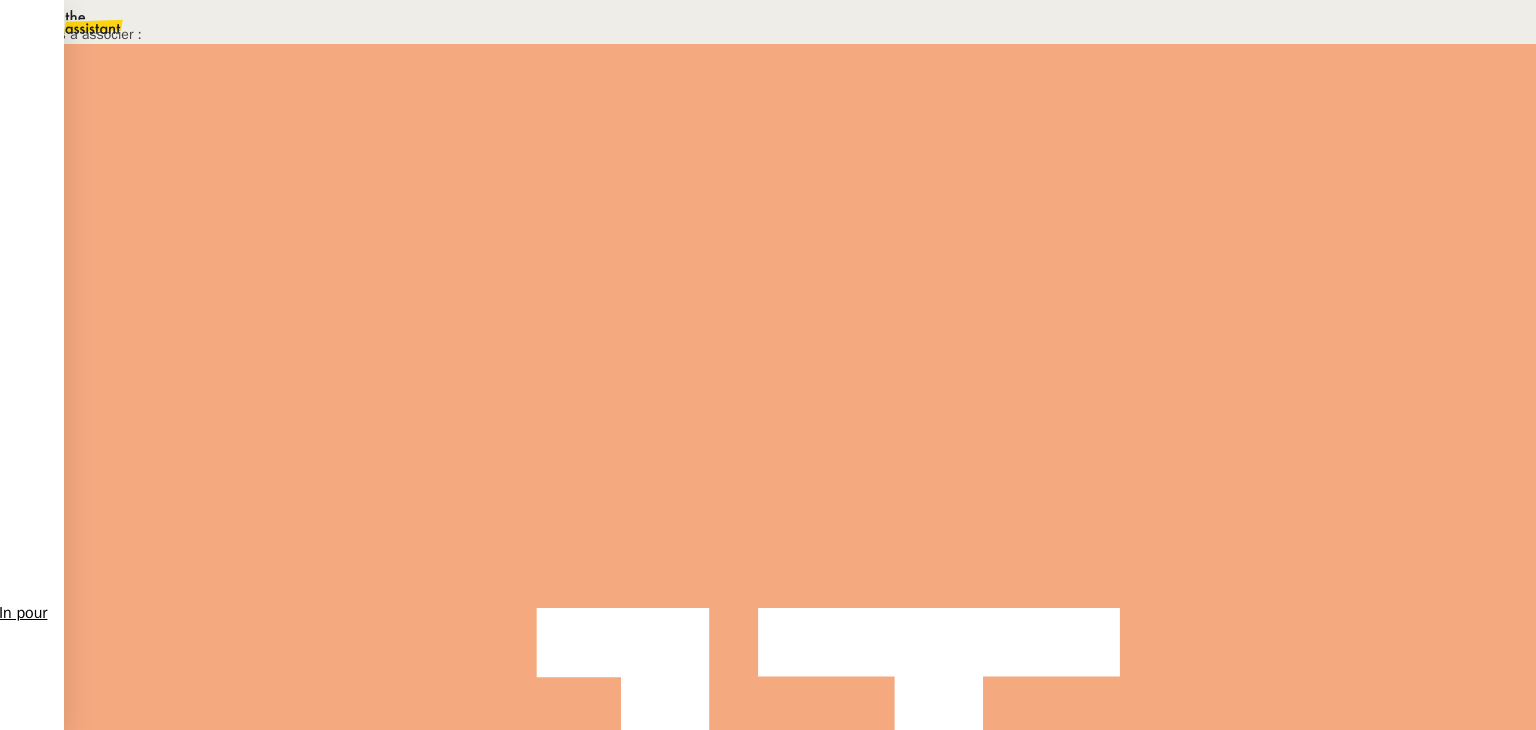 click on "Confirmer" at bounding box center (1484, 708) 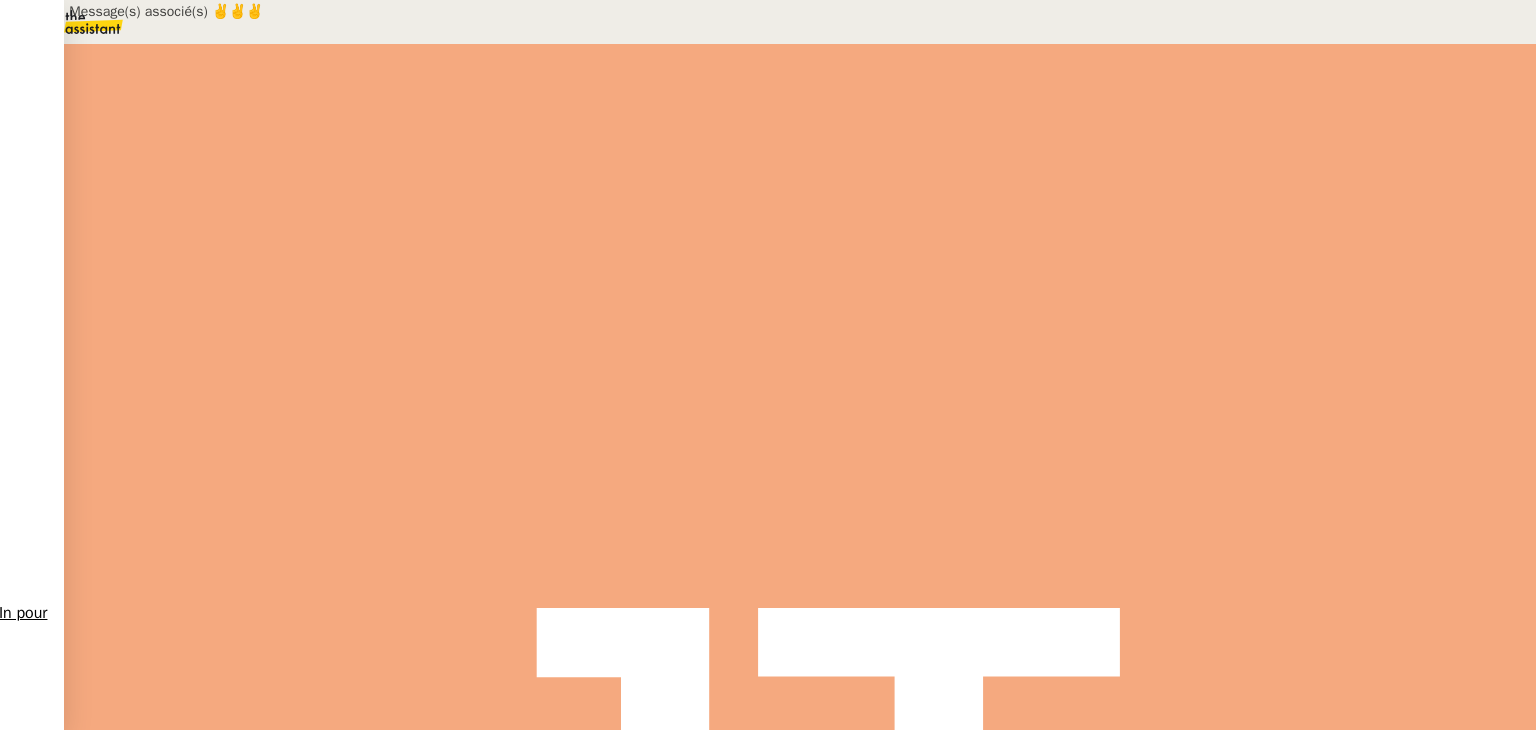 scroll, scrollTop: 0, scrollLeft: 0, axis: both 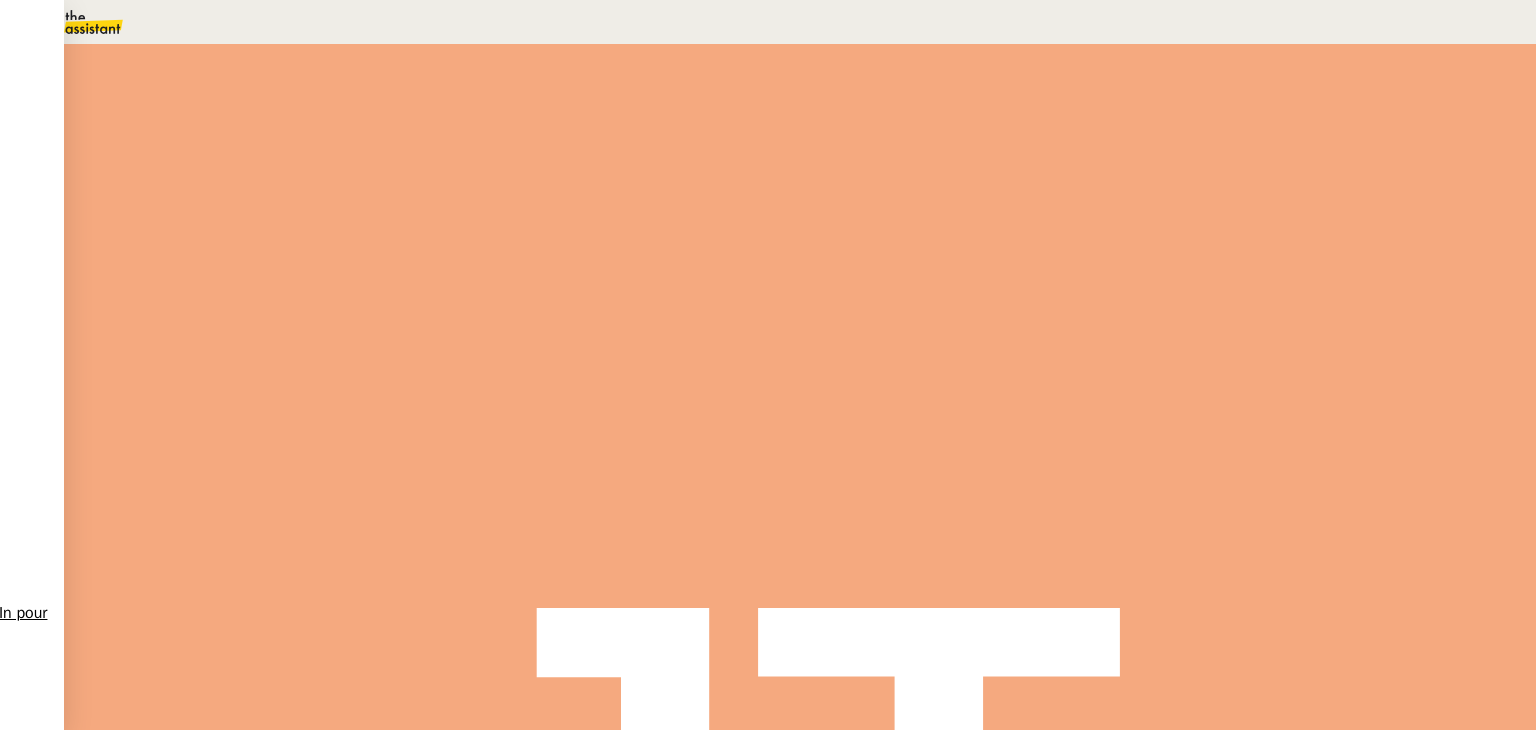 click at bounding box center [1184, 133] 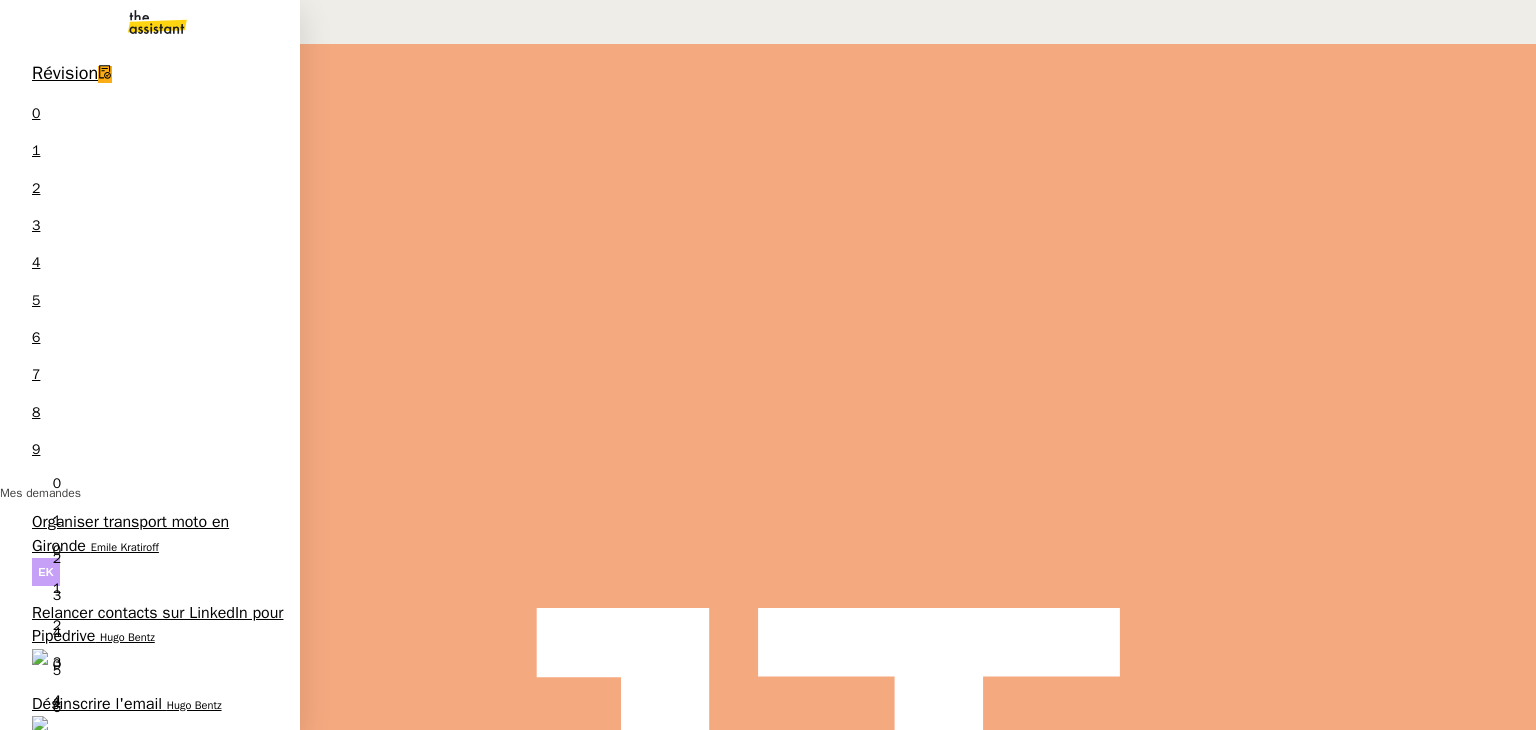 click on "Hugo Bentz" at bounding box center (194, 1407) 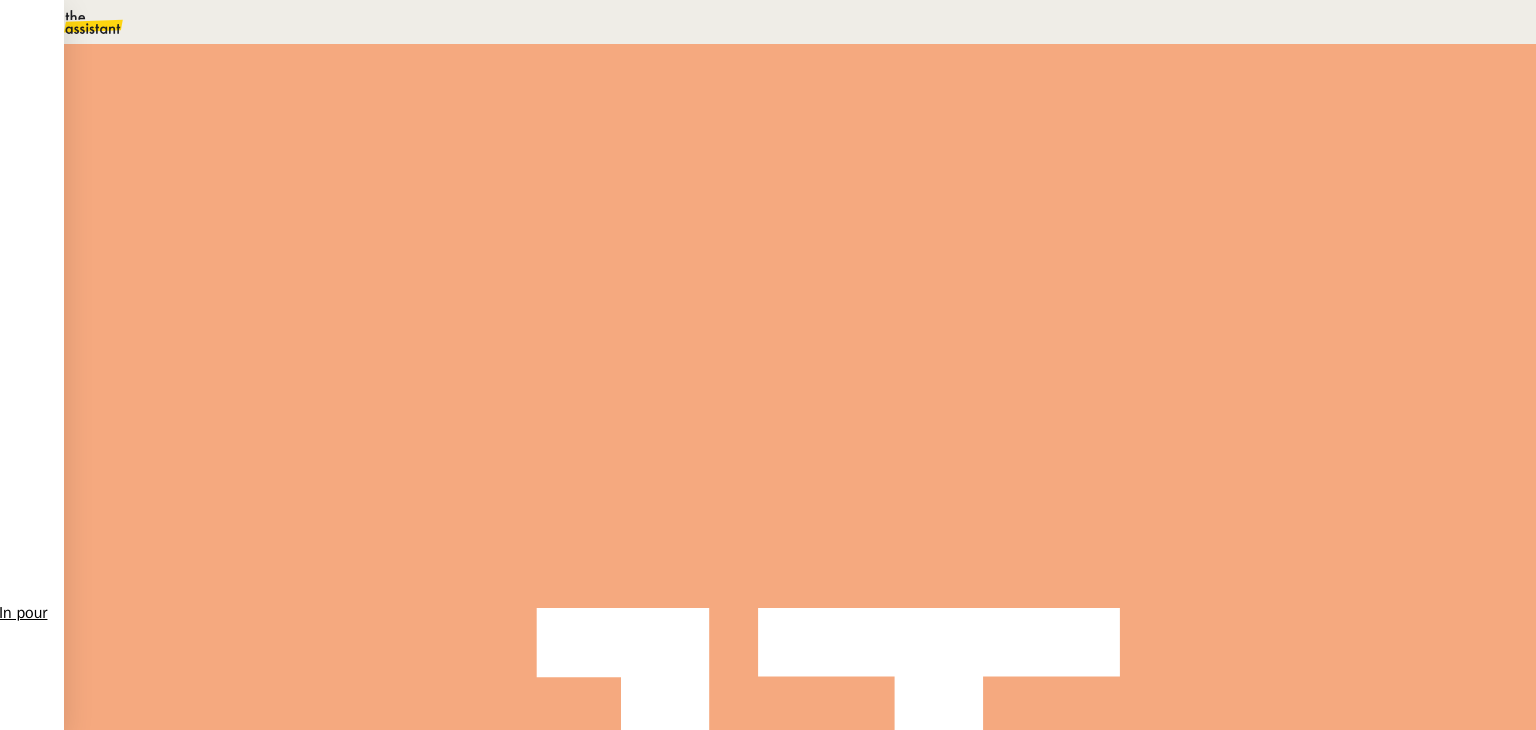 scroll, scrollTop: 700, scrollLeft: 0, axis: vertical 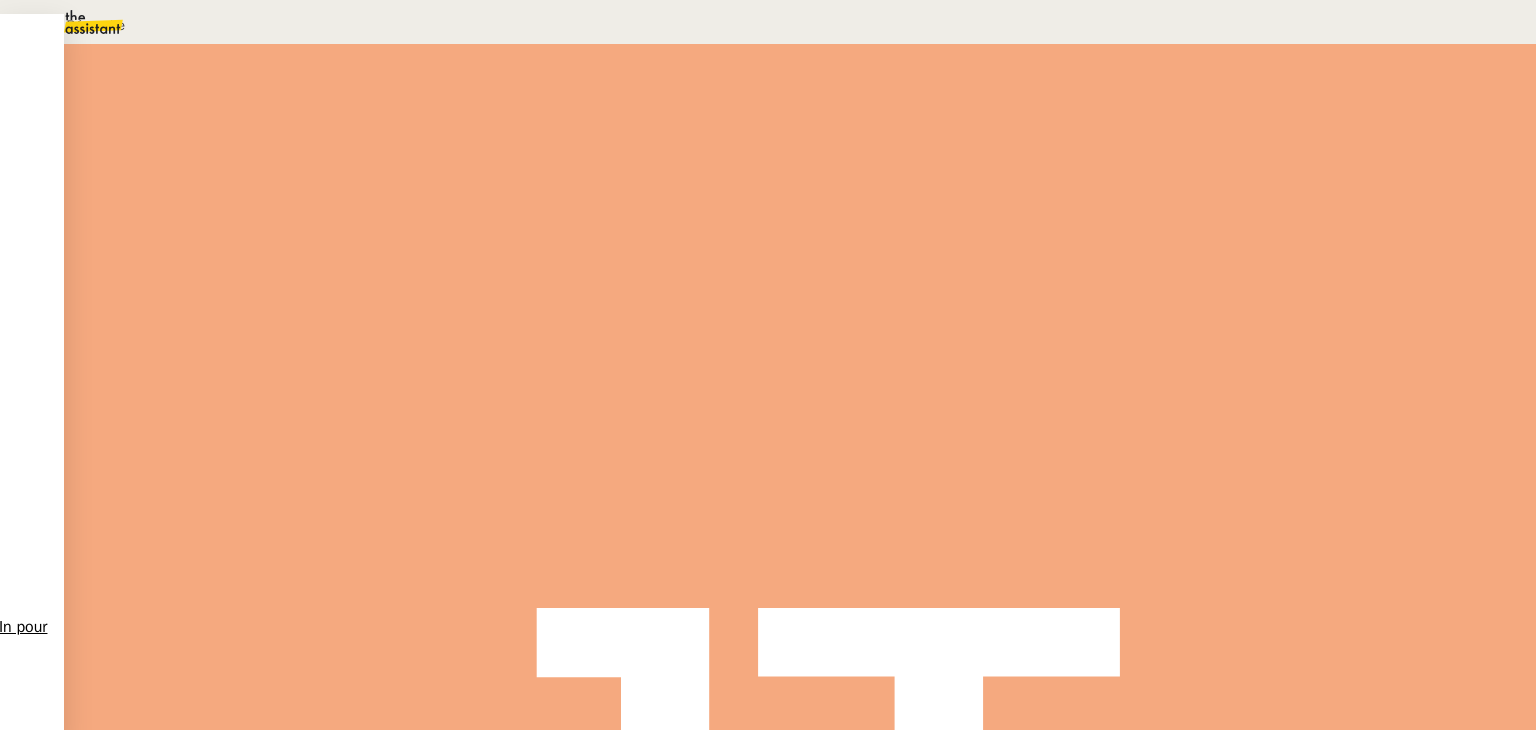 click at bounding box center [353, 562] 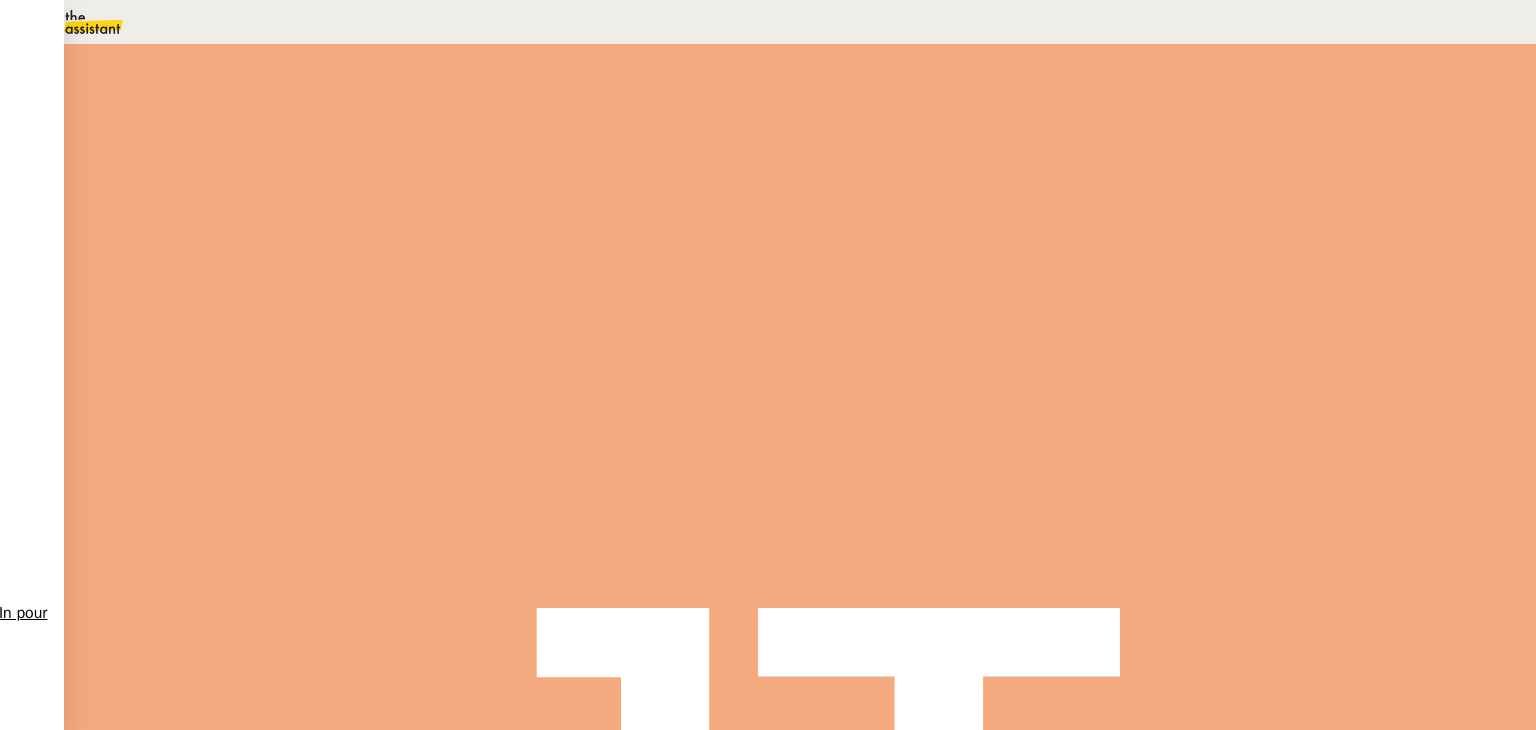 click on "Désinscrire l'email" at bounding box center [400, 582] 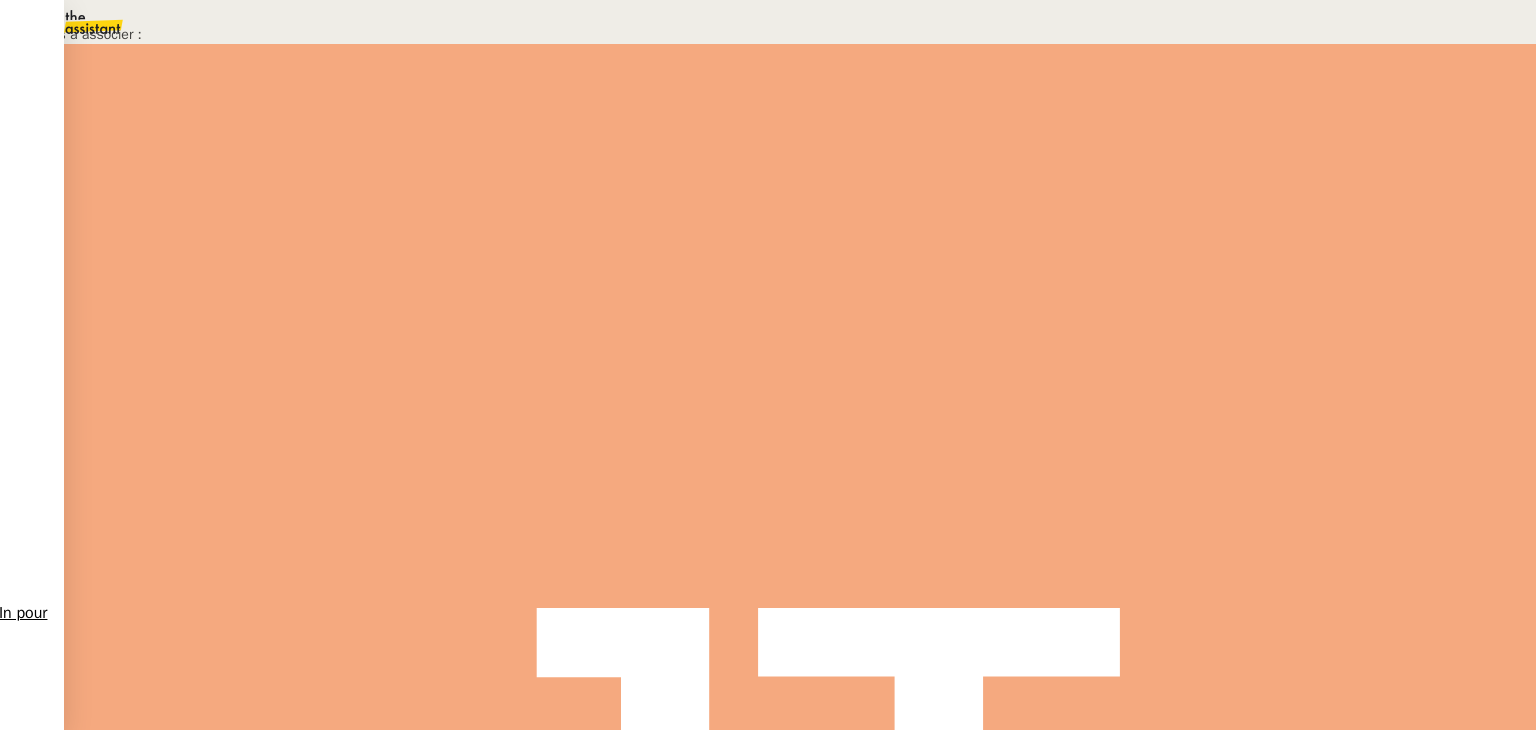 click on "Confirmer" at bounding box center [1484, 708] 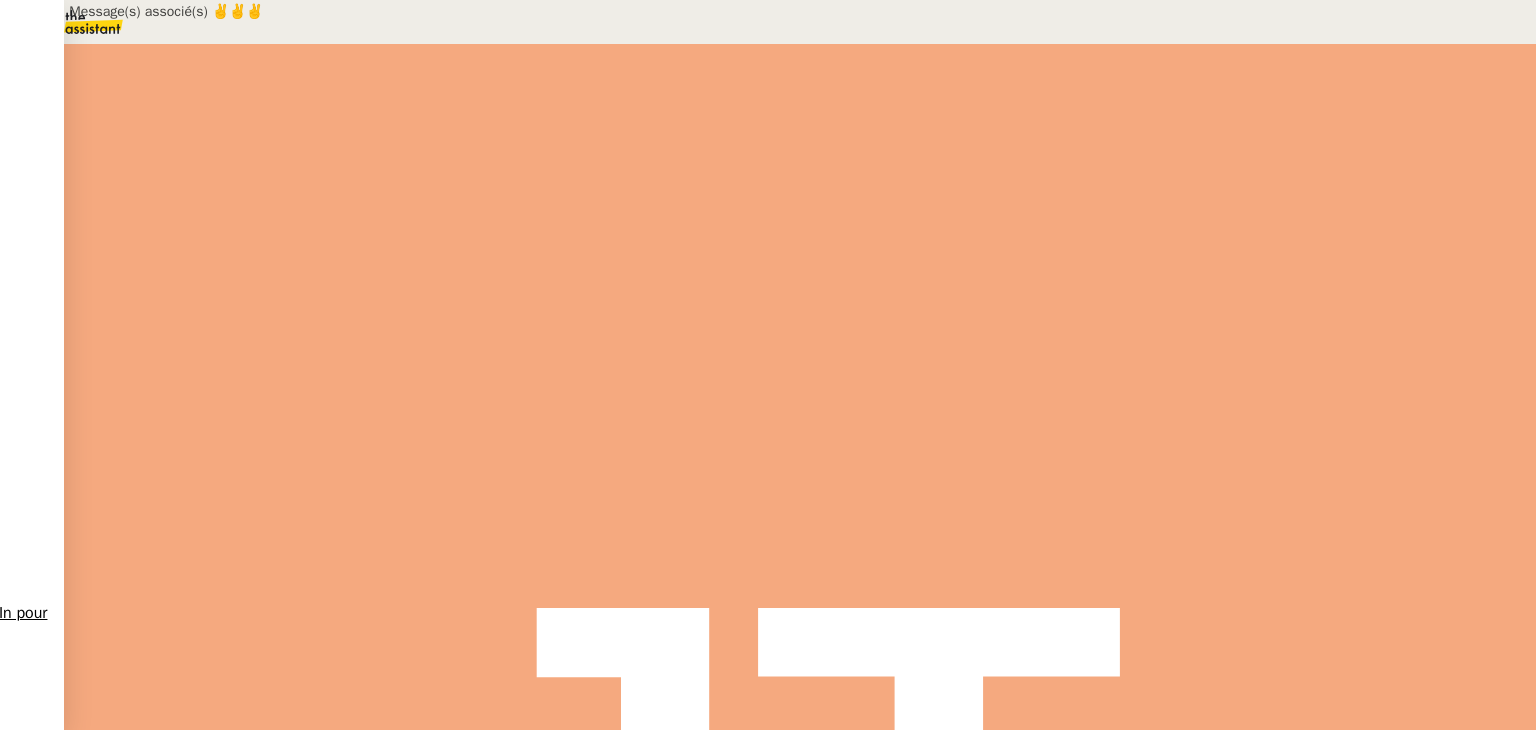 scroll, scrollTop: 0, scrollLeft: 0, axis: both 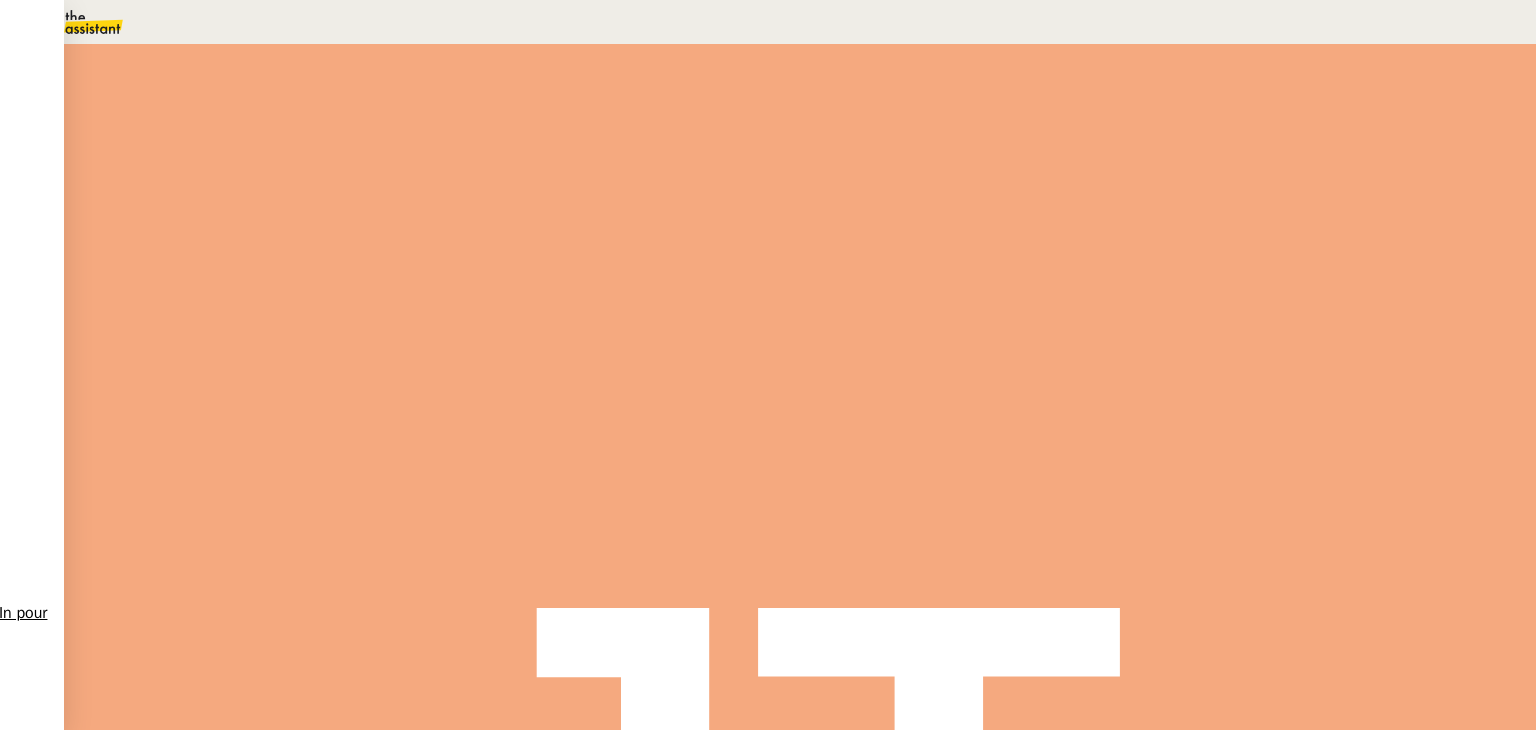 click at bounding box center (1184, 133) 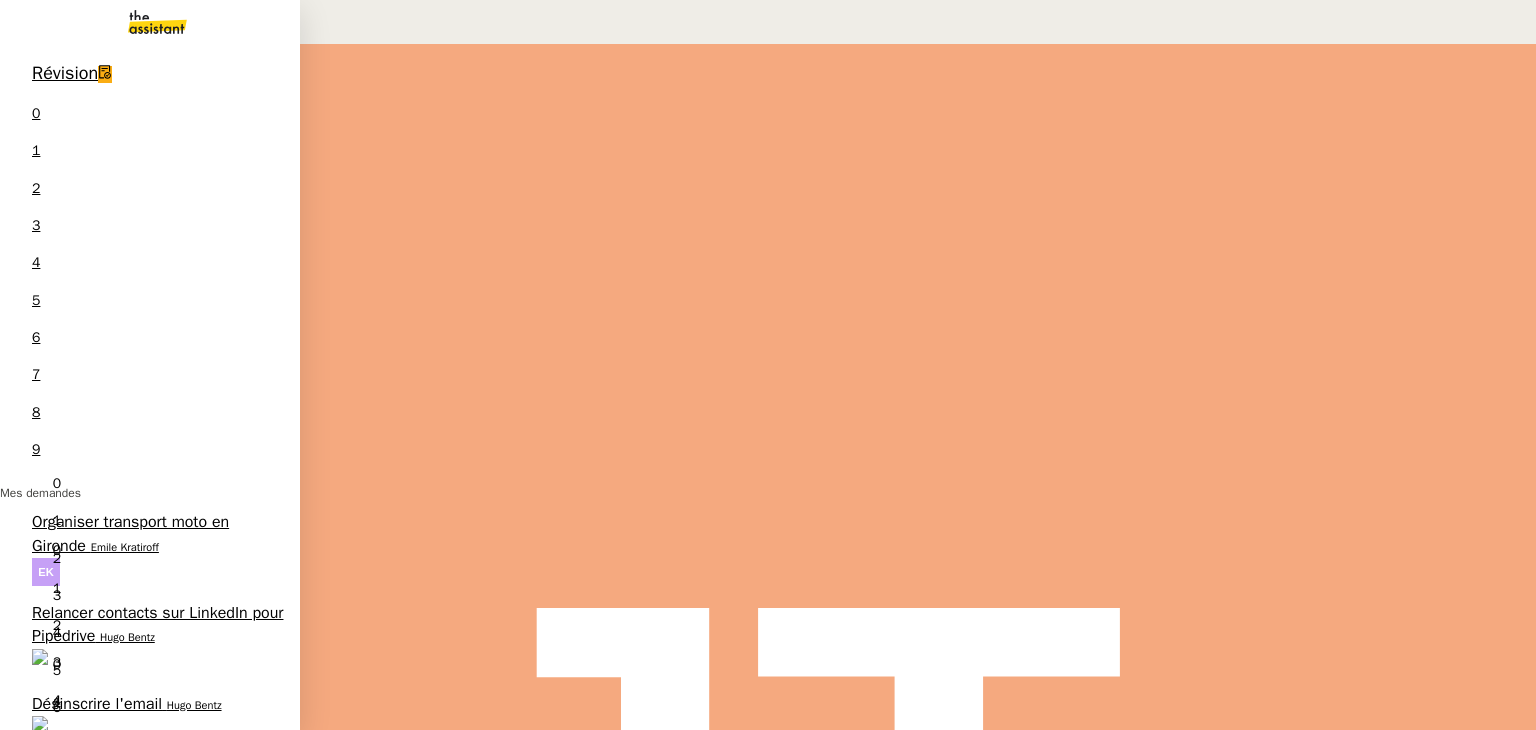 click on "Désinscrire l'email [EMAIL]" at bounding box center [126, 1338] 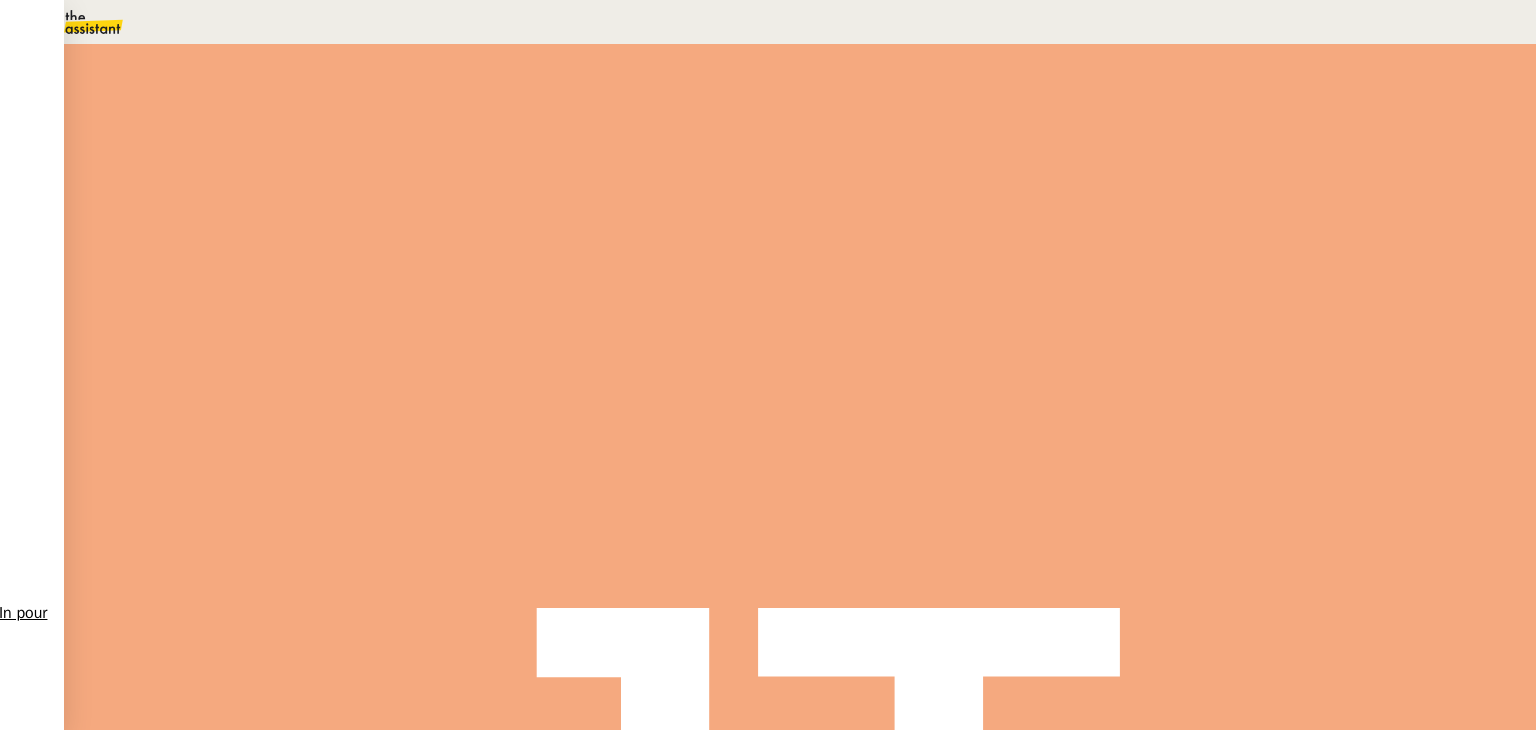 scroll, scrollTop: 0, scrollLeft: 0, axis: both 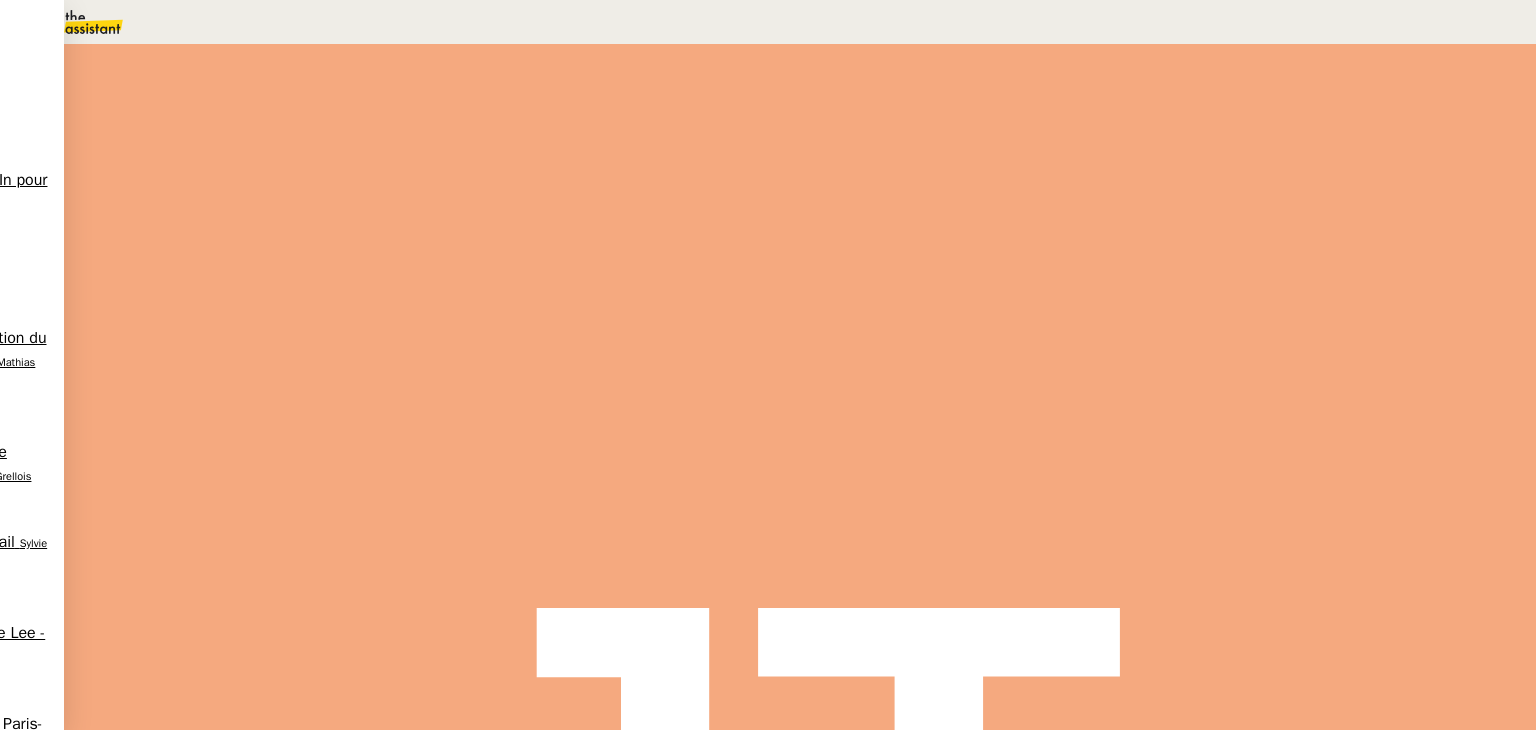 click at bounding box center [352, 451] 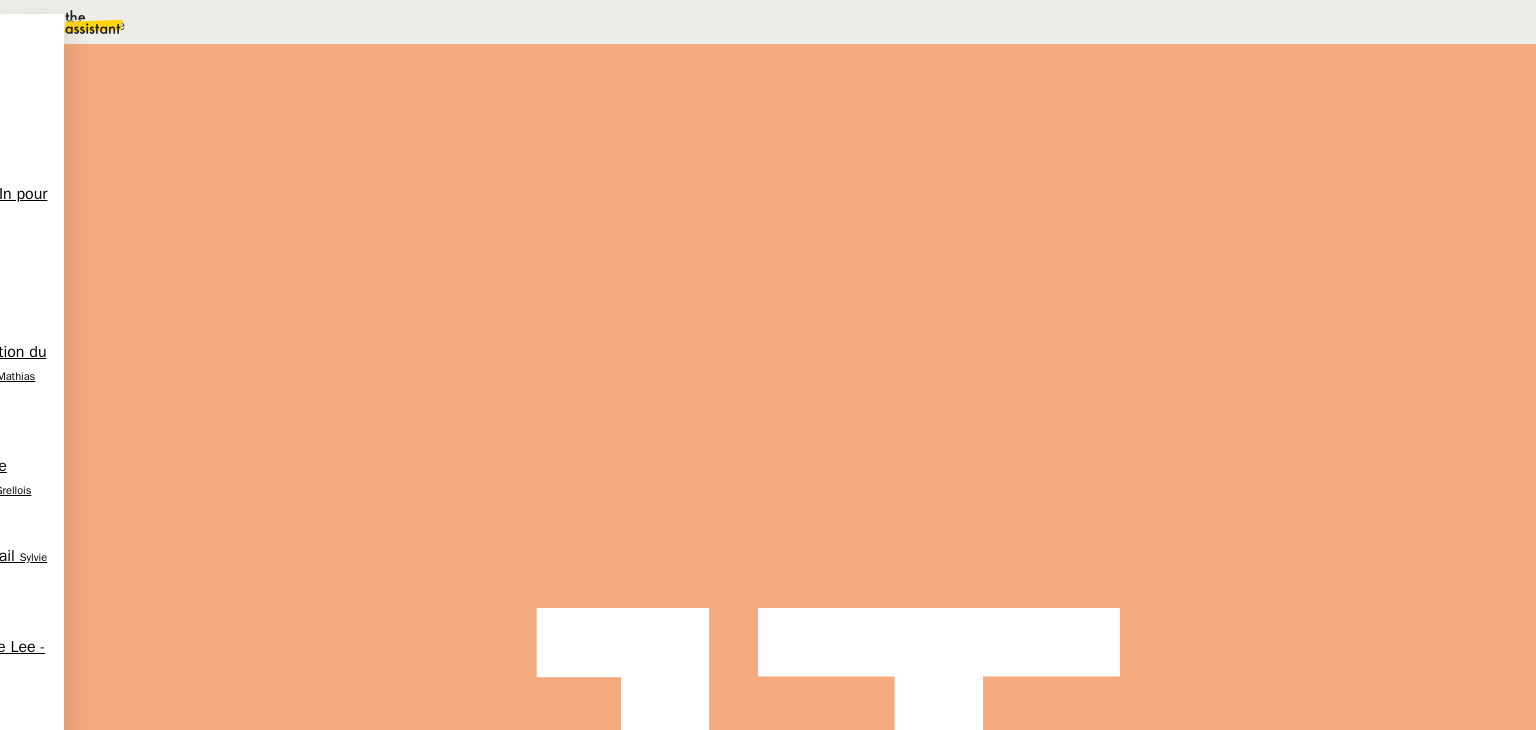 click on "Déplacer vers une demande existante" at bounding box center (96, 25) 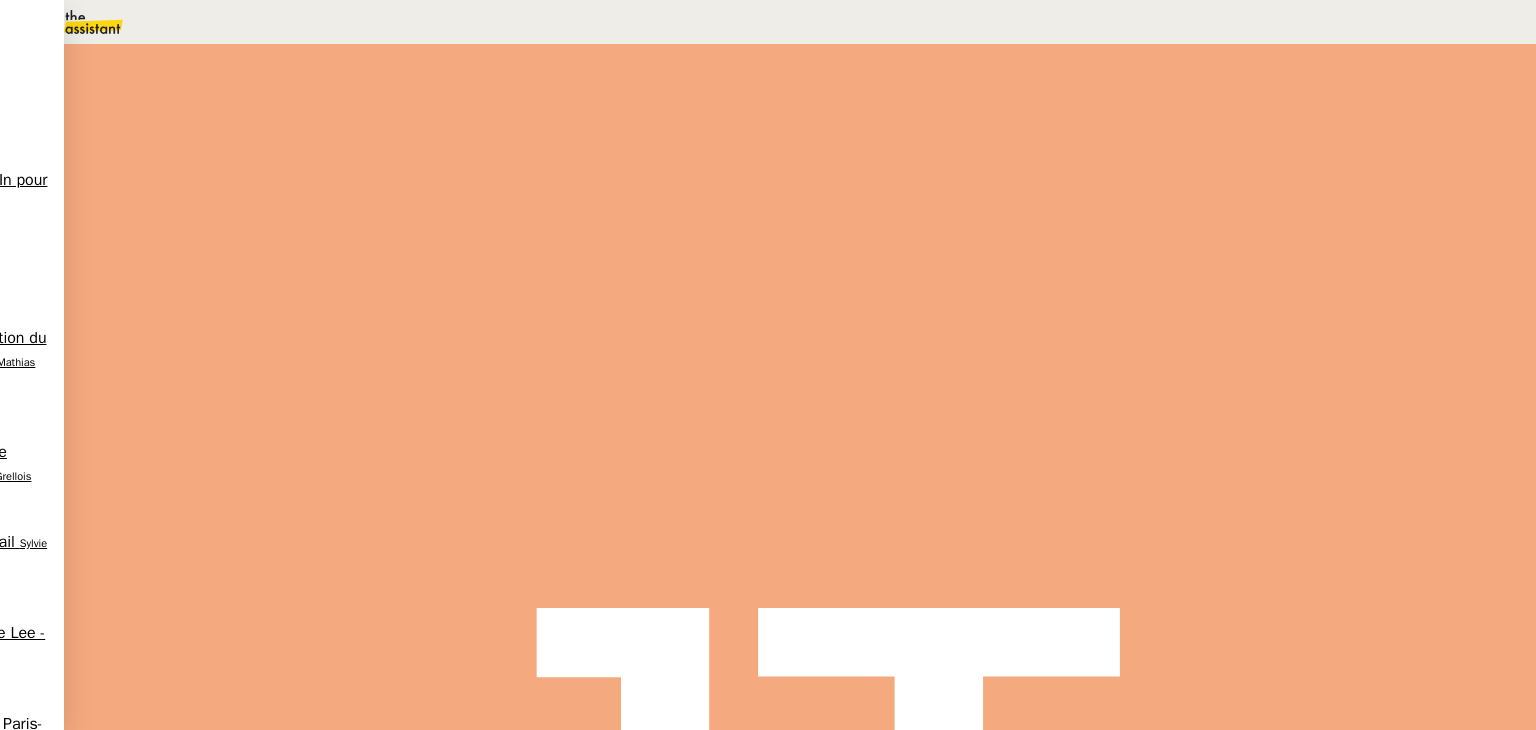 click on "Désinscrire l'email" at bounding box center [400, 582] 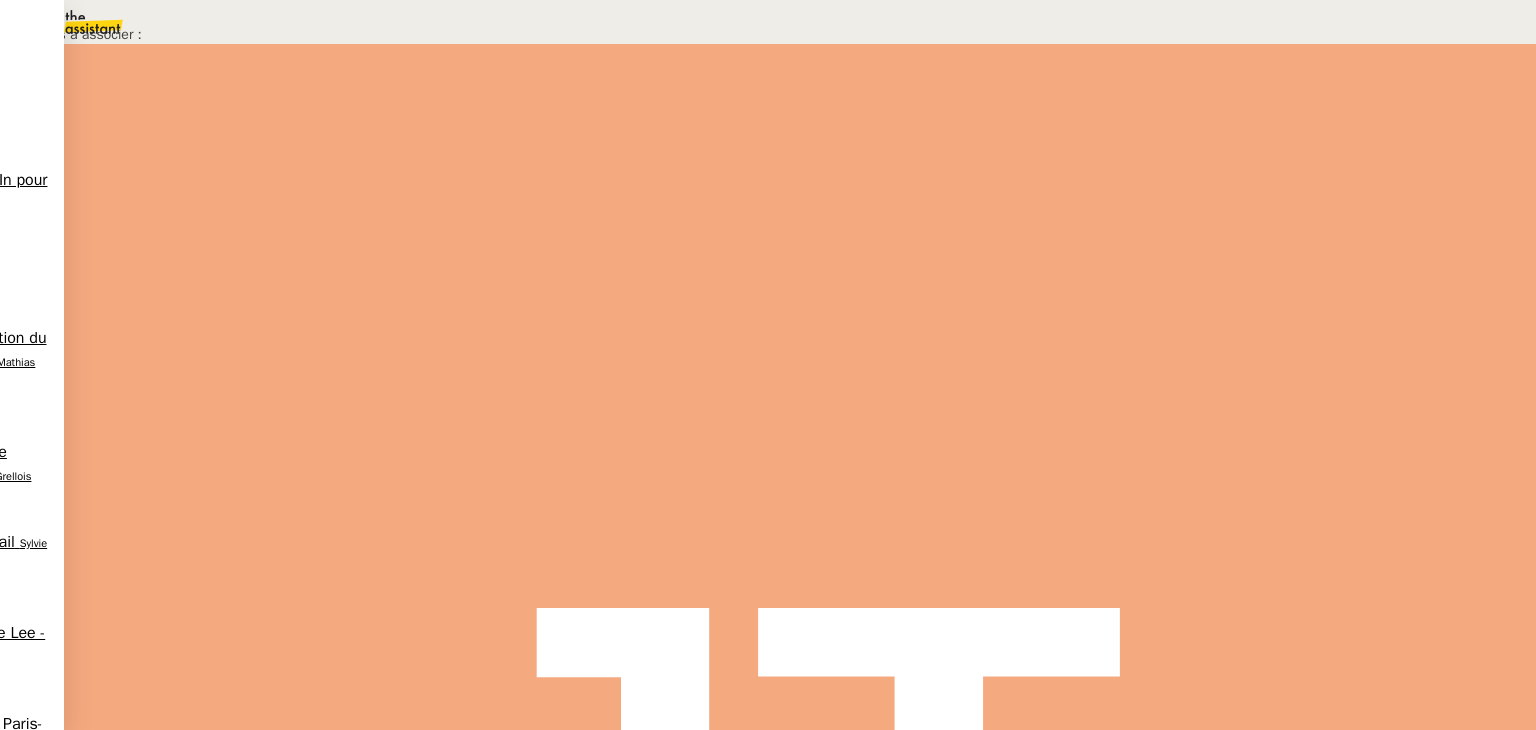 click on "Confirmer" at bounding box center (1484, 708) 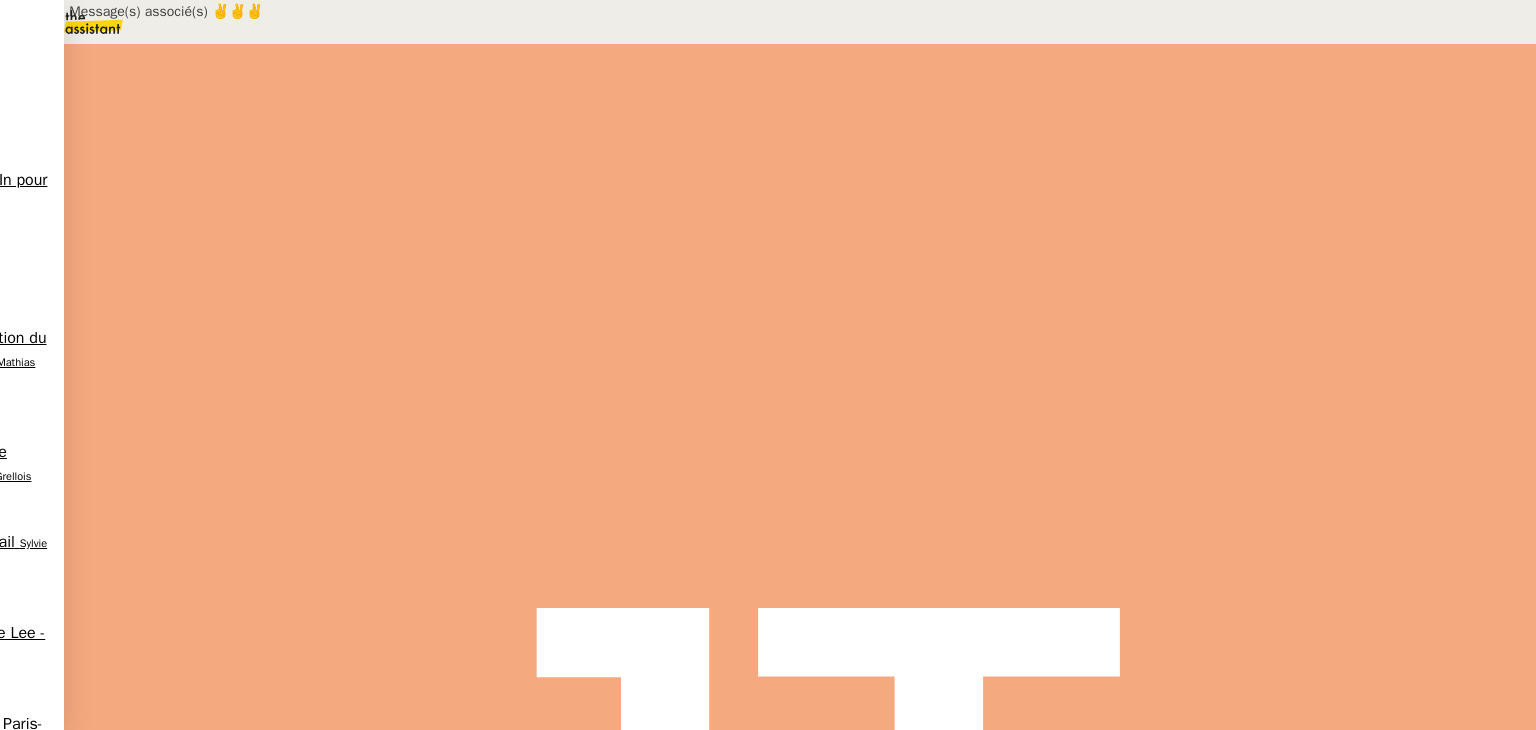 scroll, scrollTop: 0, scrollLeft: 0, axis: both 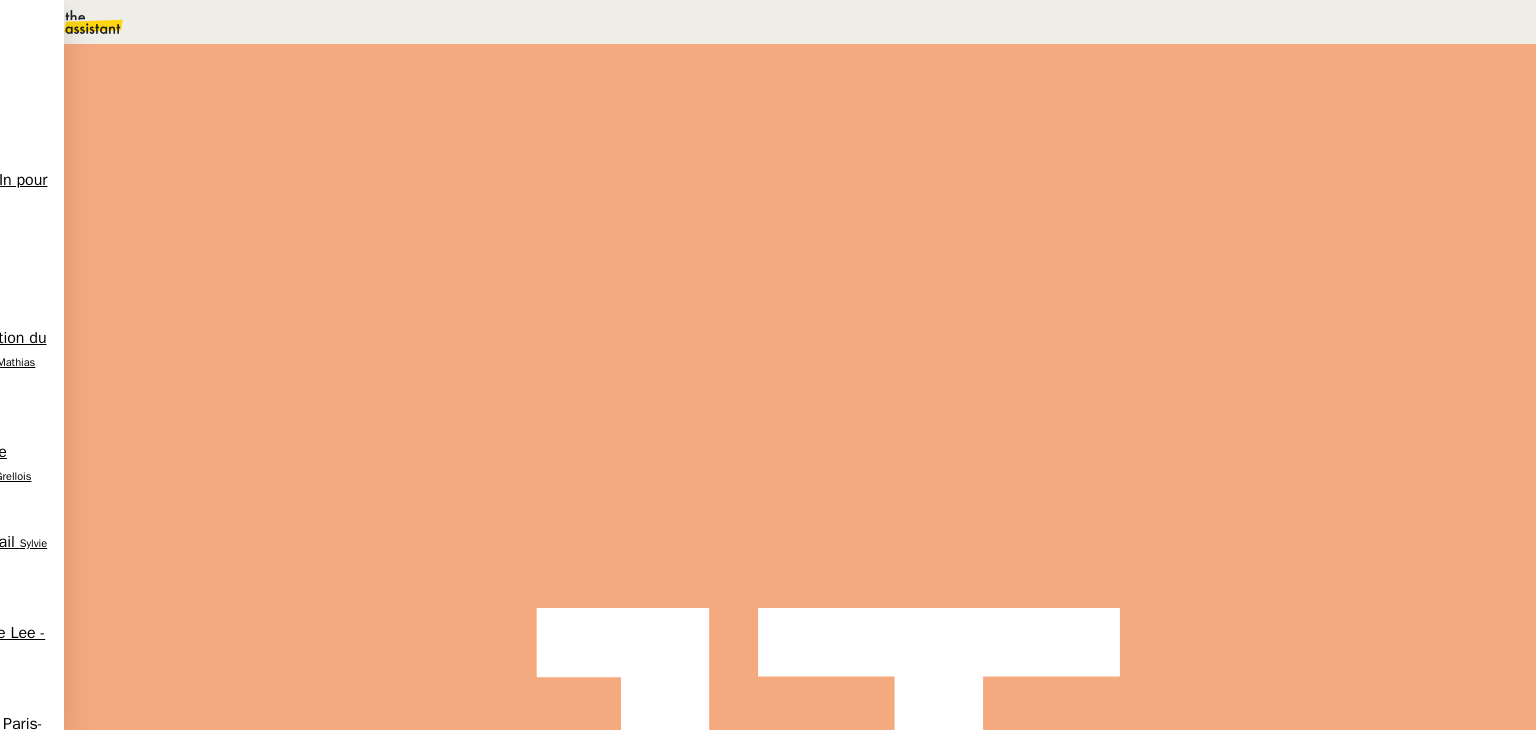 paste on "FORKE" 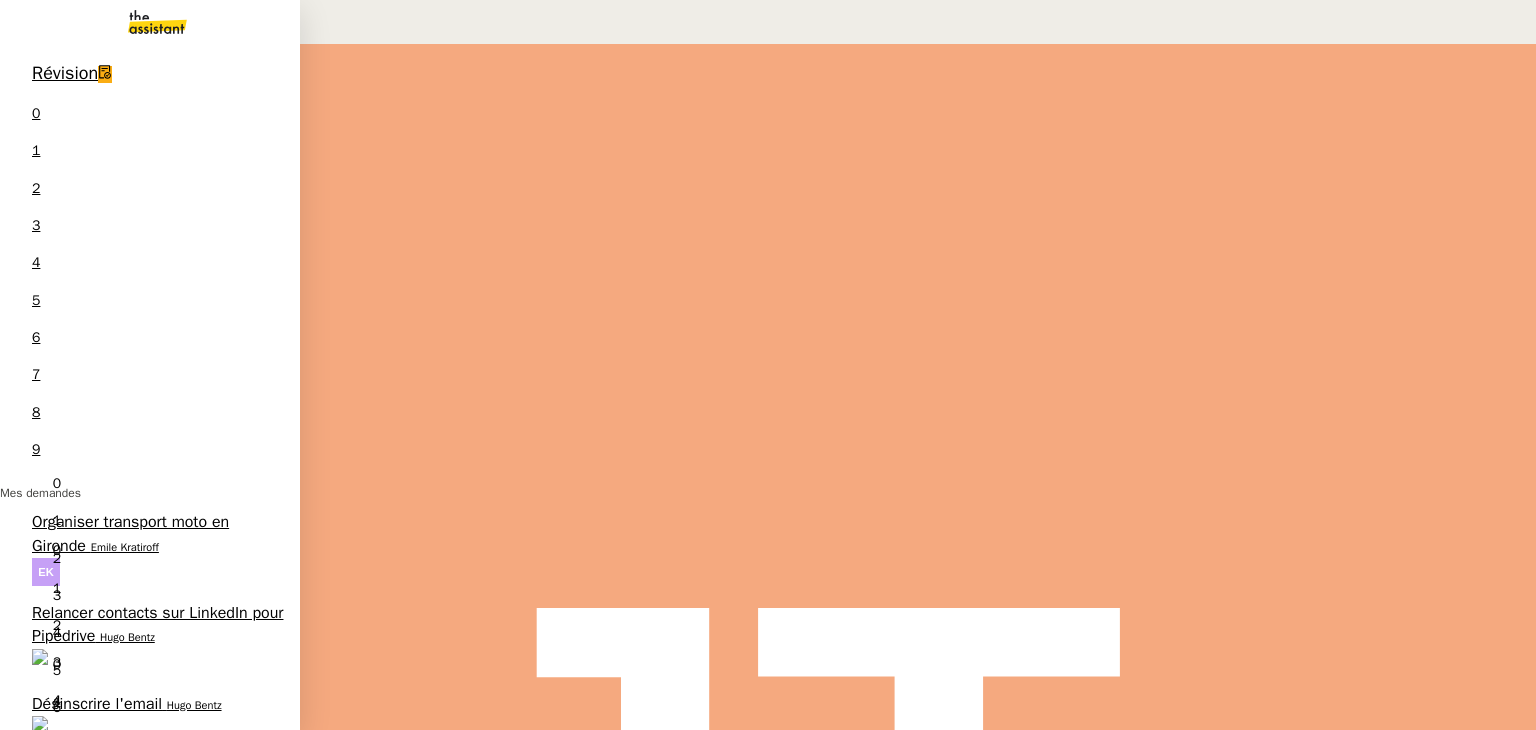 click on "Organiser transport moto en Gironde" at bounding box center [130, 533] 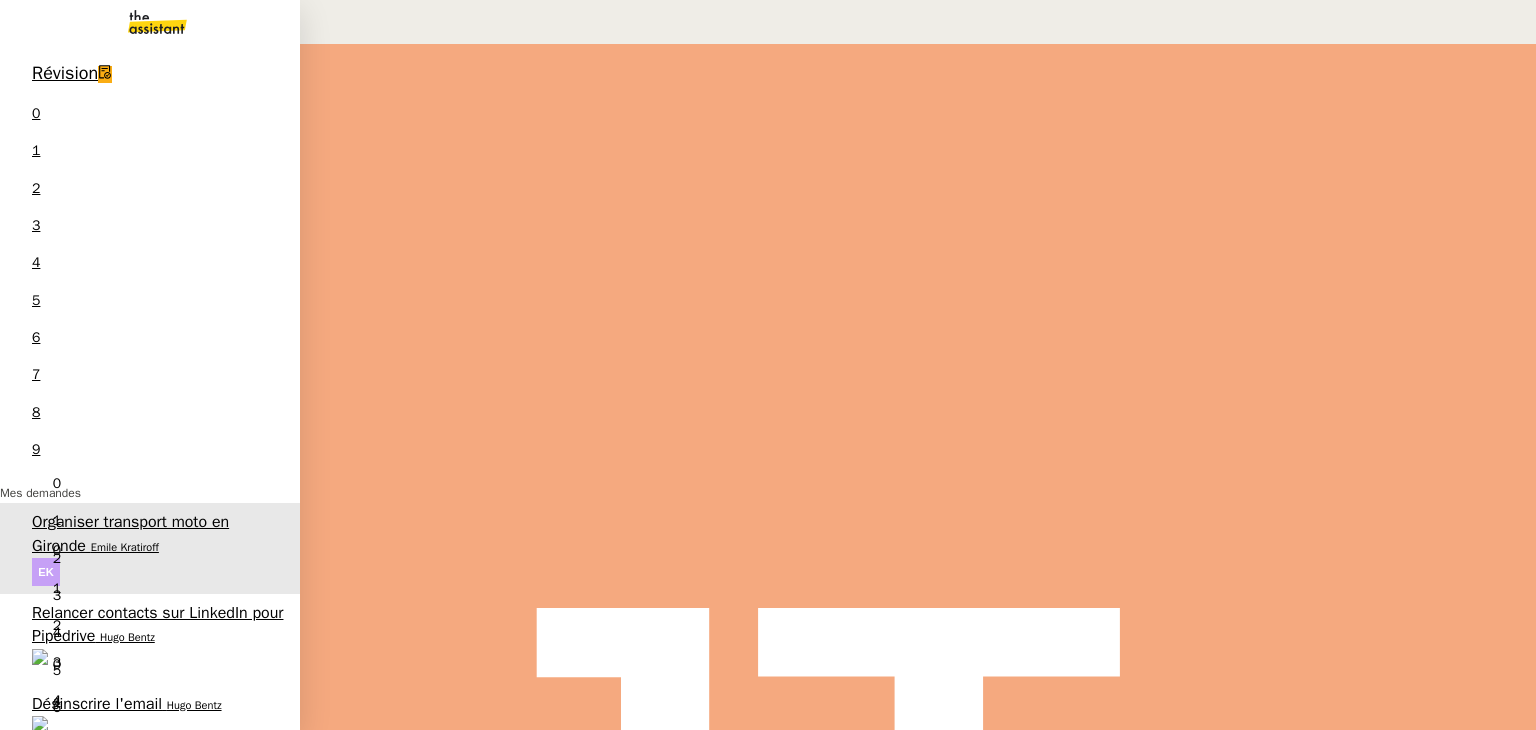 click on "Mise à jour des liens de Newsletter  - 9 juillet 2025 dans Notion" at bounding box center (156, 1349) 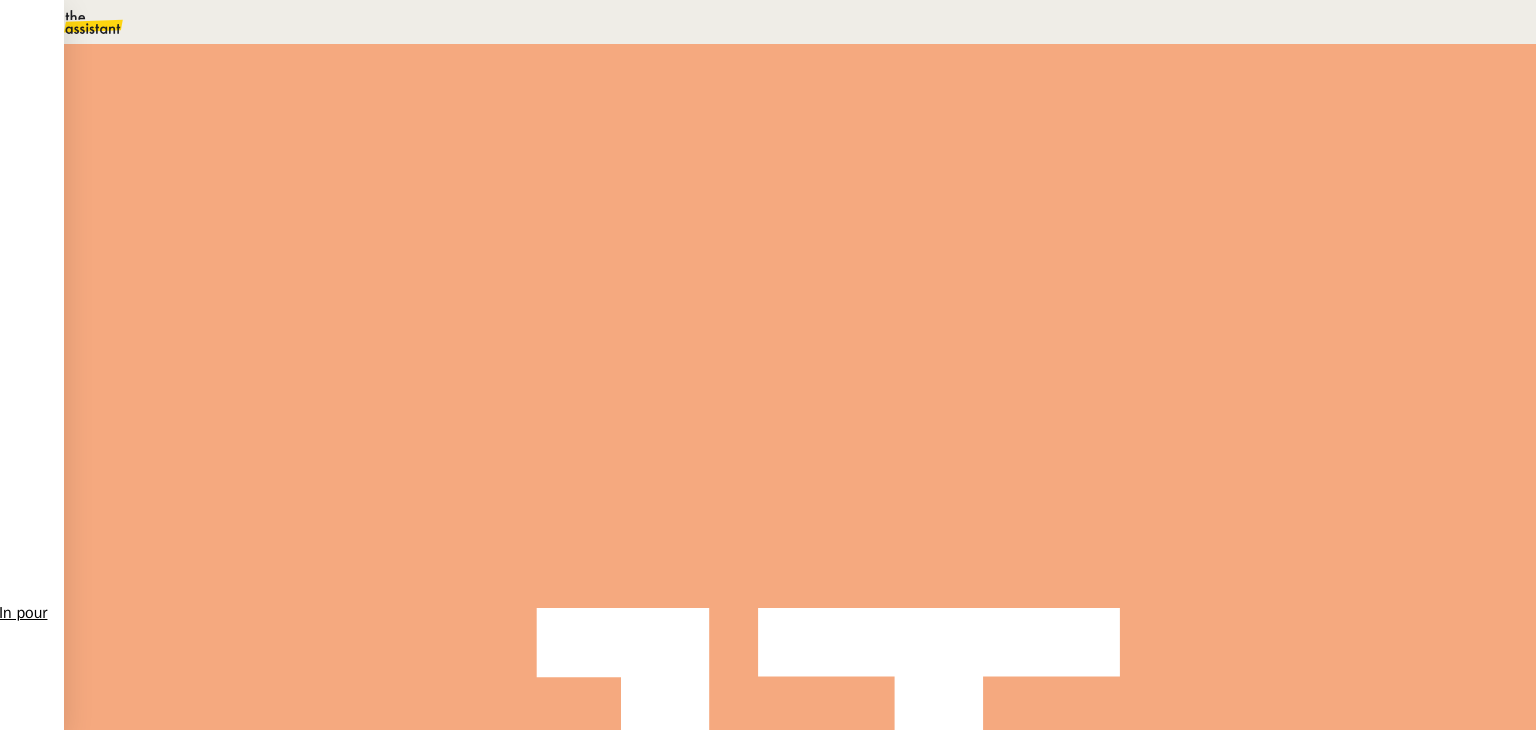 click on "Tâche" at bounding box center (819, 239) 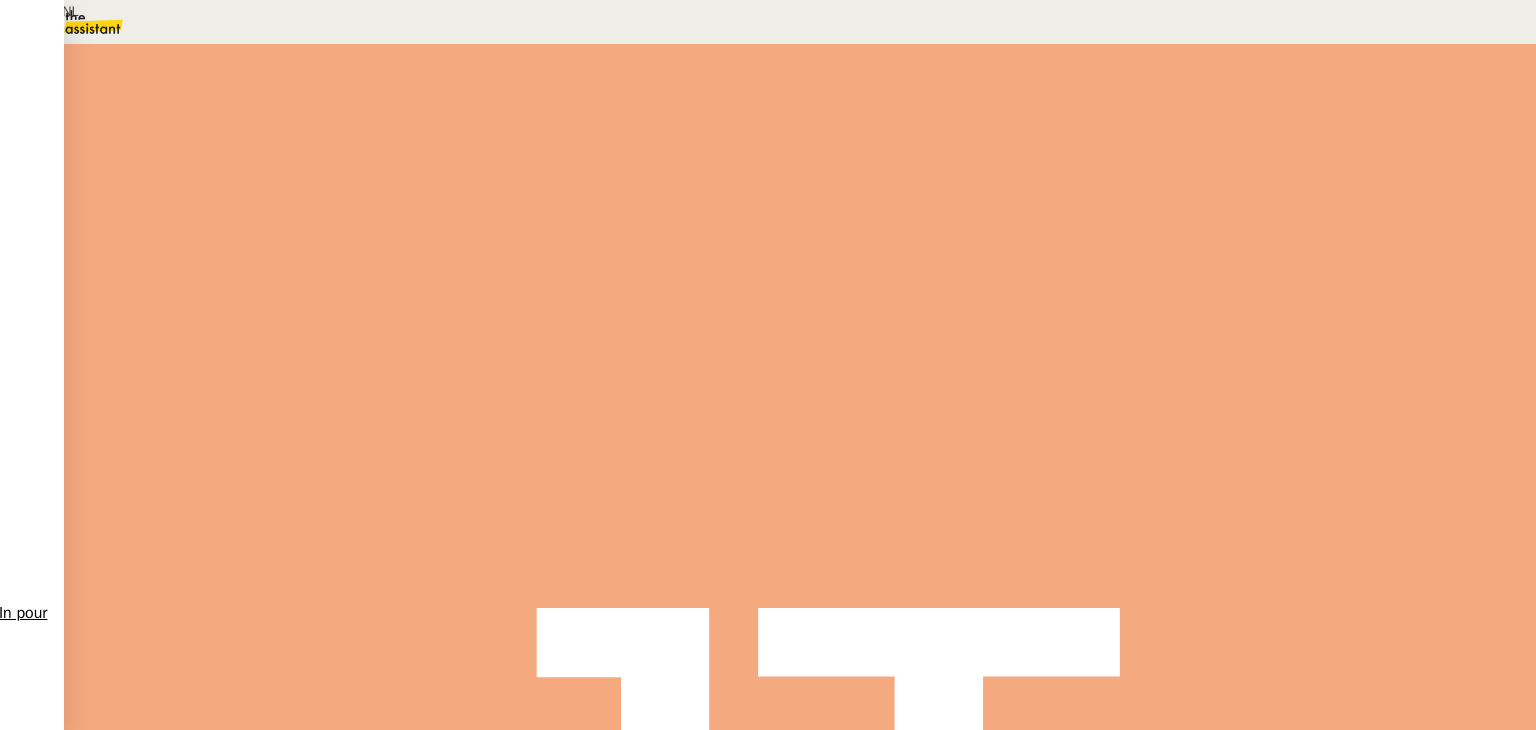 type on "MAJ liens NL" 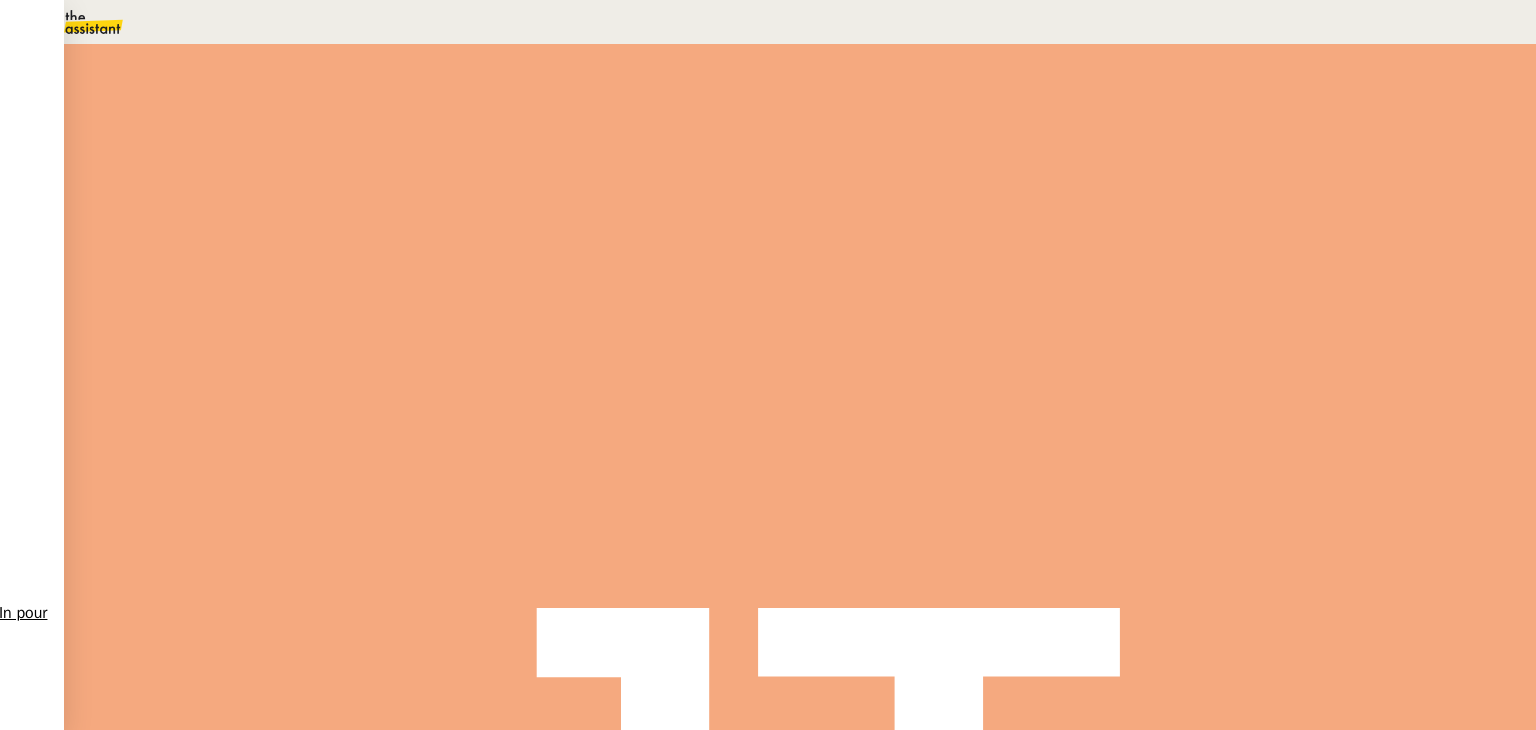 click at bounding box center [267, 340] 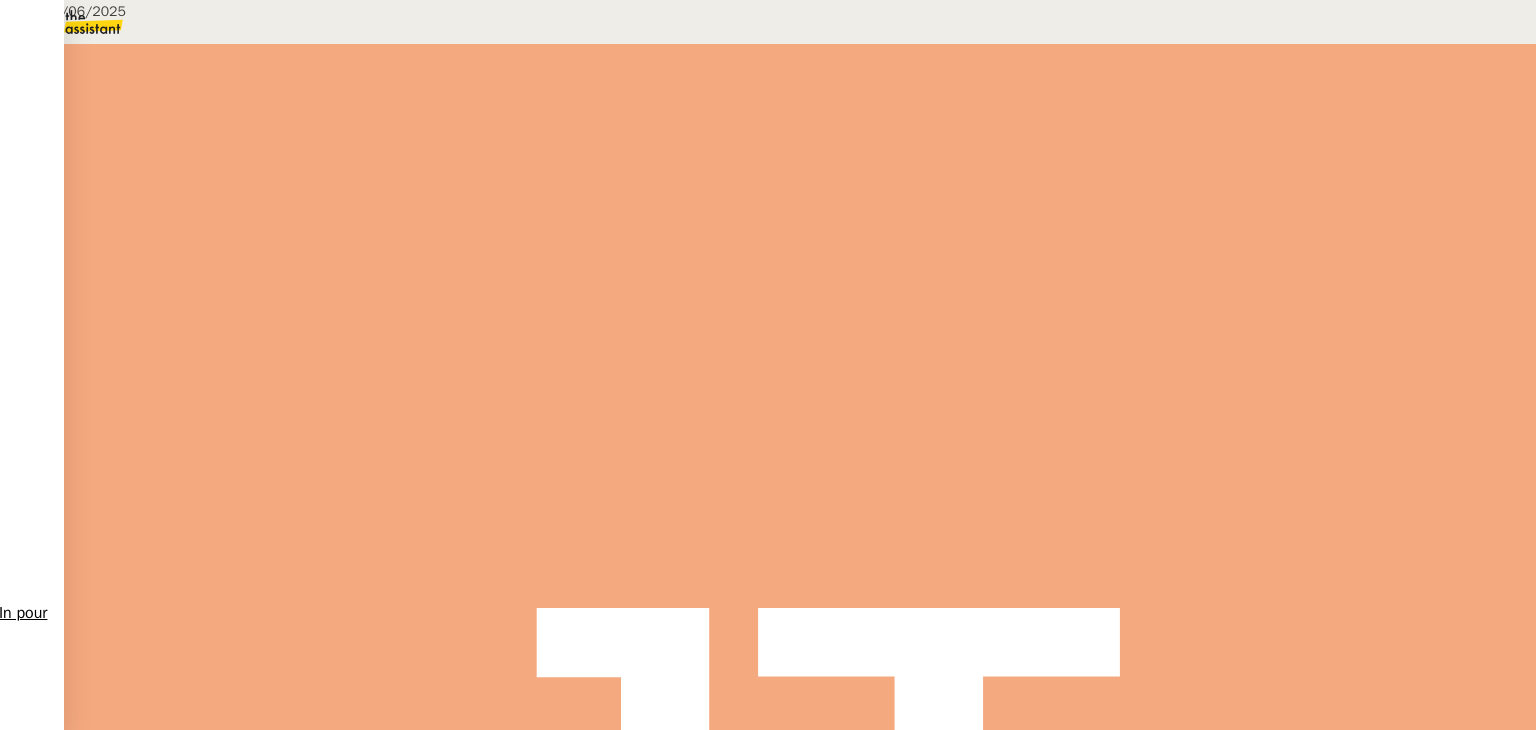 click on "NOTION" at bounding box center [164, 468] 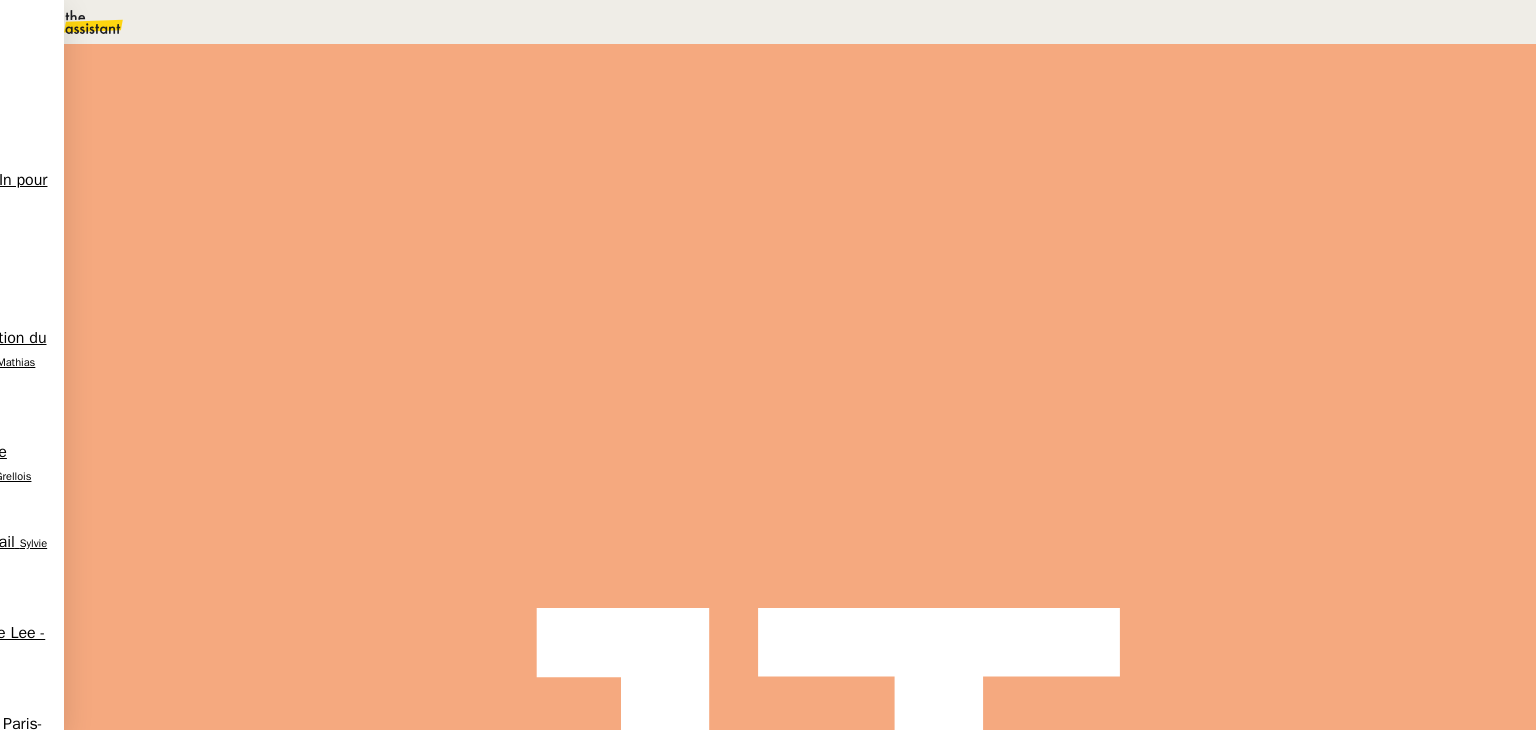 click on "Mise à jour des liens de Newsletters dans Notion" at bounding box center [207, 1083] 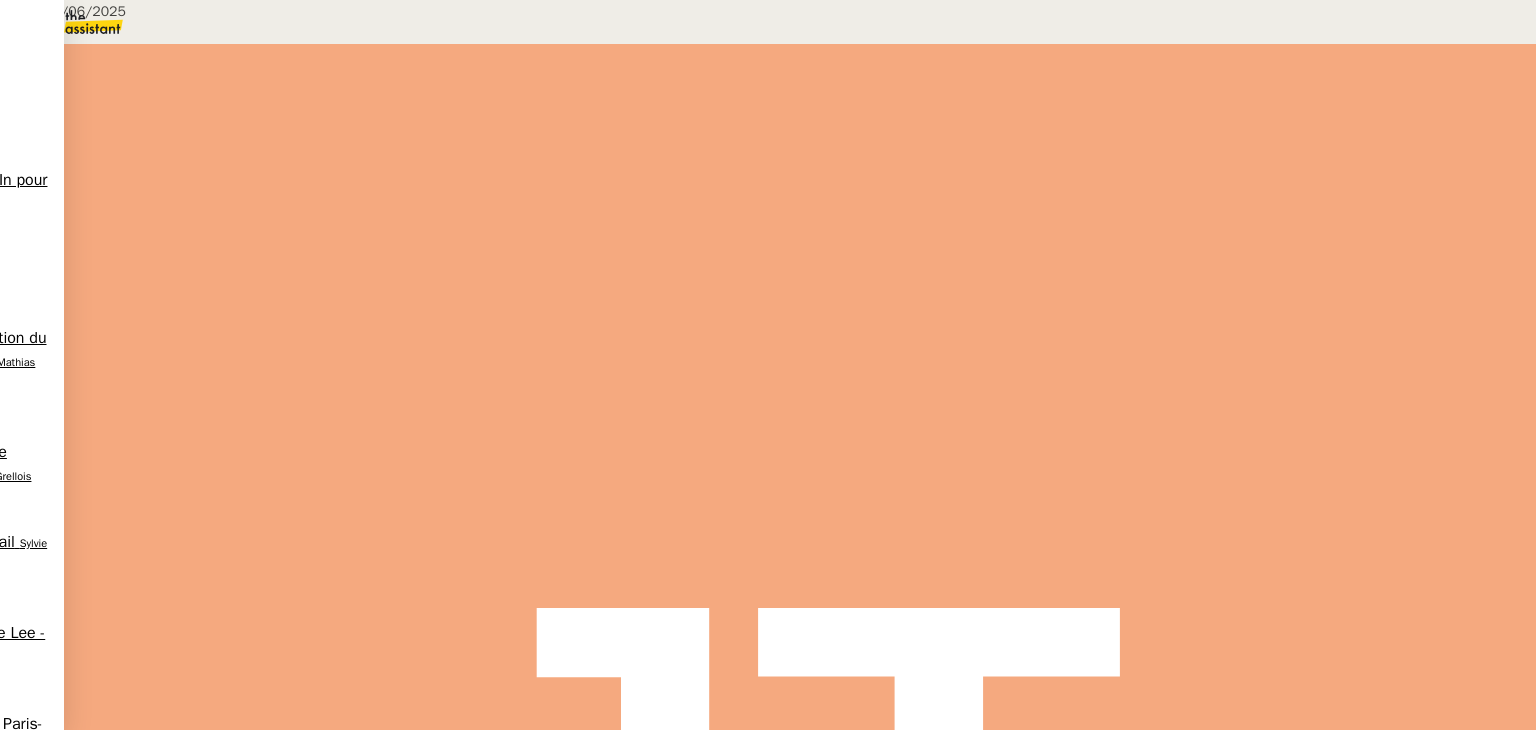 scroll, scrollTop: 400, scrollLeft: 0, axis: vertical 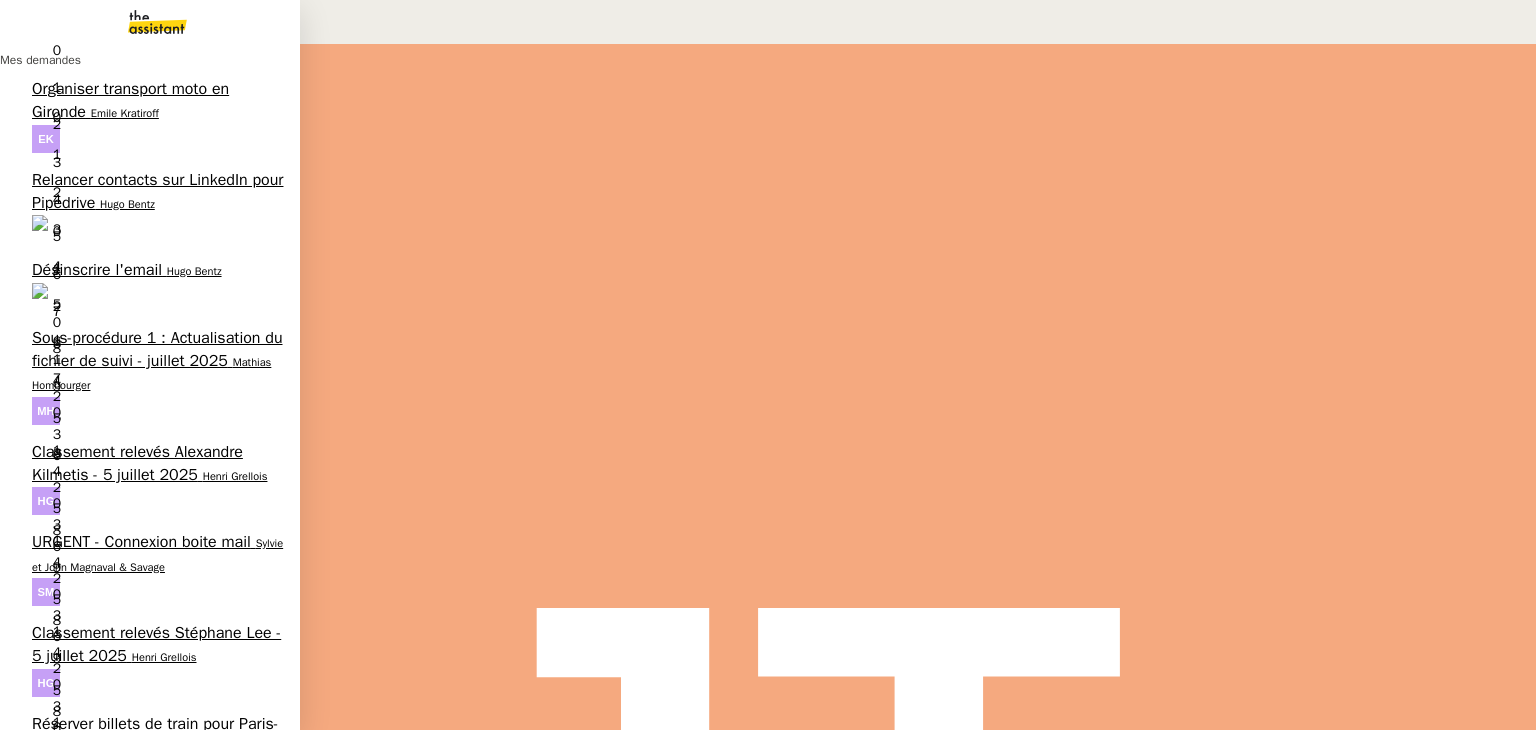 click on "Sylvie et John Magnaval & Savage" at bounding box center (157, 554) 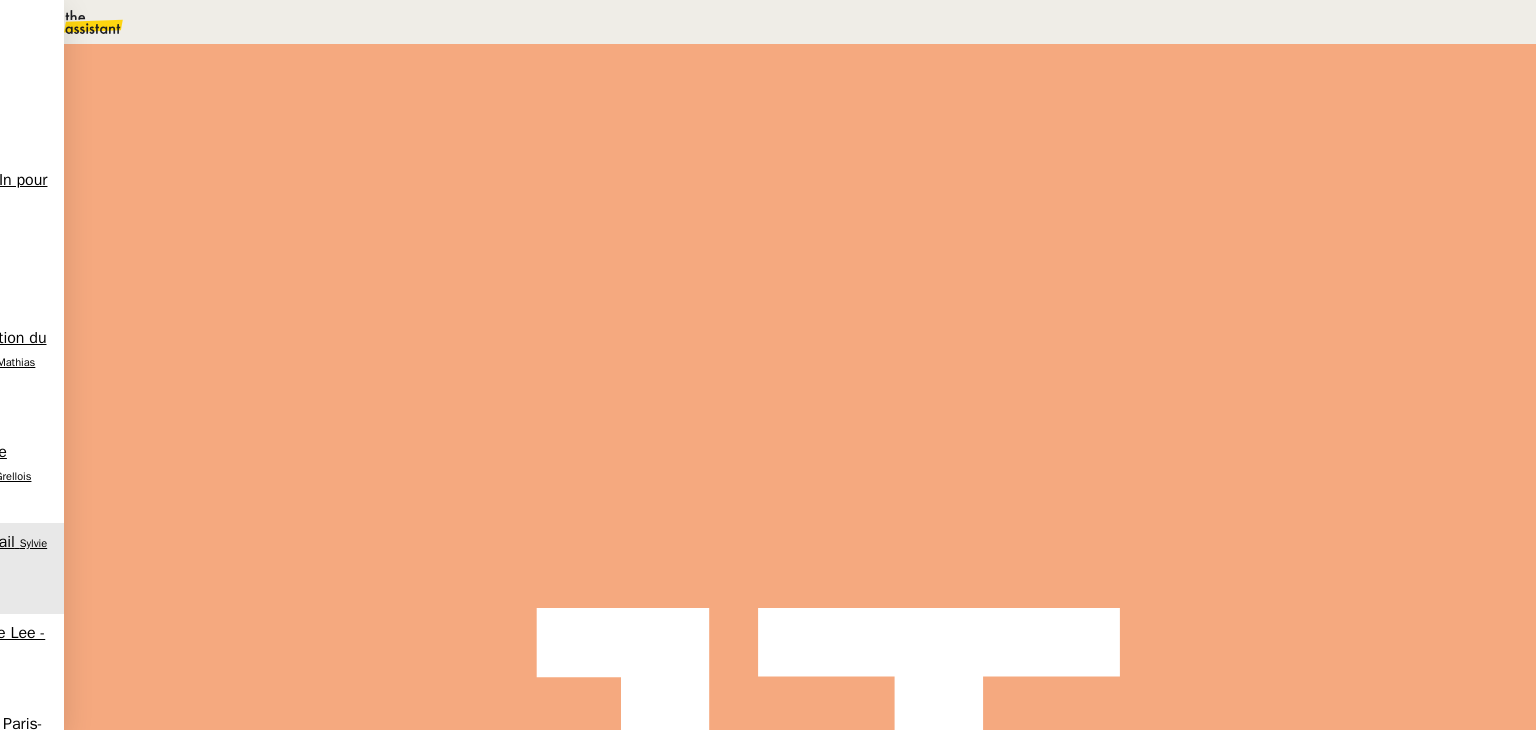 scroll, scrollTop: 0, scrollLeft: 0, axis: both 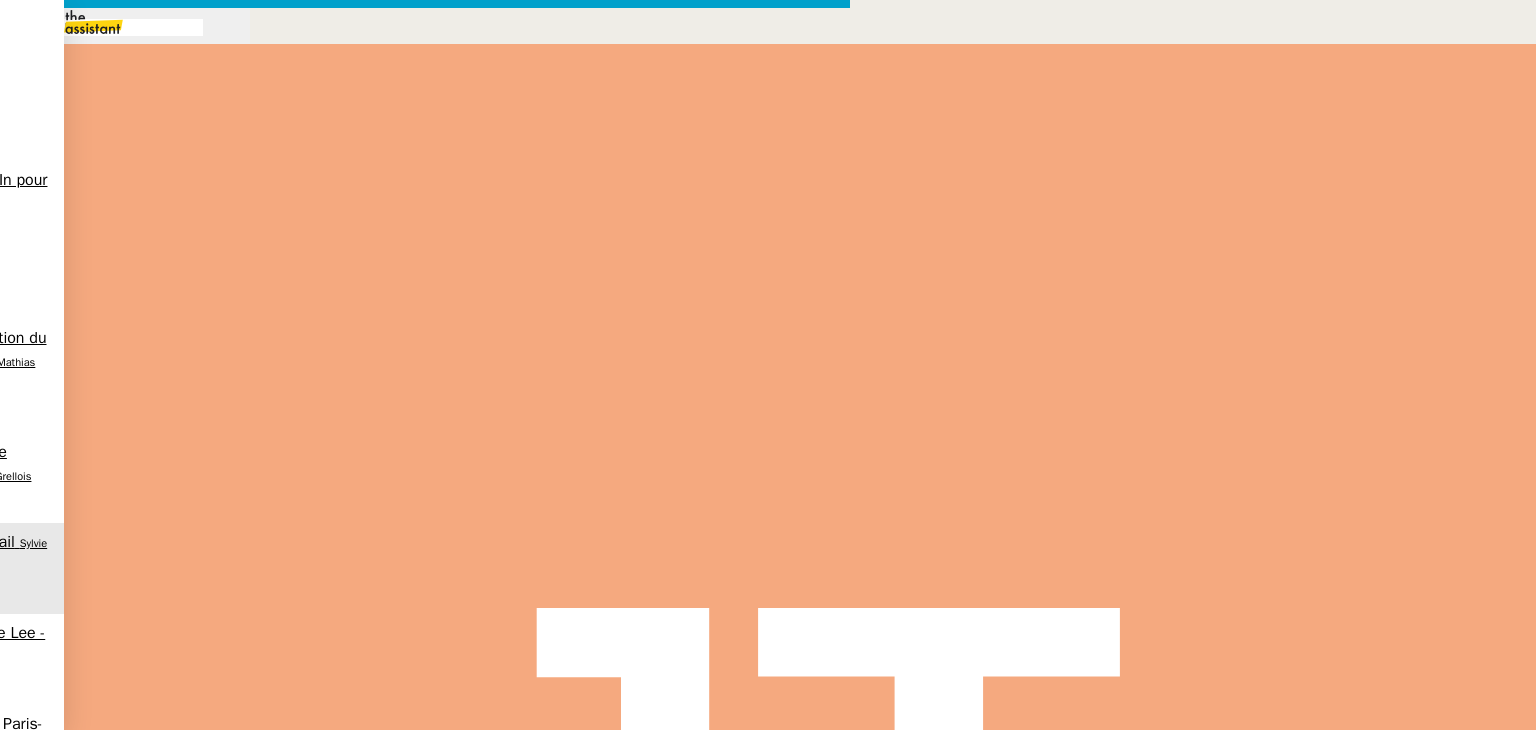 click at bounding box center (425, 837) 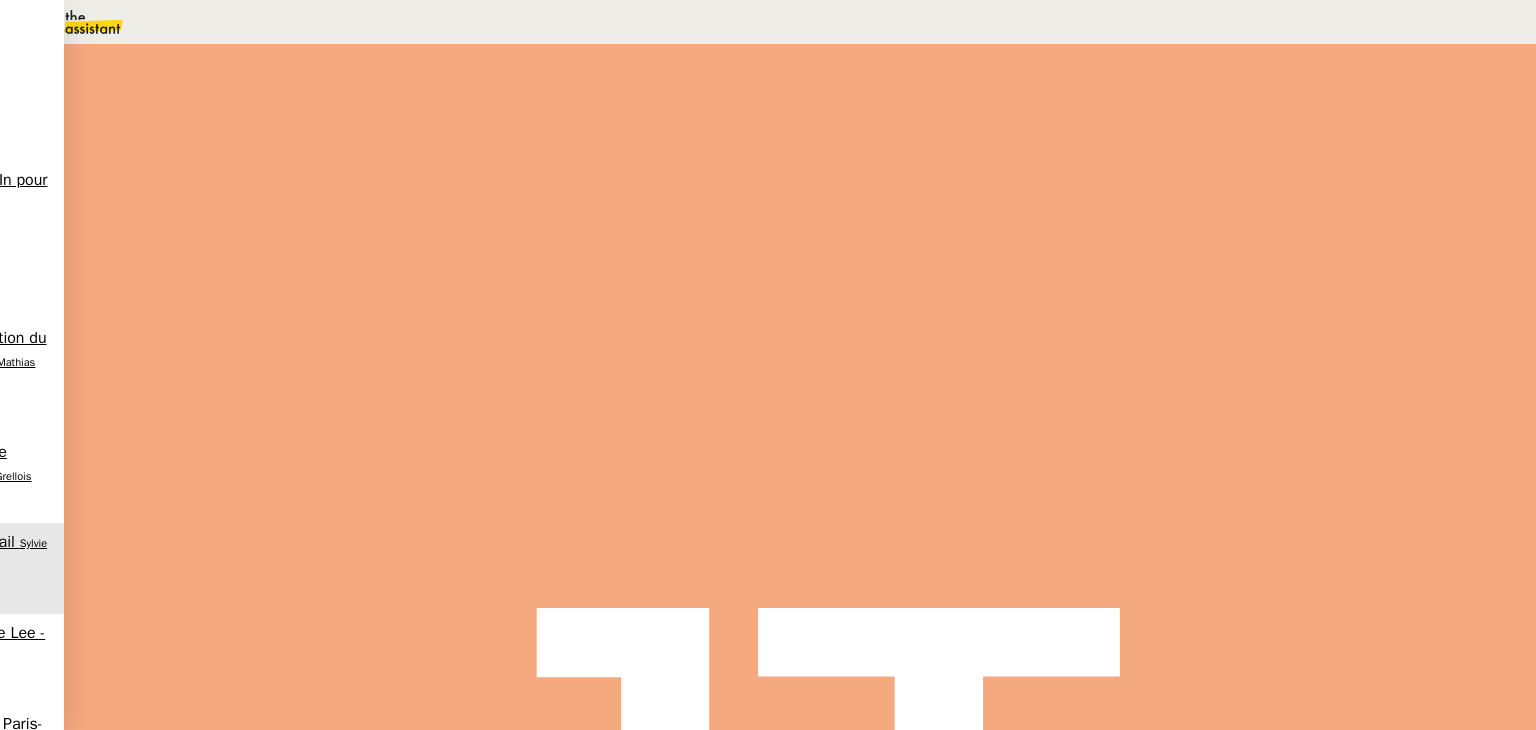 scroll, scrollTop: 0, scrollLeft: 0, axis: both 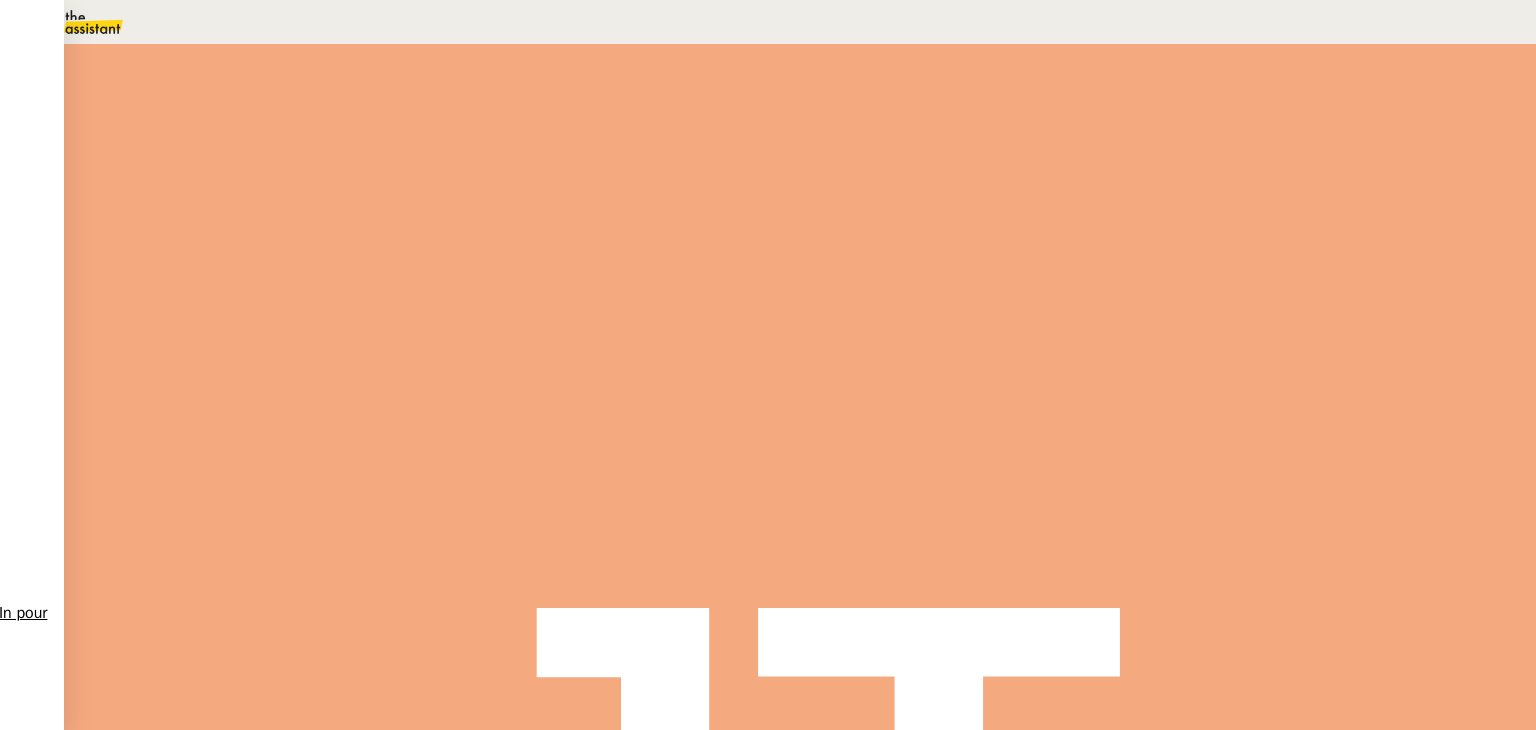 click at bounding box center (287, 336) 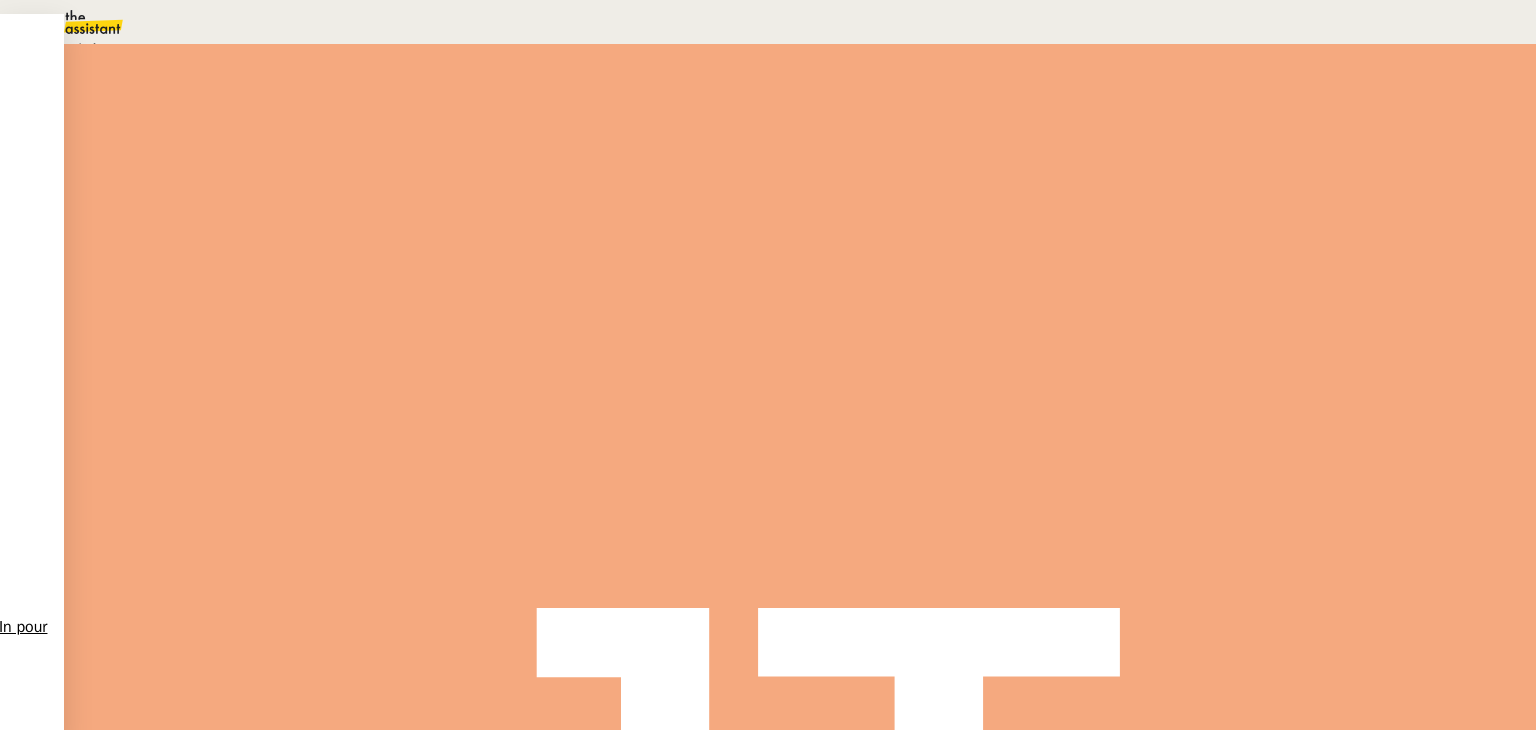 click on "En attente" at bounding box center [72, 48] 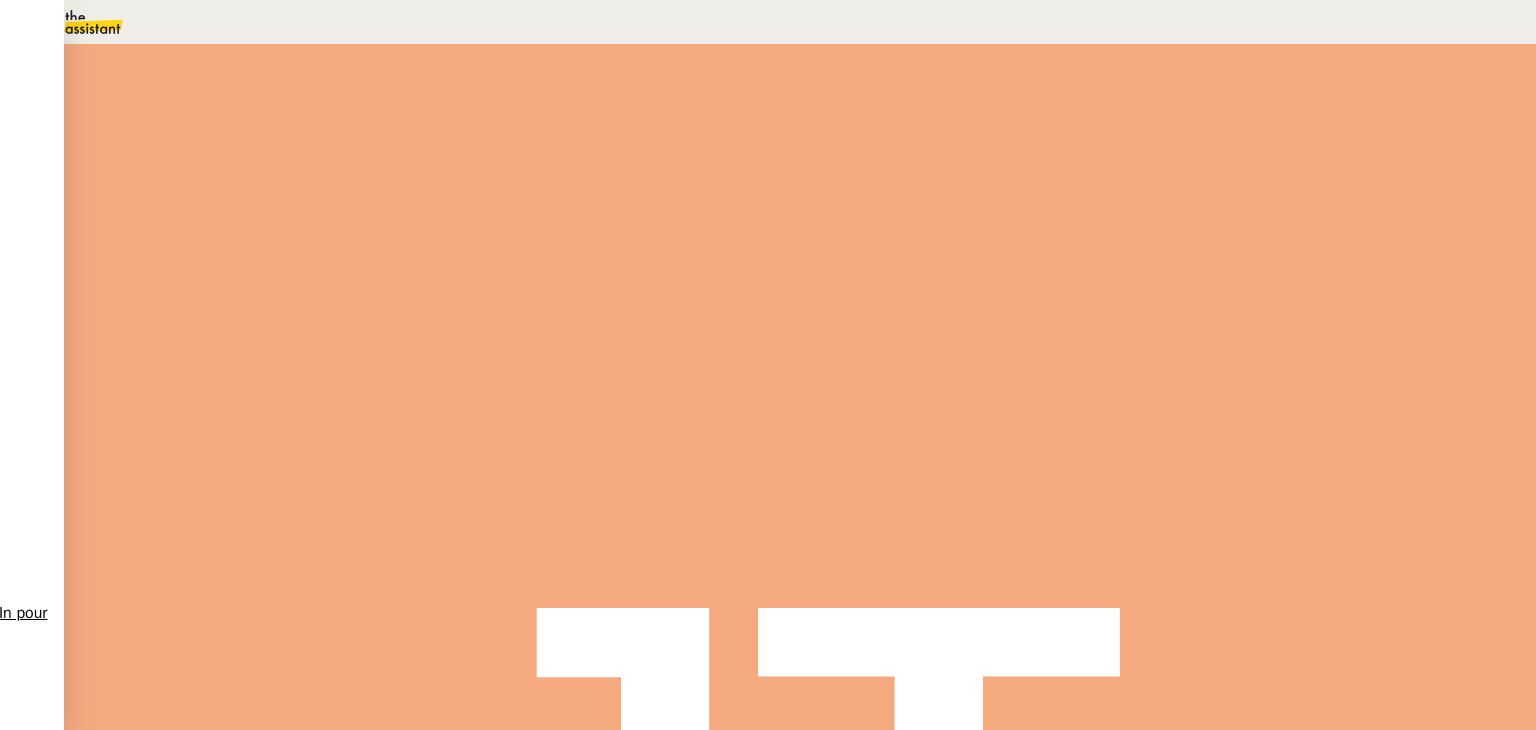 click on "11" at bounding box center (1141, 273) 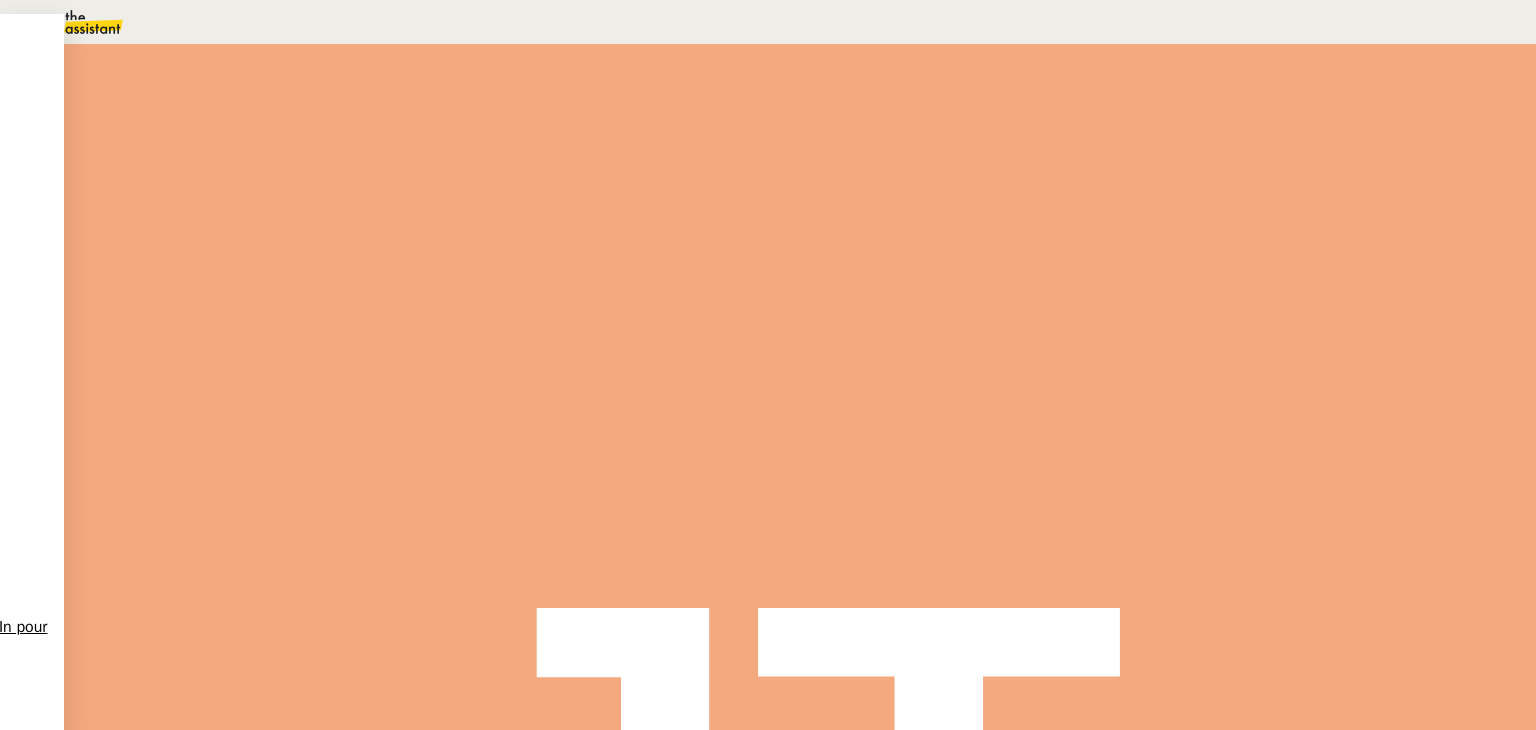 click on "09" at bounding box center (788, 22) 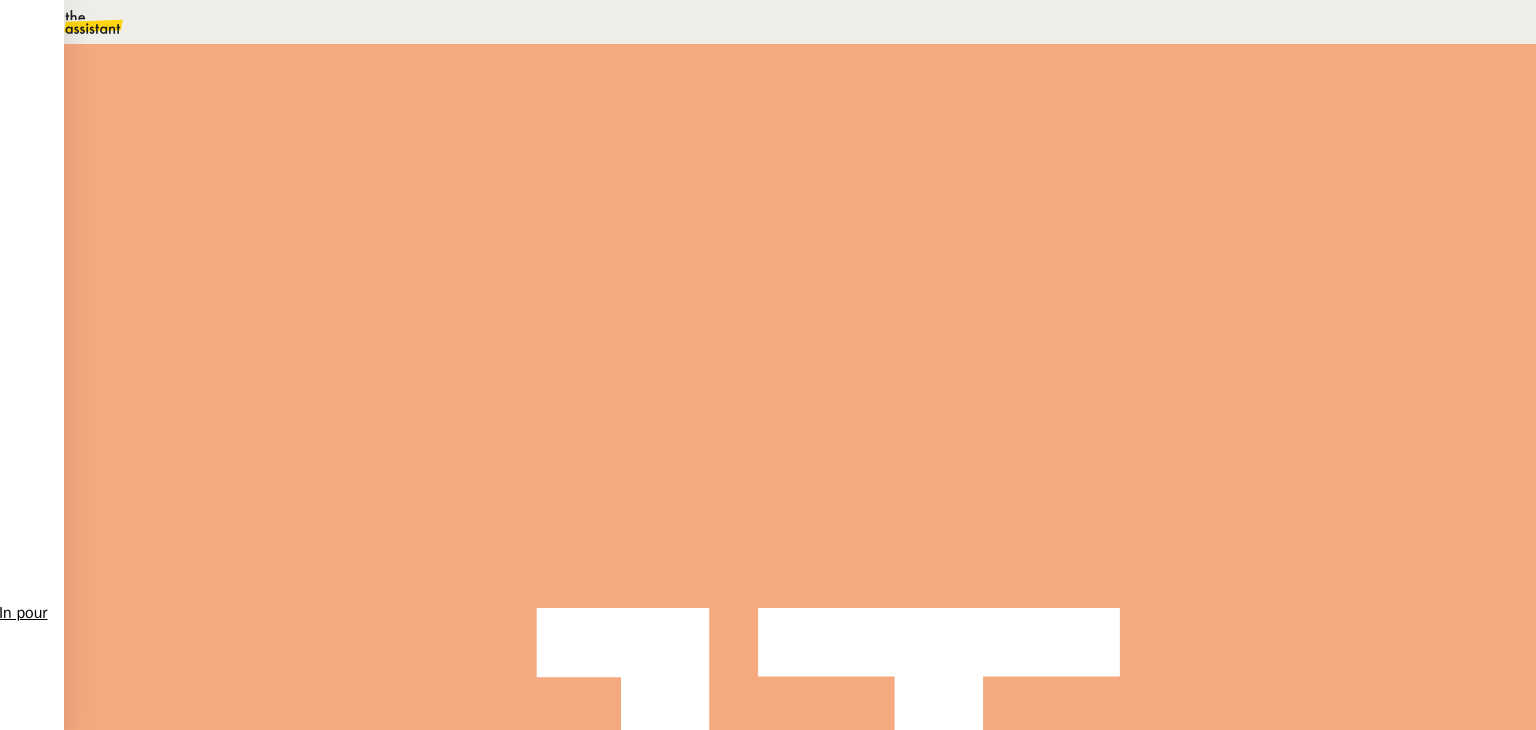 click on "Sauver" at bounding box center [1139, 505] 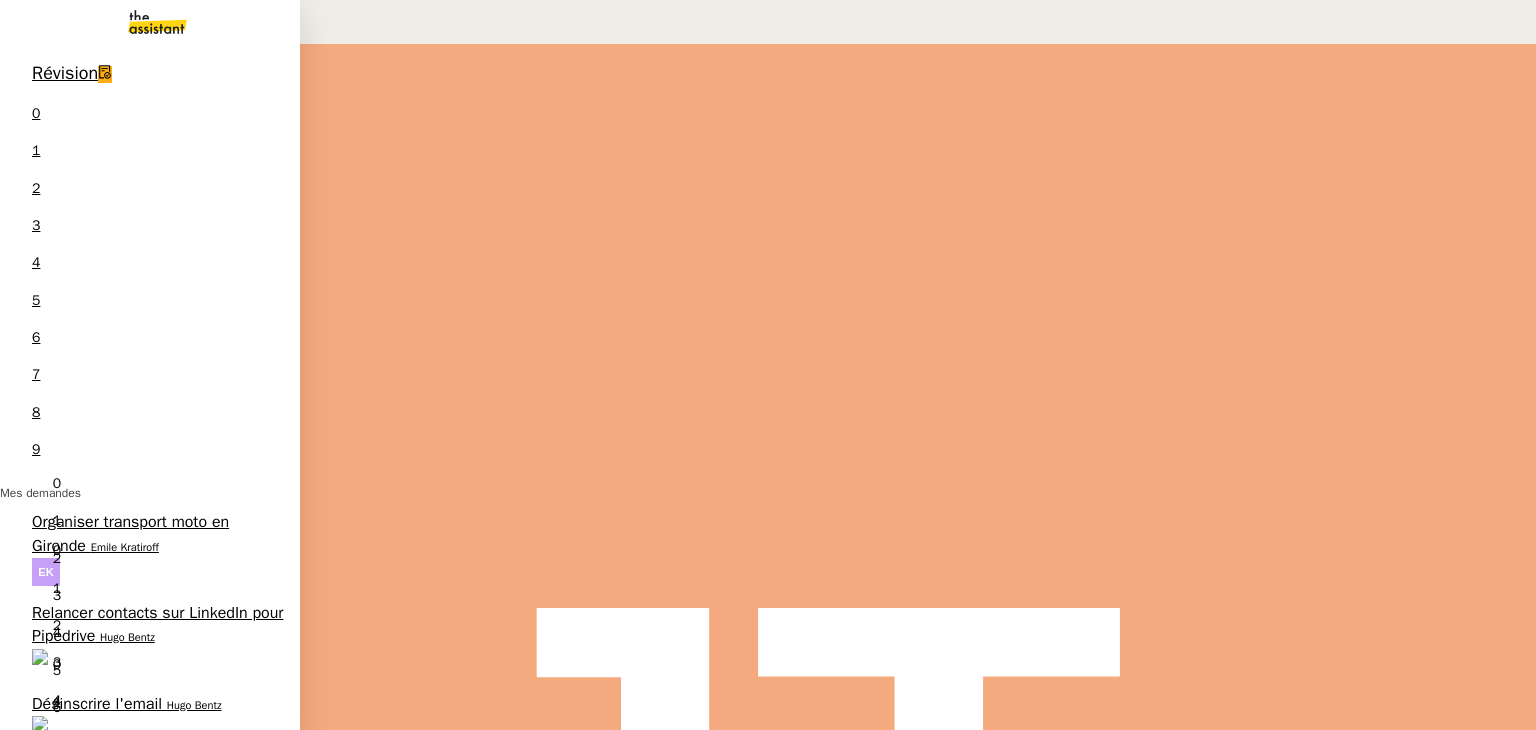 click on "Réserver billets de train pour Paris-Bordeaux" at bounding box center [155, 1077] 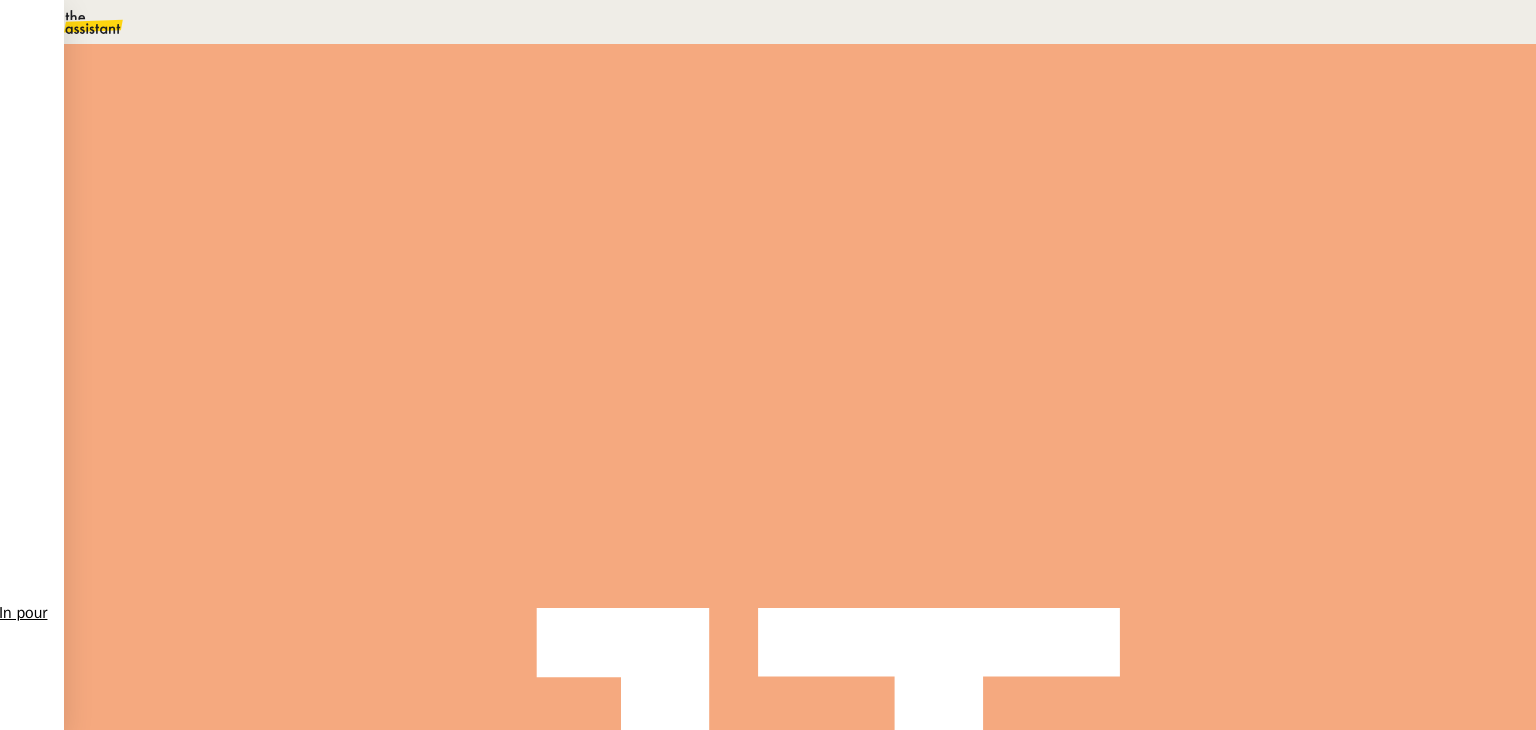 scroll, scrollTop: 1300, scrollLeft: 0, axis: vertical 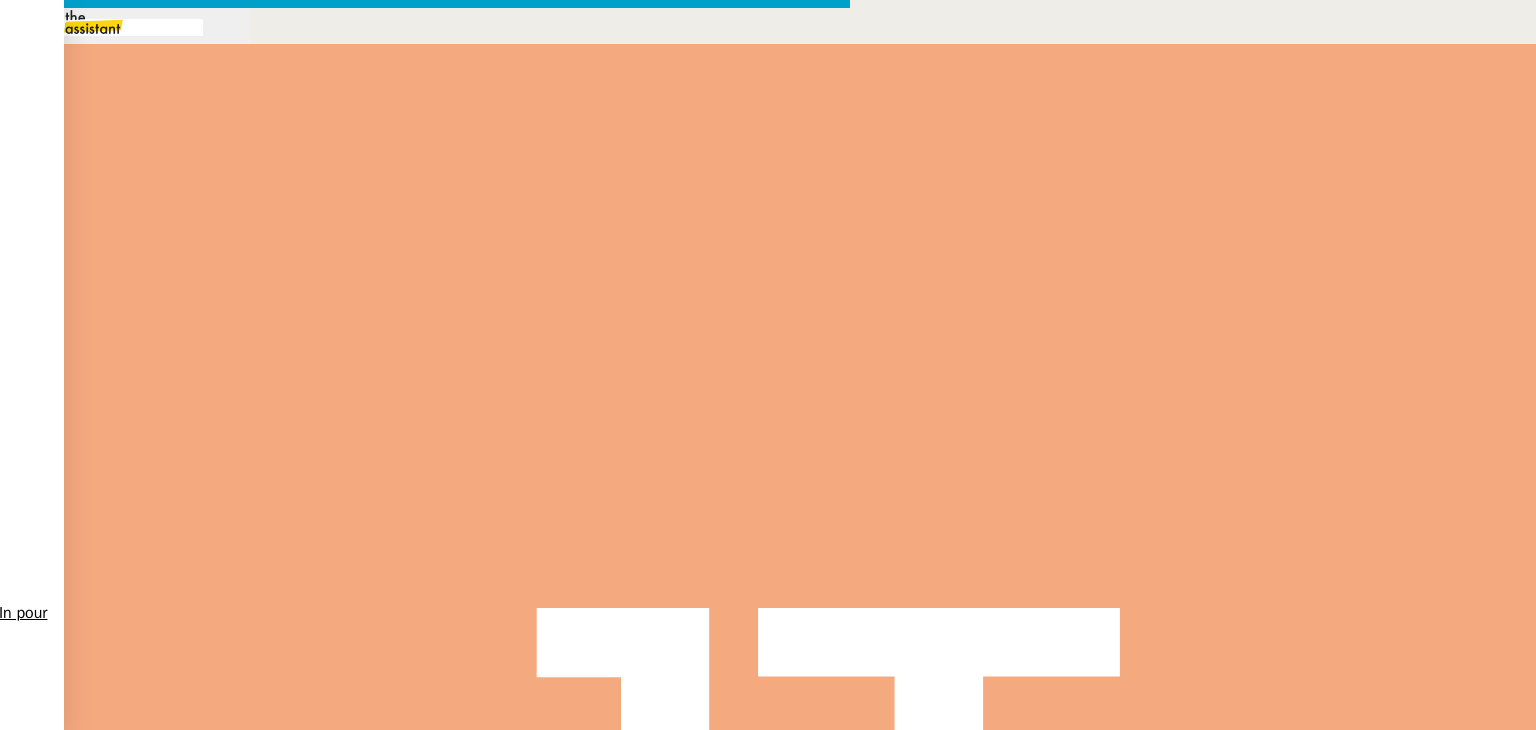 click at bounding box center (425, 837) 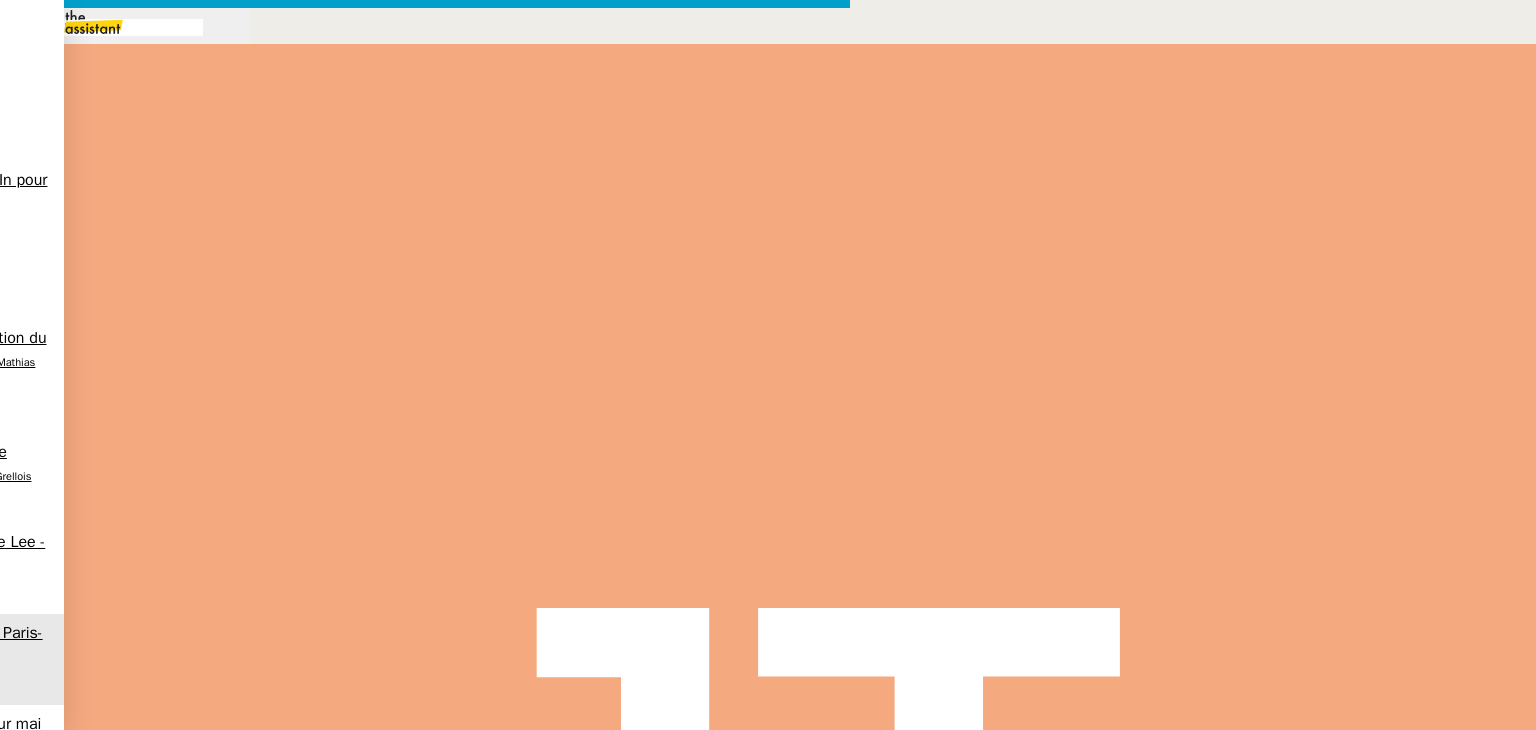 type on "Réserver train et hôtel" 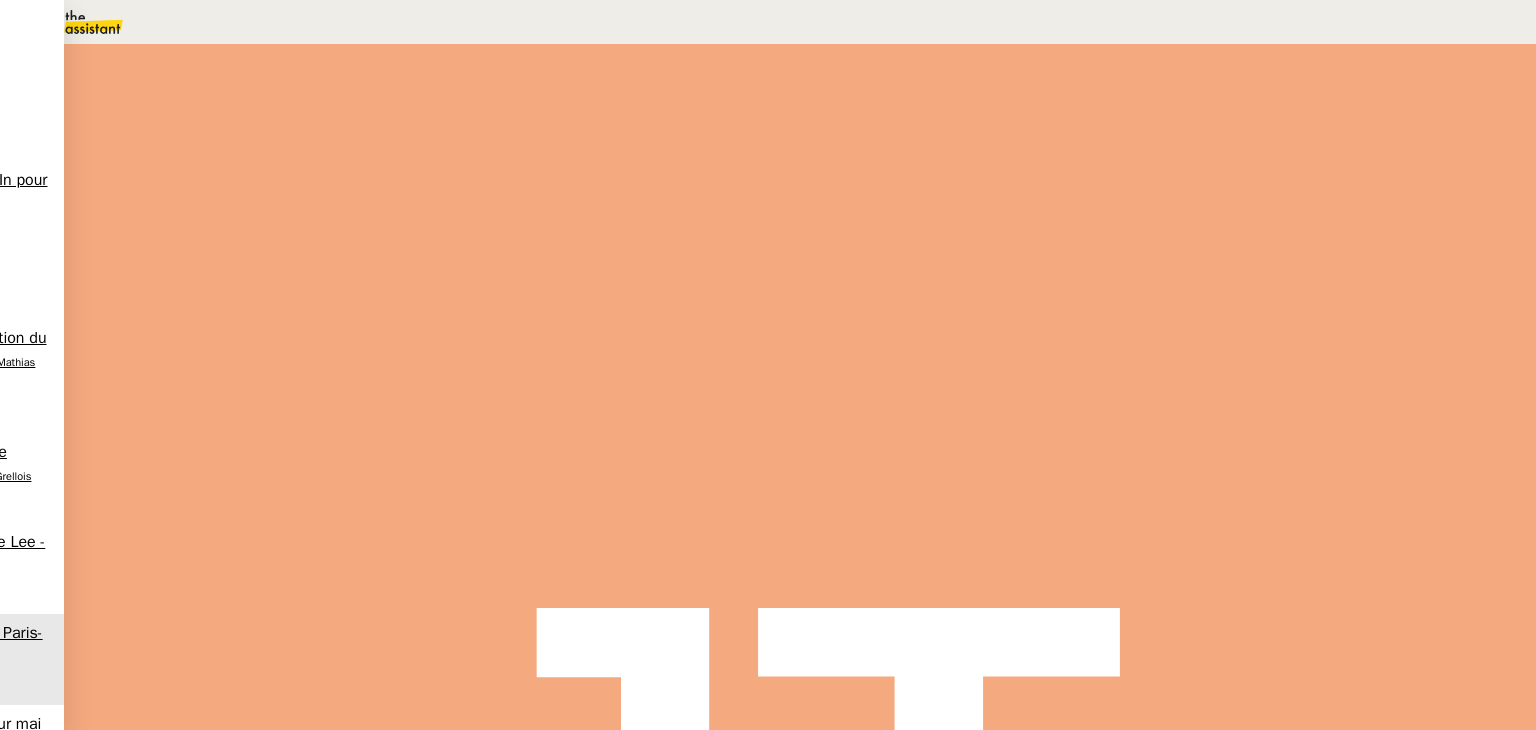 scroll, scrollTop: 0, scrollLeft: 0, axis: both 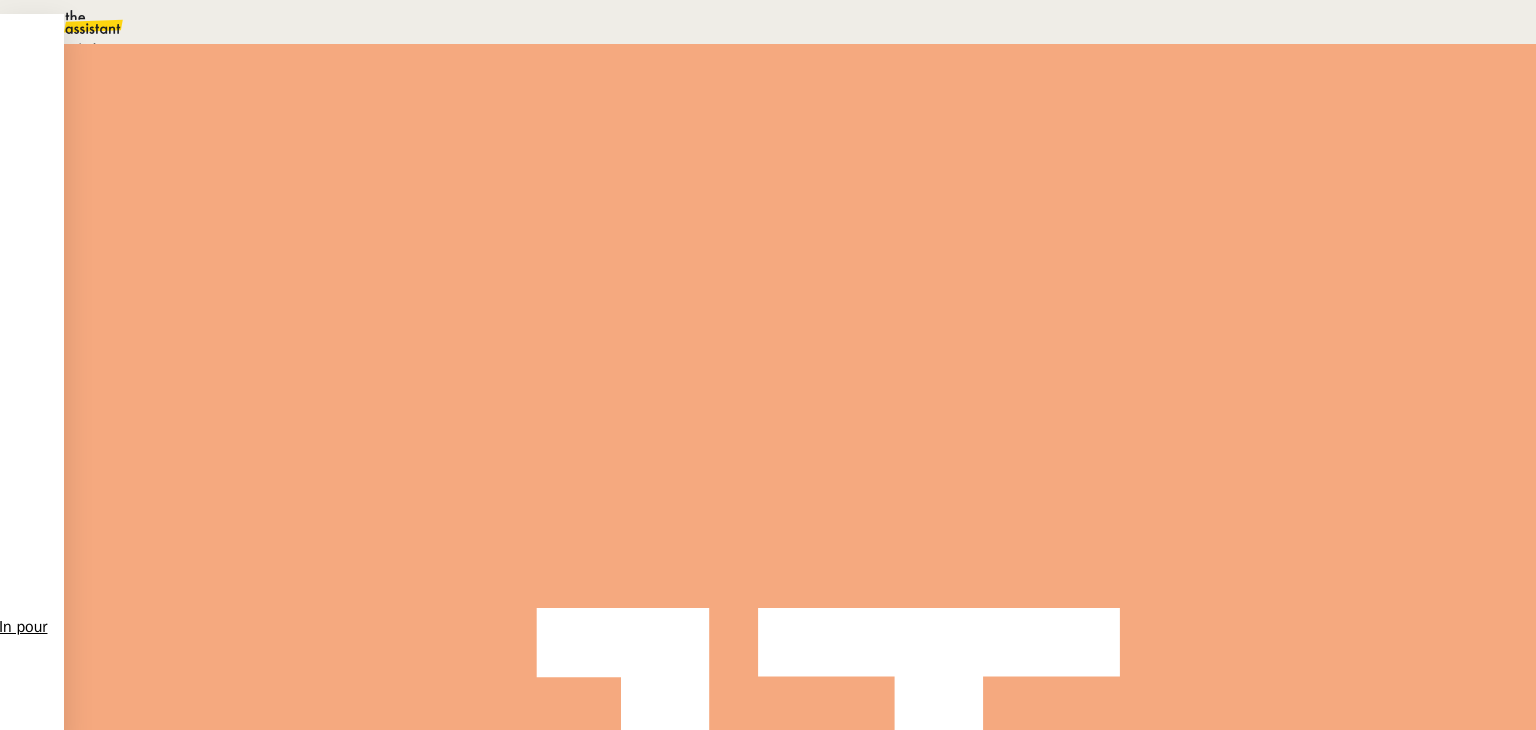 click on "Statut" at bounding box center [290, 112] 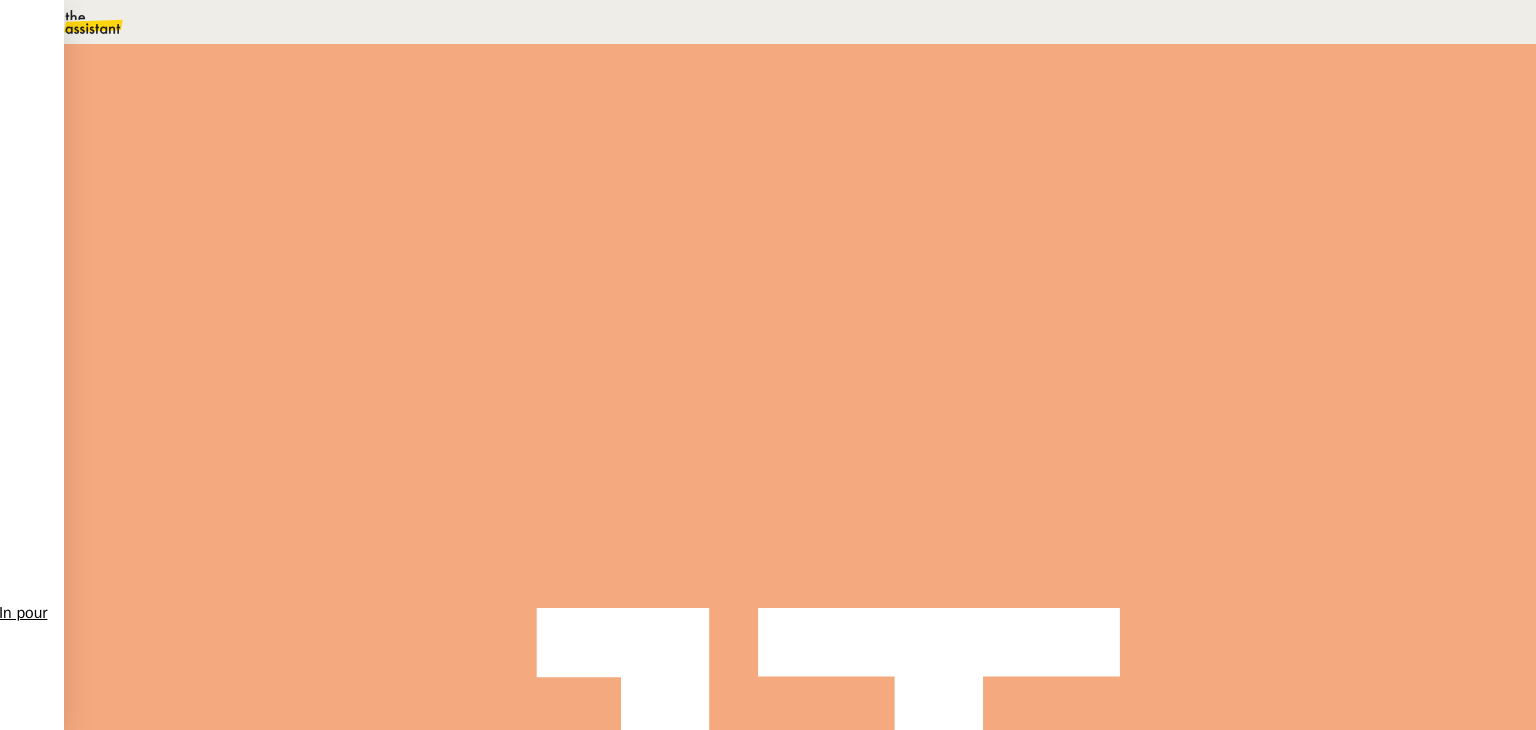 click on "11" at bounding box center (1141, 273) 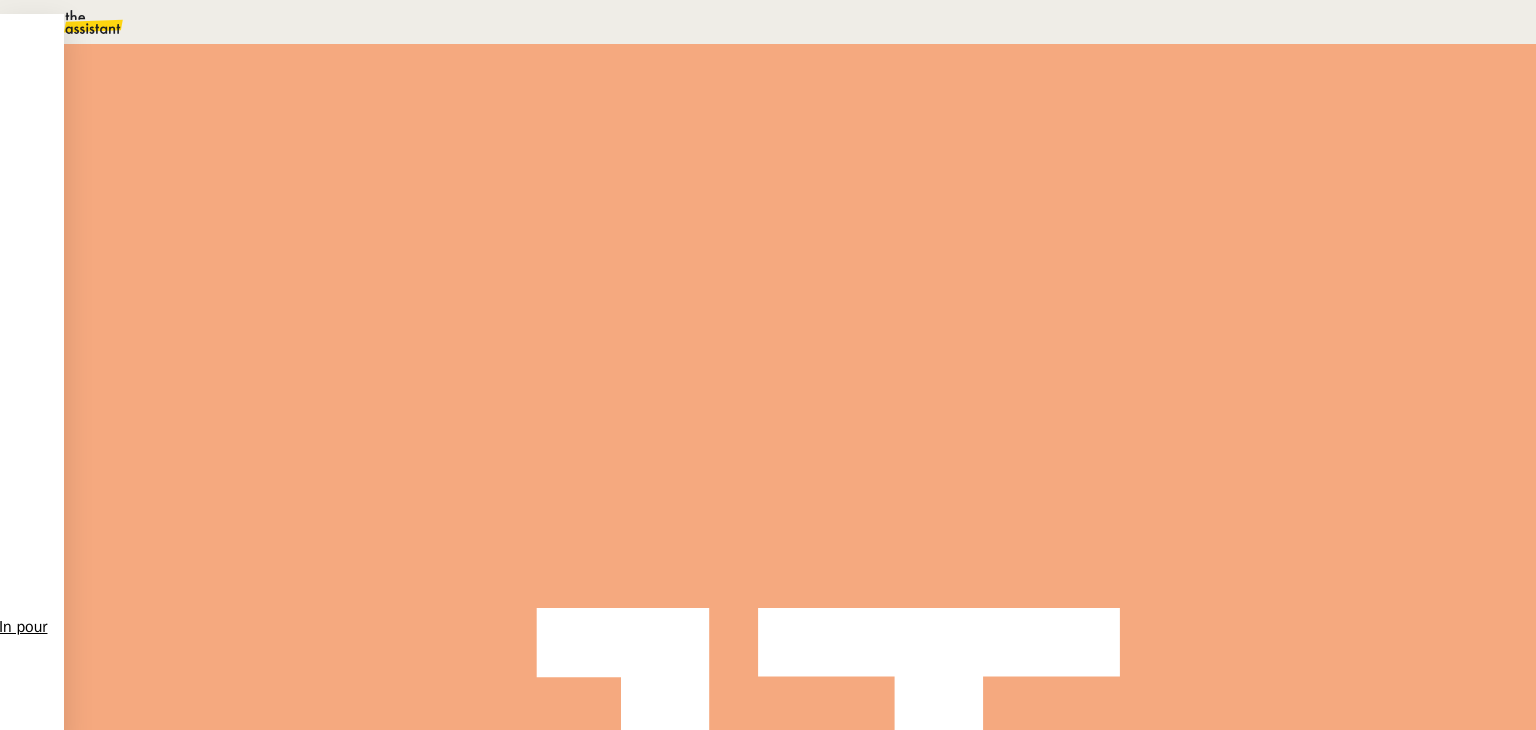 click on "Maintenant   Ok" at bounding box center (768, 902) 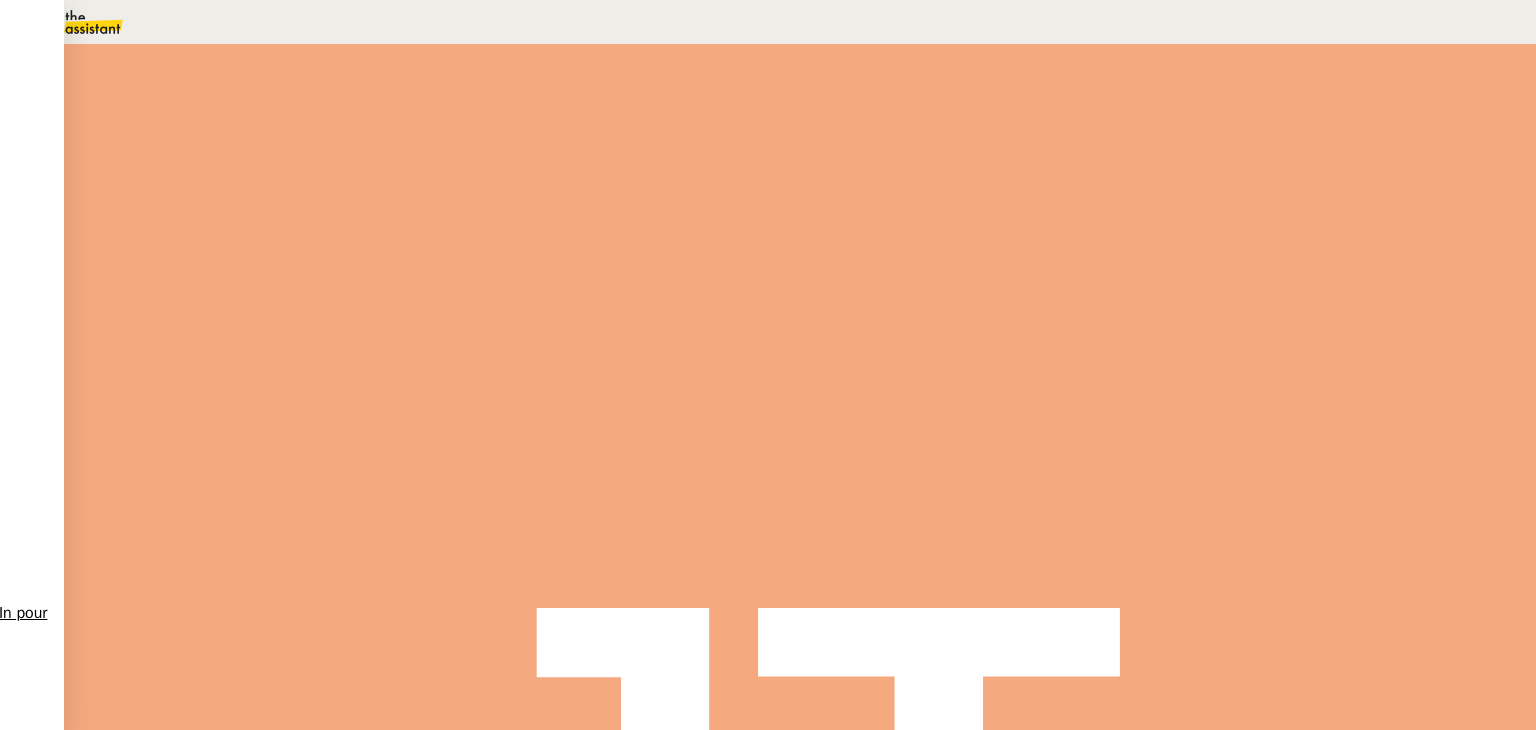 click on "Sauver" at bounding box center [1139, 505] 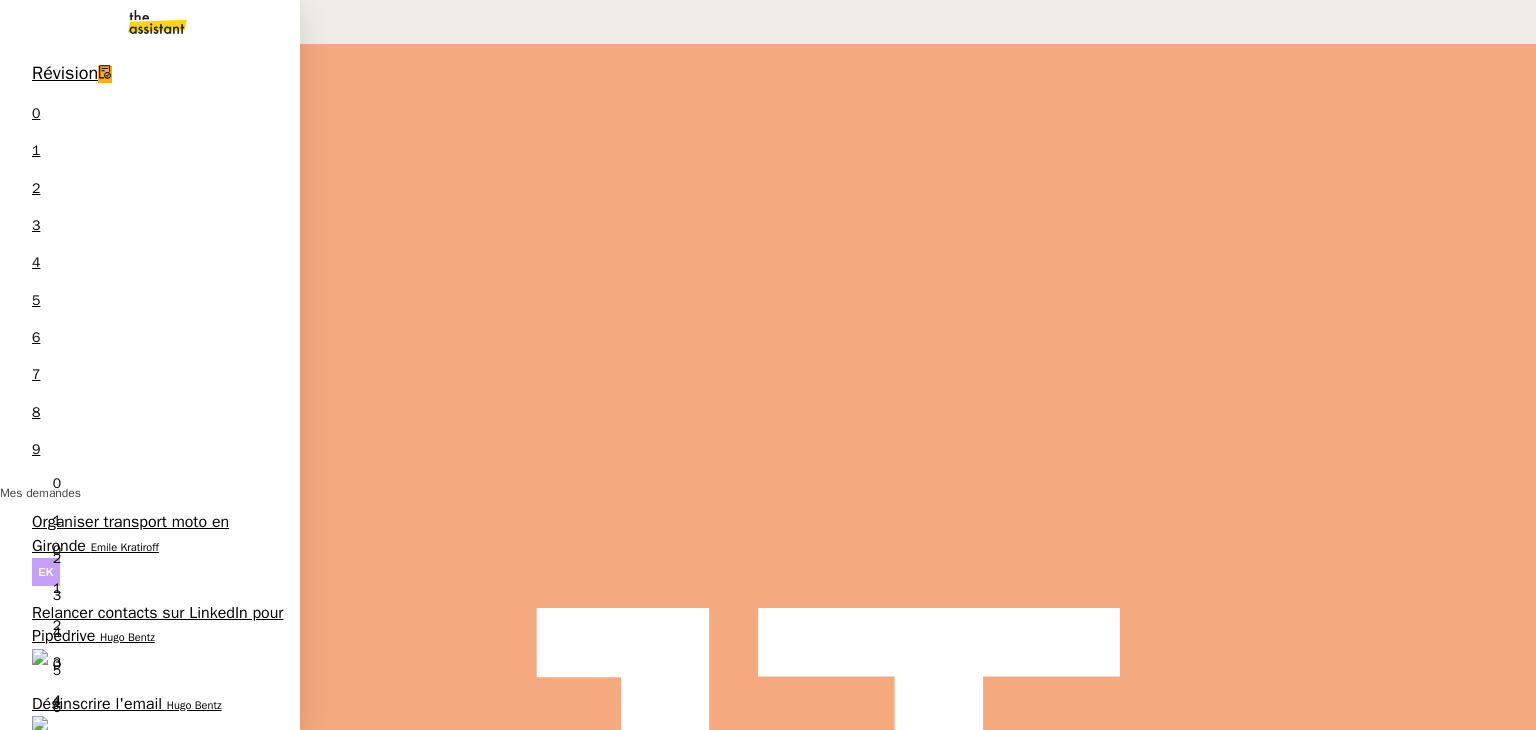 click on "Déclarer la taxe de séjour pour mai 2025" at bounding box center [154, 1077] 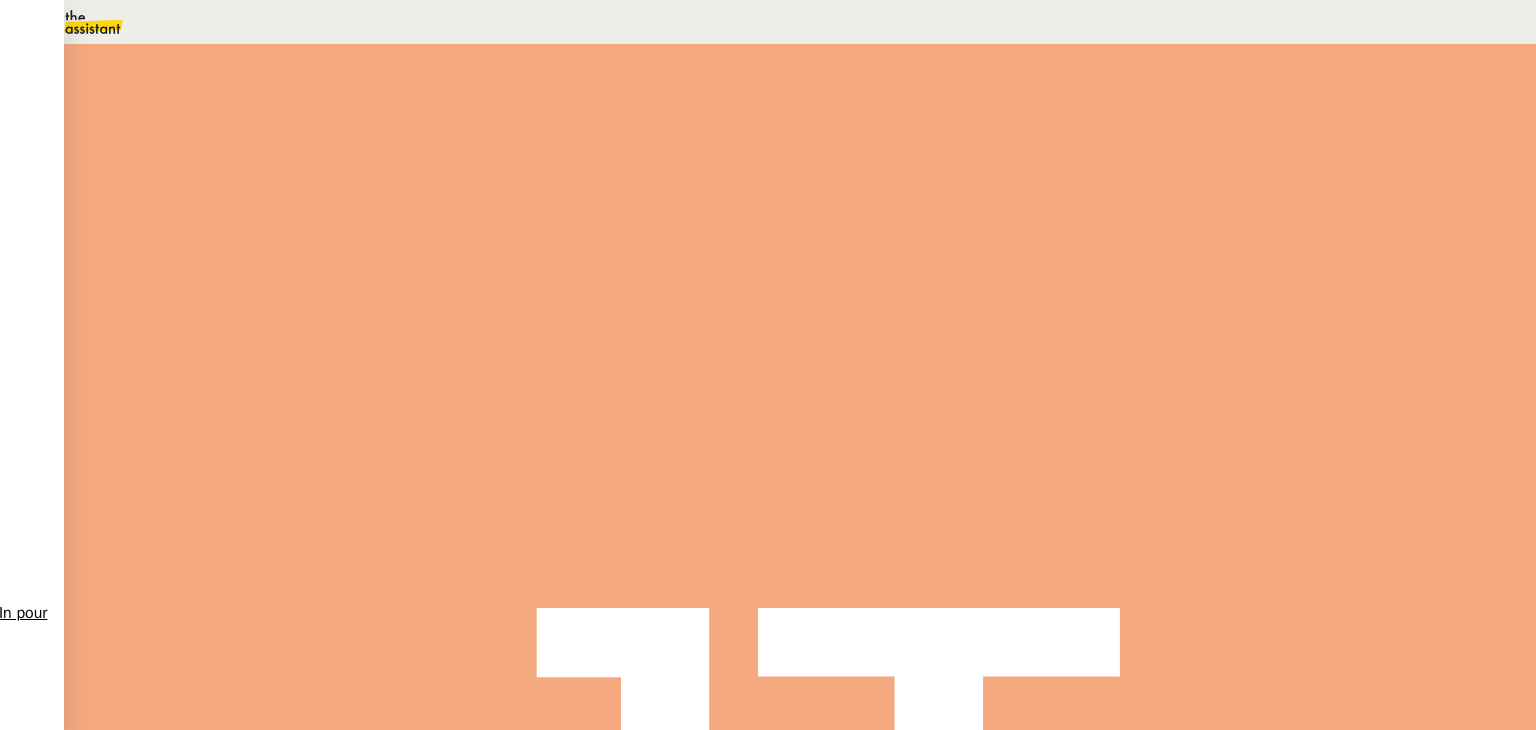 scroll, scrollTop: 400, scrollLeft: 0, axis: vertical 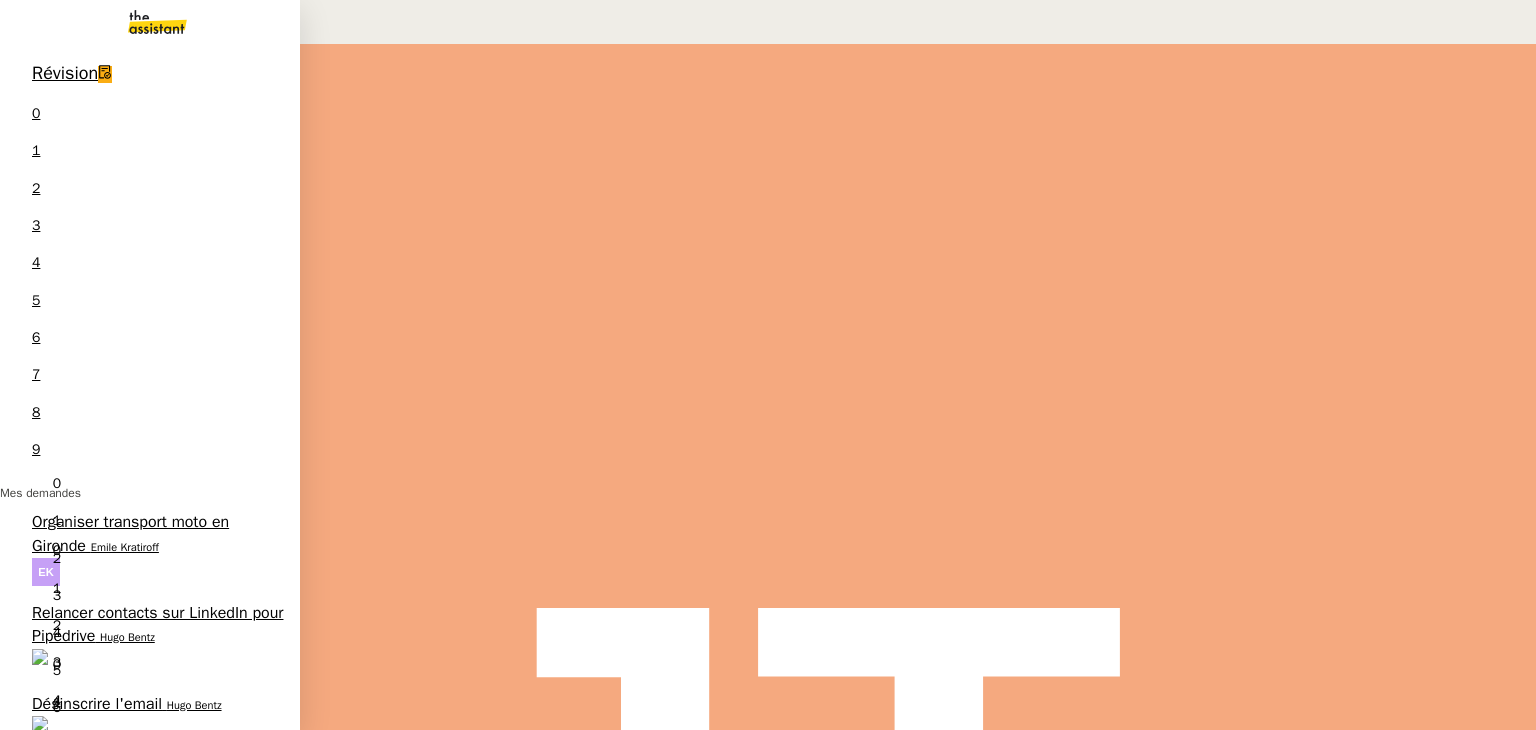 click on "Mise à jour des liens de Newsletter  - 9 juillet 2025 dans Notion" at bounding box center [156, 1168] 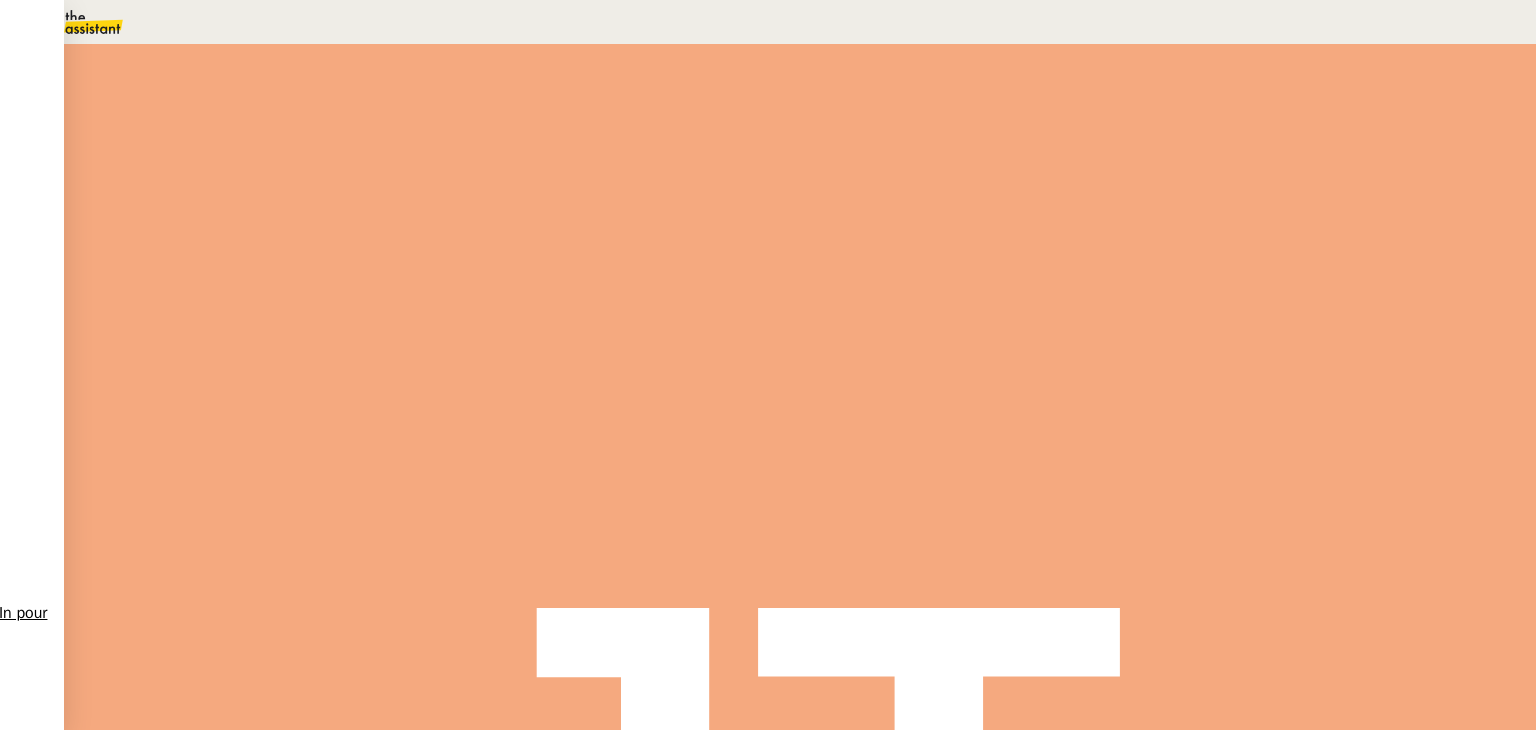 scroll, scrollTop: 0, scrollLeft: 0, axis: both 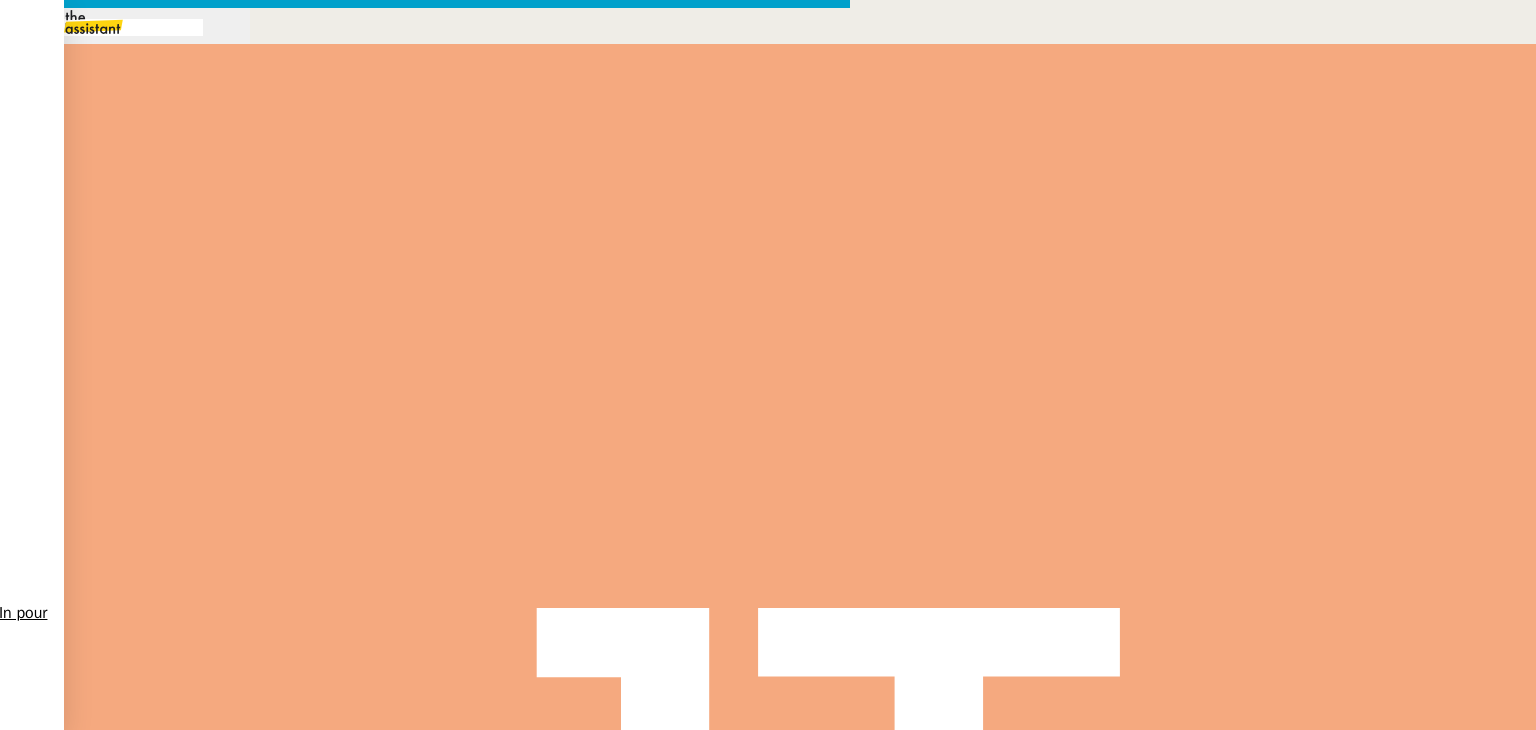click at bounding box center [425, 837] 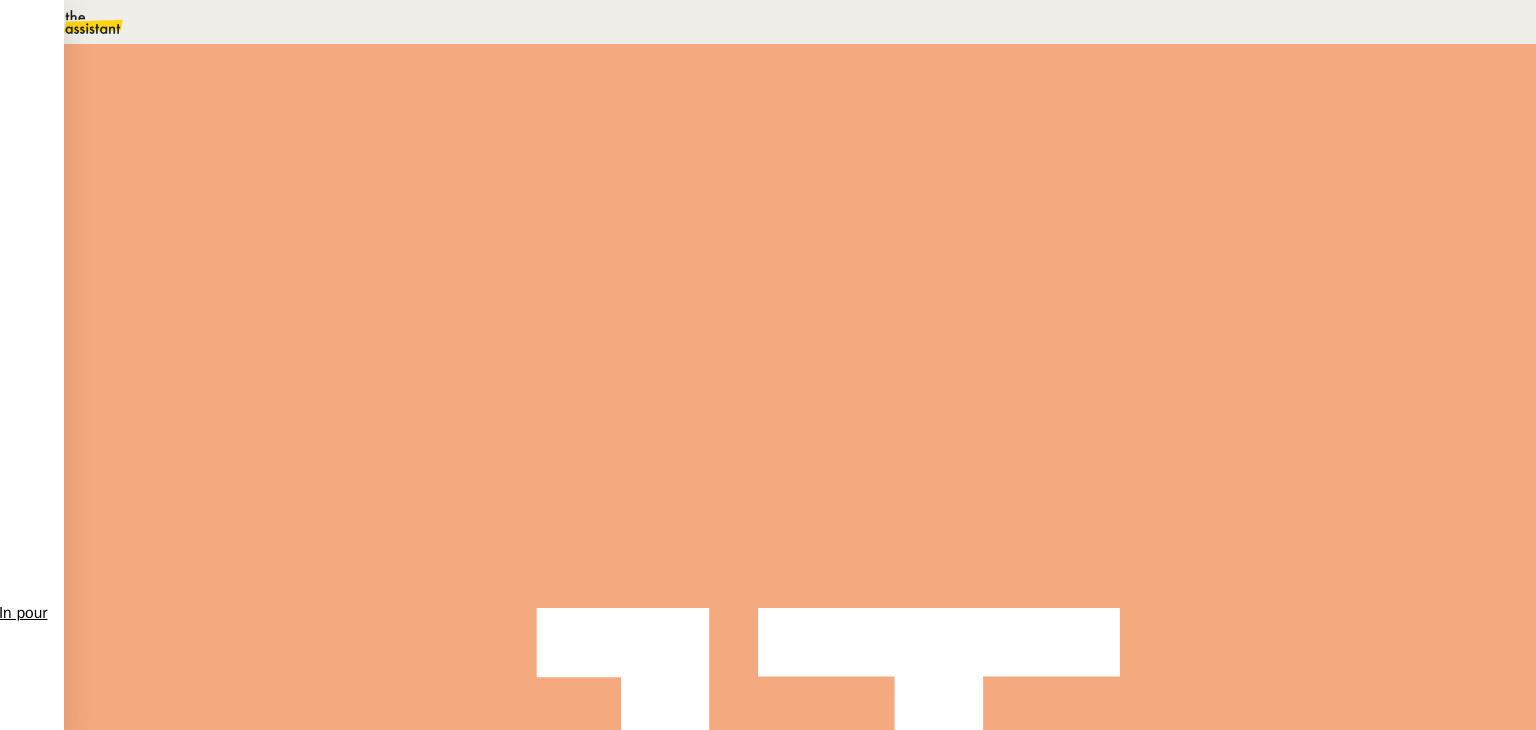 scroll, scrollTop: 0, scrollLeft: 0, axis: both 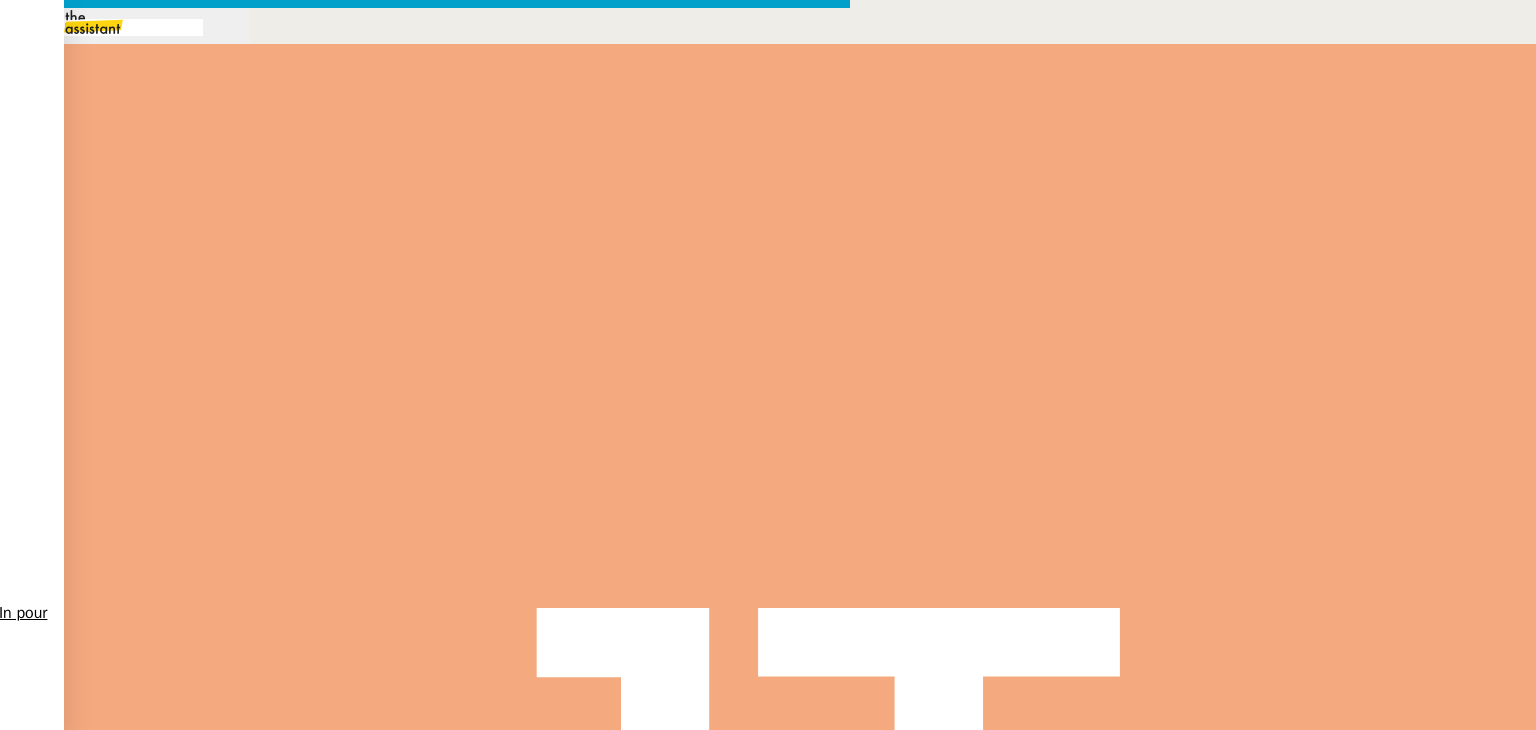 click on "Ajouter des fichiers" at bounding box center [184, 1800] 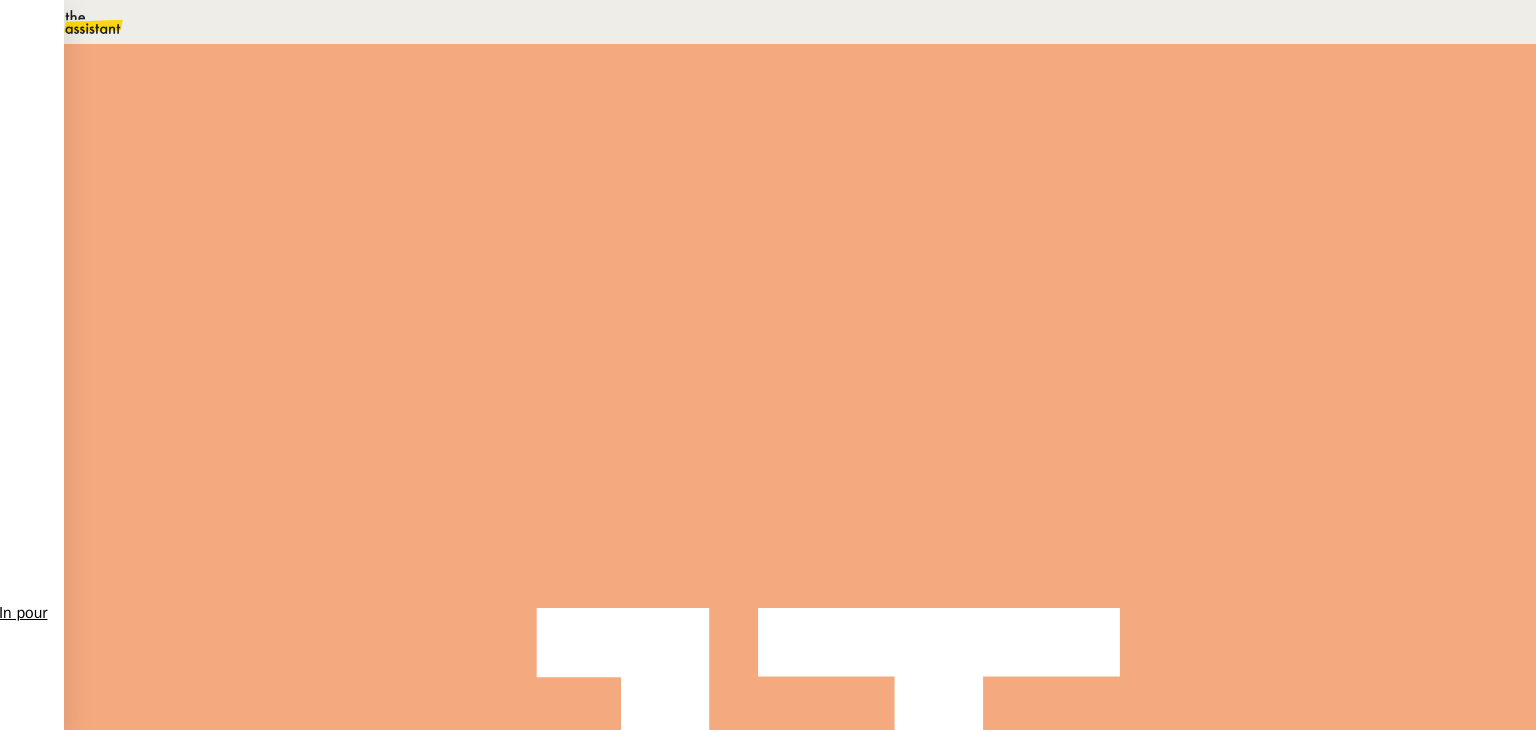 scroll, scrollTop: 2400, scrollLeft: 0, axis: vertical 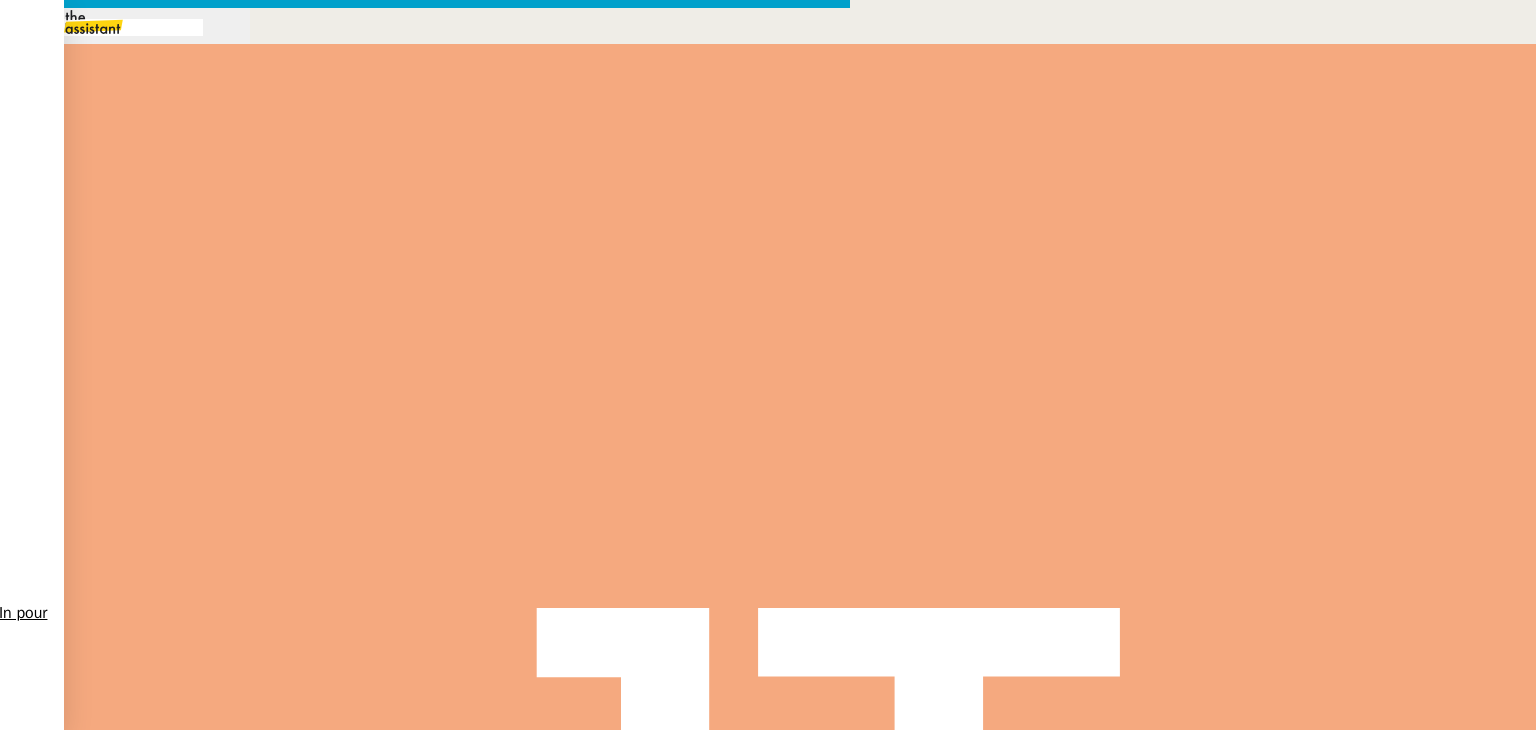 click on "Ajouter des fichiers" at bounding box center (184, 1800) 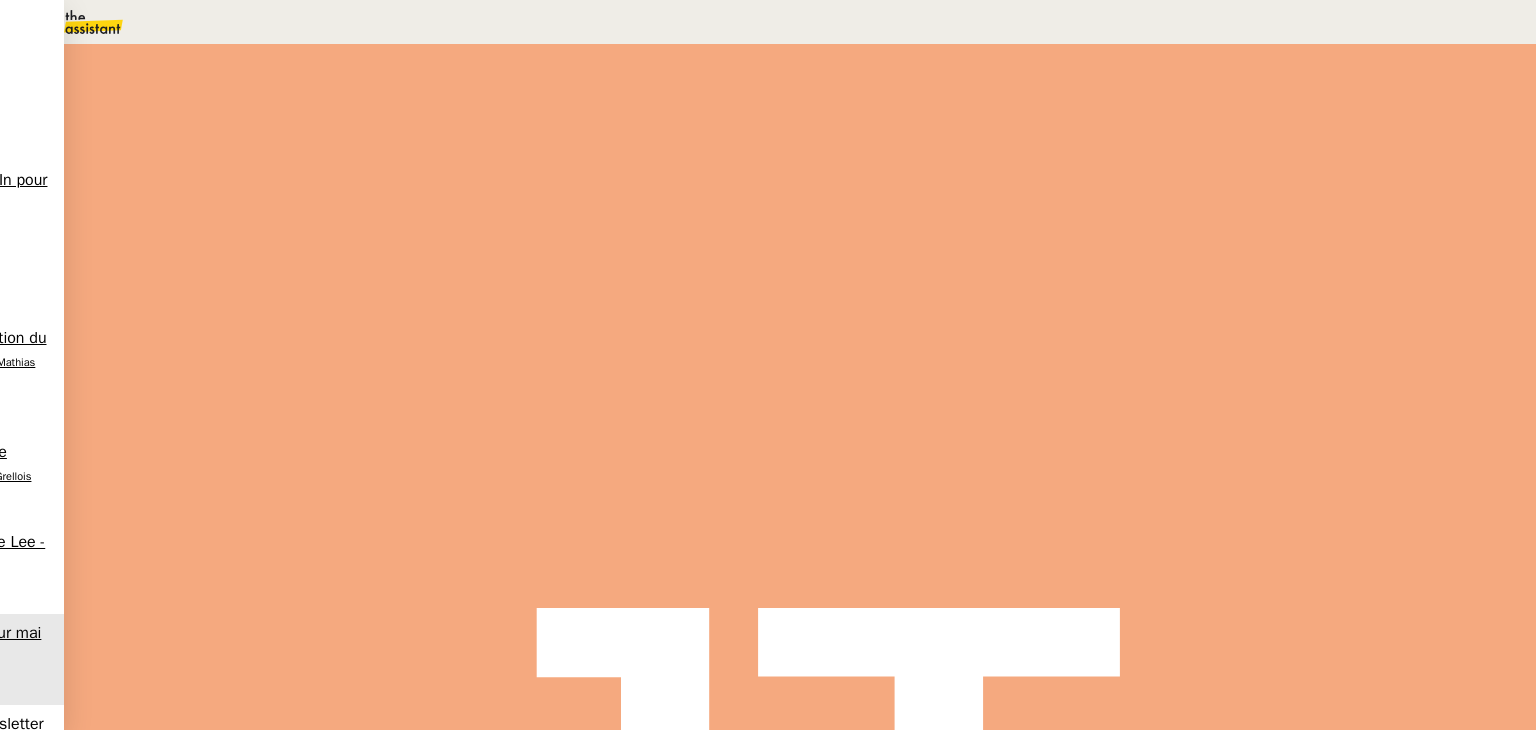scroll, scrollTop: 2100, scrollLeft: 0, axis: vertical 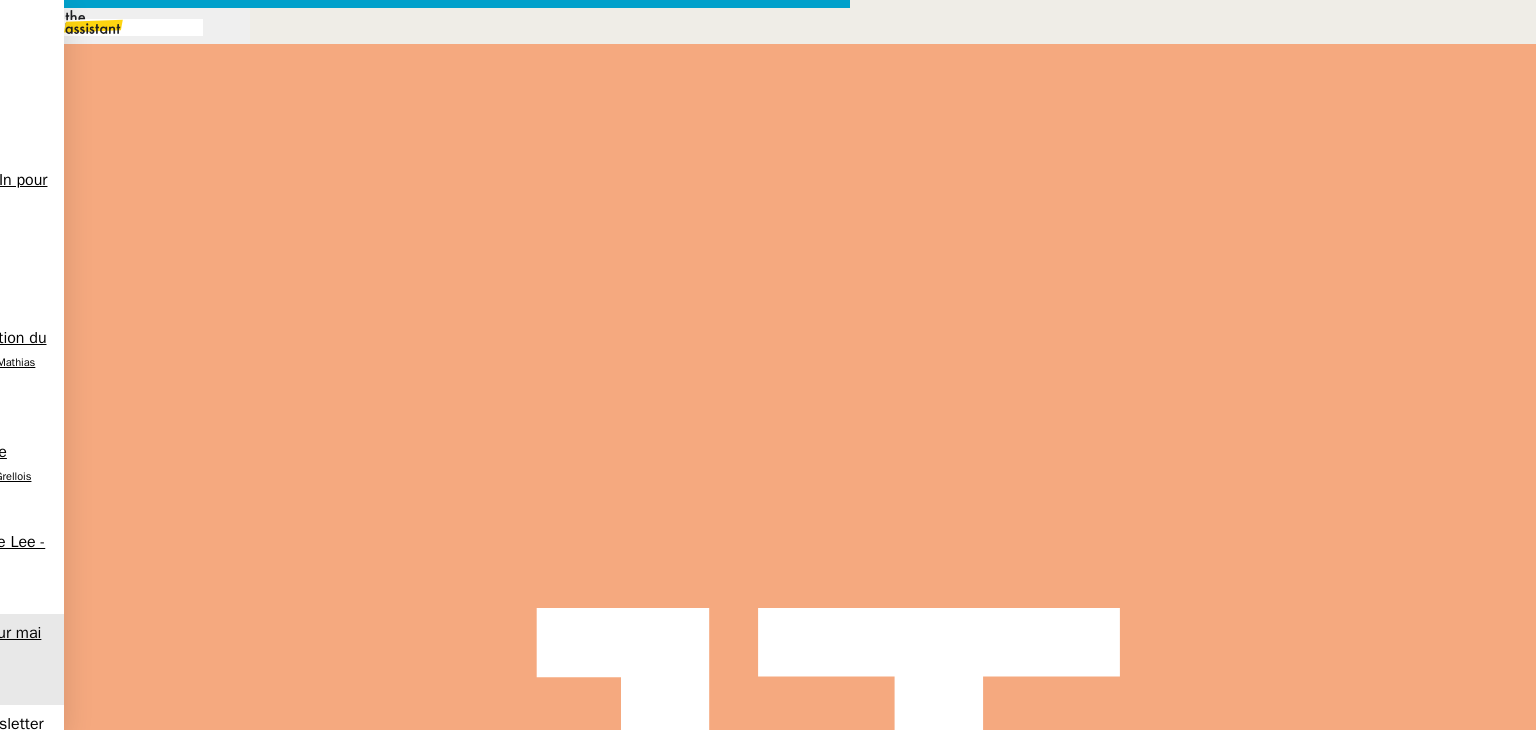 click on "Envoyer" at bounding box center [78, 1846] 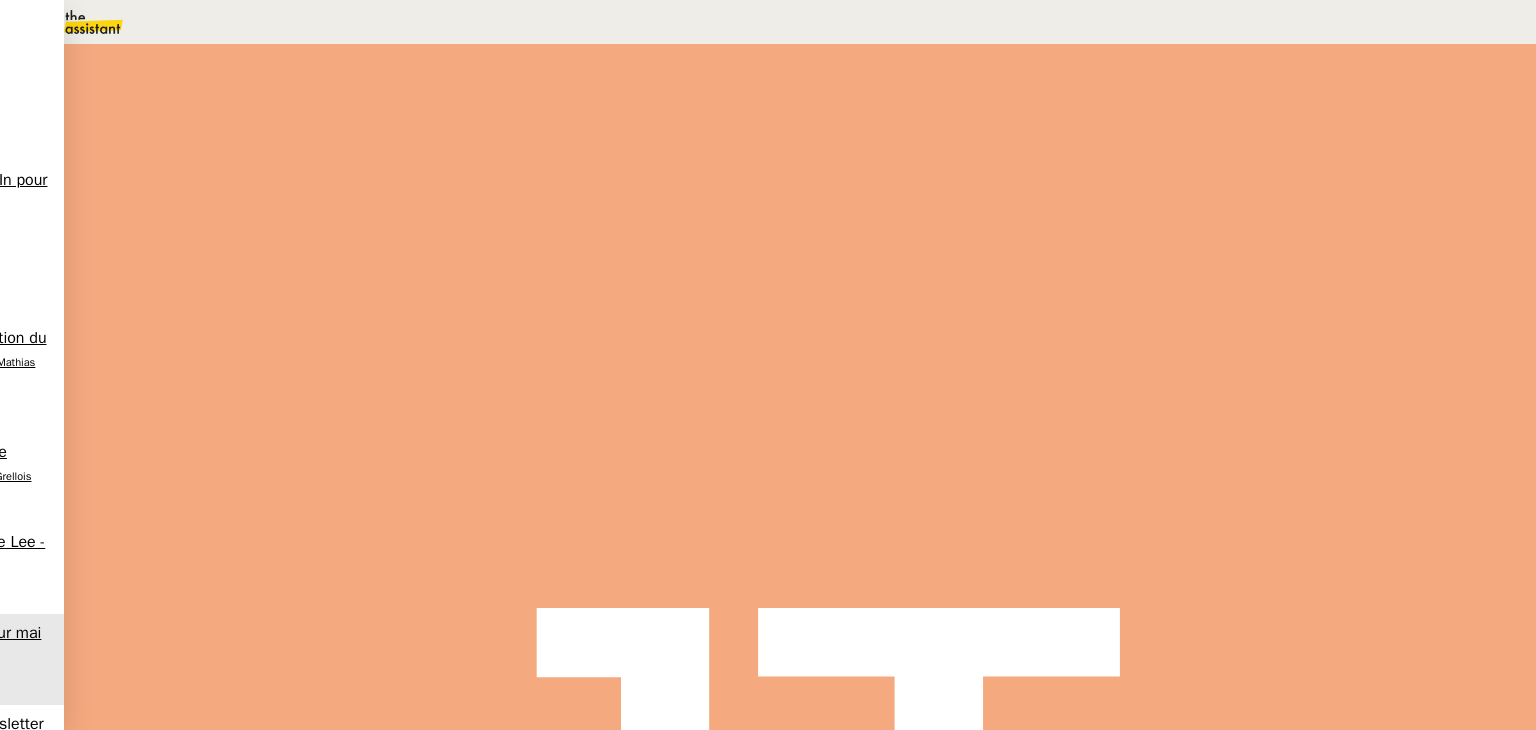 scroll, scrollTop: 0, scrollLeft: 0, axis: both 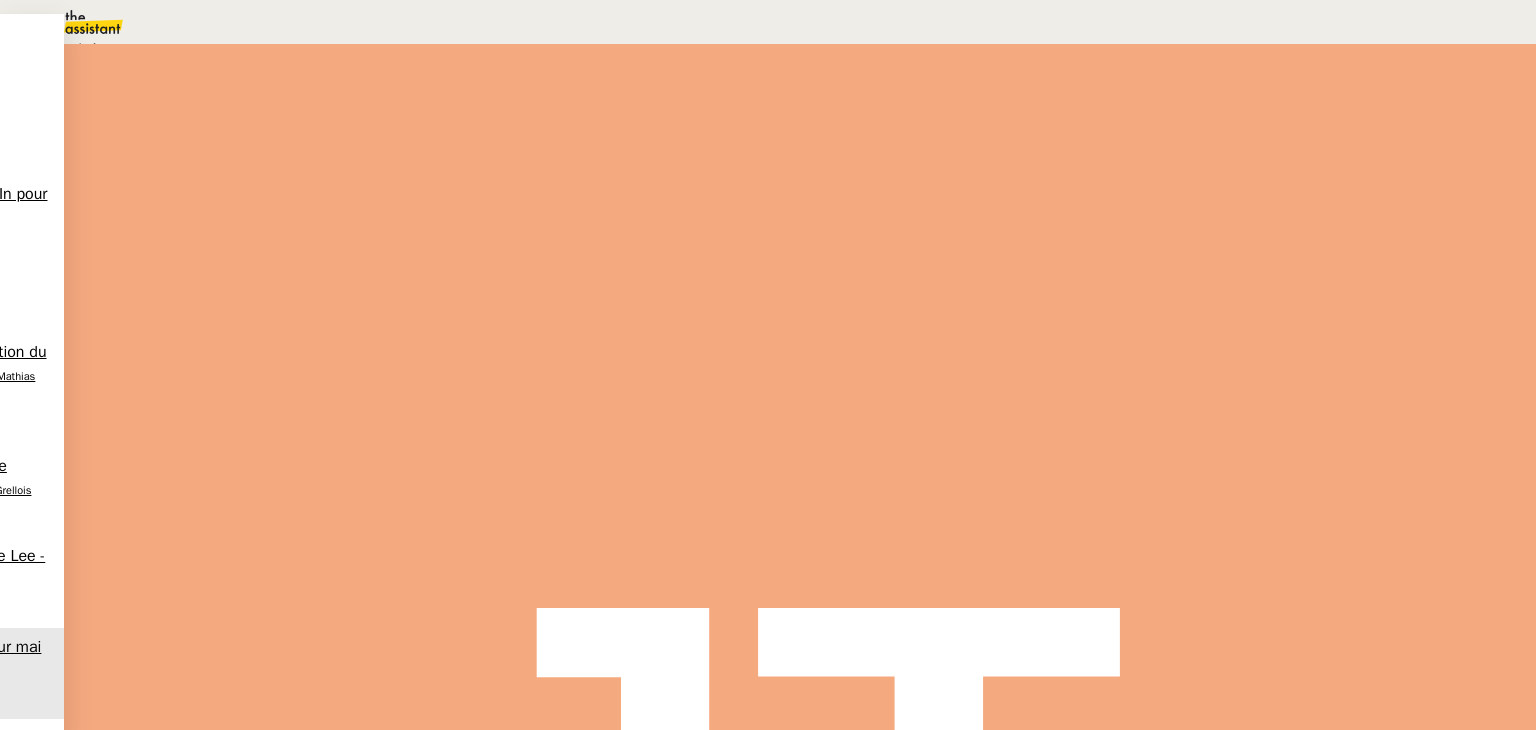 click on "En attente" at bounding box center (72, 48) 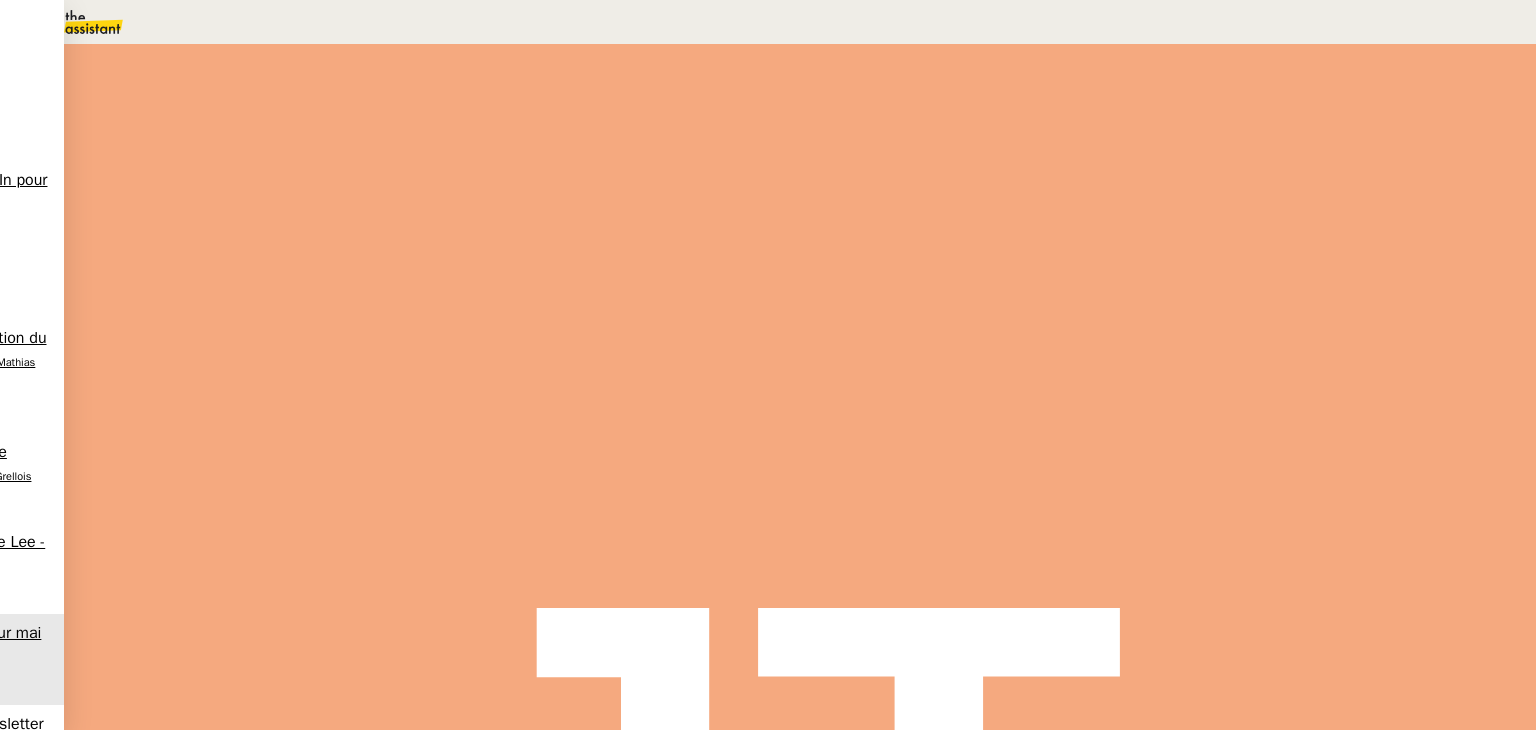 click on "11" at bounding box center (1141, 273) 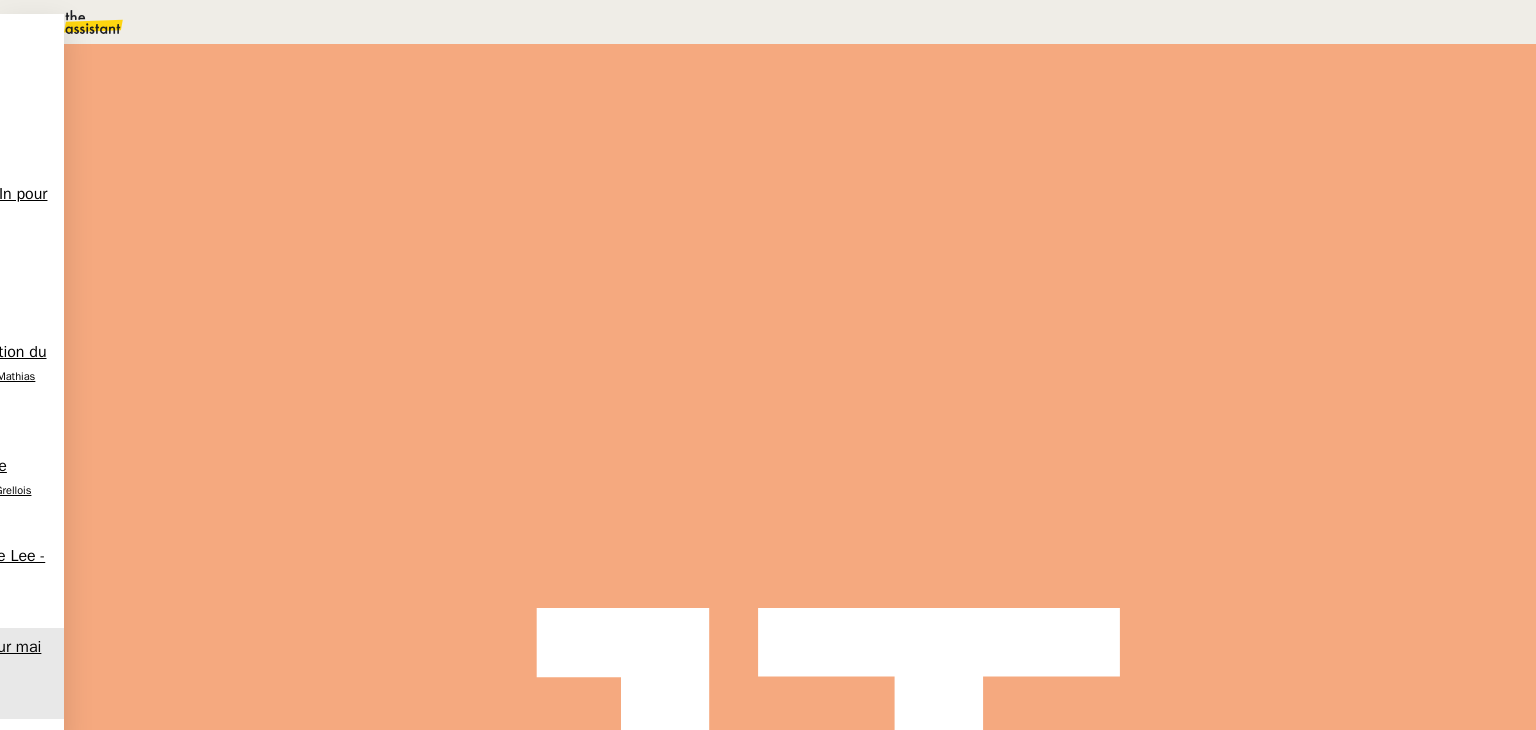 click on "09" at bounding box center (788, 22) 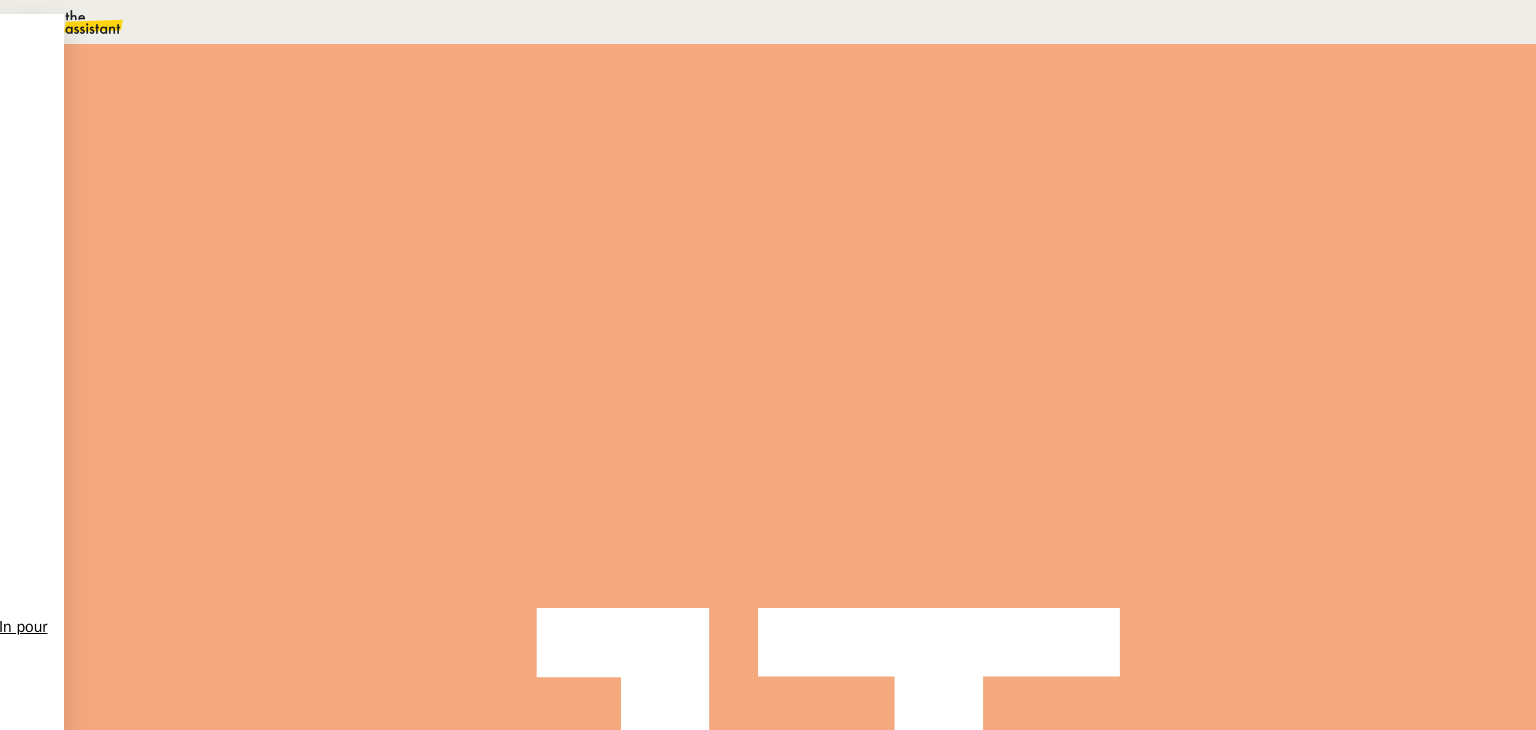 click on "Ok" at bounding box center (54, 913) 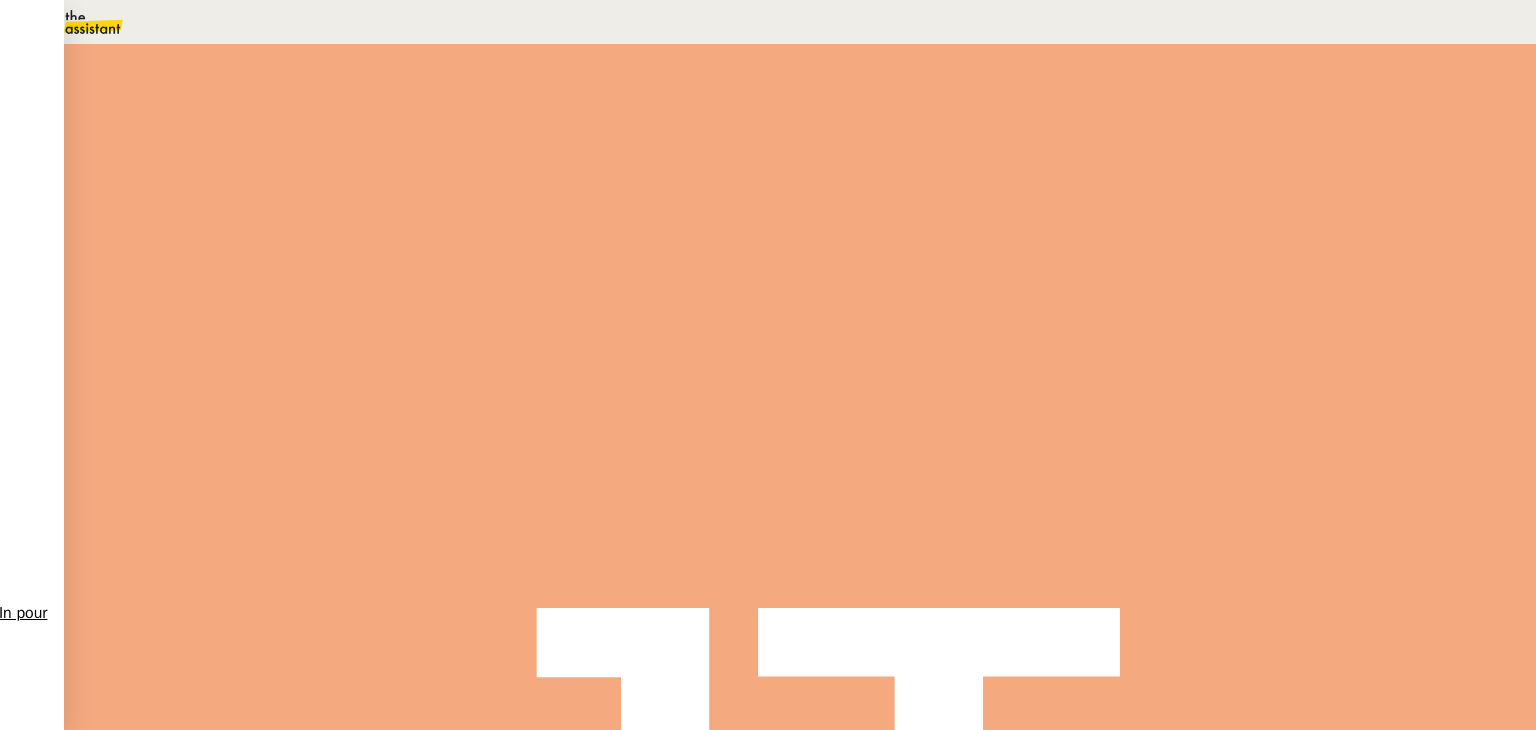 click on "Sauver" at bounding box center (1139, 505) 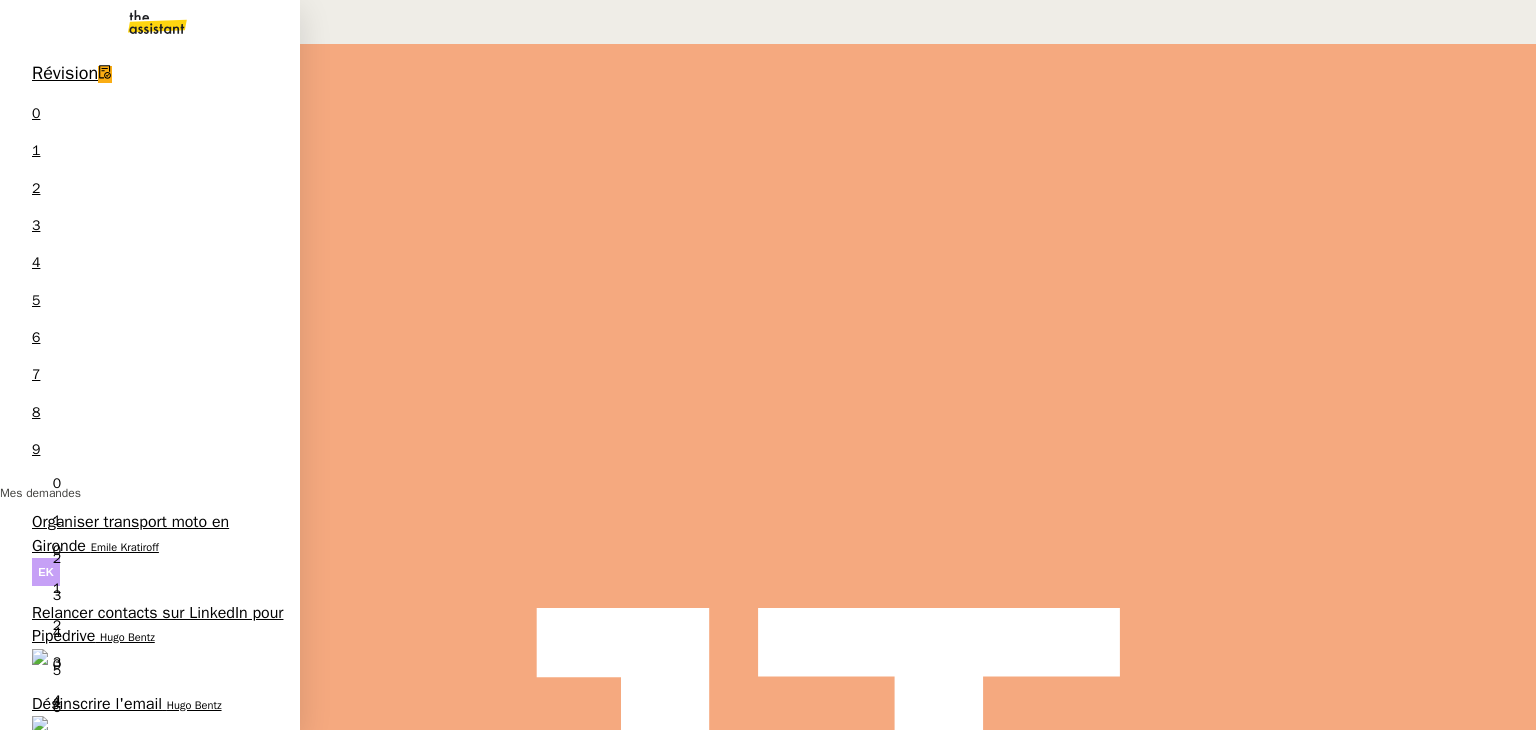 click on "Mise à jour des liens de Newsletter  - 9 juillet 2025 dans Notion" at bounding box center (156, 1077) 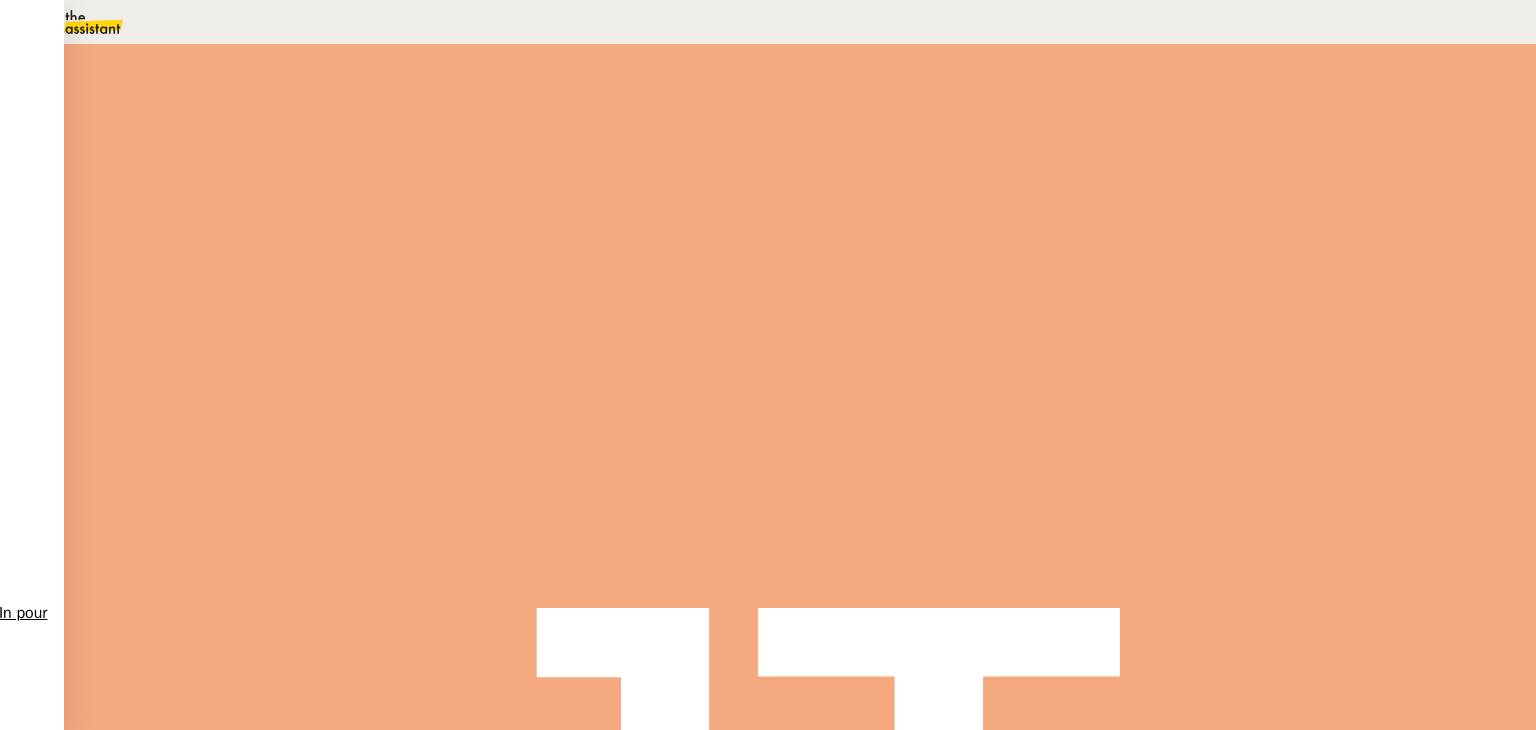 click on "Message" at bounding box center (877, 239) 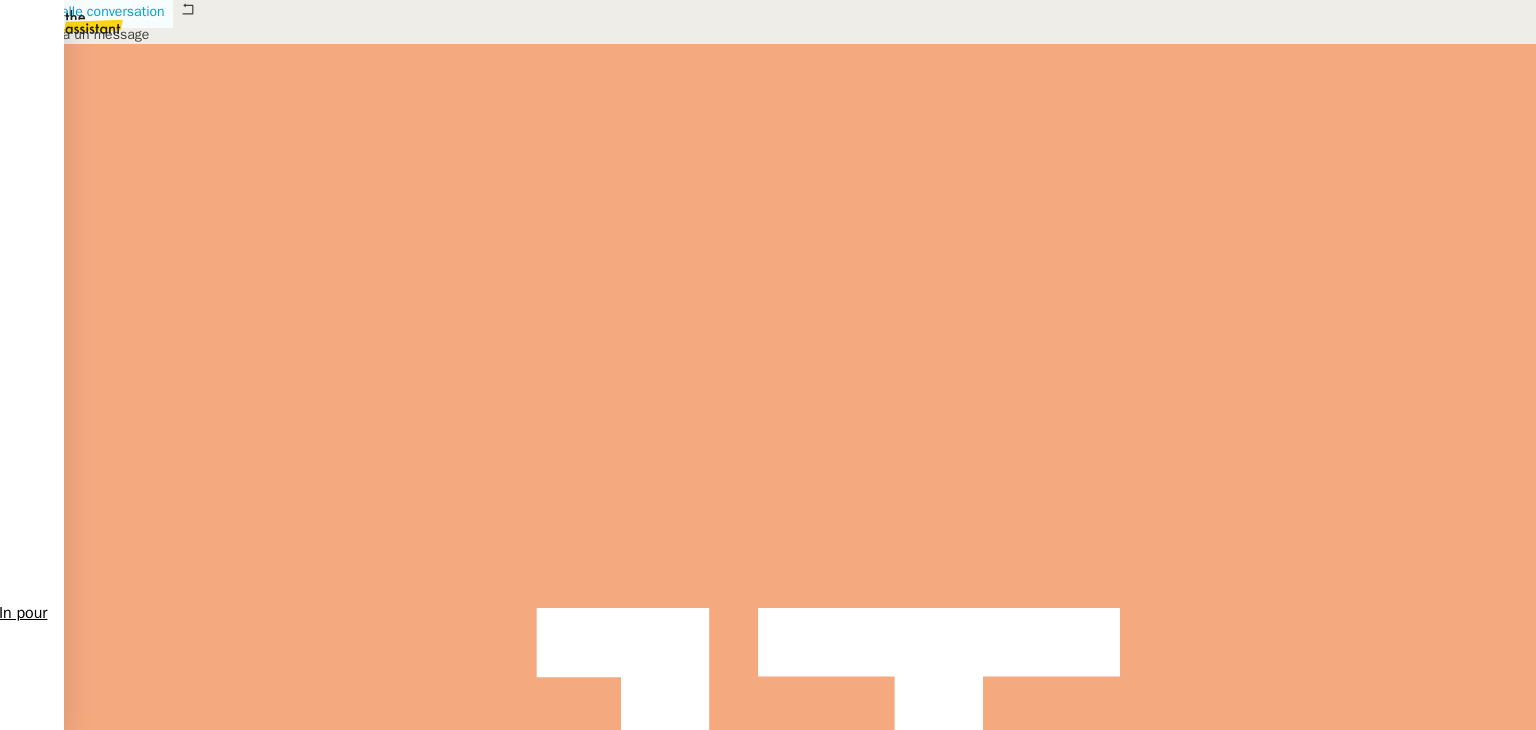 click on "Nouvelle conversation" at bounding box center [97, 11] 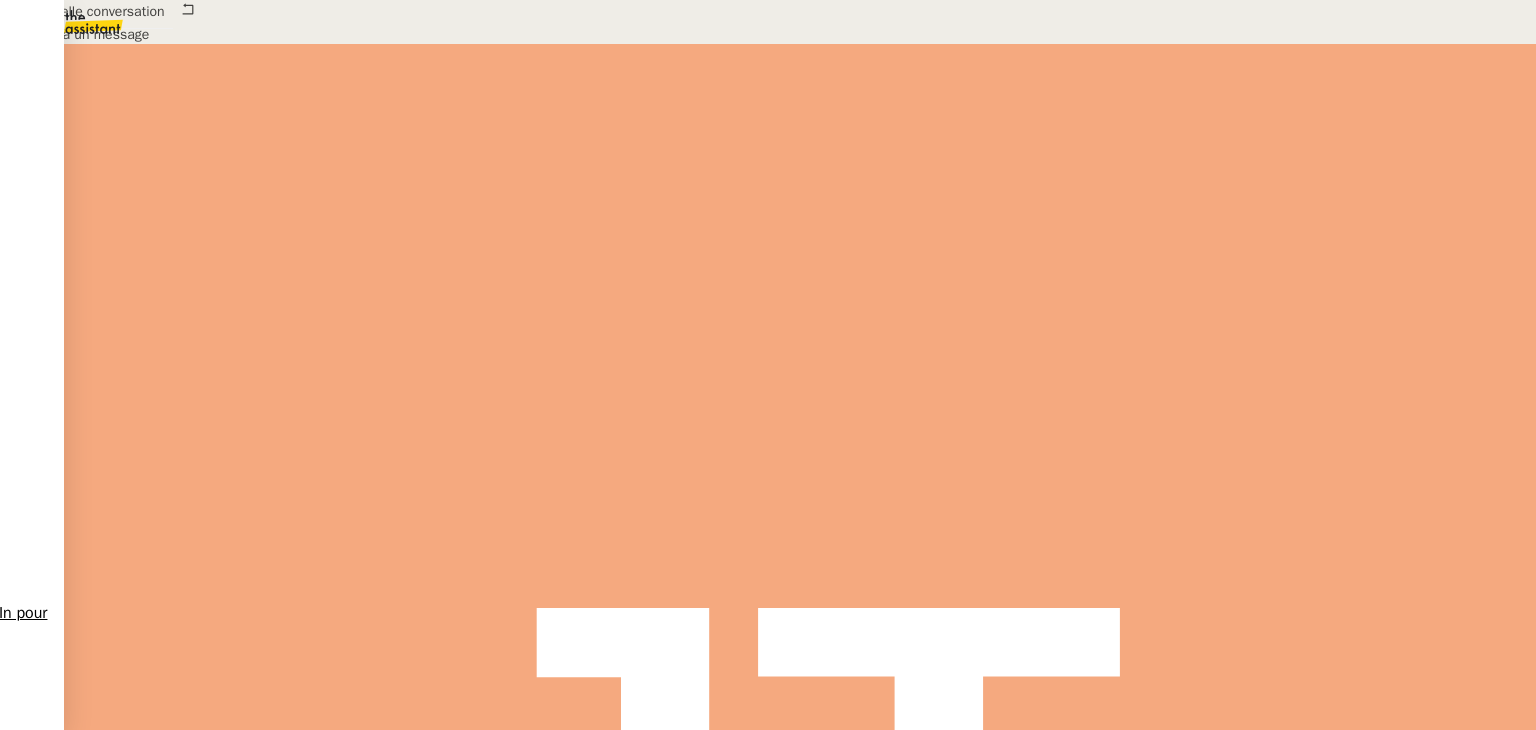 click at bounding box center [425, 883] 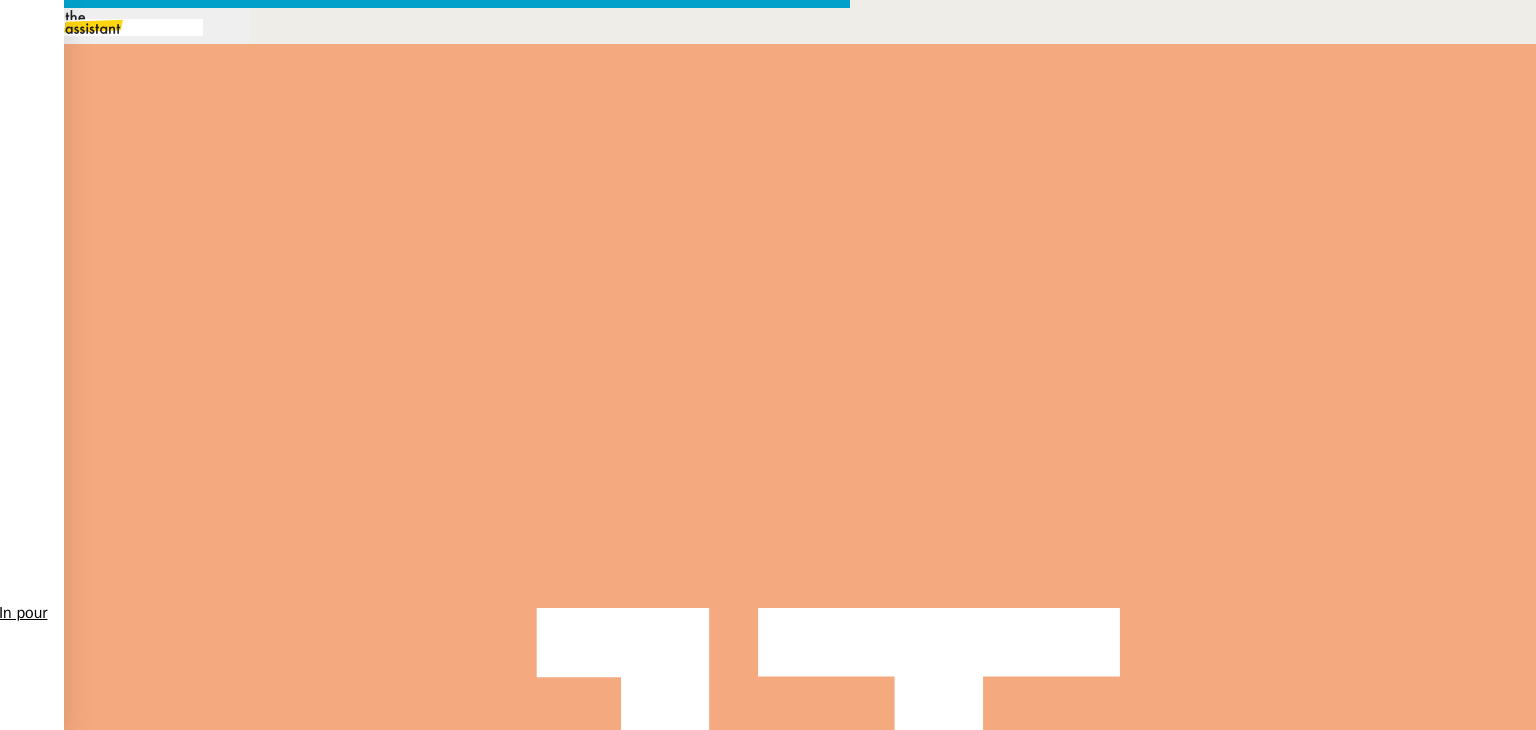 drag, startPoint x: 183, startPoint y: 365, endPoint x: 173, endPoint y: 238, distance: 127.39309 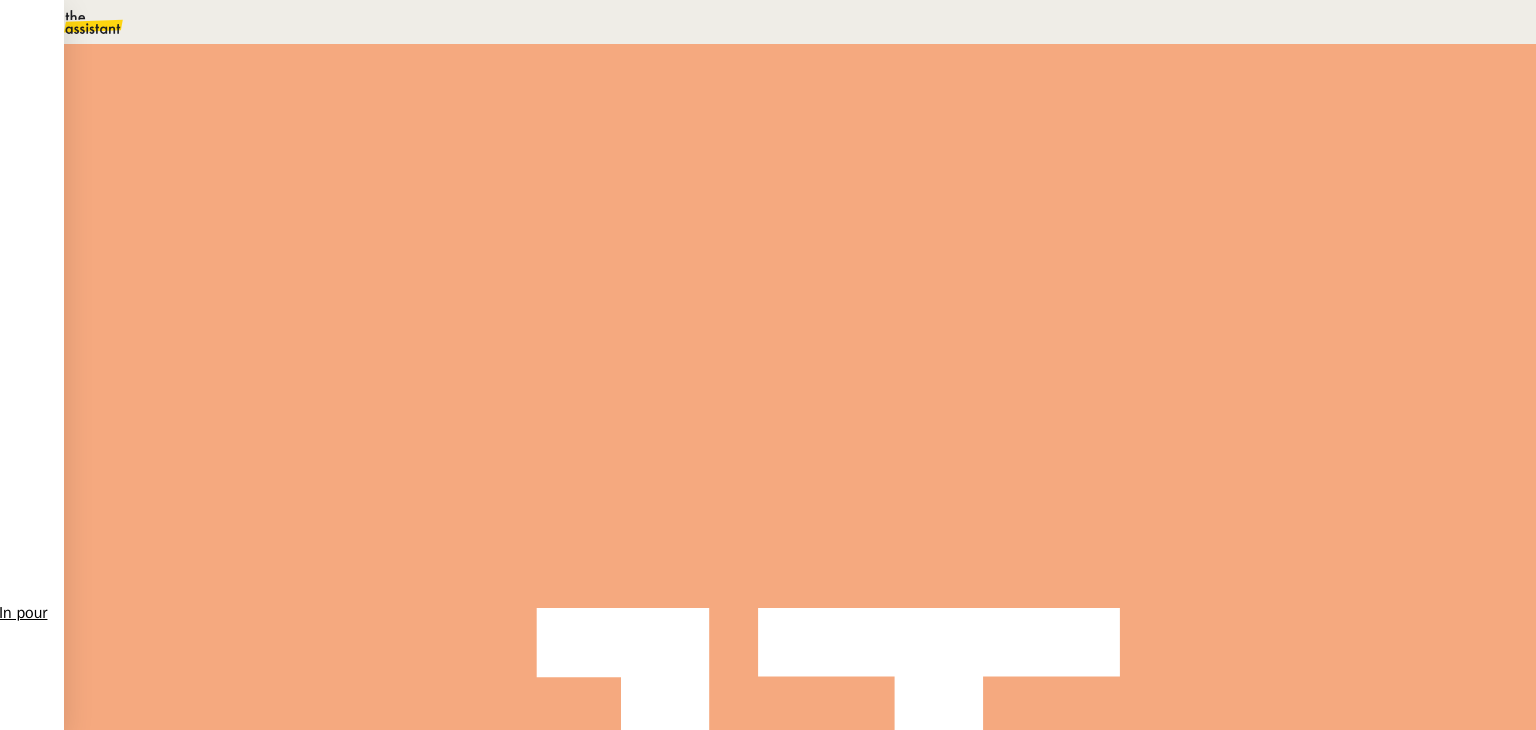 drag, startPoint x: 104, startPoint y: 85, endPoint x: 420, endPoint y: 85, distance: 316 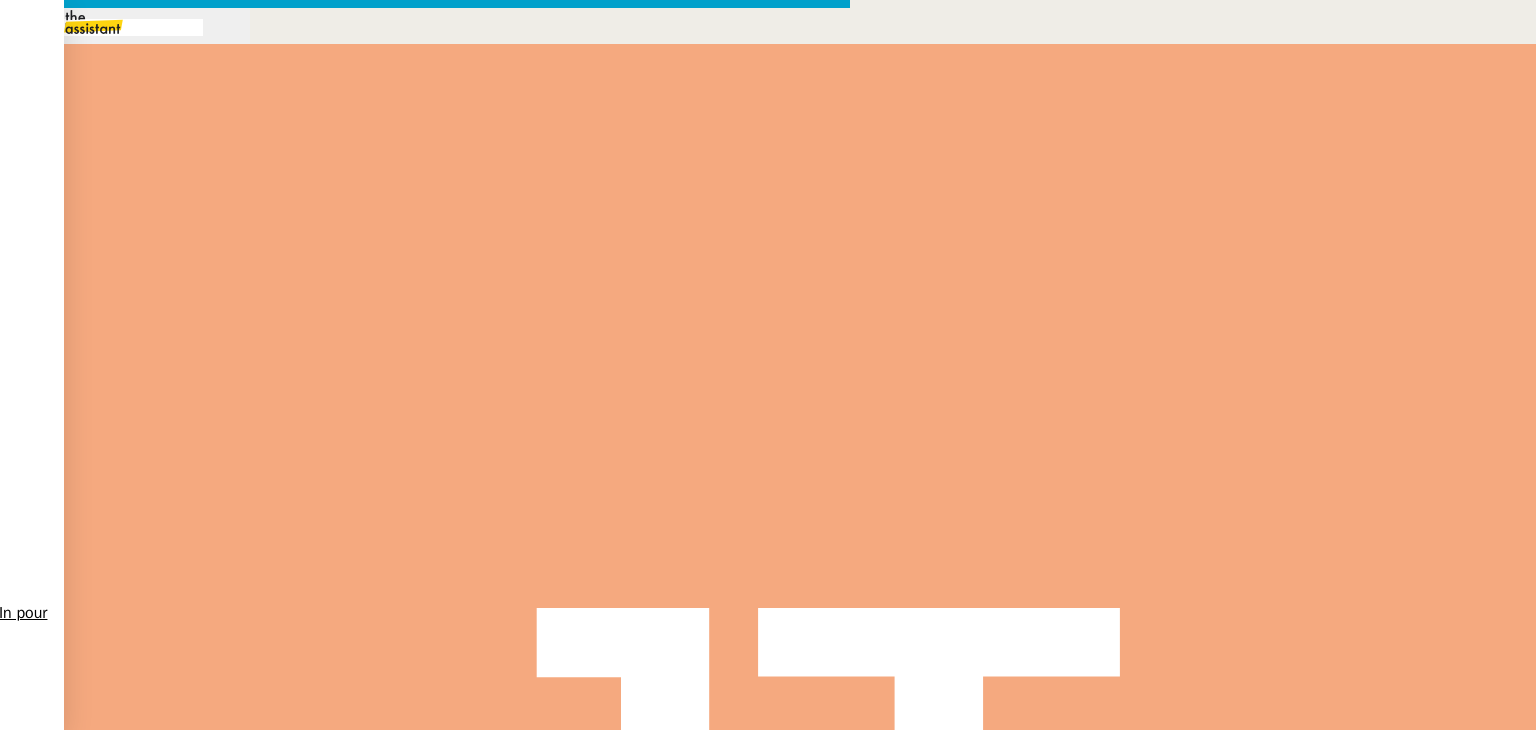 scroll, scrollTop: 0, scrollLeft: 42, axis: horizontal 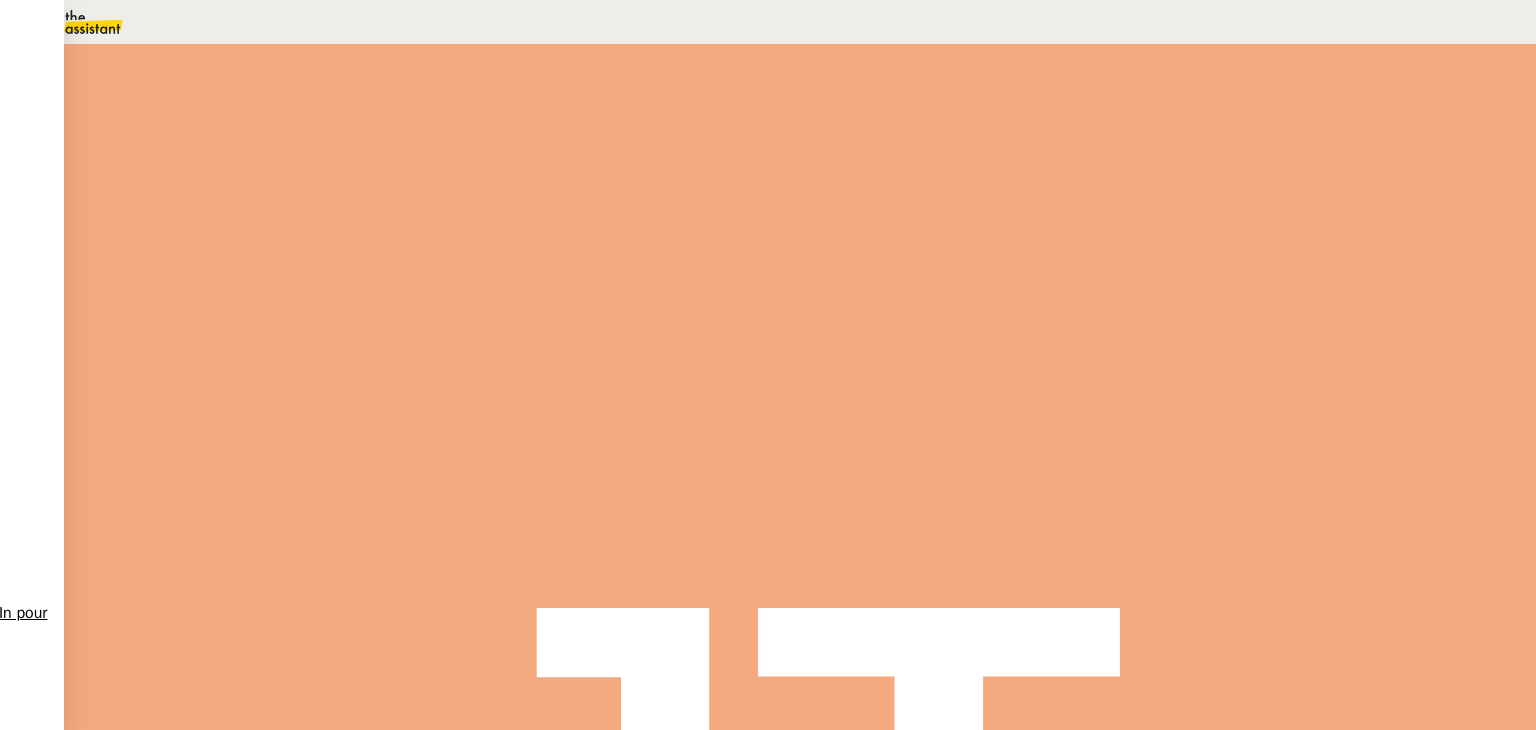 click at bounding box center (287, 340) 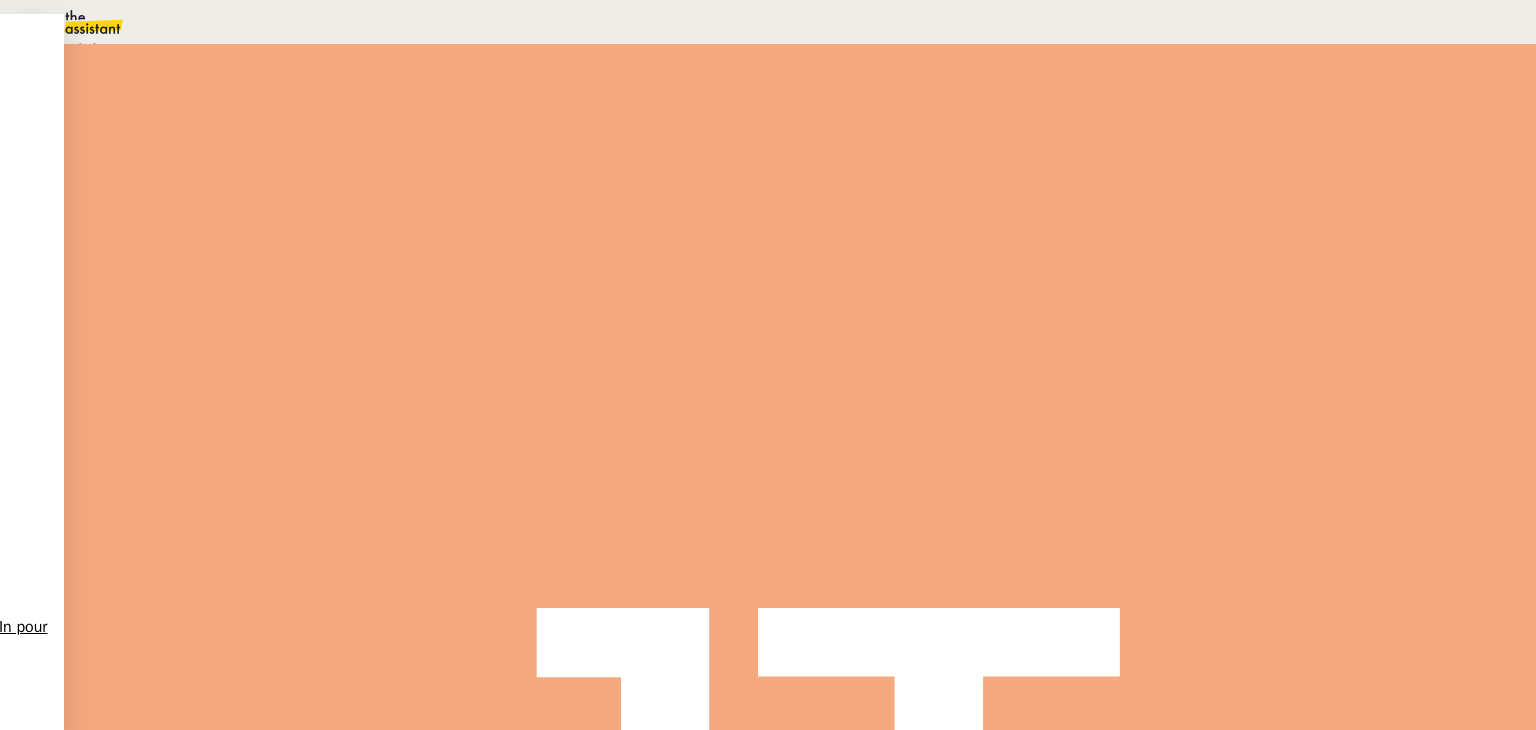 click on "Aucune action supplémentaire n'est nécessaire." at bounding box center (213, 49) 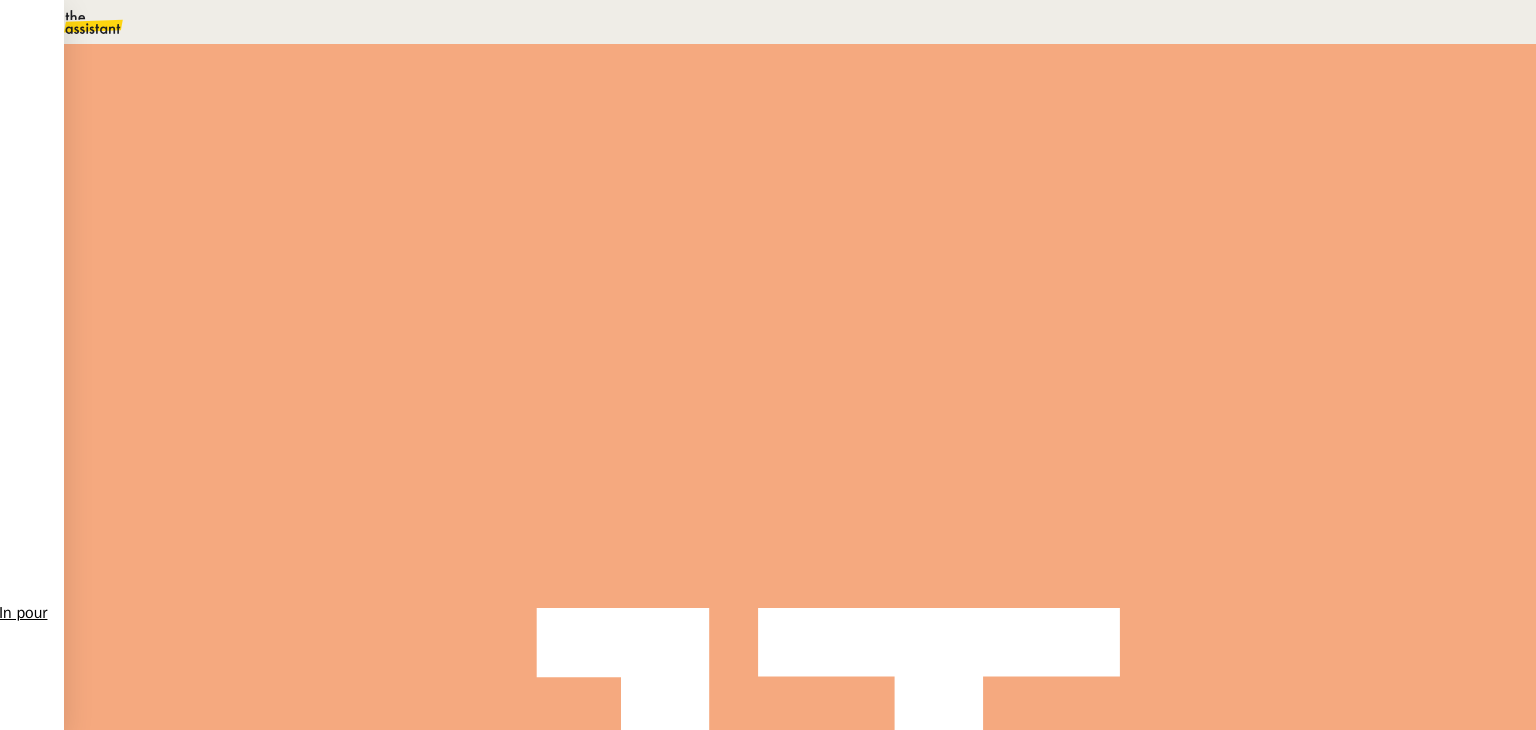 click on "Sauver" at bounding box center (1139, 188) 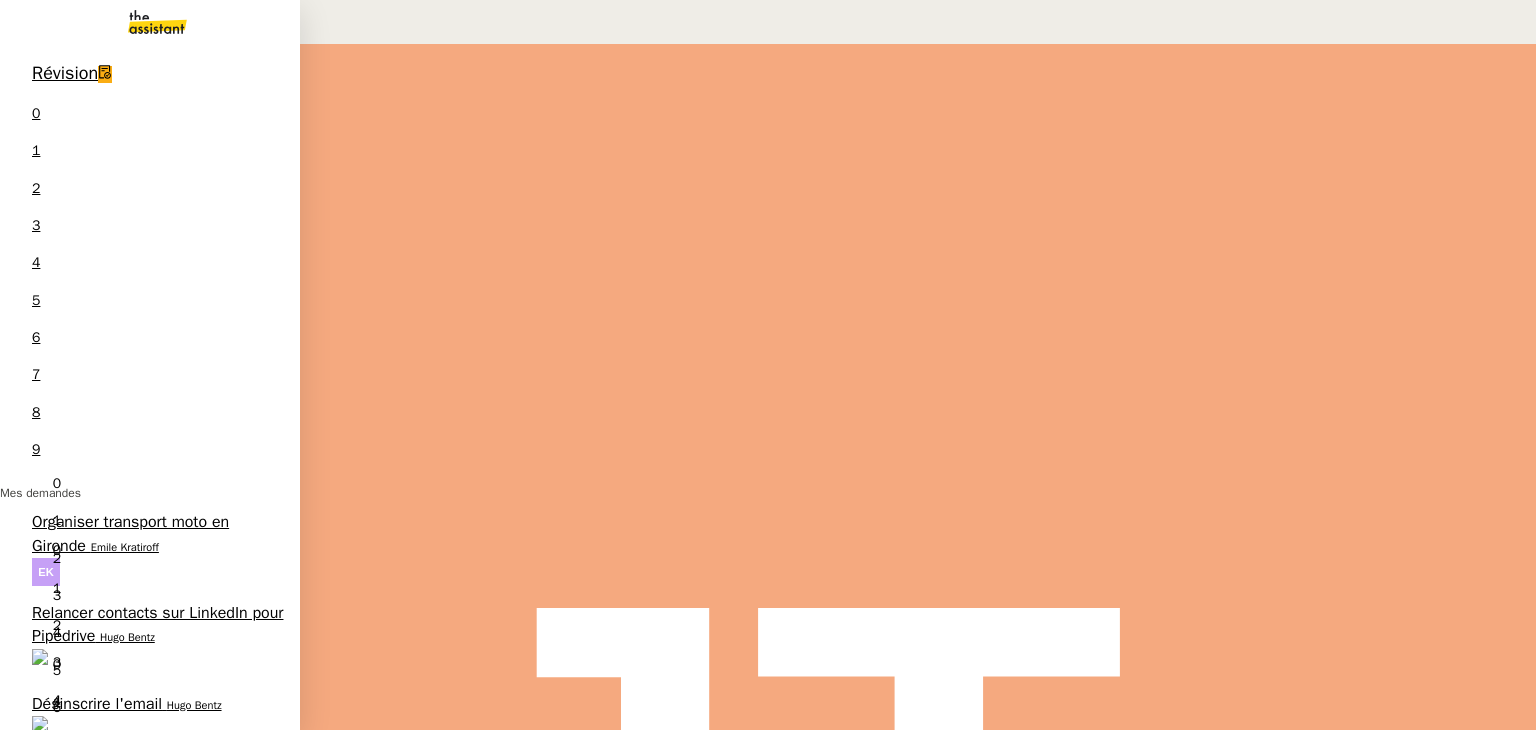 click on "Henri Grellois" at bounding box center (235, 909) 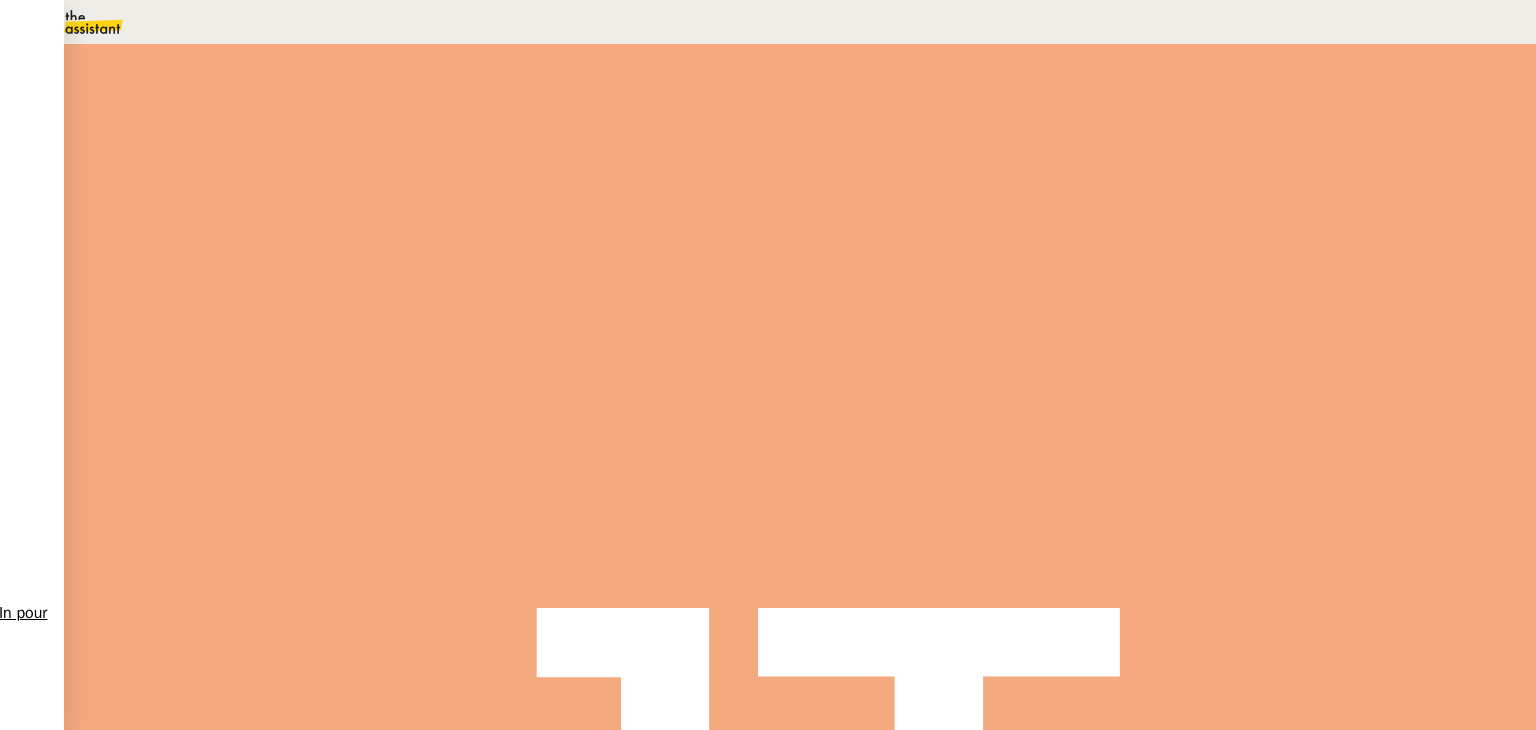 scroll, scrollTop: 226, scrollLeft: 0, axis: vertical 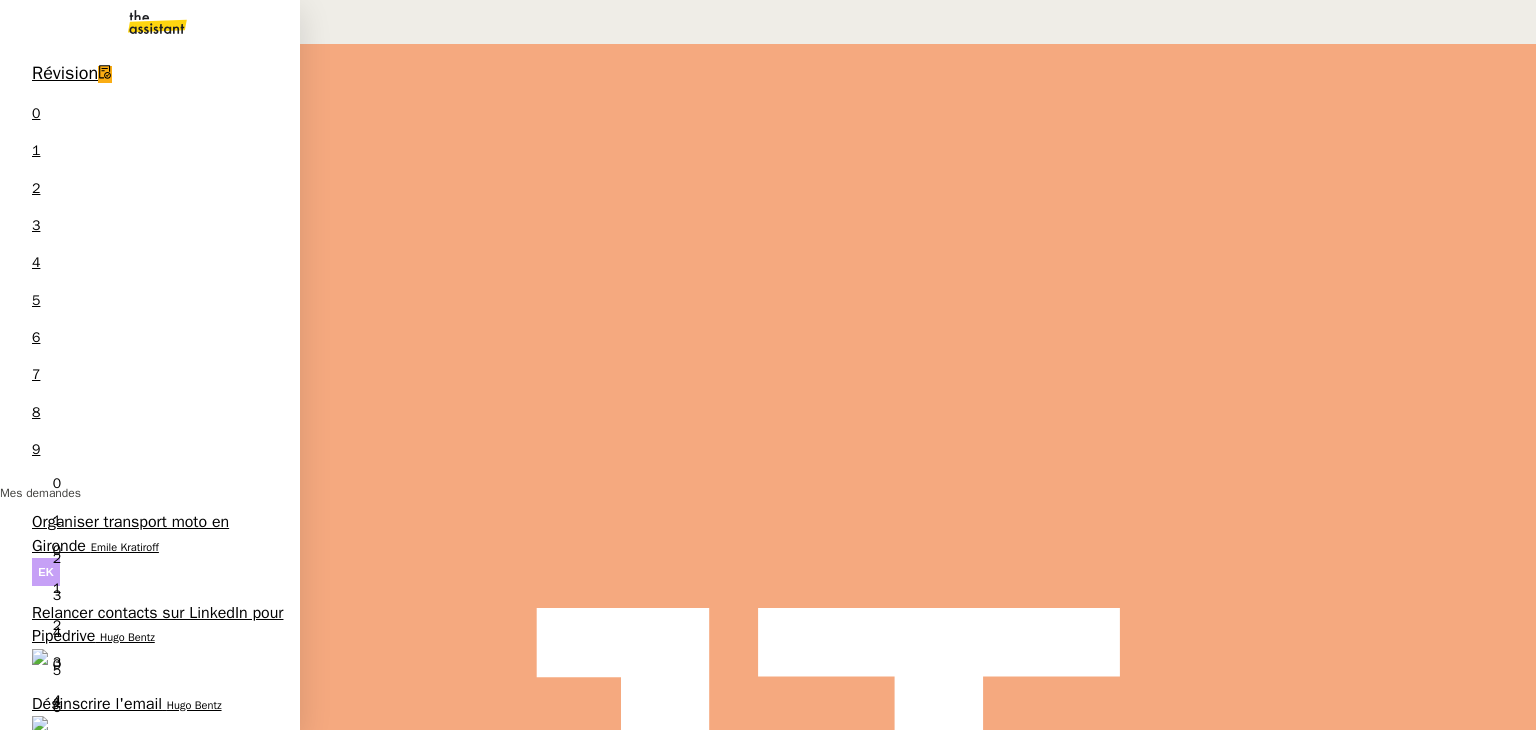 click on "Henri Grellois" at bounding box center (164, 1000) 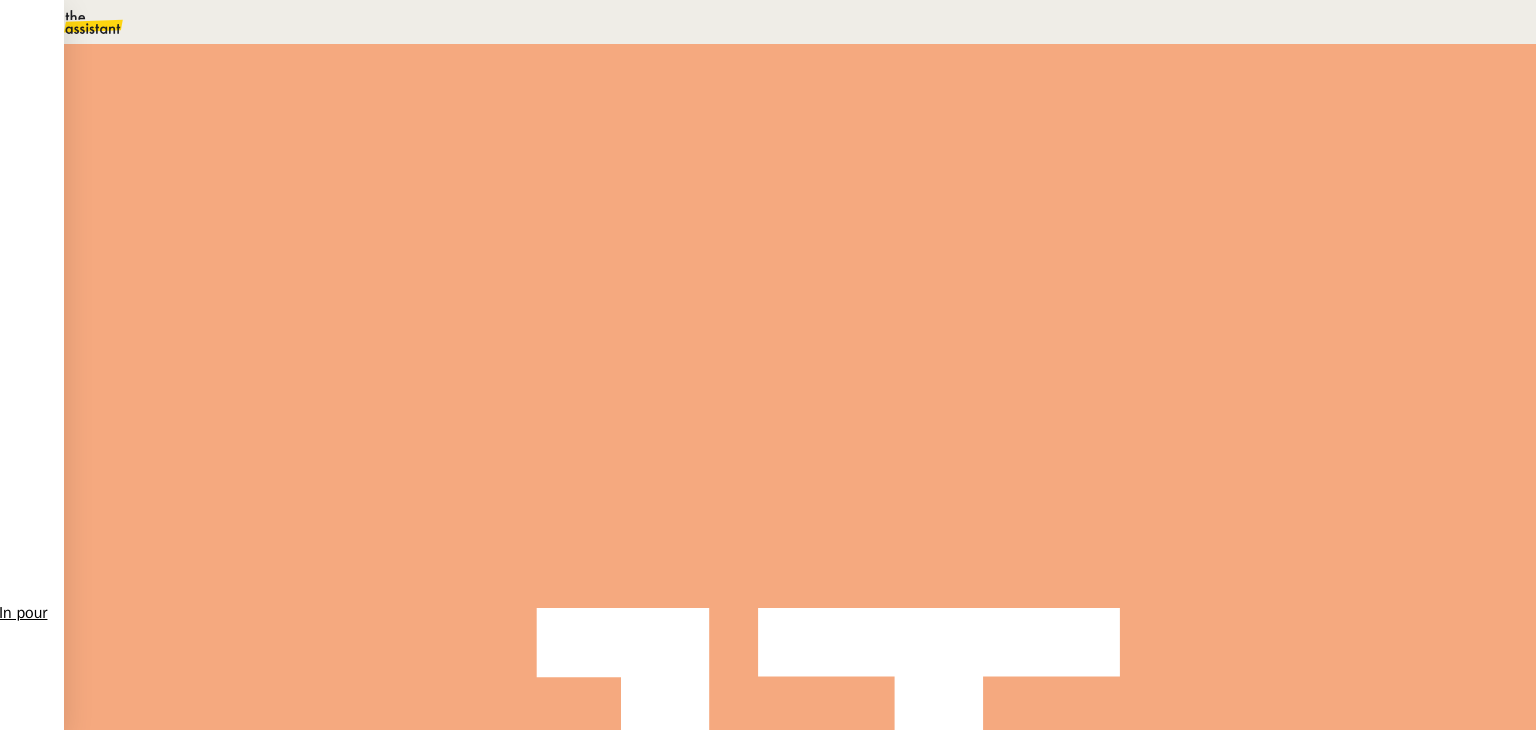 scroll, scrollTop: 426, scrollLeft: 0, axis: vertical 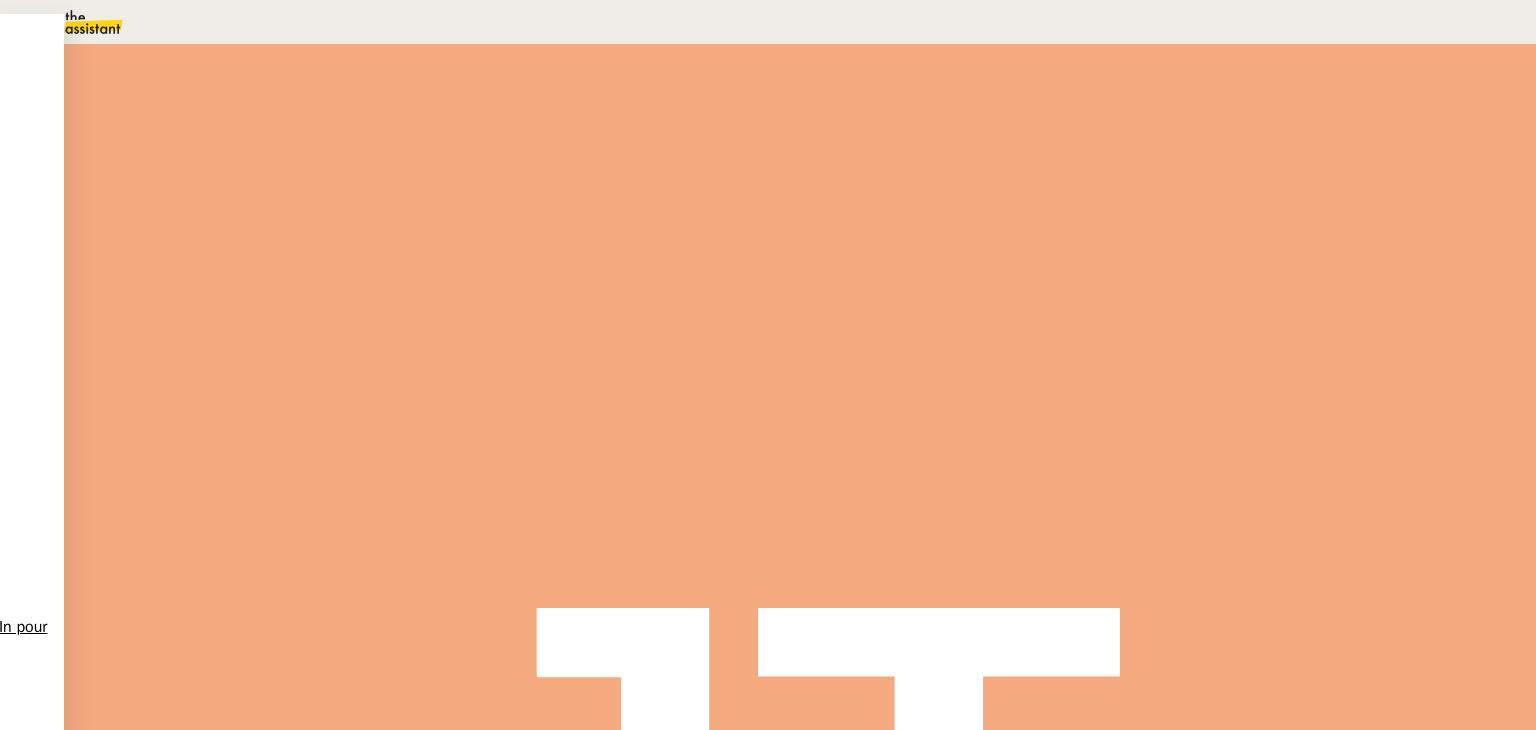 click at bounding box center (689, 658) 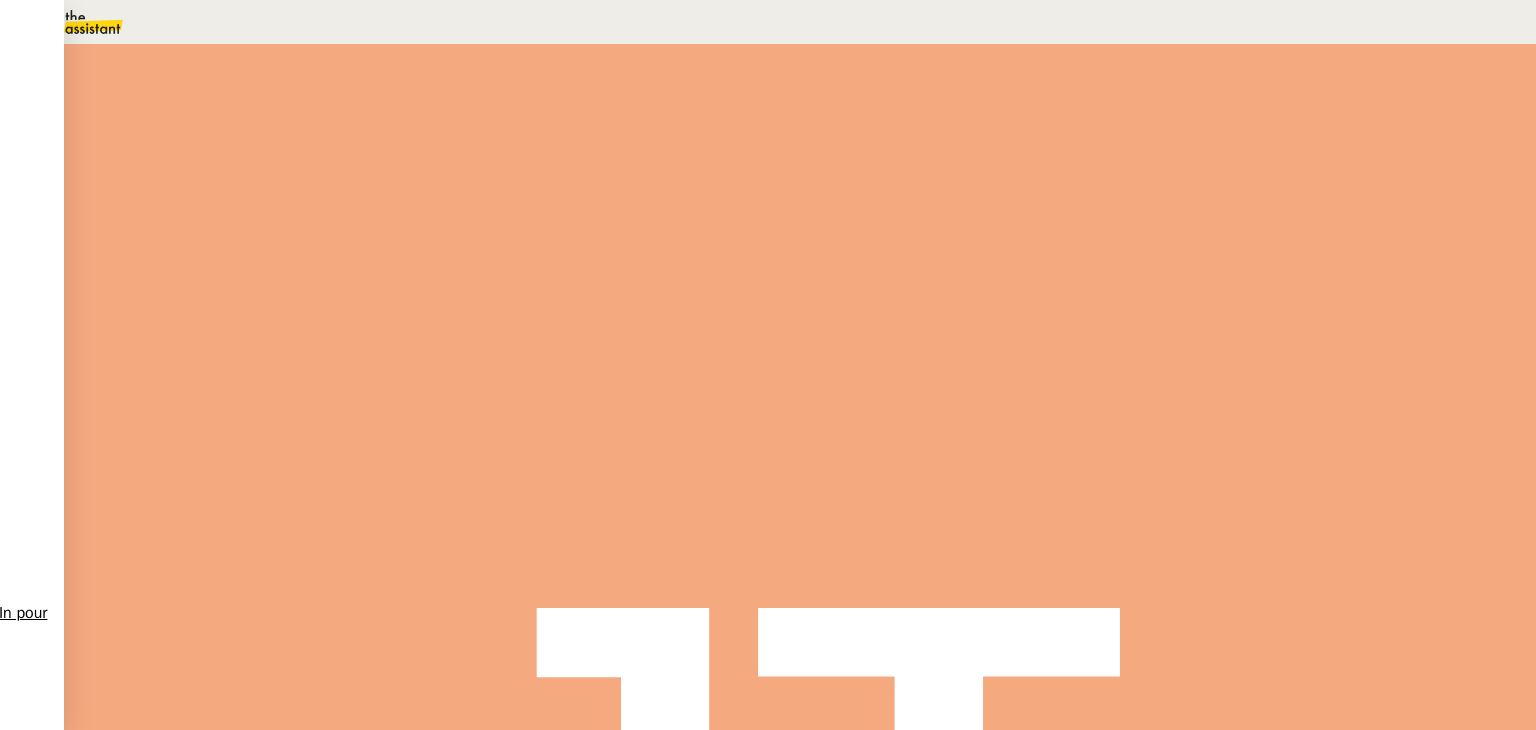 drag, startPoint x: 293, startPoint y: 341, endPoint x: 627, endPoint y: 513, distance: 375.68604 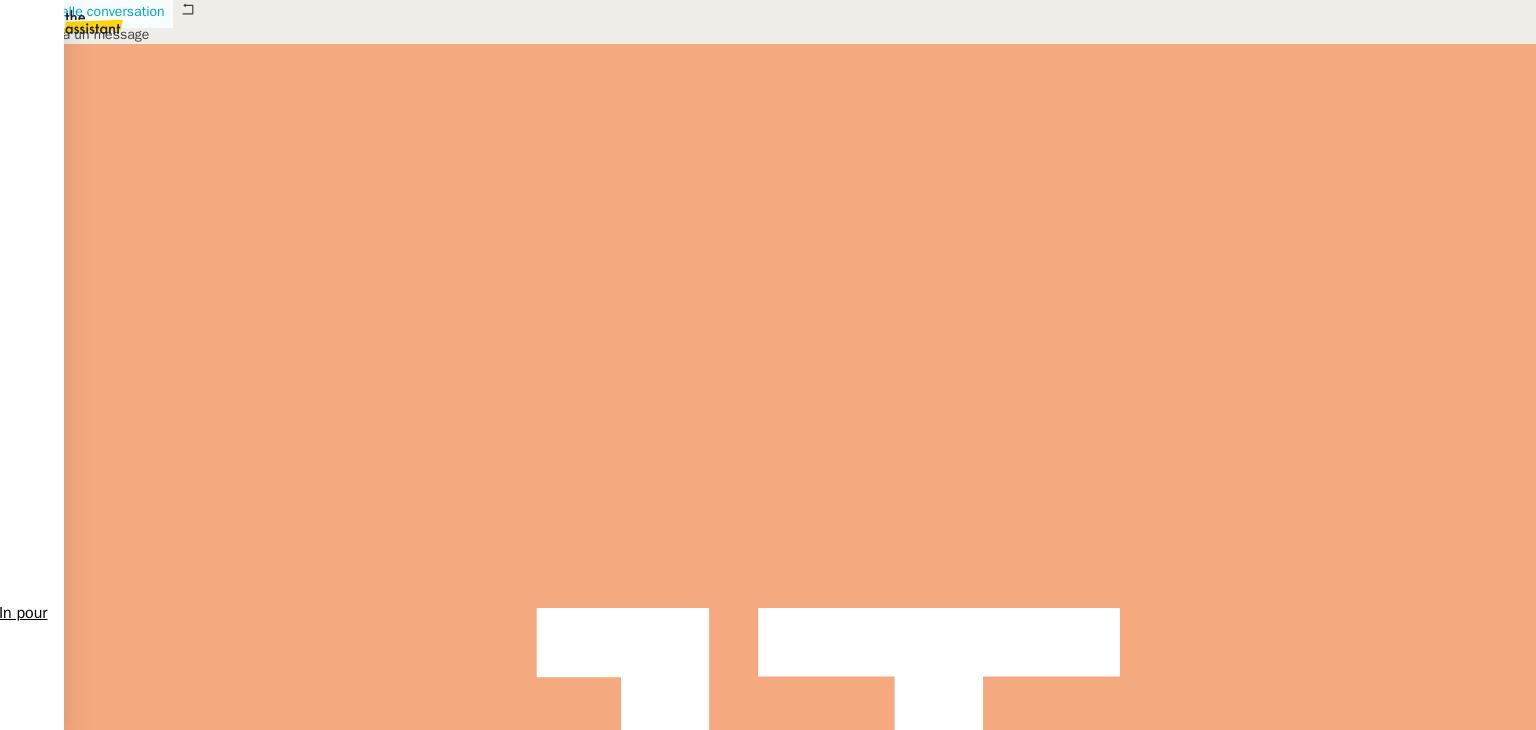 click on "Nouvelle conversation" at bounding box center [97, 11] 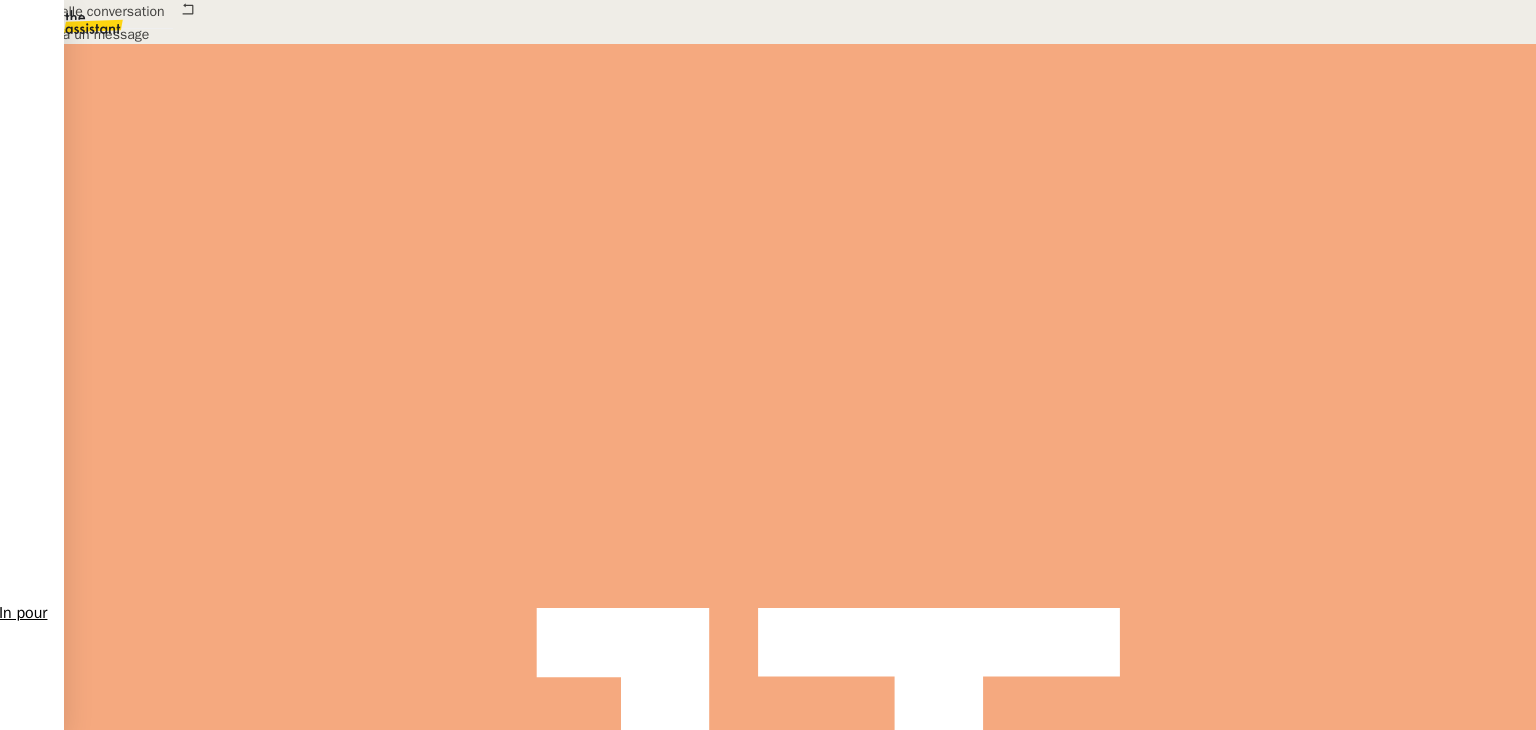 click at bounding box center [425, 883] 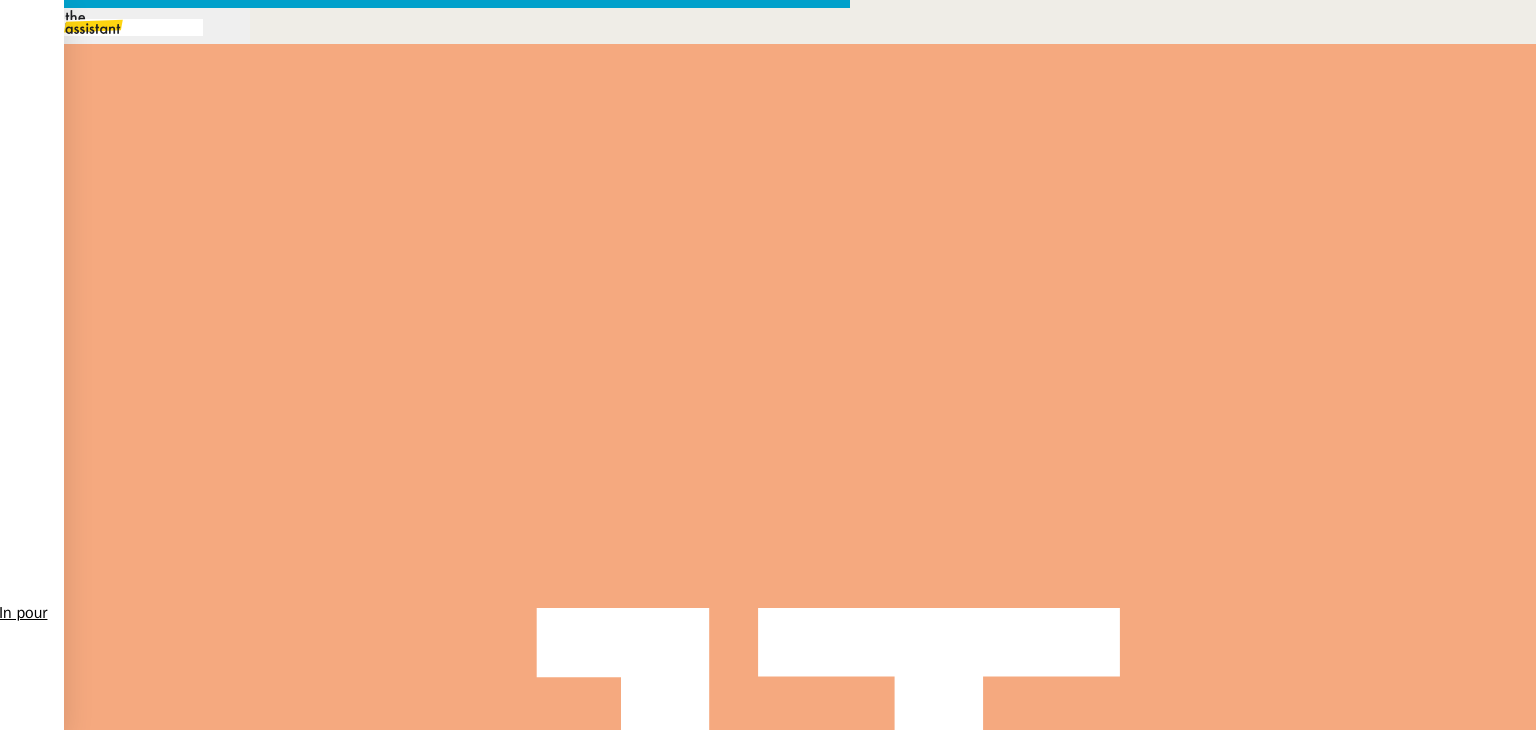 click on "Service TA - VOYAGE - PROPOSITION GLOBALE    A utiliser dans le cadre de proposition de déplacement Palatine Alexandre Kilmetis      Henri Grellois TA - RELANCE CLIENT (EN)    Relancer un client lorsqu'il n'a pas répondu à un précédent message BAFERTY - MAIL AUDITION    A utiliser dans le cadre de la procédure d'envoi des mails d'audition TA - PUBLICATION OFFRE D'EMPLOI     Organisation du recrutement Relevés CIC Gabriel Cian     Henri Grellois Discours de présentation du paiement sécurisé    TA - VOYAGES - PROPOSITION ITINERAIRE    Soumettre les résultats d'une recherche TA - CONFIRMATION PAIEMENT (EN)    Confirmer avec le client de modèle de transaction - Attention Plan Pro nécessaire. TA - COURRIER EXPEDIE (recommandé)    A utiliser dans le cadre de l'envoi d'un courrier recommandé Relevés Portzamparc Gabriel Cian    Monsieur Grellois souhaite obtenir, mensuellement, un relevé portefeuille de Gabriel Cian.  Henri Grellois TA - PARTAGE DE CALENDRIER (EN)" at bounding box center [768, 637] 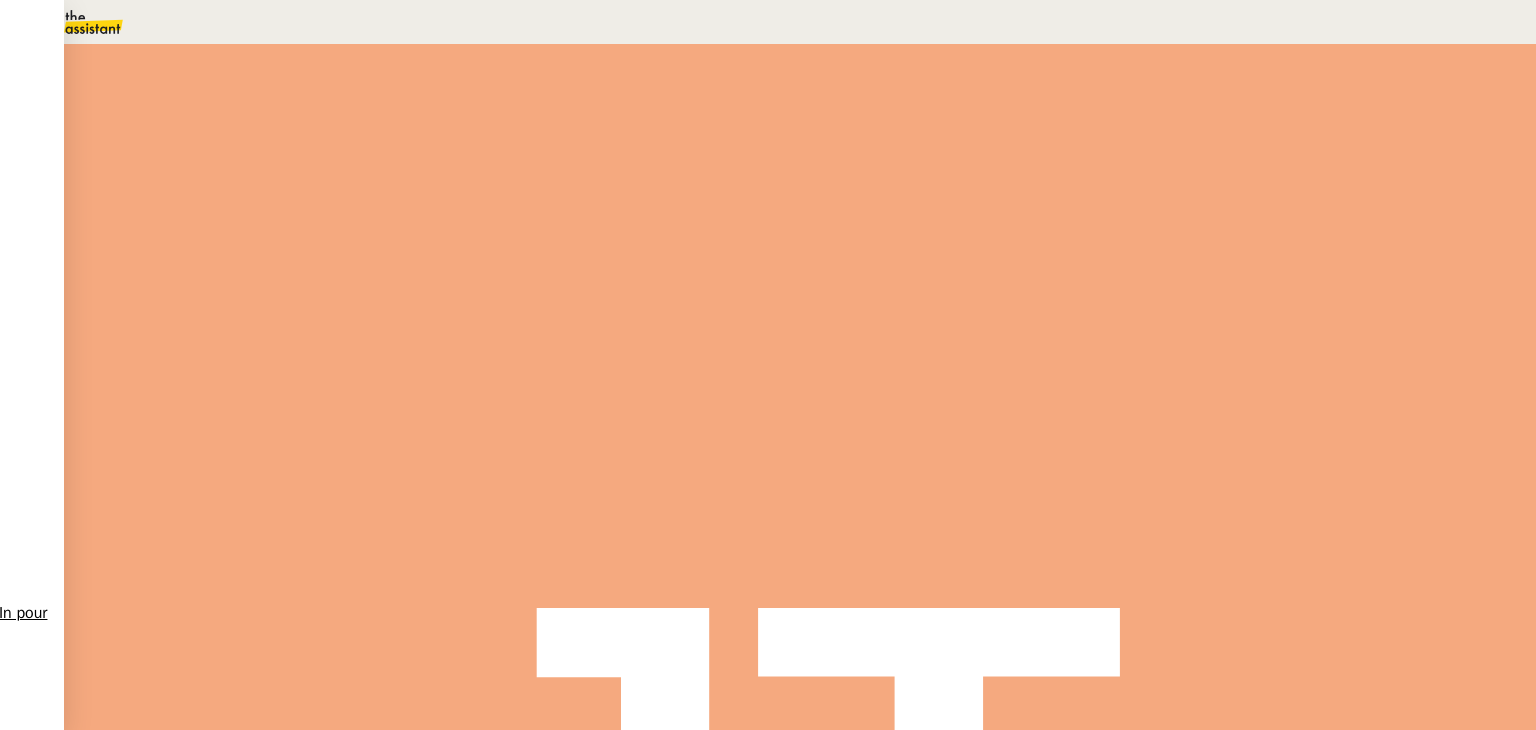scroll, scrollTop: 0, scrollLeft: 0, axis: both 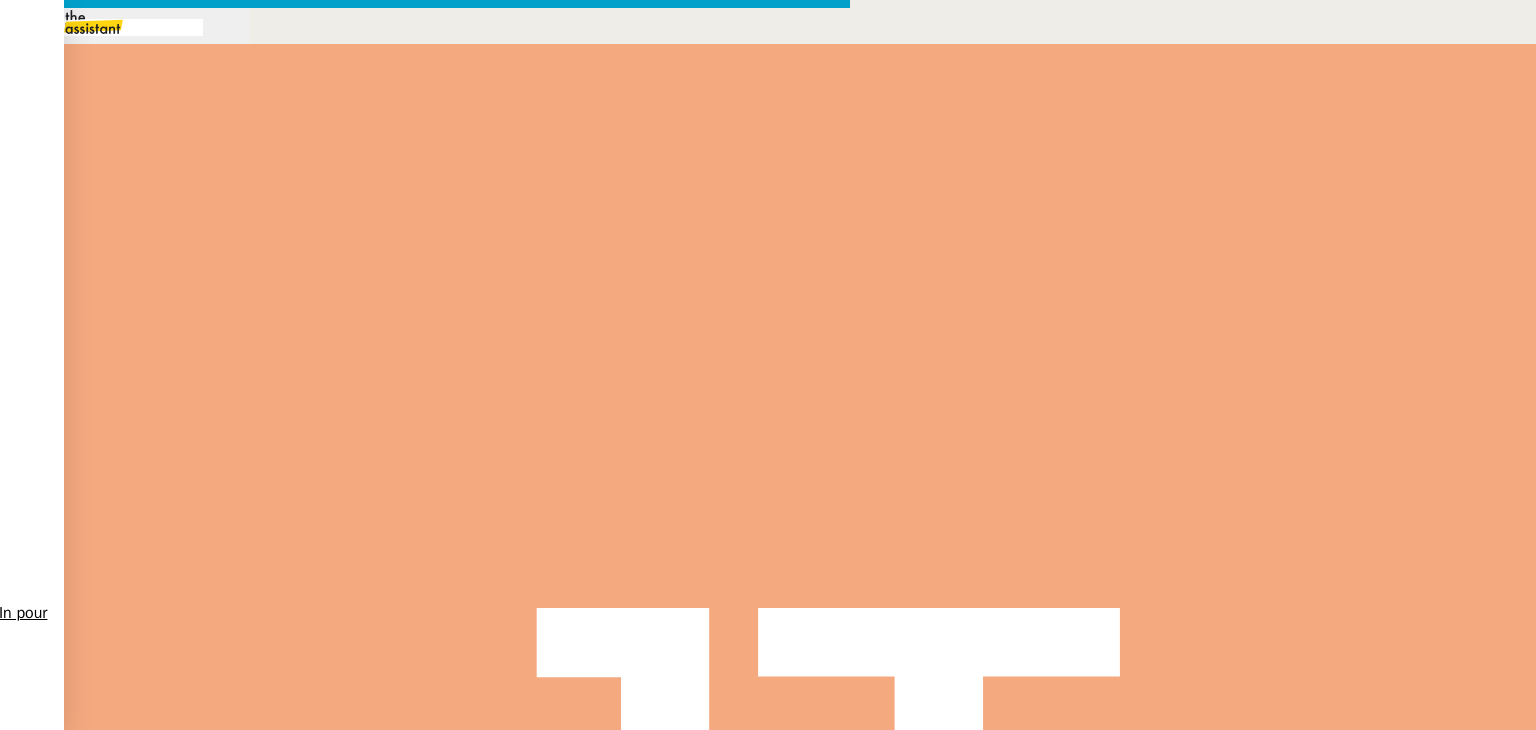 click on "Supprimer" at bounding box center (45, 1254) 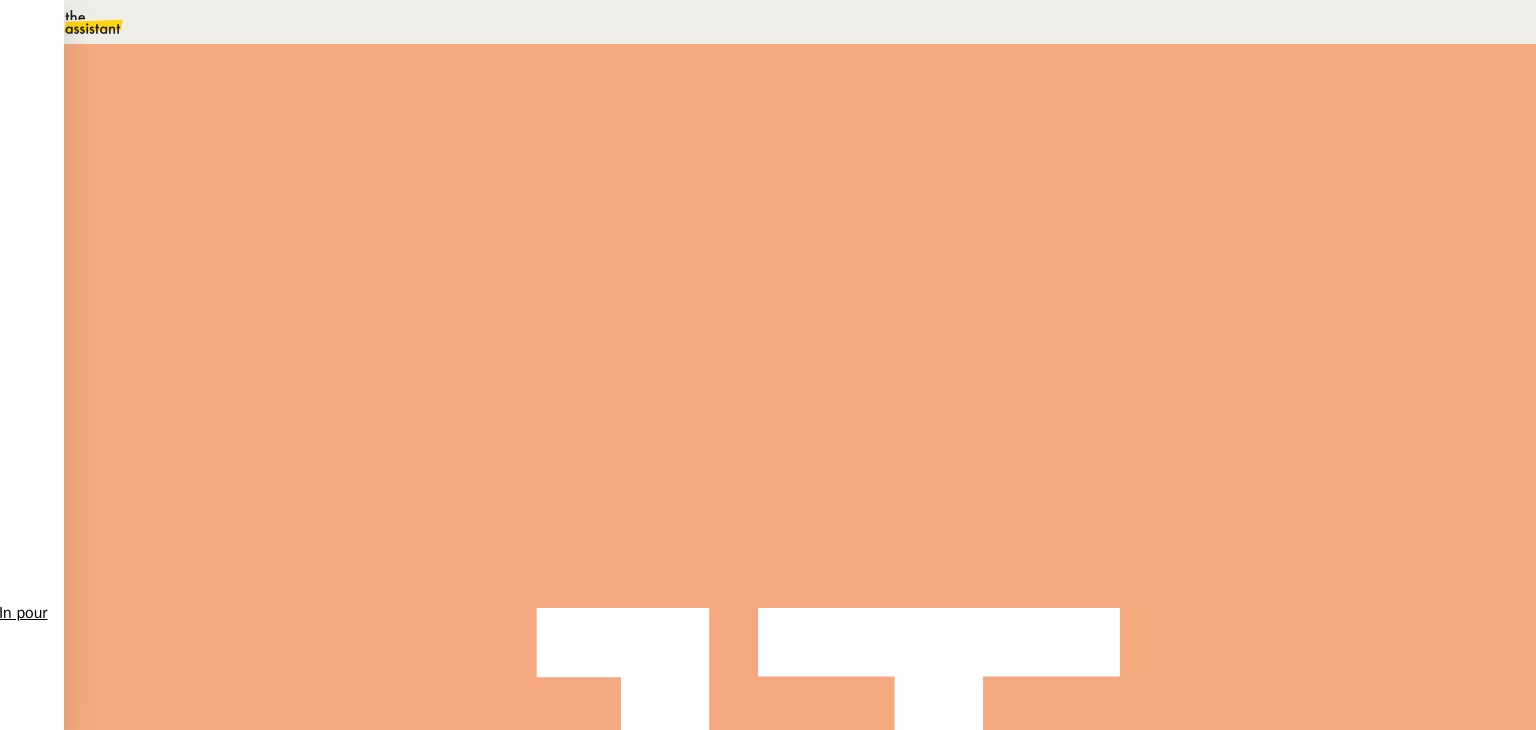click on "Message" at bounding box center [877, 239] 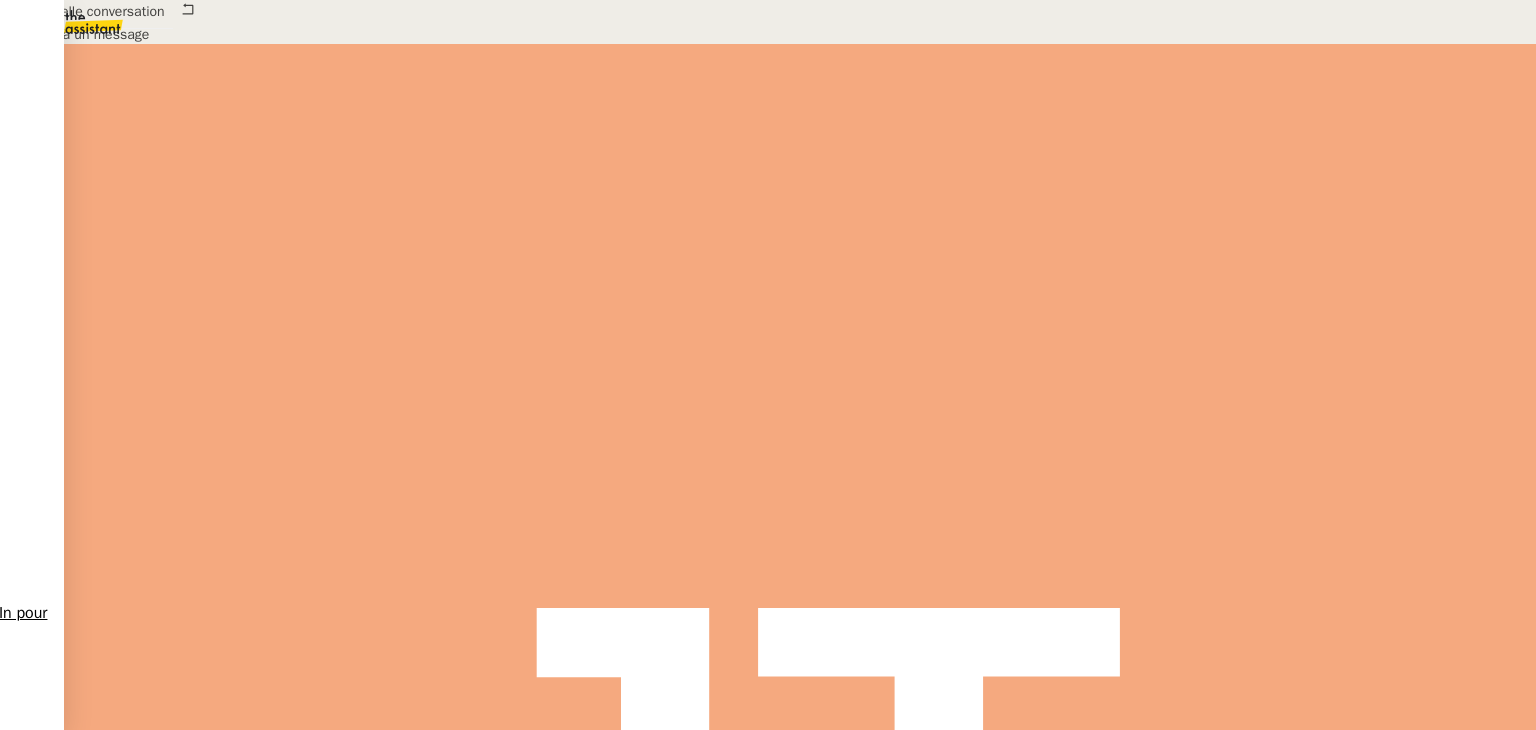 drag, startPoint x: 104, startPoint y: 87, endPoint x: 408, endPoint y: 89, distance: 304.0066 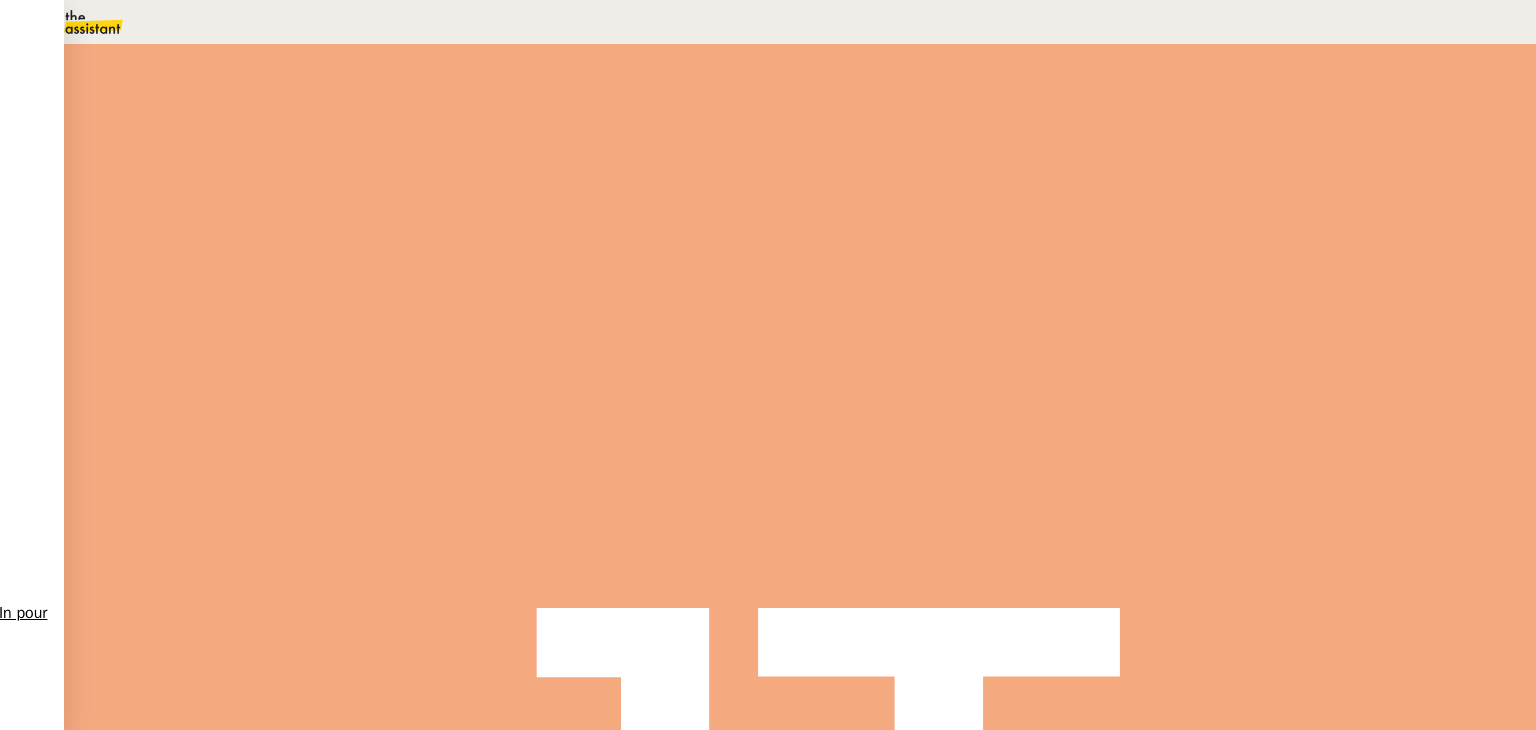 copy on "Classement relevés Stéphane Lee" 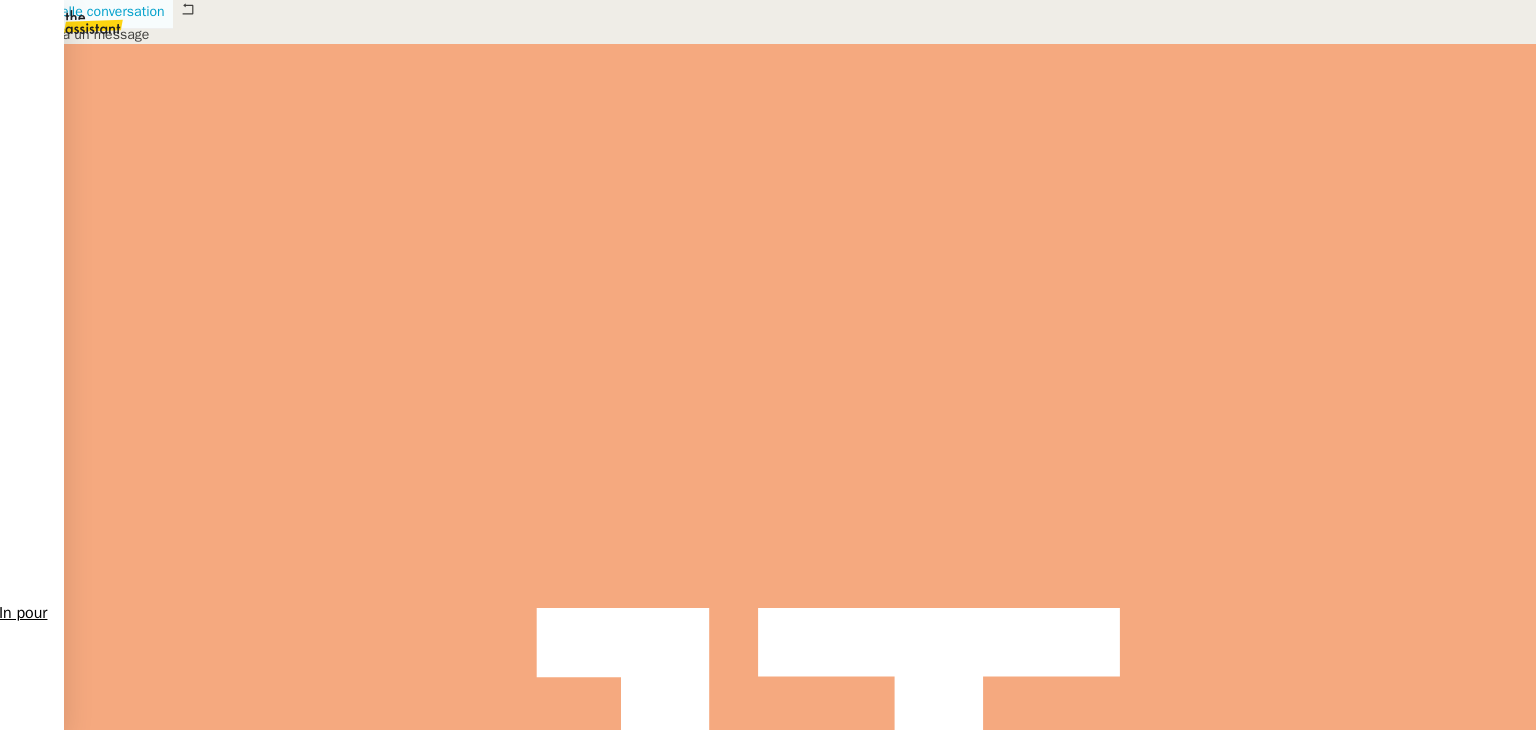 click on "Nouvelle conversation" at bounding box center (97, 11) 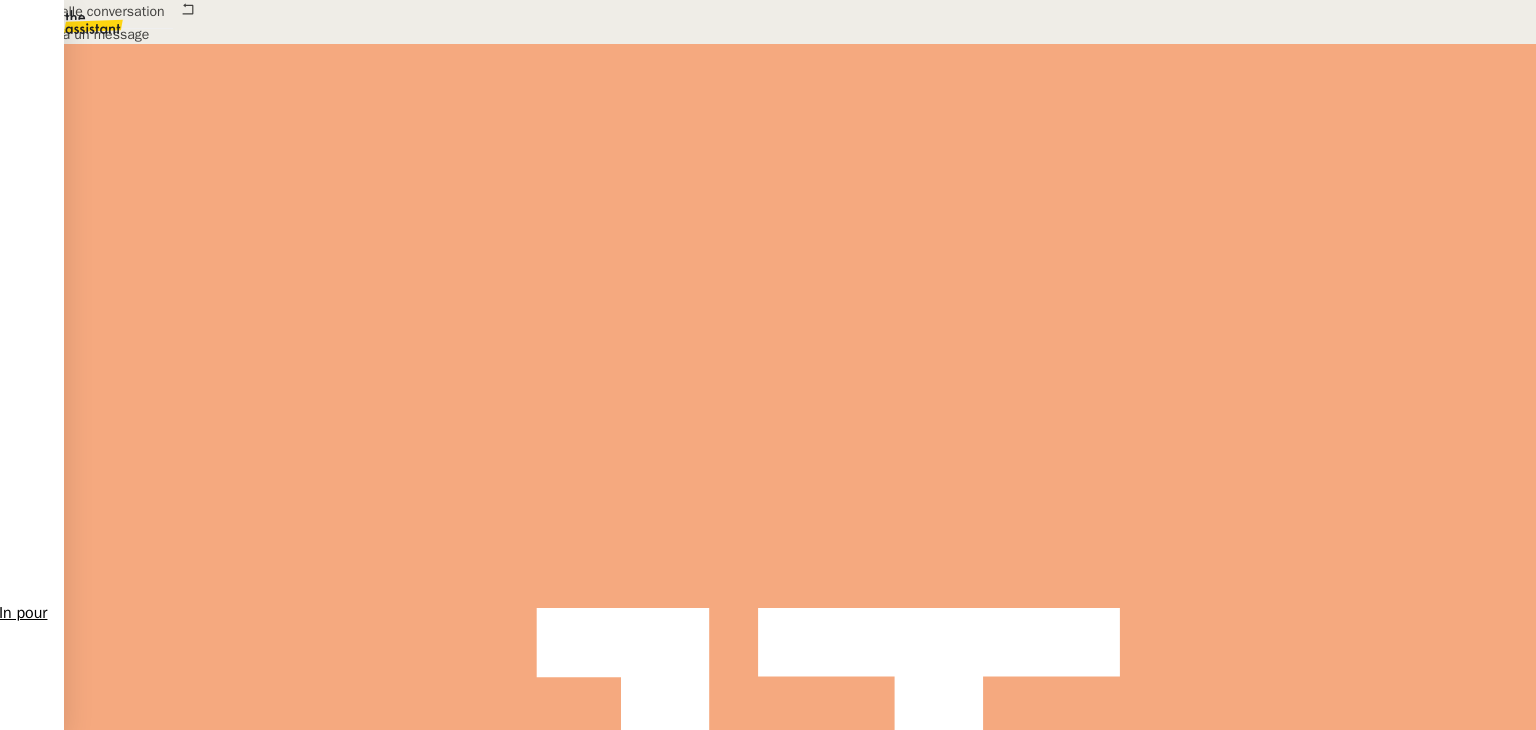 click at bounding box center [116, 74] 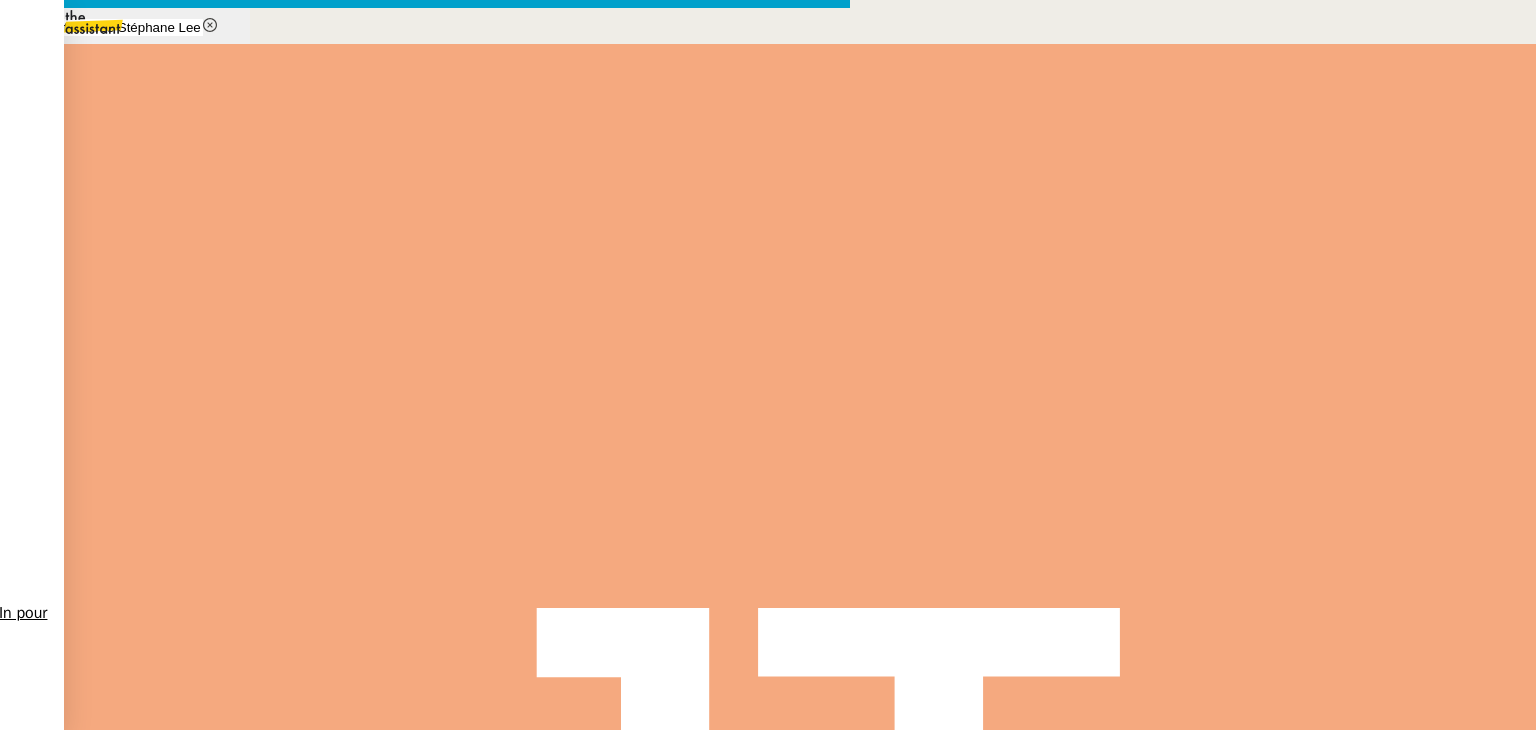 scroll, scrollTop: 0, scrollLeft: 0, axis: both 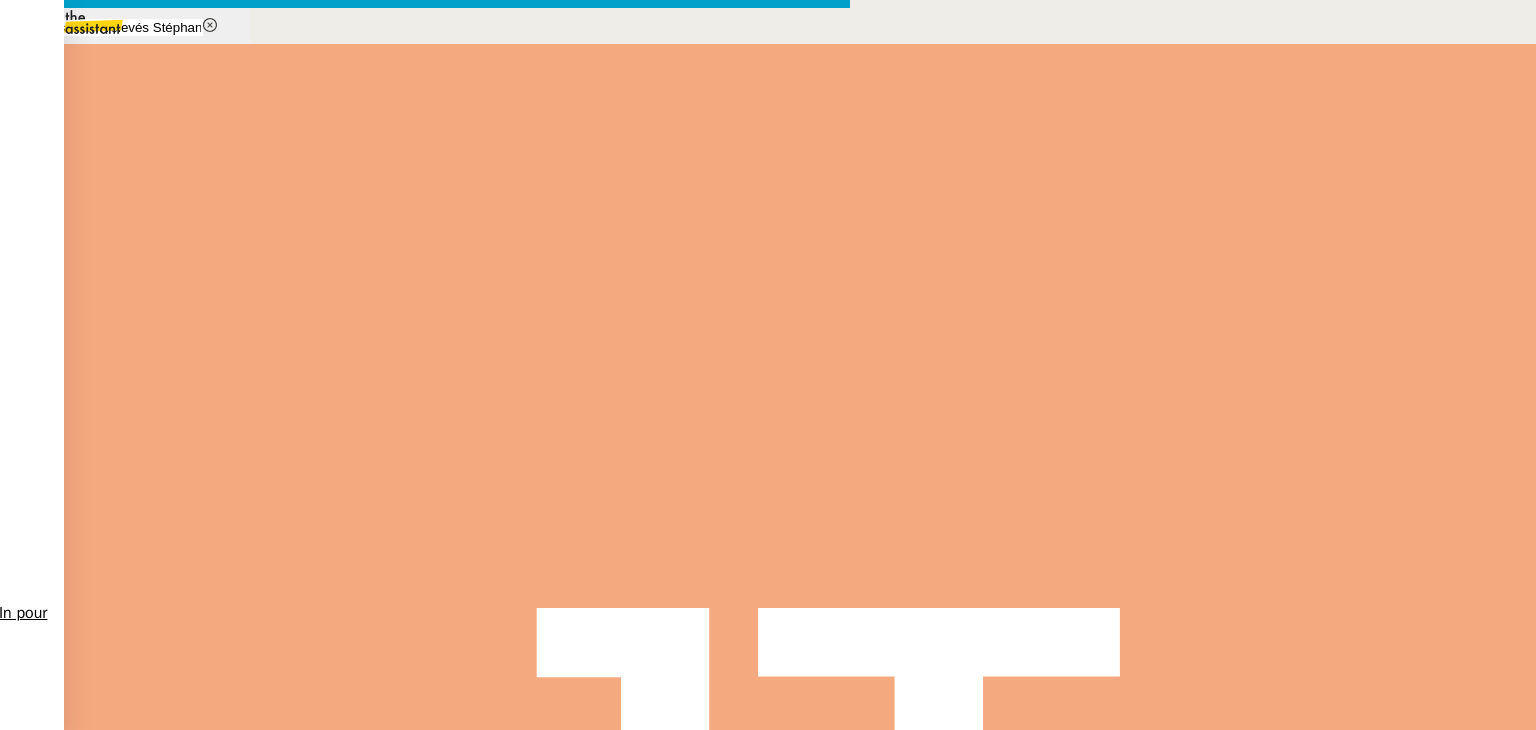 drag, startPoint x: 417, startPoint y: 51, endPoint x: 295, endPoint y: 56, distance: 122.10242 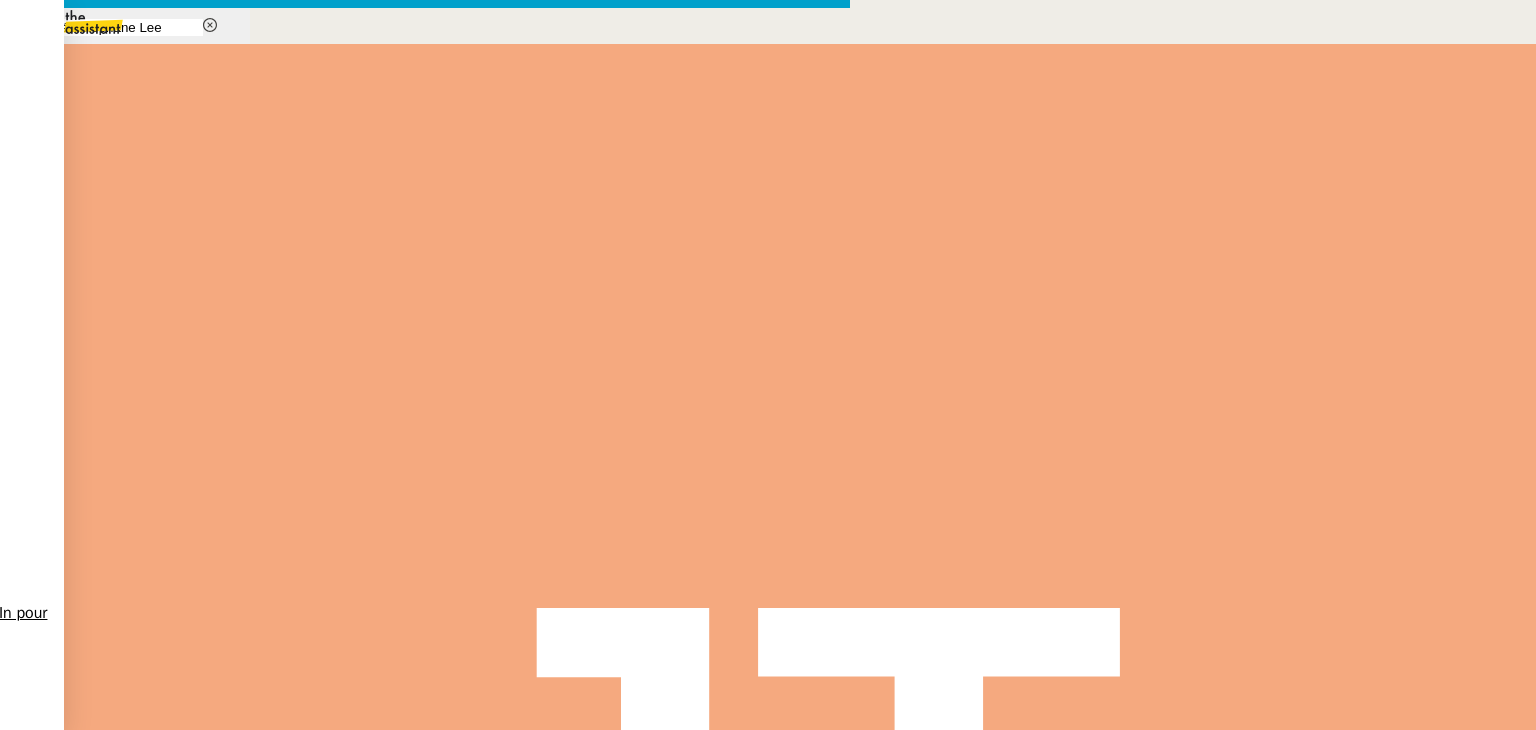 type on "relevés Stéphane Lee" 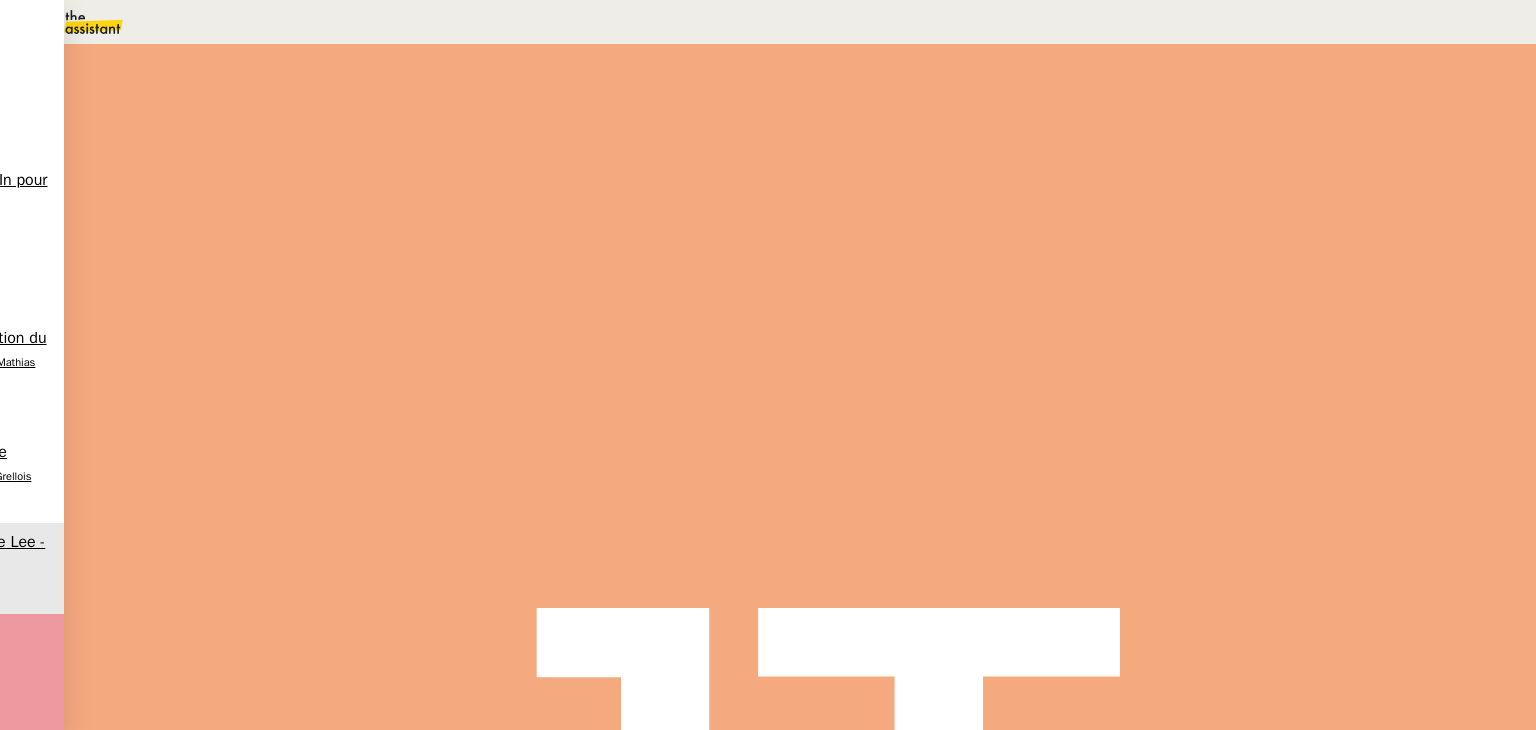 scroll, scrollTop: 200, scrollLeft: 0, axis: vertical 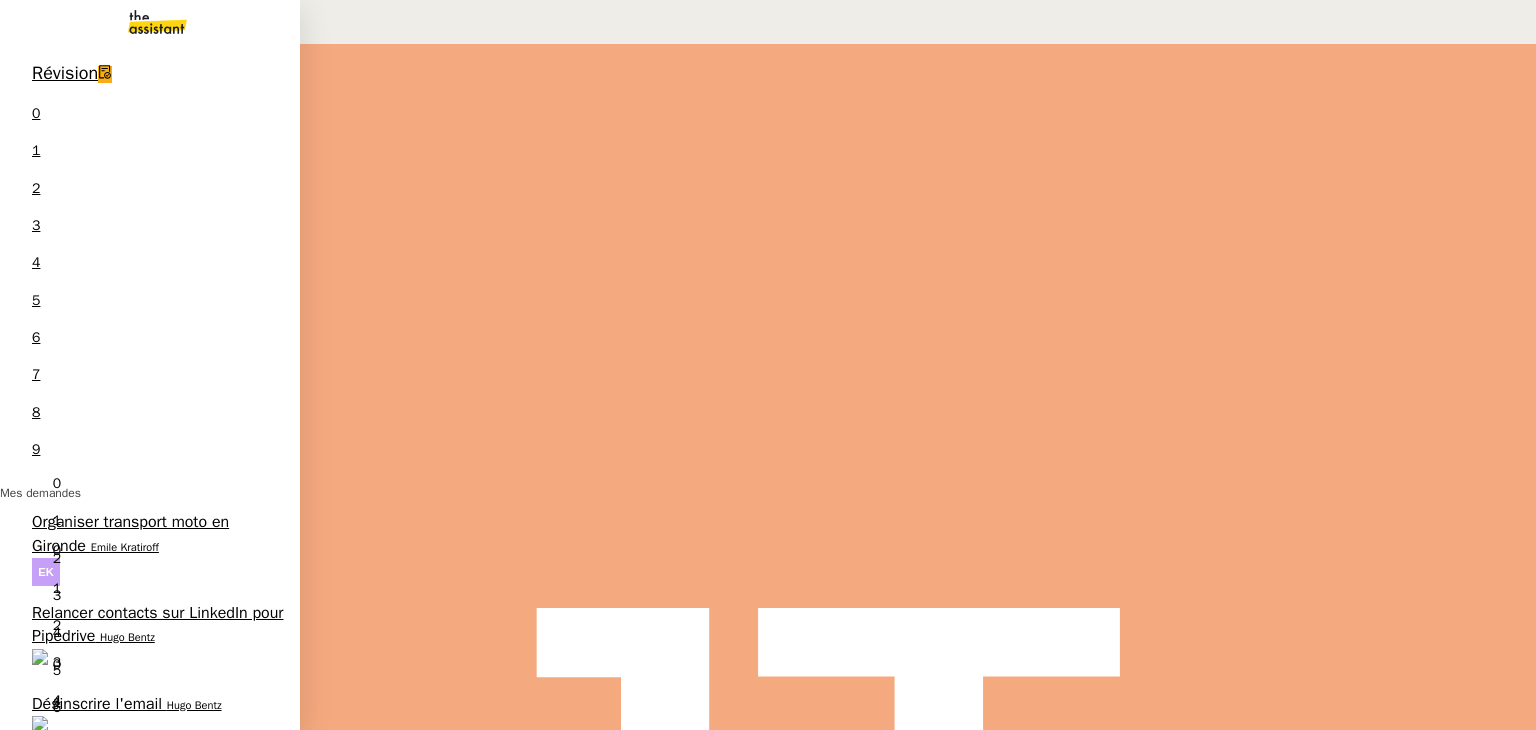 click on "Henri Grellois" at bounding box center [235, 909] 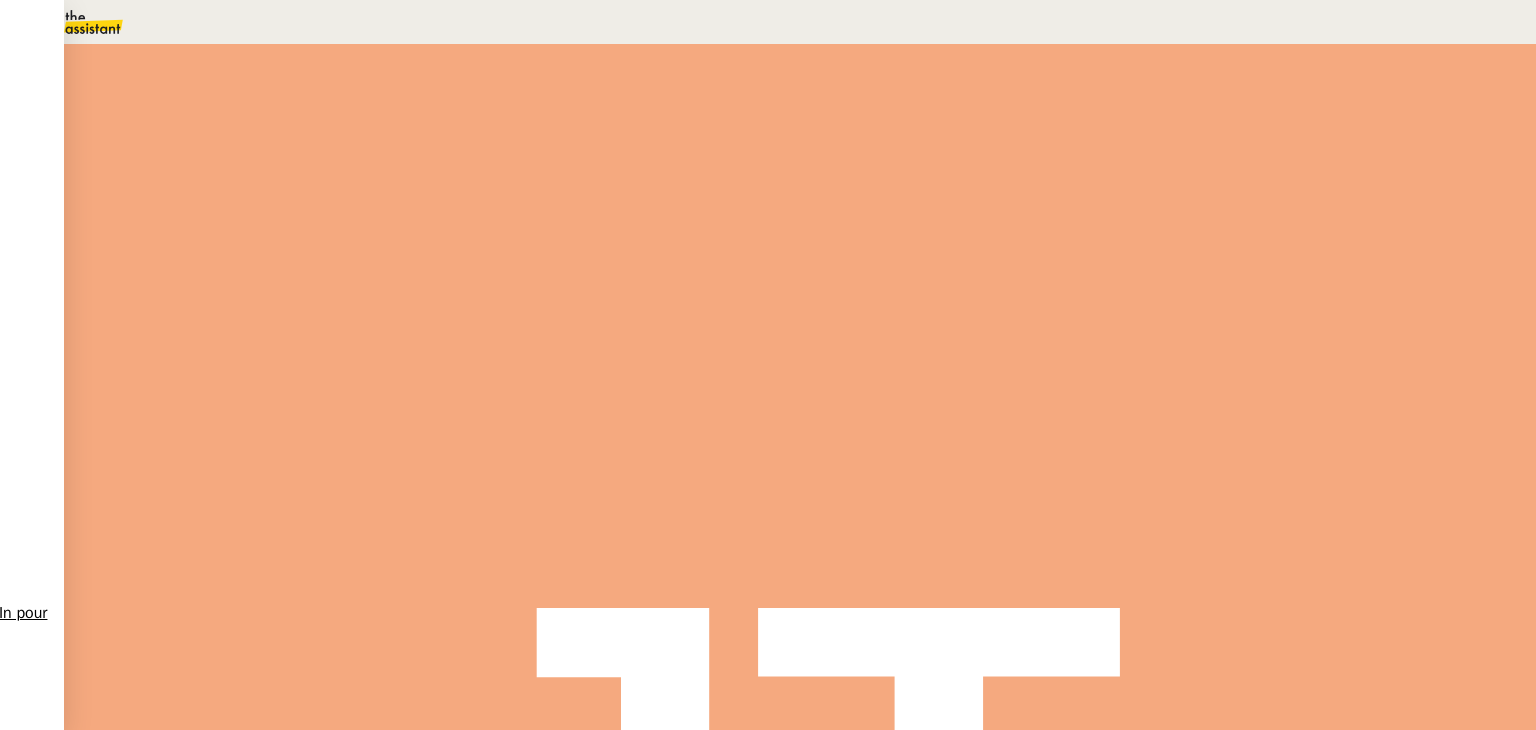 scroll, scrollTop: 0, scrollLeft: 0, axis: both 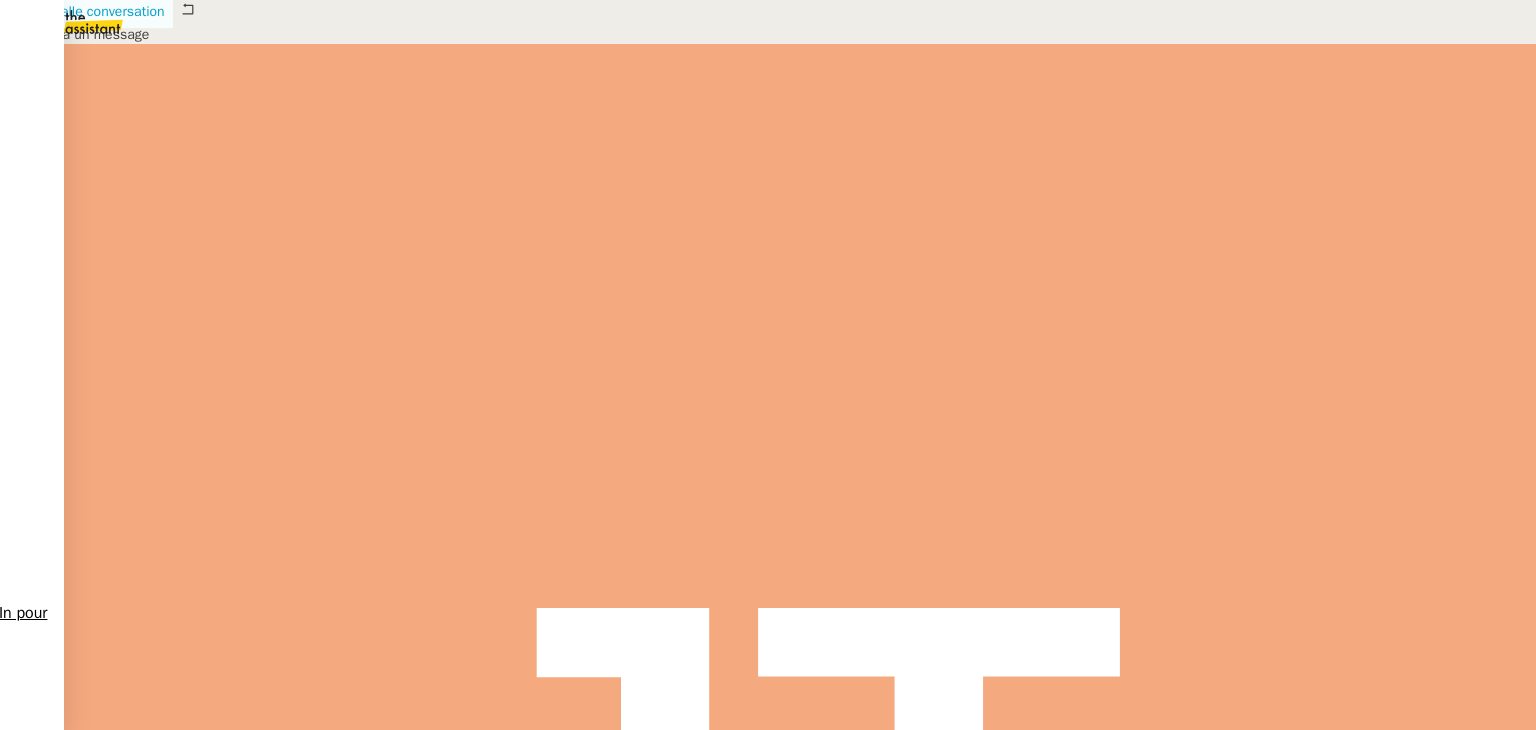 click on "Nouvelle conversation" at bounding box center (97, 11) 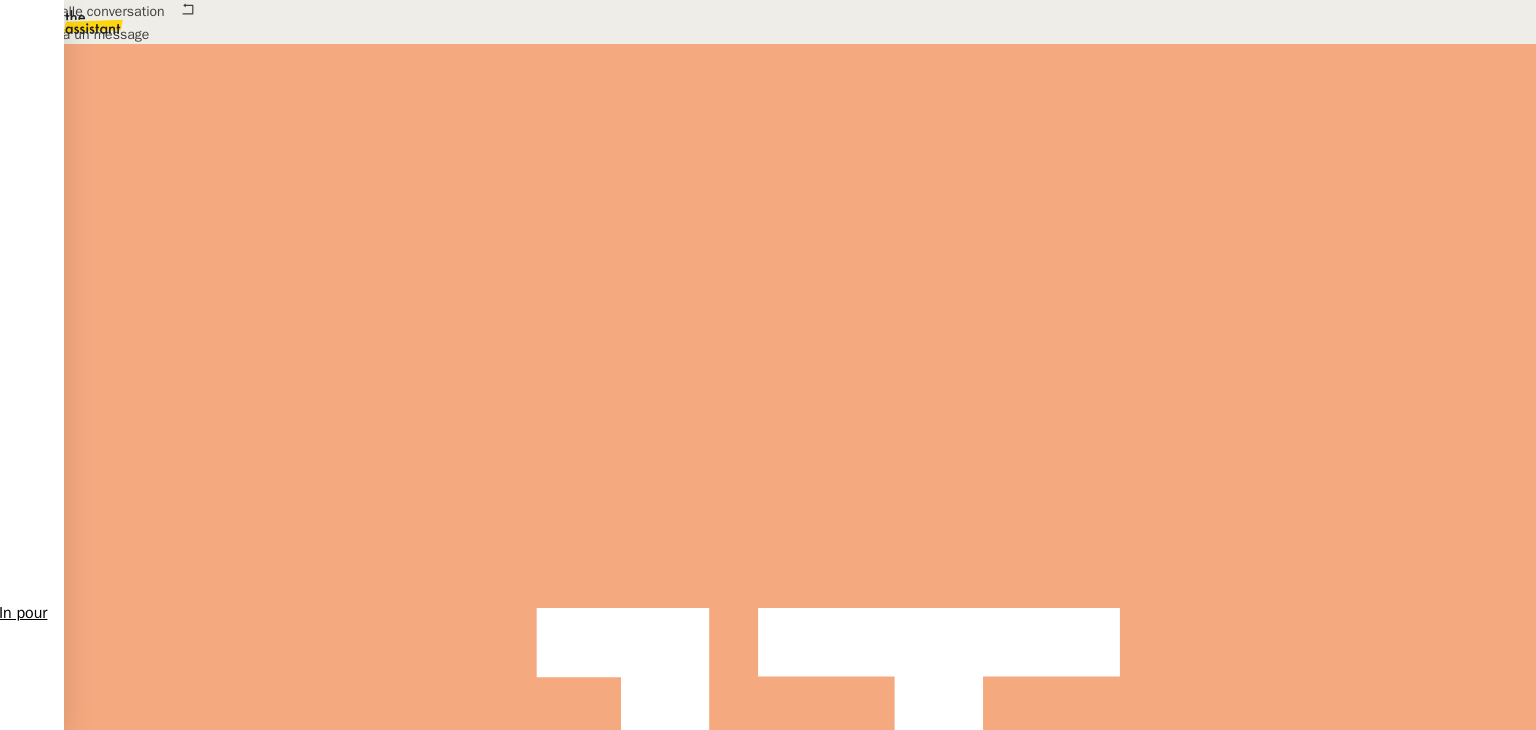 click at bounding box center [116, 74] 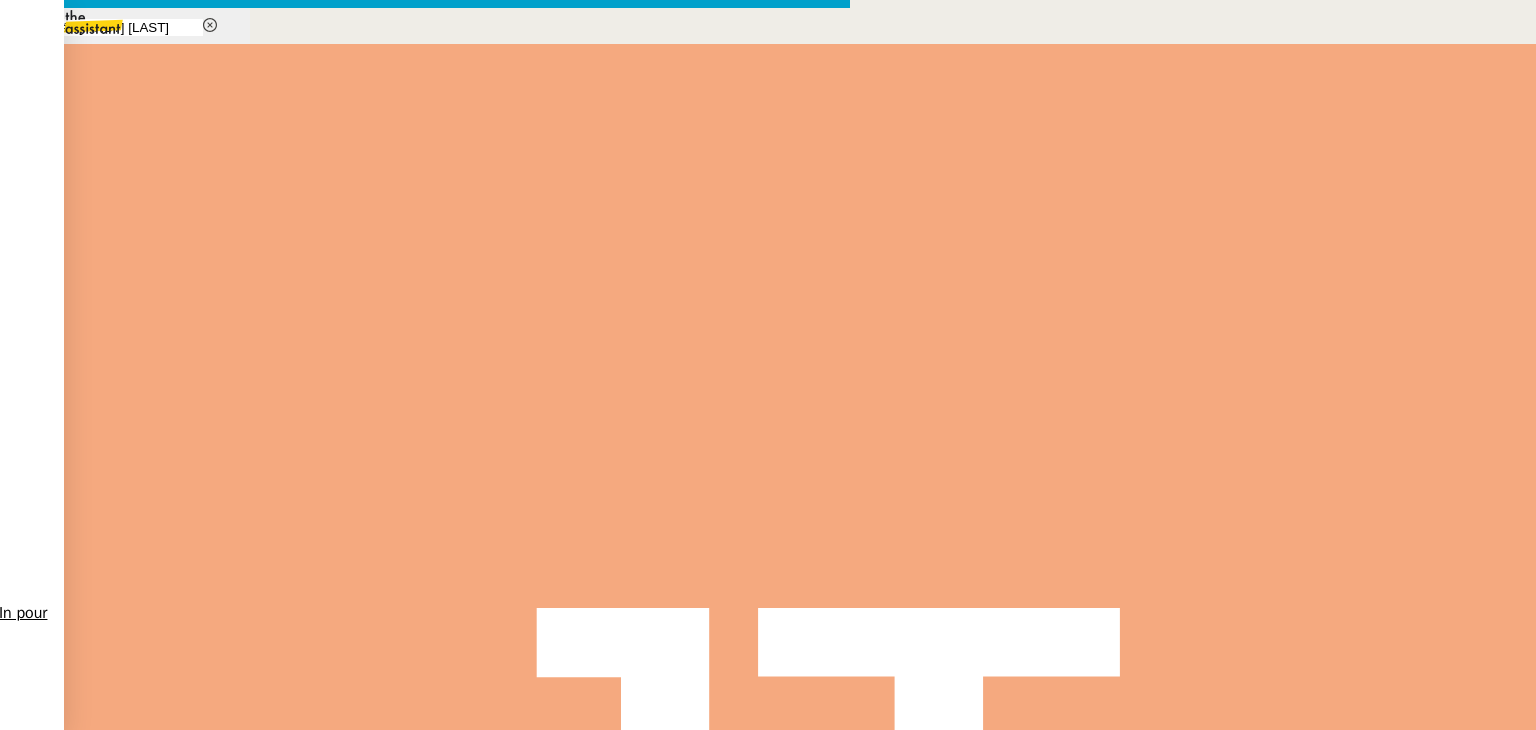 type on "relevés [FIRST] [LAST]" 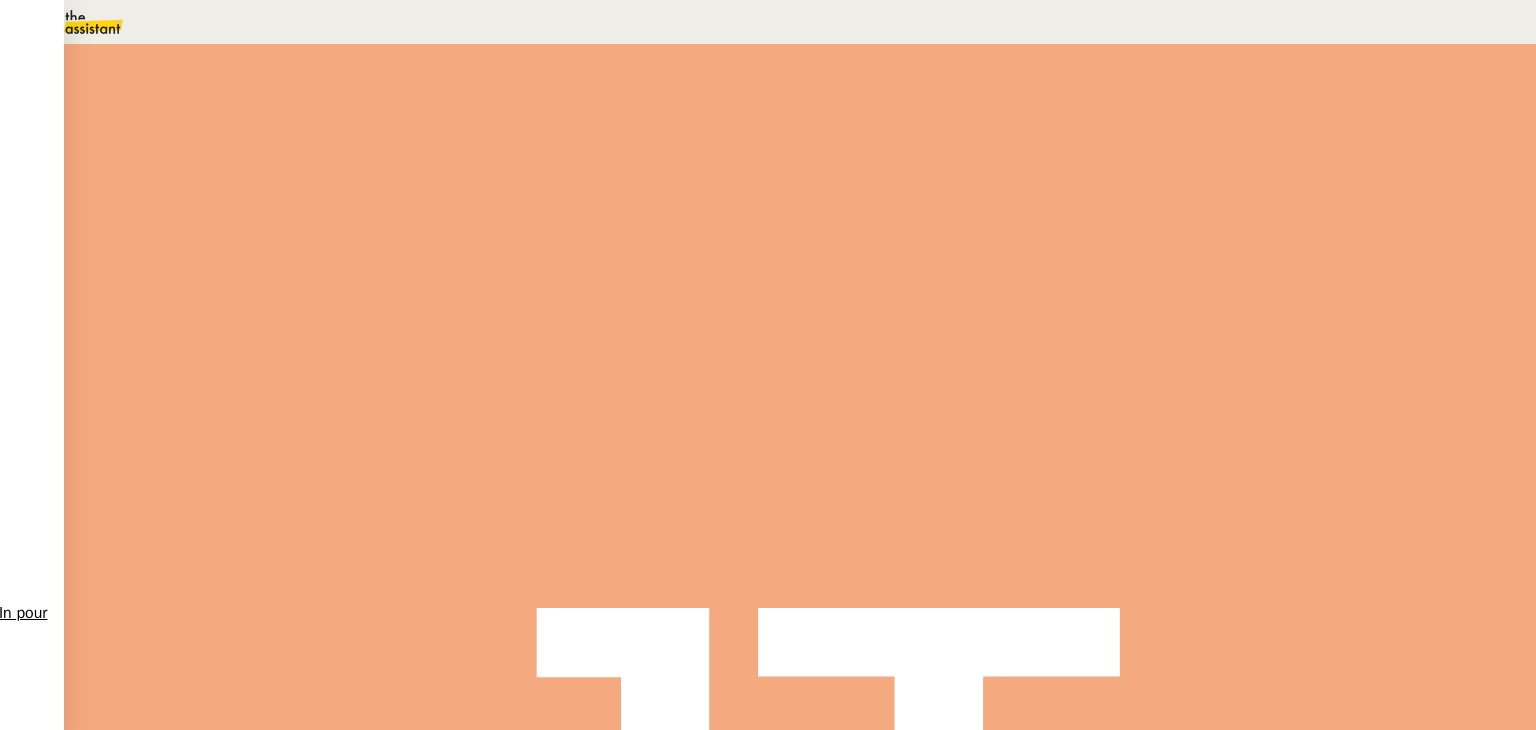 scroll, scrollTop: 300, scrollLeft: 0, axis: vertical 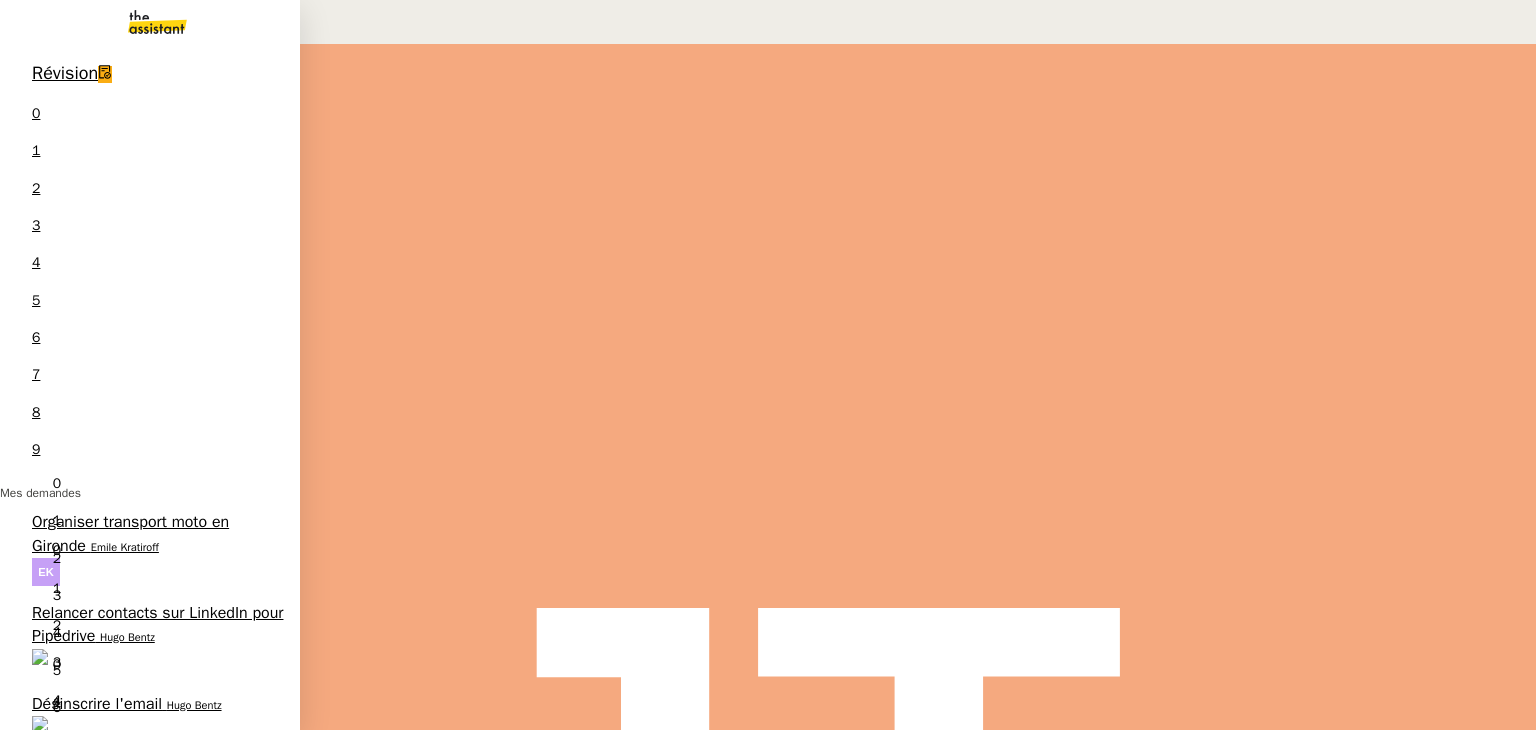 click on "Classement relevés Stéphane Lee - 5 juillet 2025" at bounding box center (156, 987) 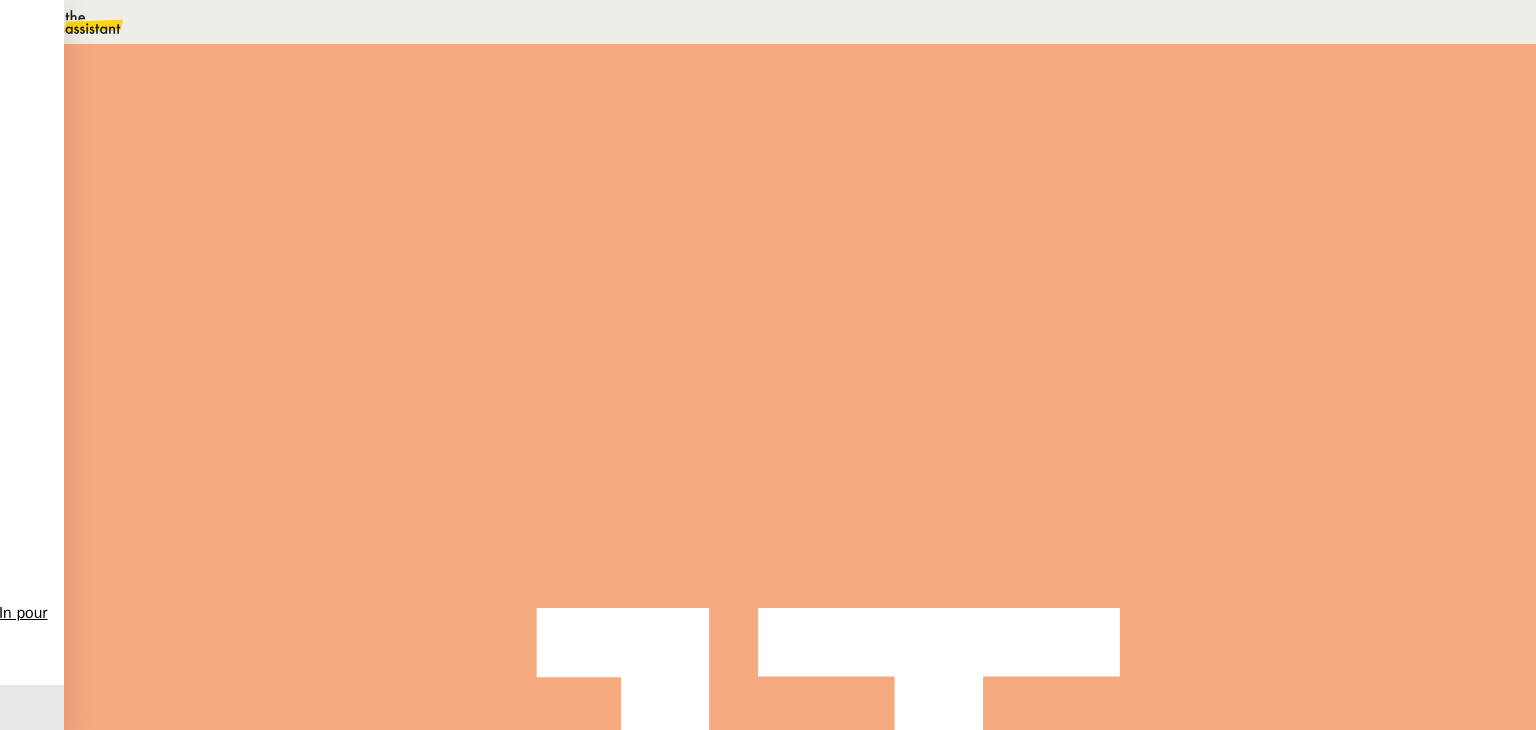 scroll, scrollTop: 0, scrollLeft: 0, axis: both 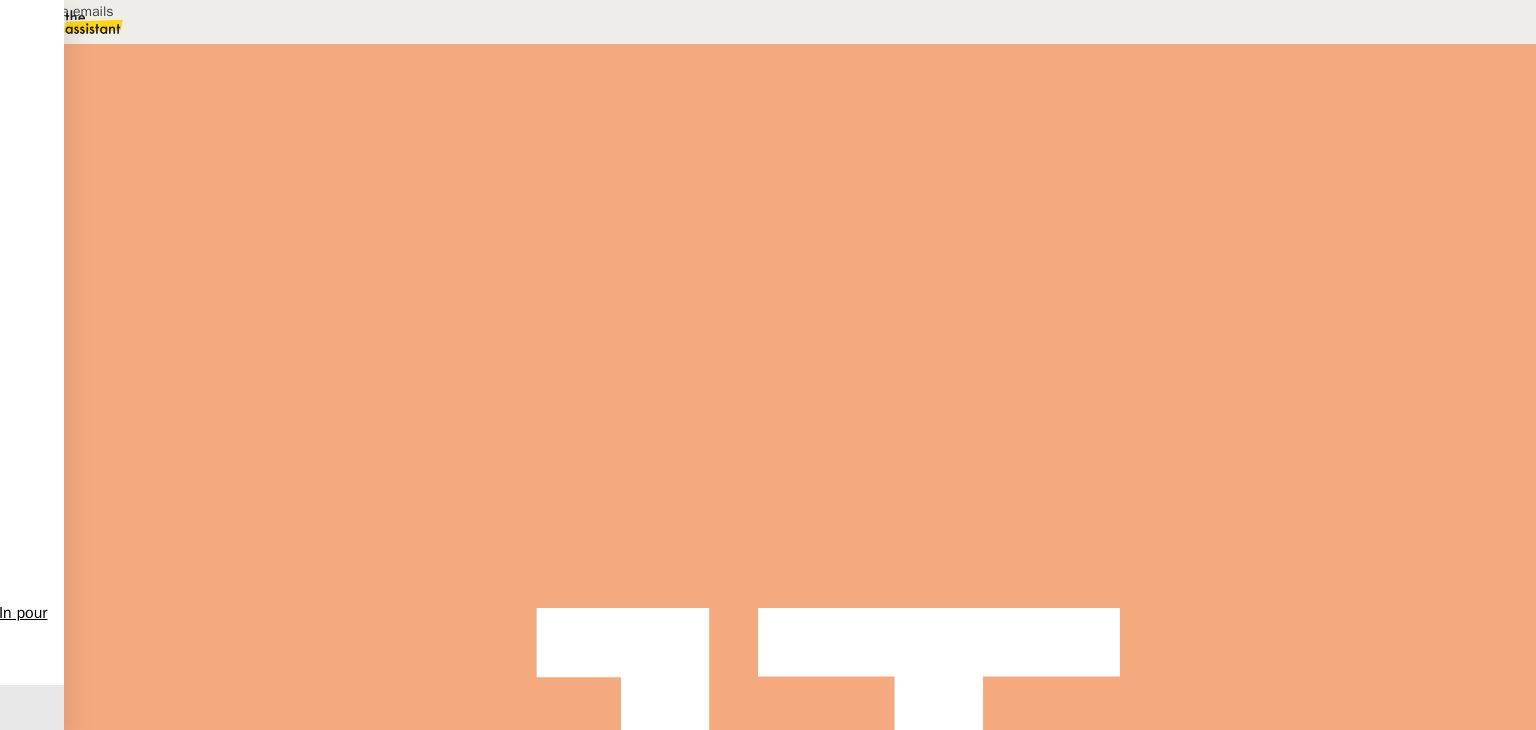 type on "Désinscrire emails" 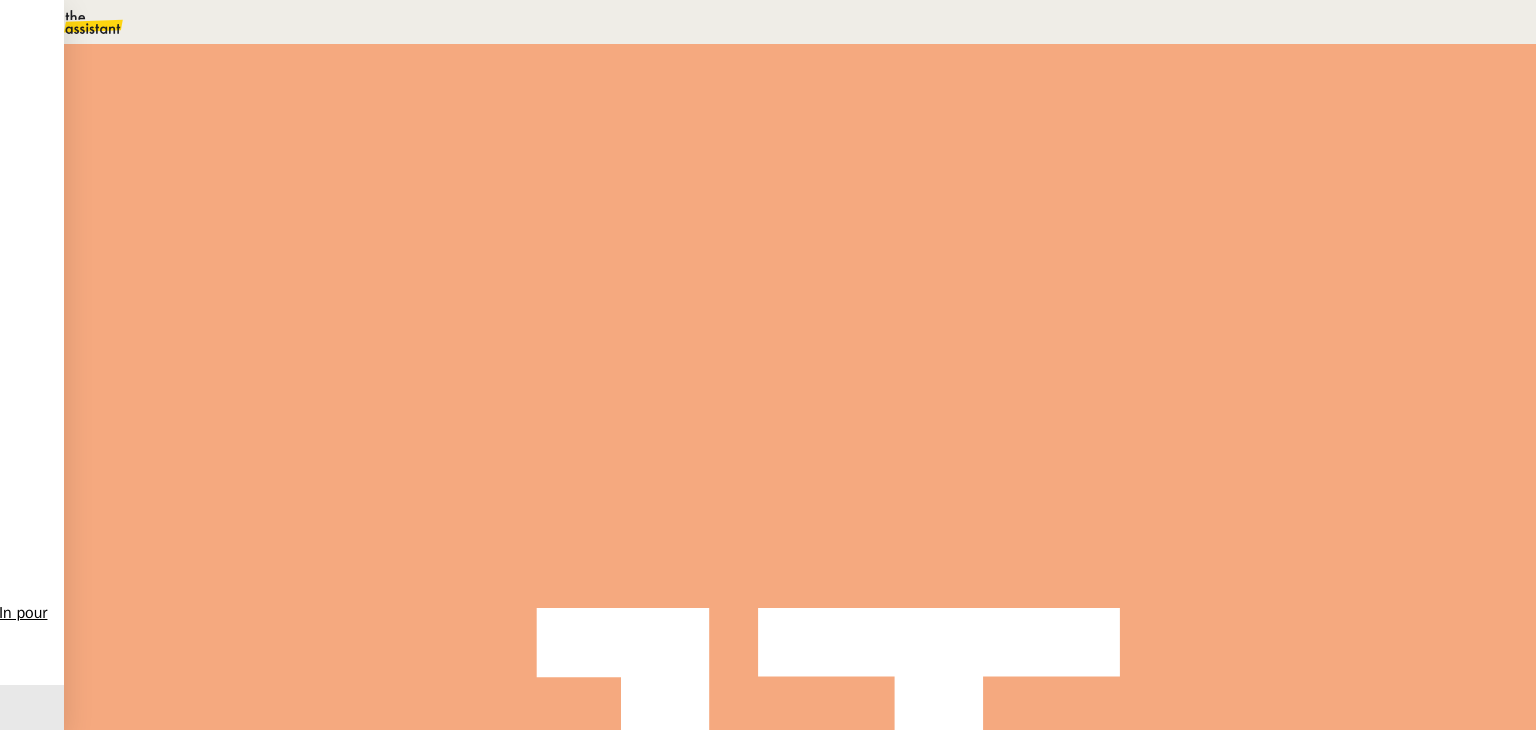 click at bounding box center [267, 340] 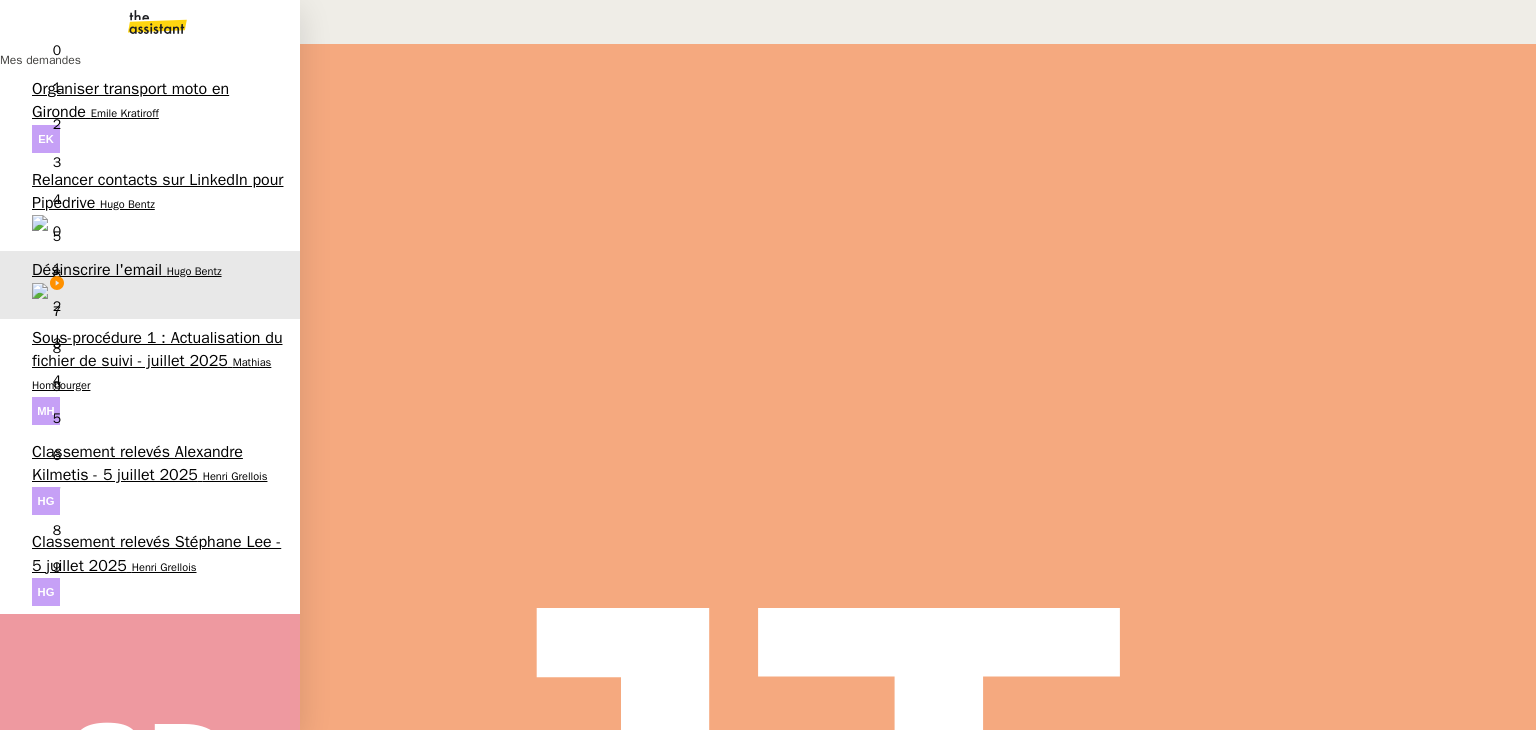 click on "Classement relevés Stéphane Lee - 5 juillet 2025" at bounding box center [156, 553] 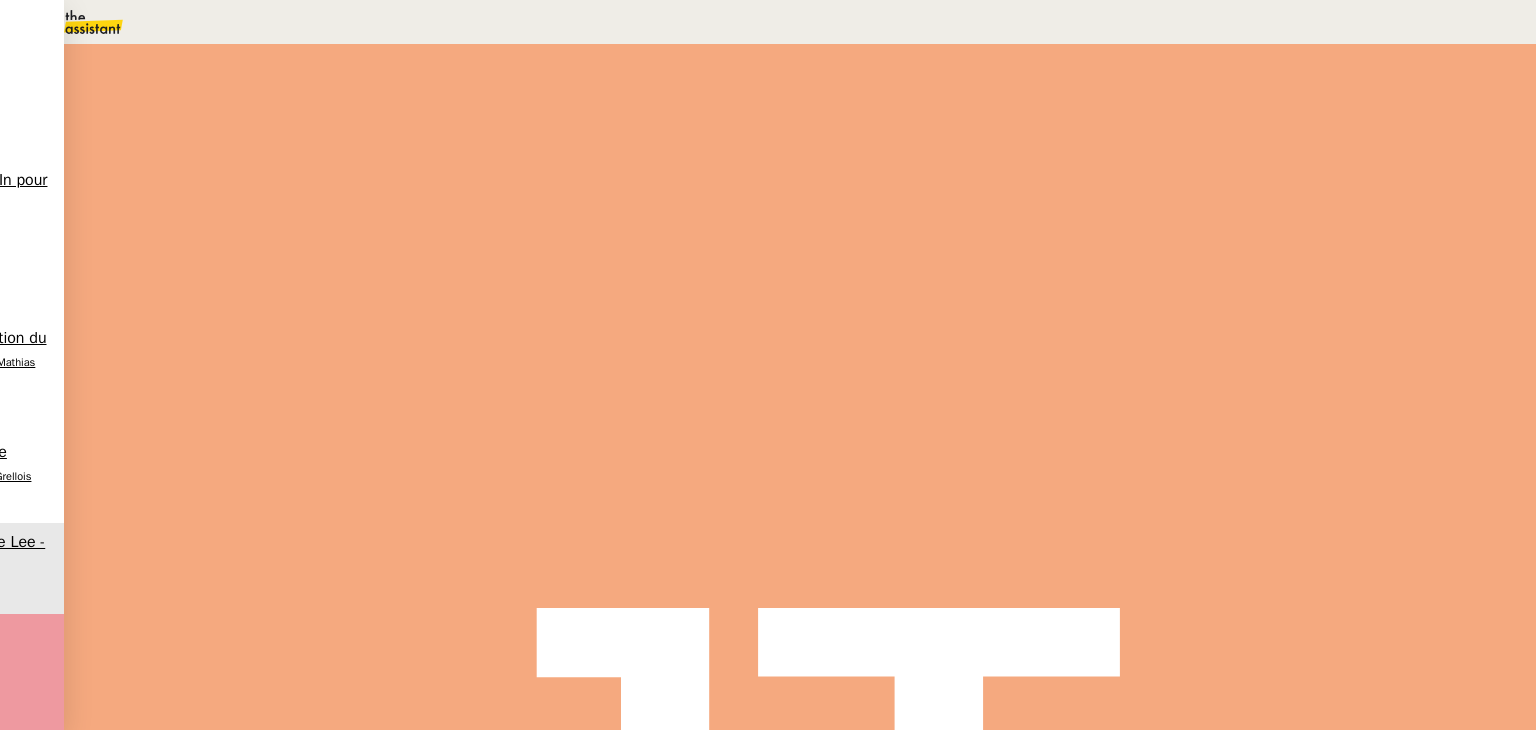 scroll, scrollTop: 119, scrollLeft: 0, axis: vertical 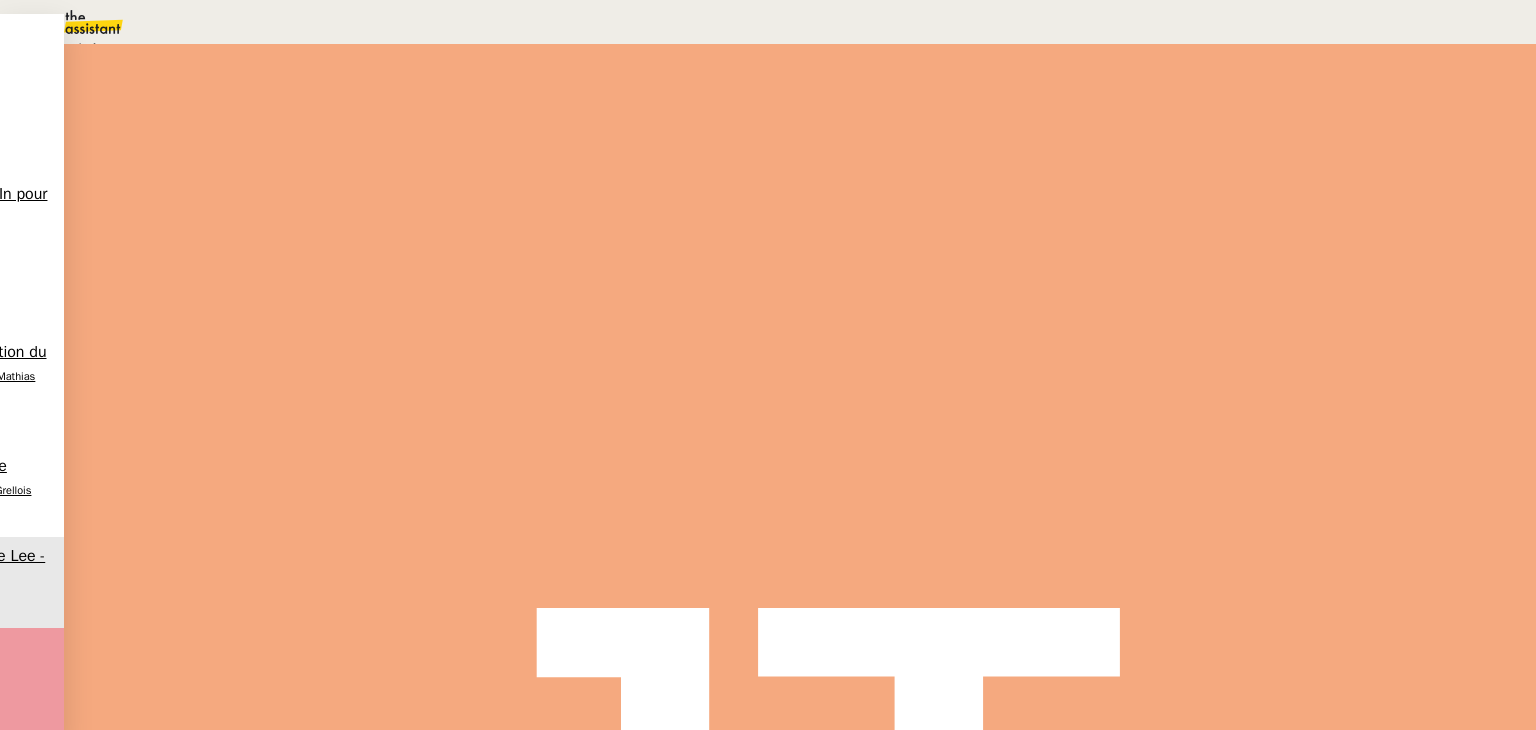 click on "Aide" at bounding box center (72, 48) 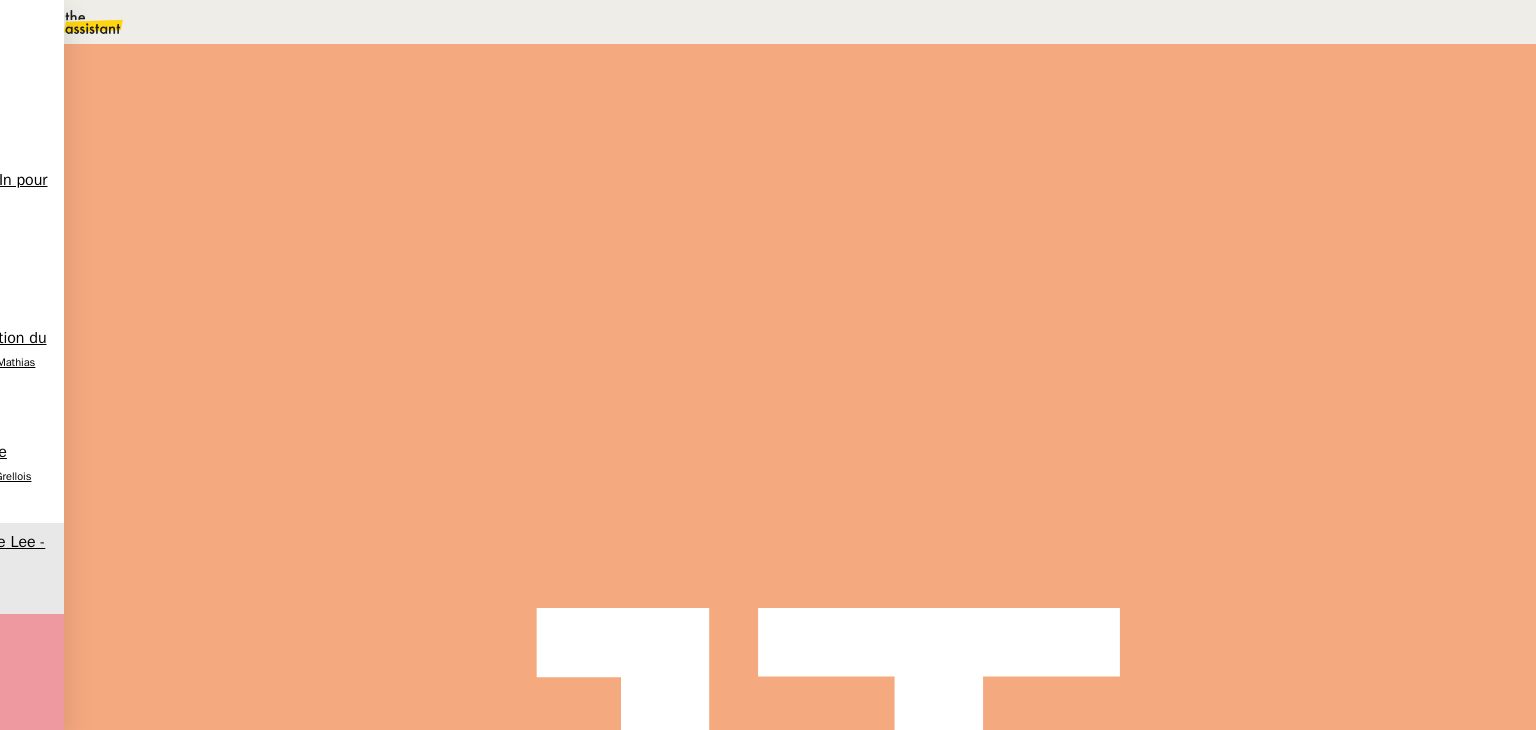 click at bounding box center (1184, 133) 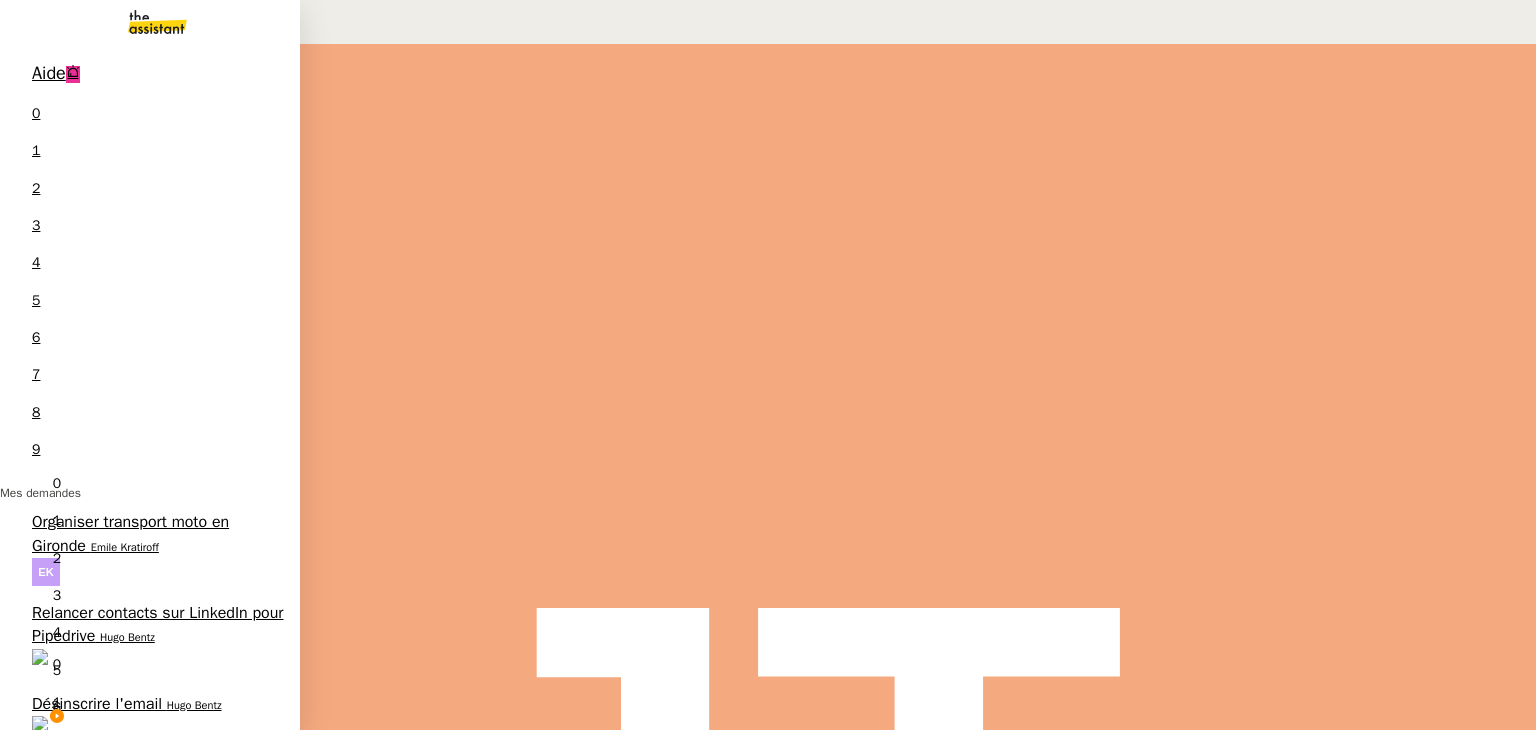 click on "Classement relevés Alexandre Kilmetis - 5 juillet 2025" at bounding box center (137, 896) 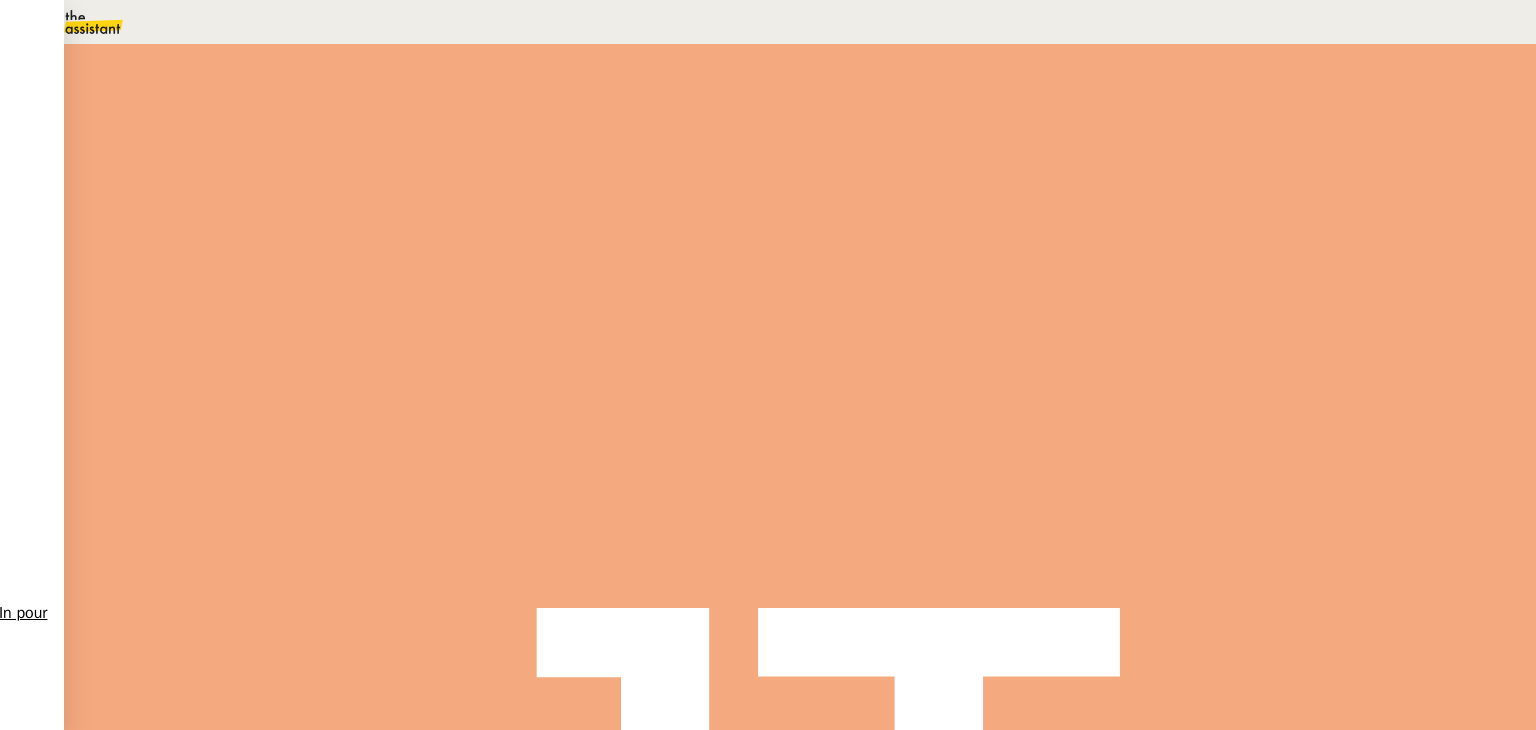 click on "Statut" at bounding box center (290, 130) 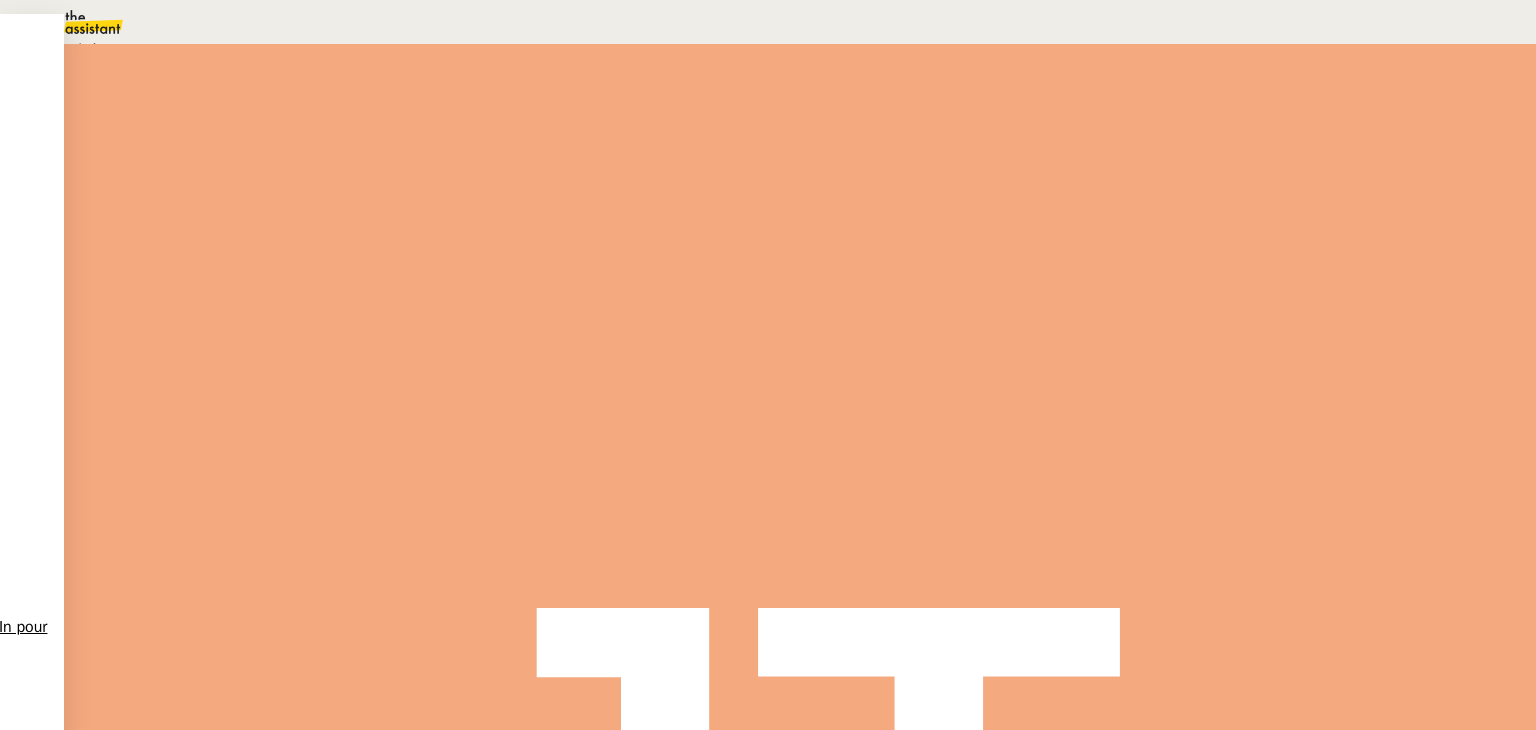 click on "Aide" at bounding box center [72, 48] 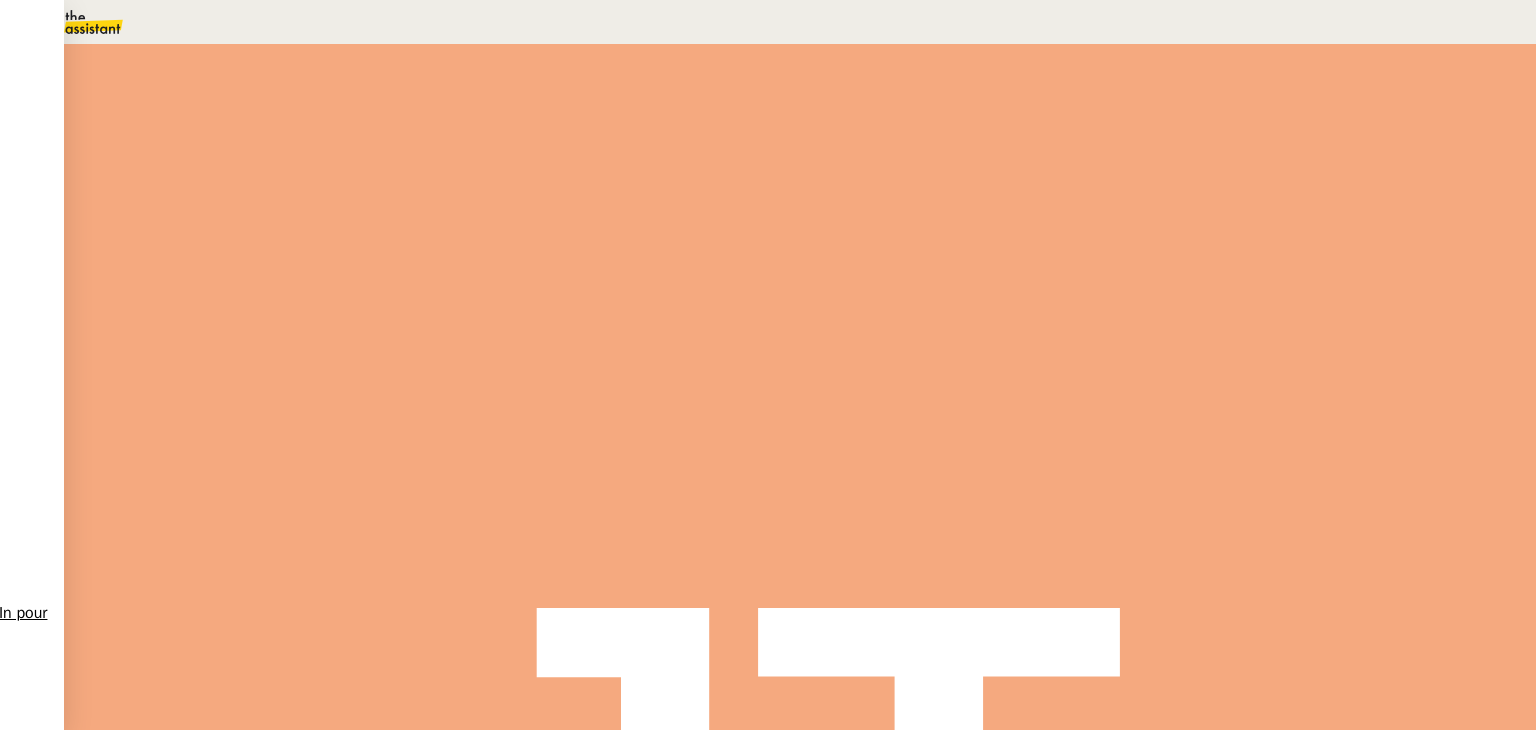 click at bounding box center (1184, 133) 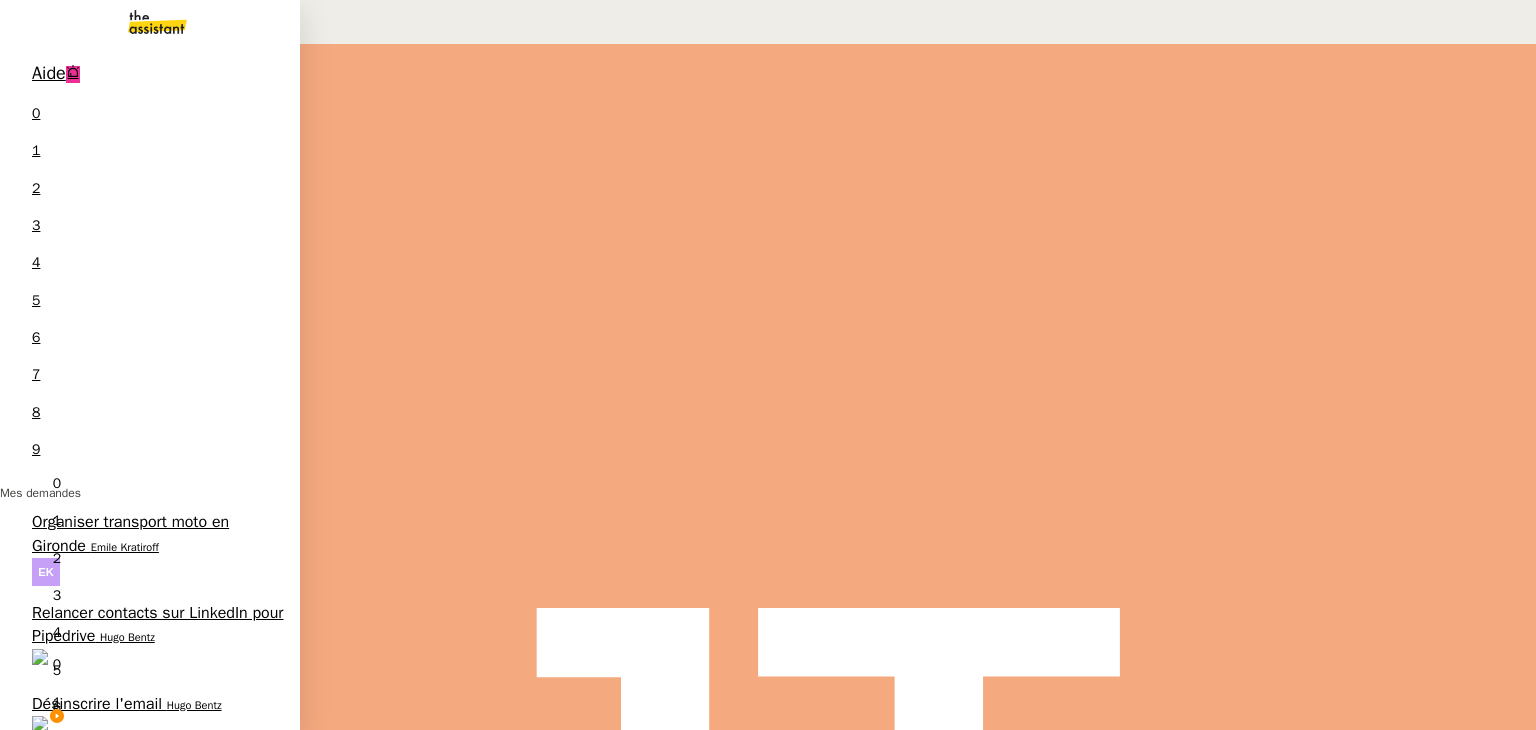 click on "Hugo Bentz" at bounding box center [194, 705] 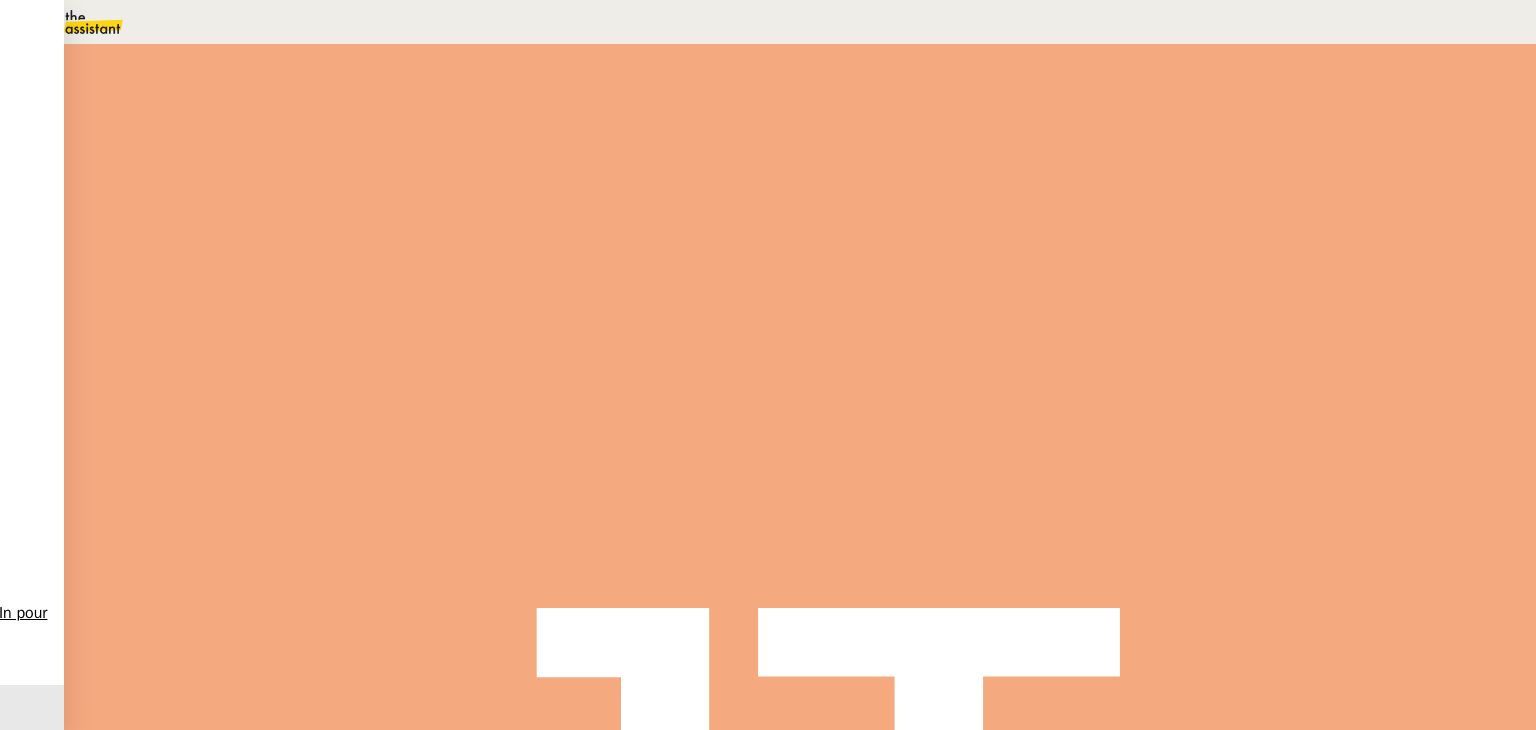 click at bounding box center [287, 340] 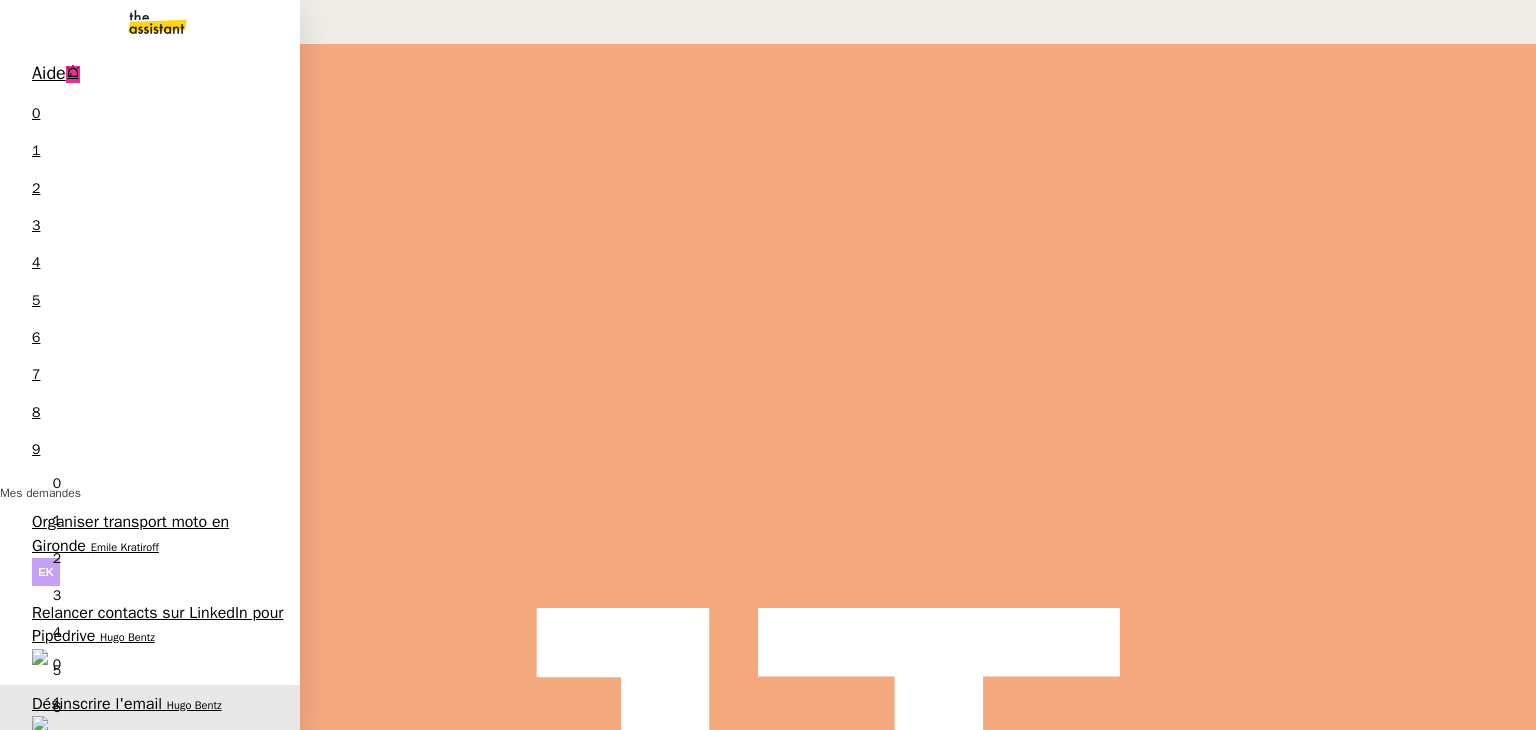 click on "Emile Kratiroff" at bounding box center [125, 547] 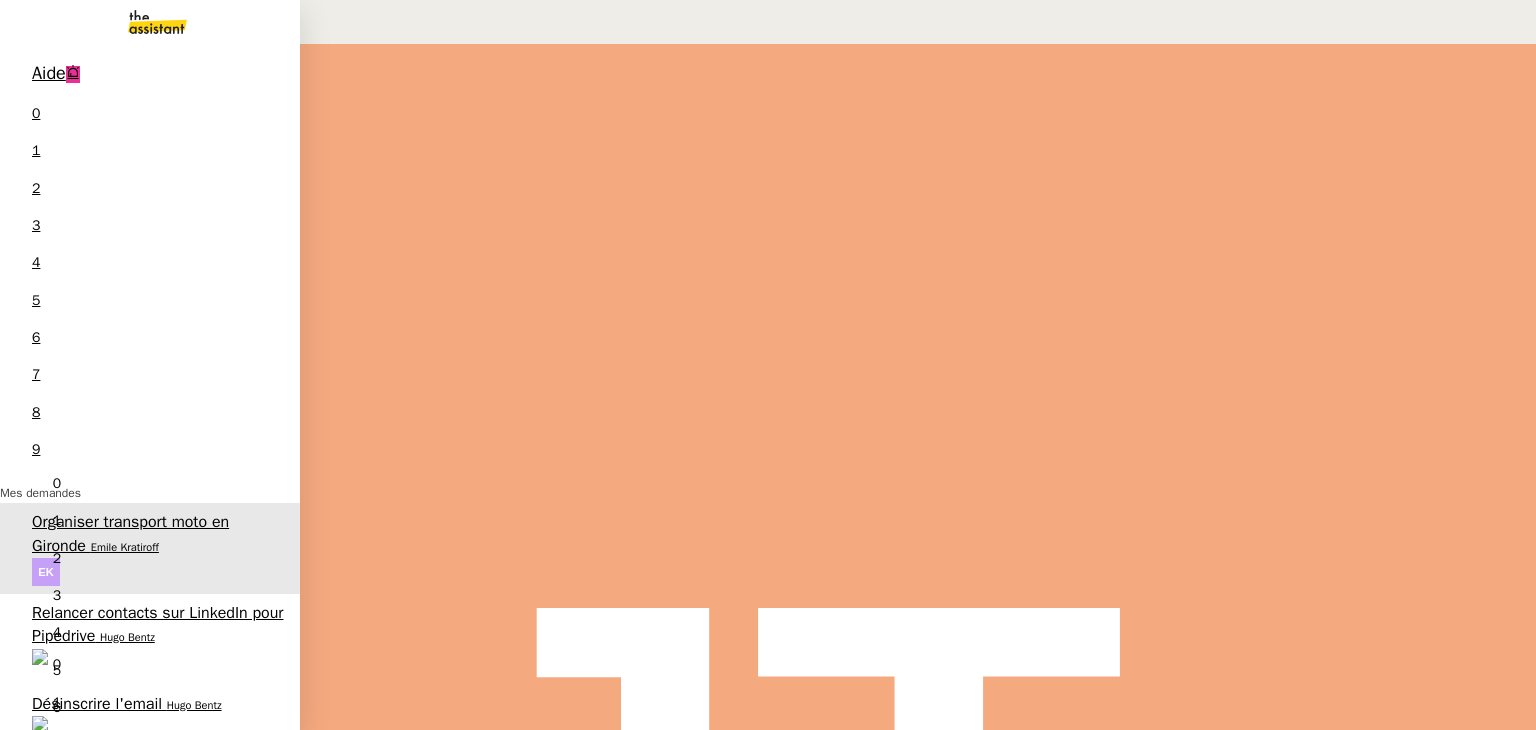 scroll, scrollTop: 0, scrollLeft: 0, axis: both 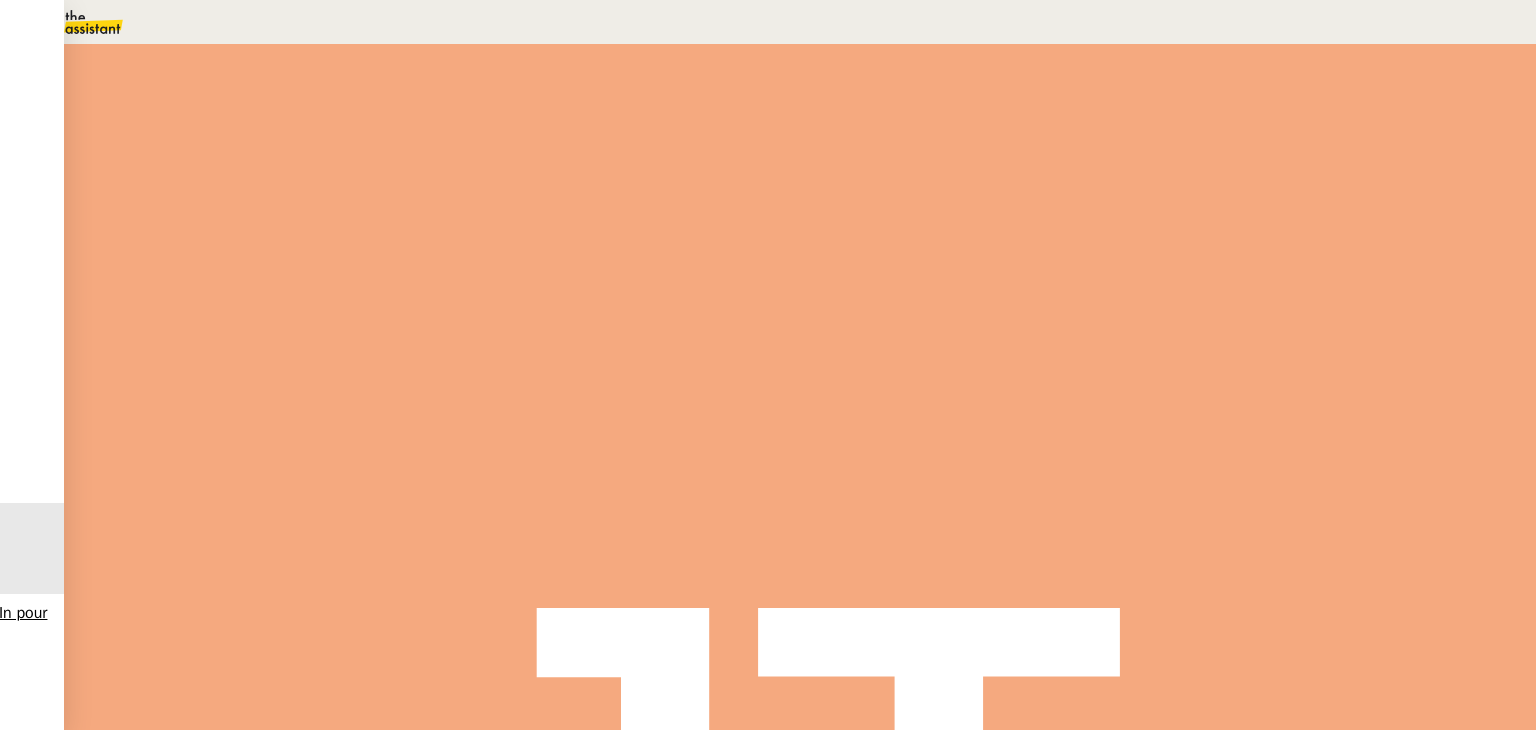 click on "En attente Action nécessaire  dans un jour  false par   [LAST_NAME]   il y a un jour" at bounding box center (800, 297) 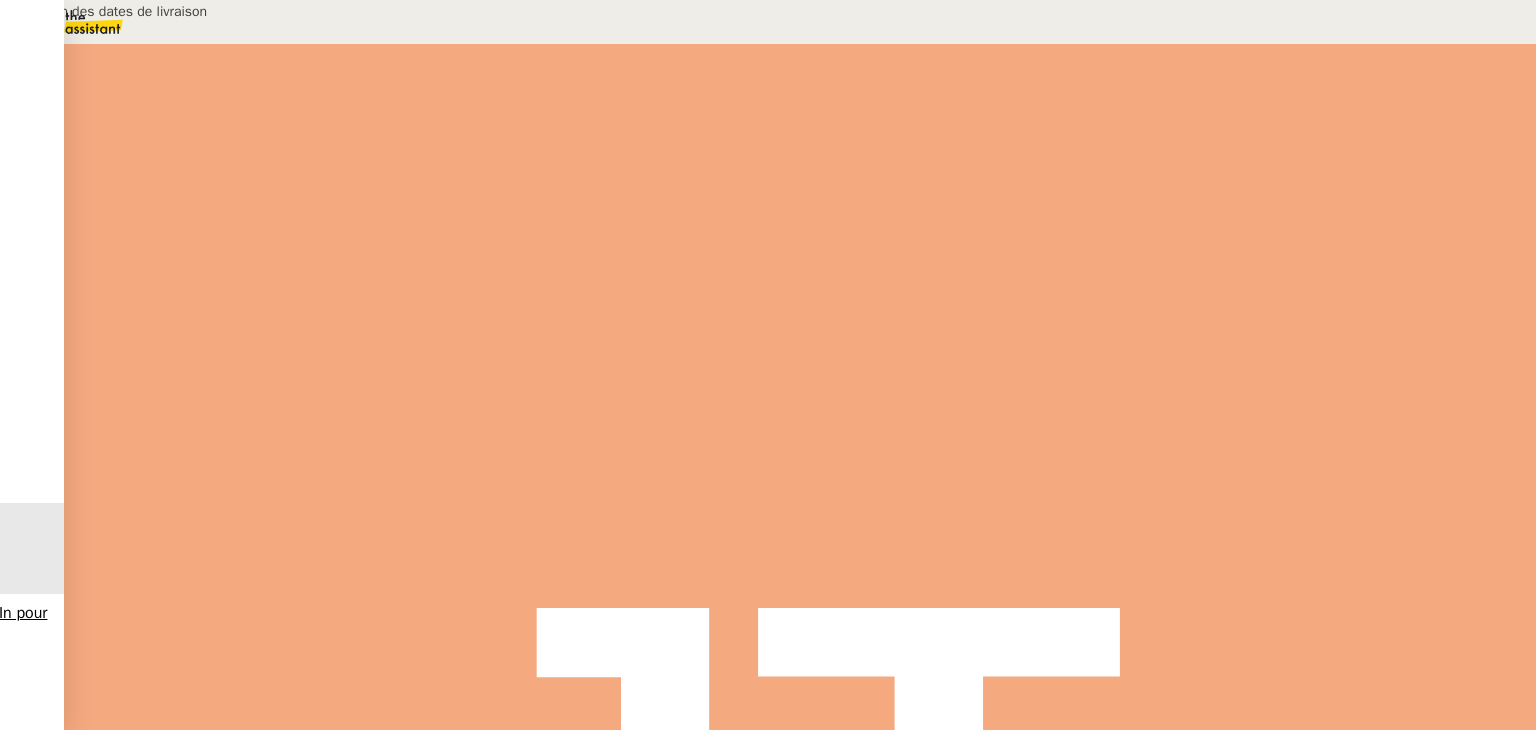 scroll, scrollTop: 200, scrollLeft: 0, axis: vertical 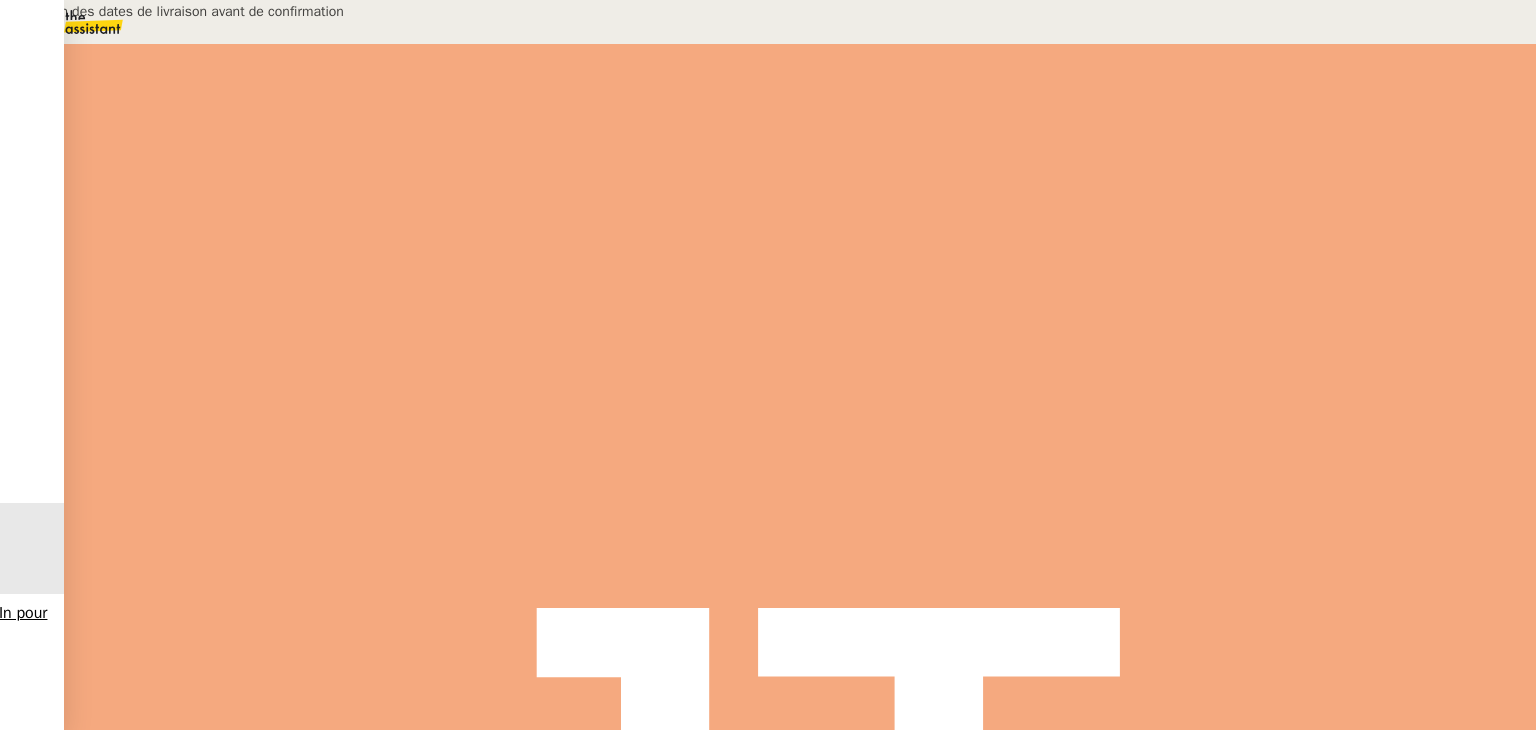 type on "Vérification des dates de livraison avant de confirmation" 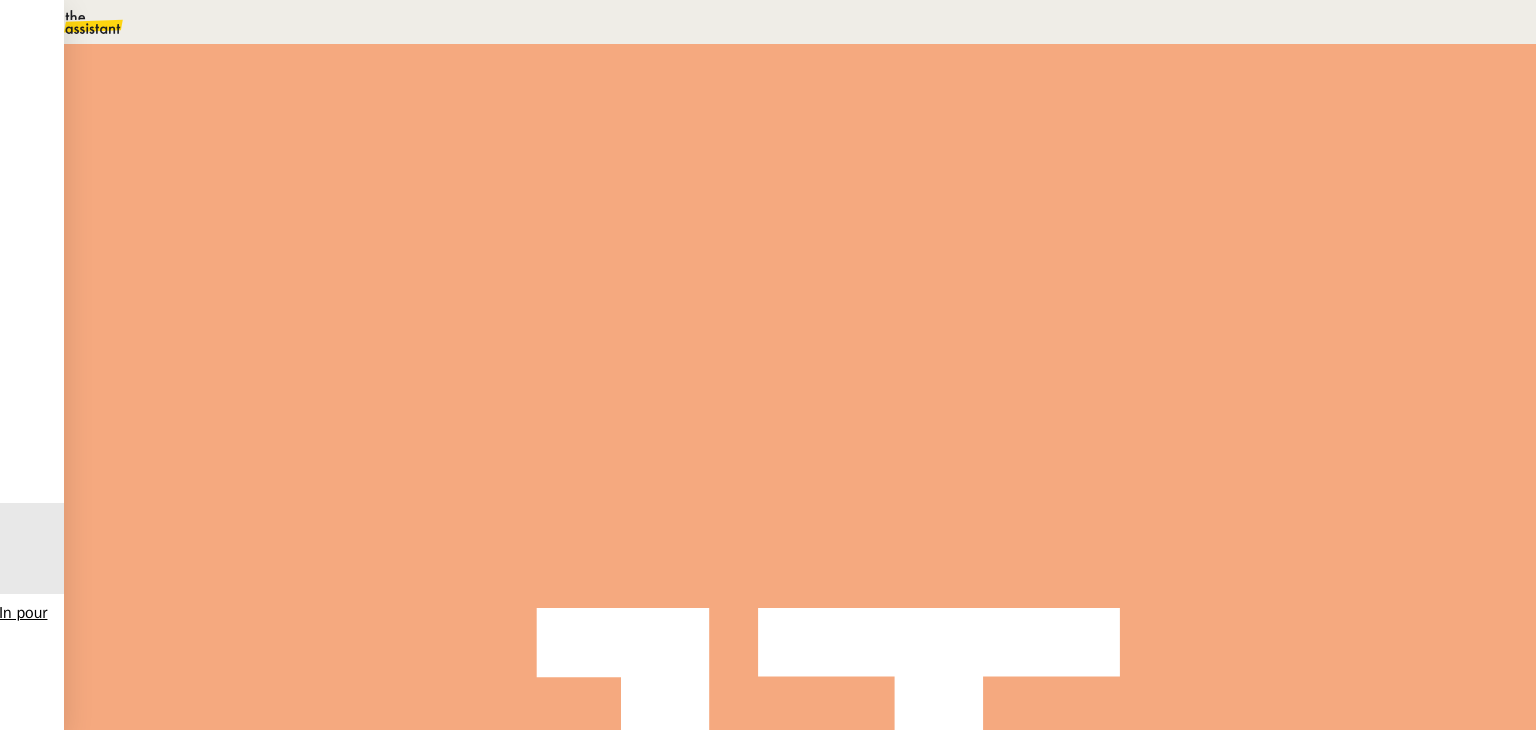 scroll, scrollTop: 0, scrollLeft: 0, axis: both 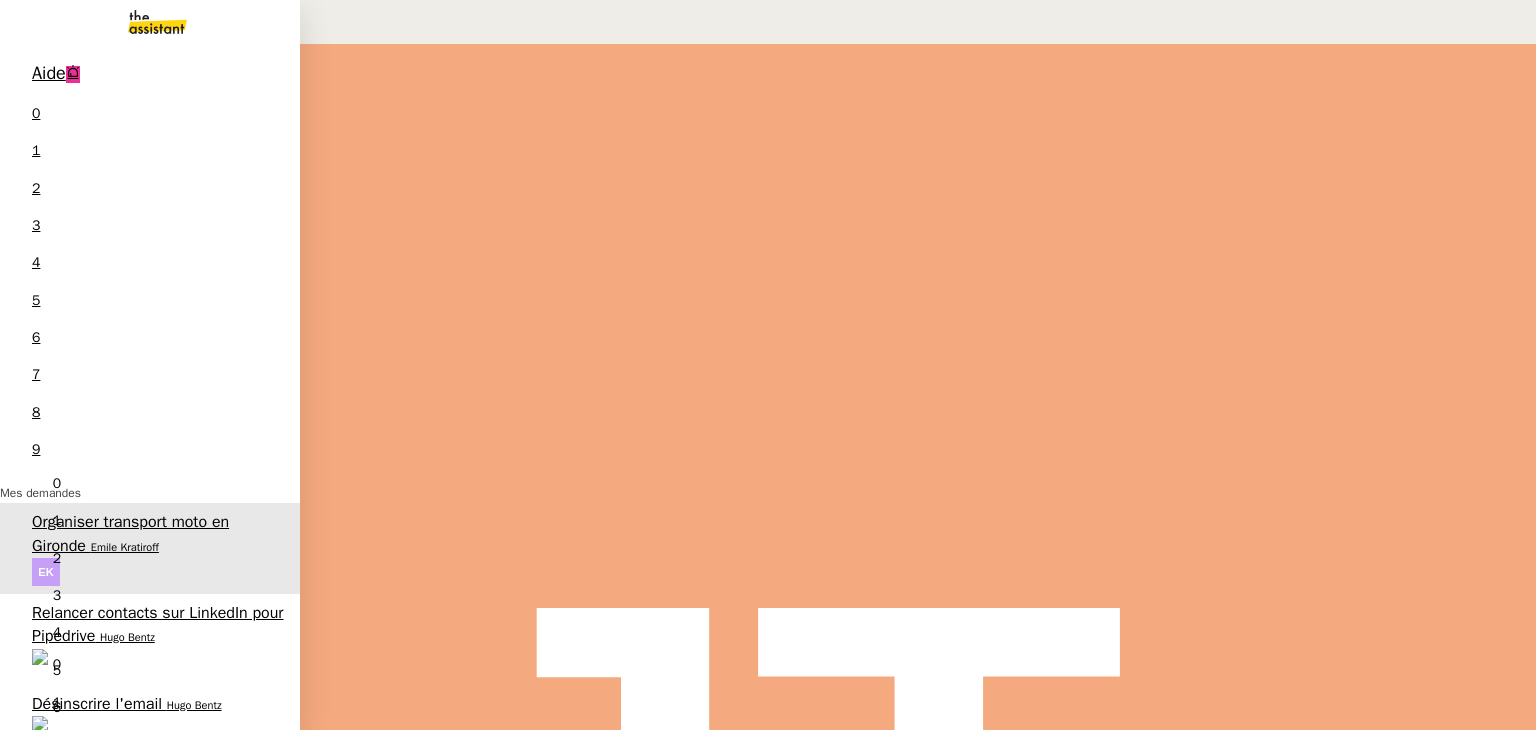click on "Désinscrire l'email" at bounding box center [97, 704] 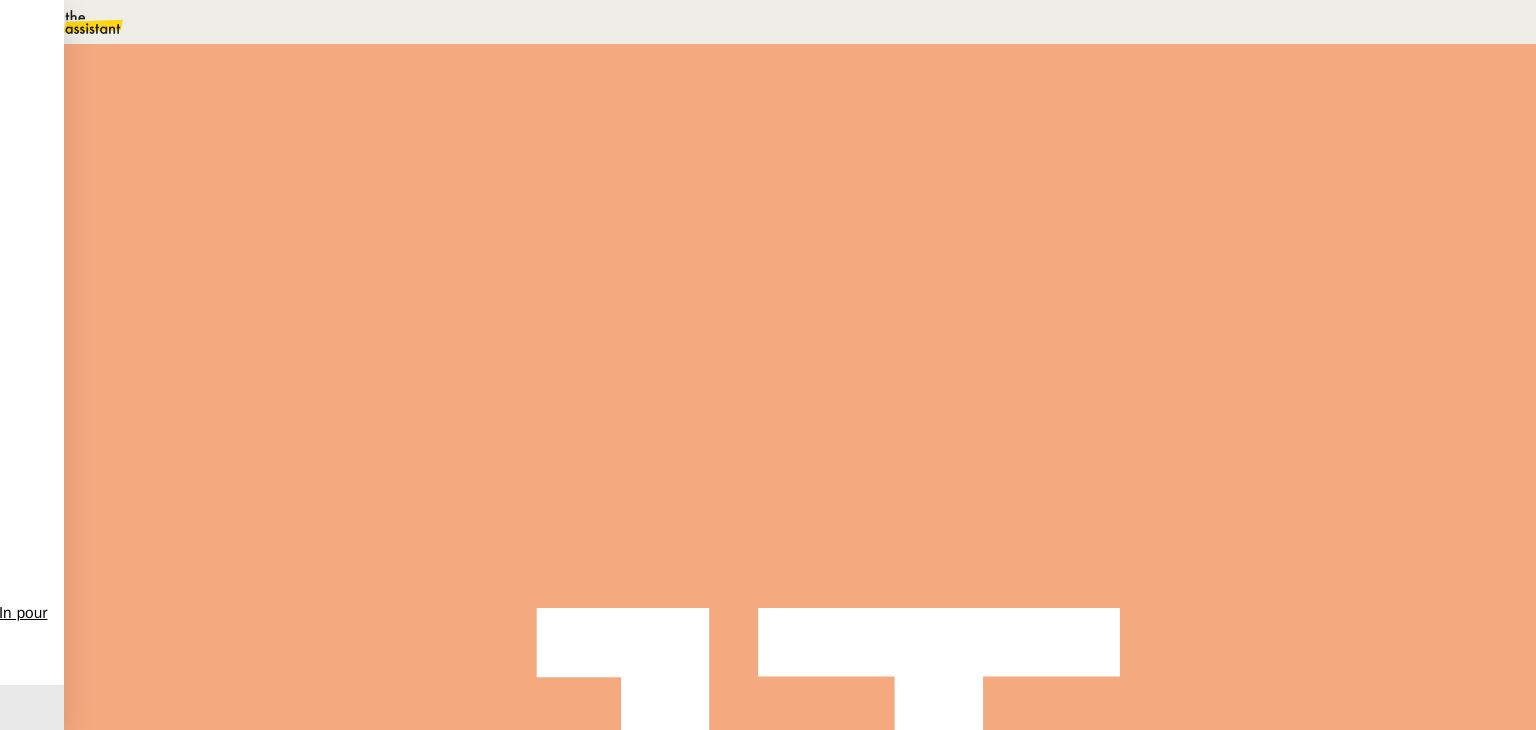 click at bounding box center (287, 340) 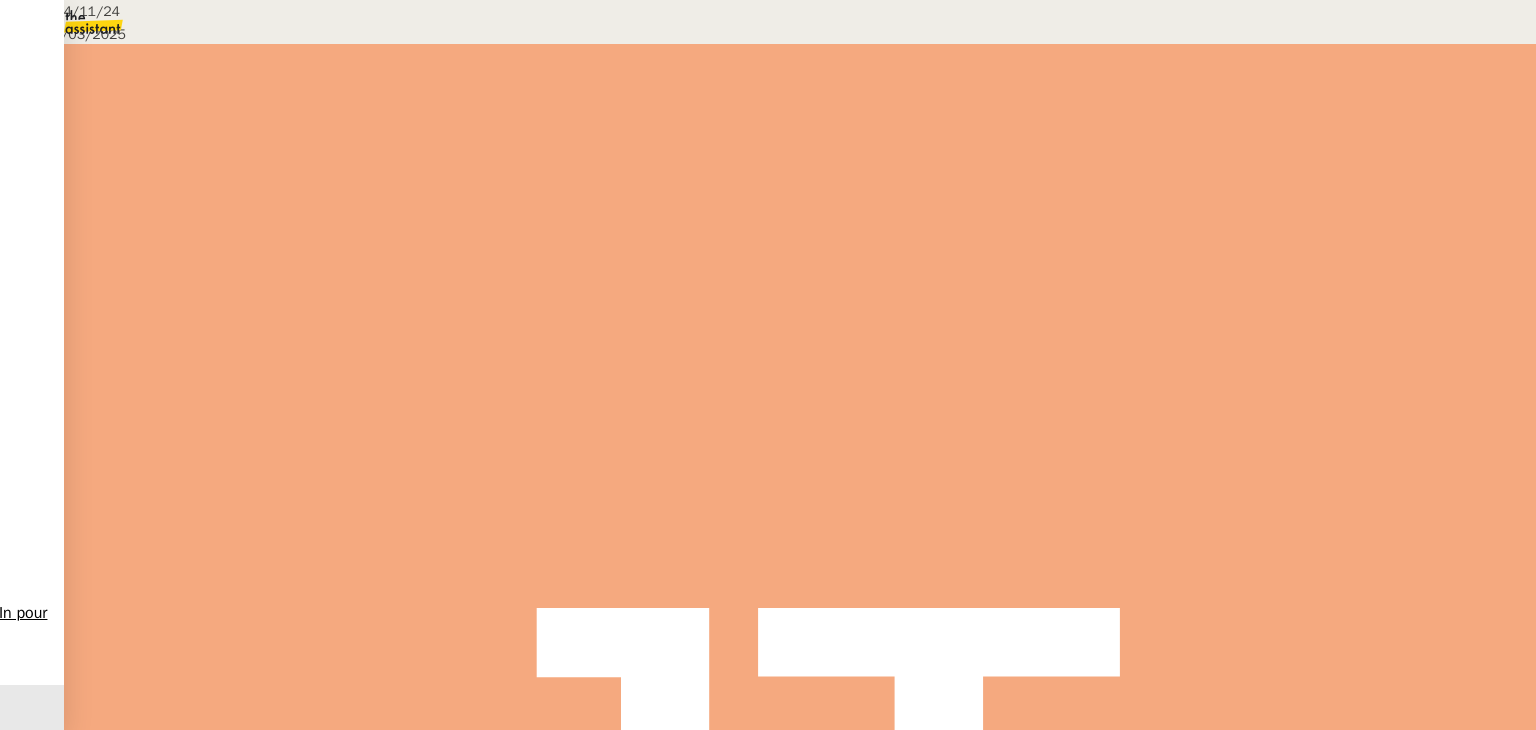 click on "substack.com" at bounding box center (175, 445) 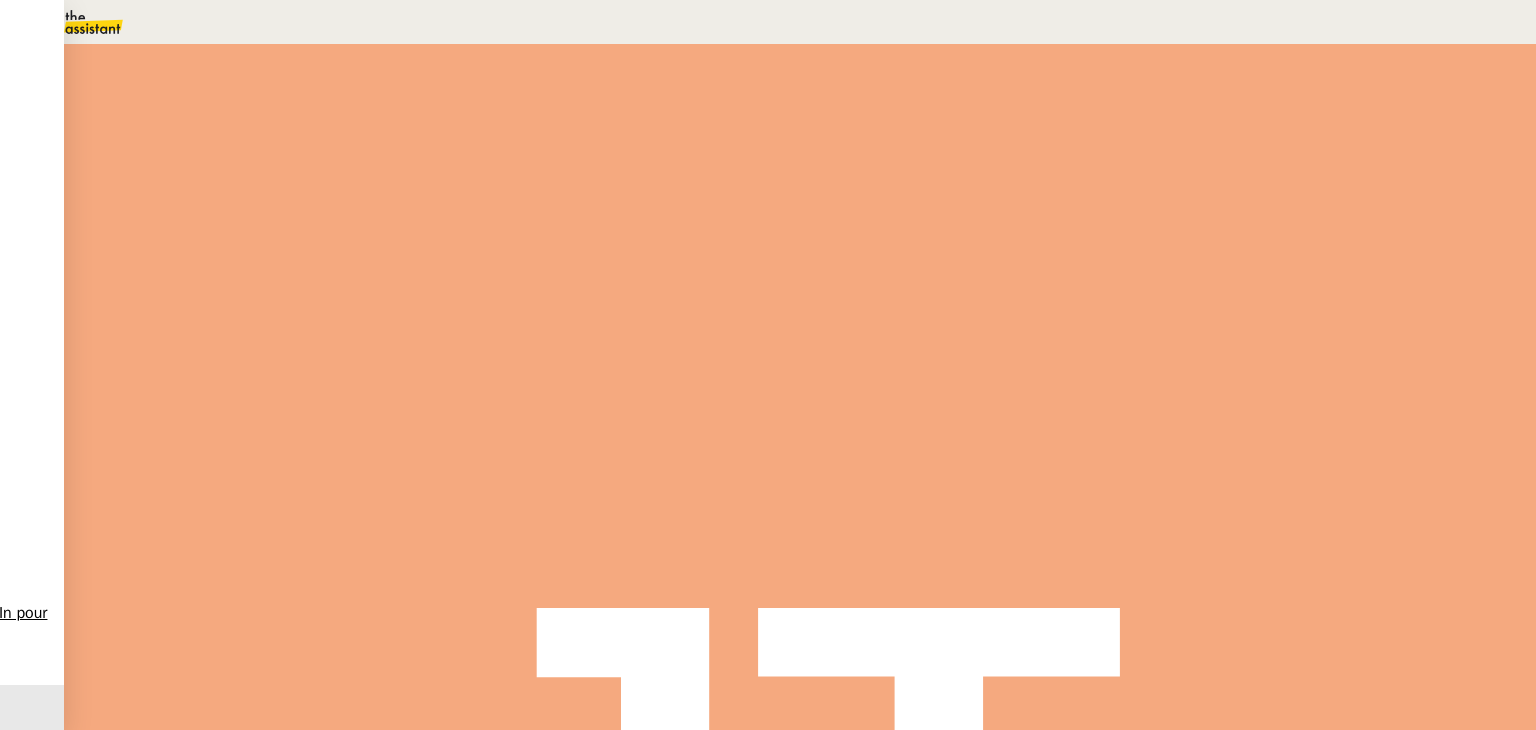 drag, startPoint x: 486, startPoint y: 482, endPoint x: 267, endPoint y: 485, distance: 219.02055 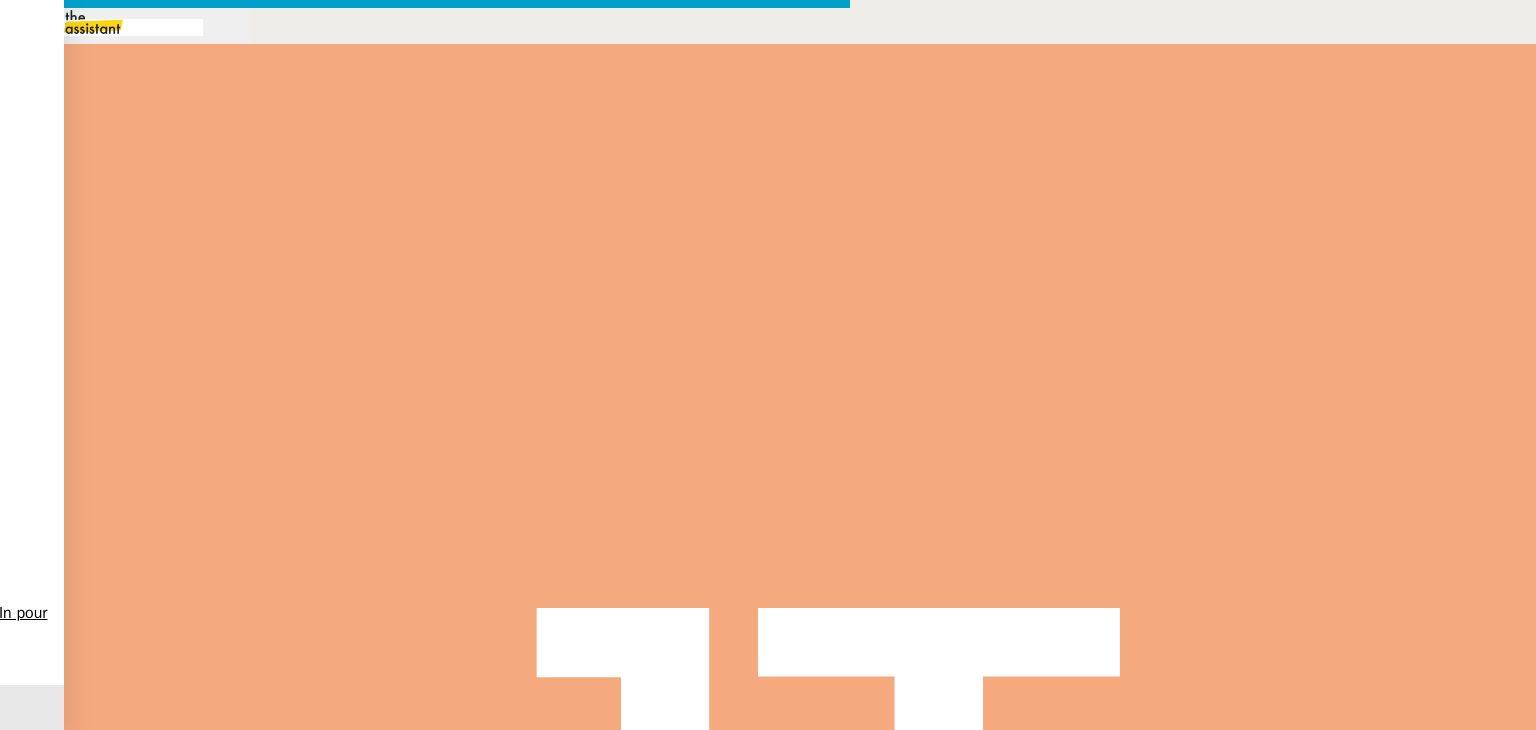 click at bounding box center (425, 835) 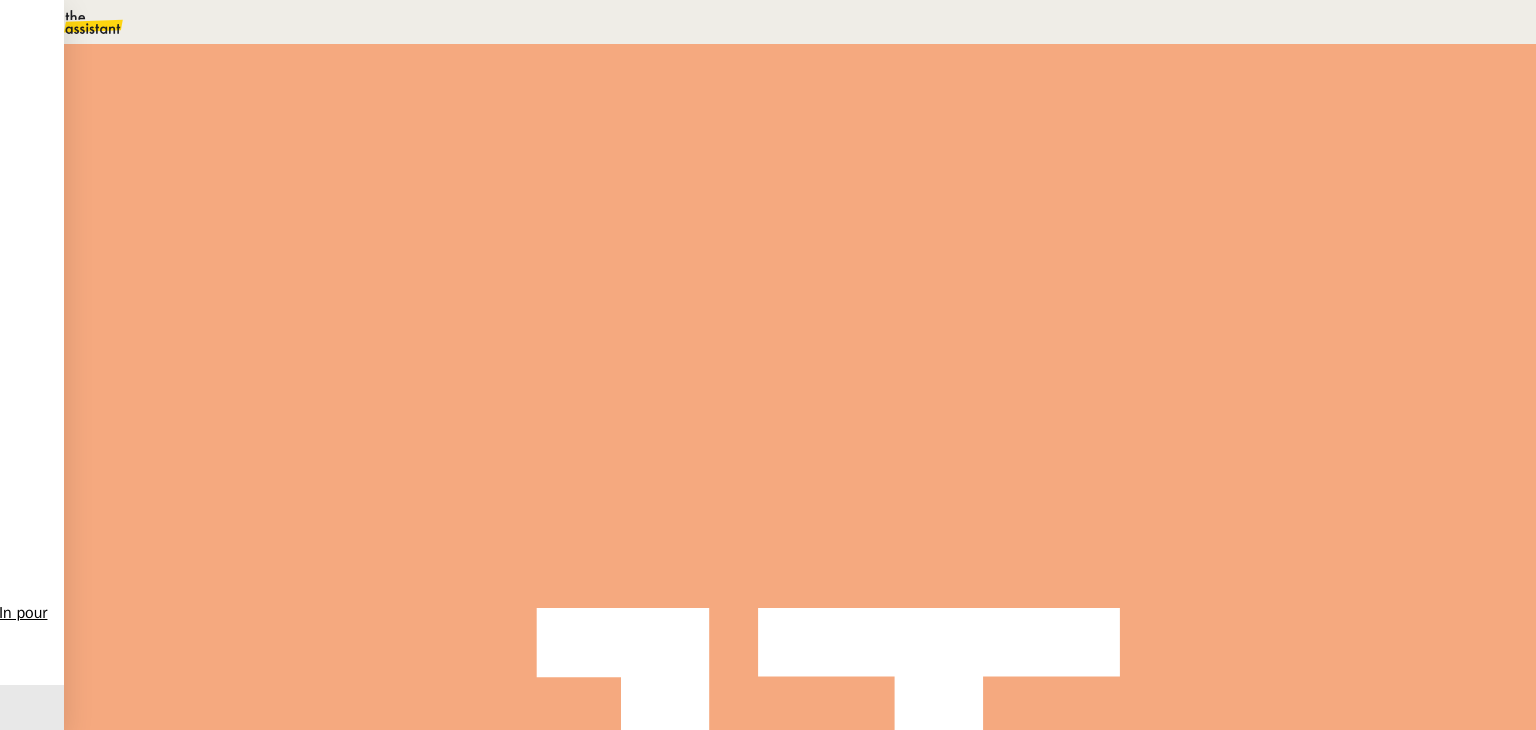 scroll, scrollTop: 863, scrollLeft: 0, axis: vertical 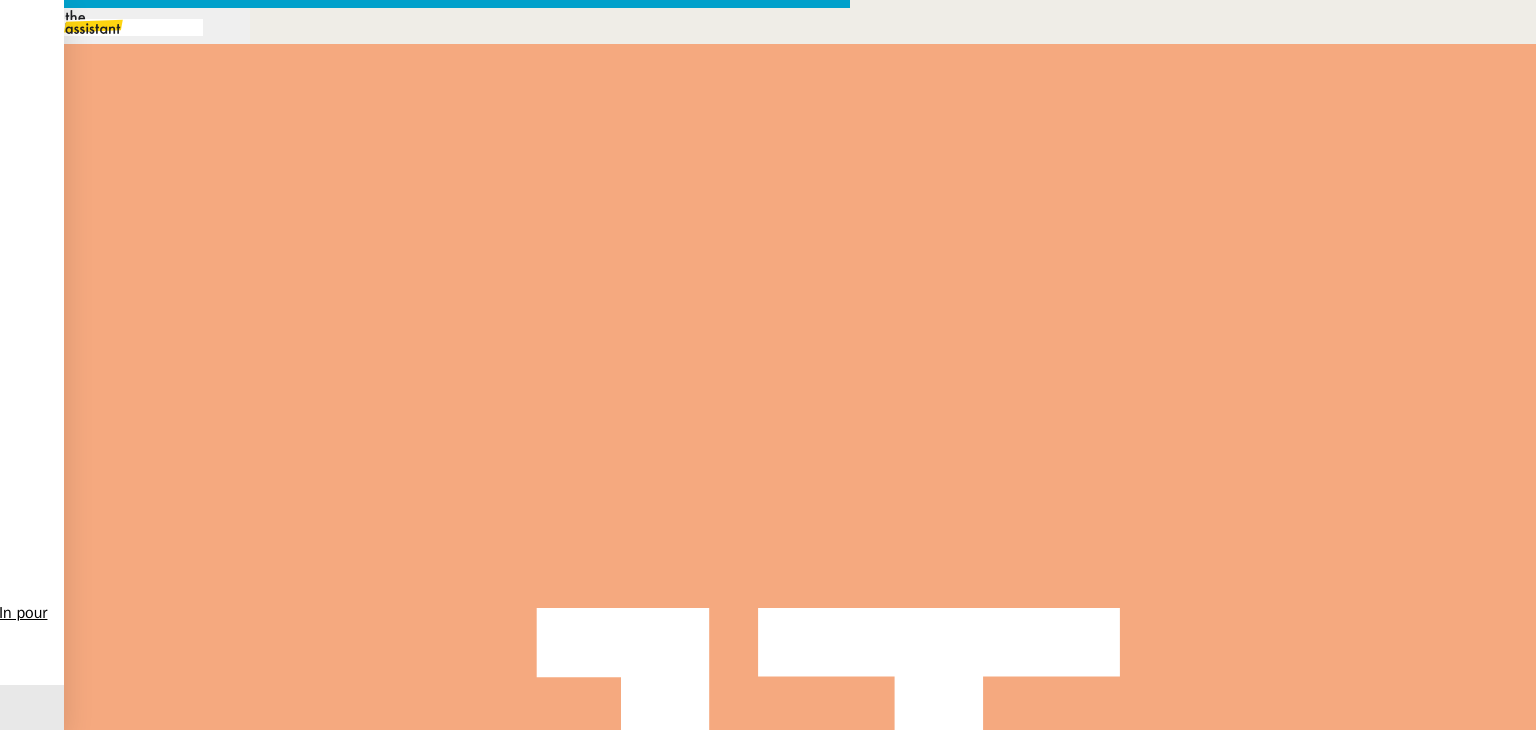 click on "[EMAIL]" at bounding box center [425, 883] 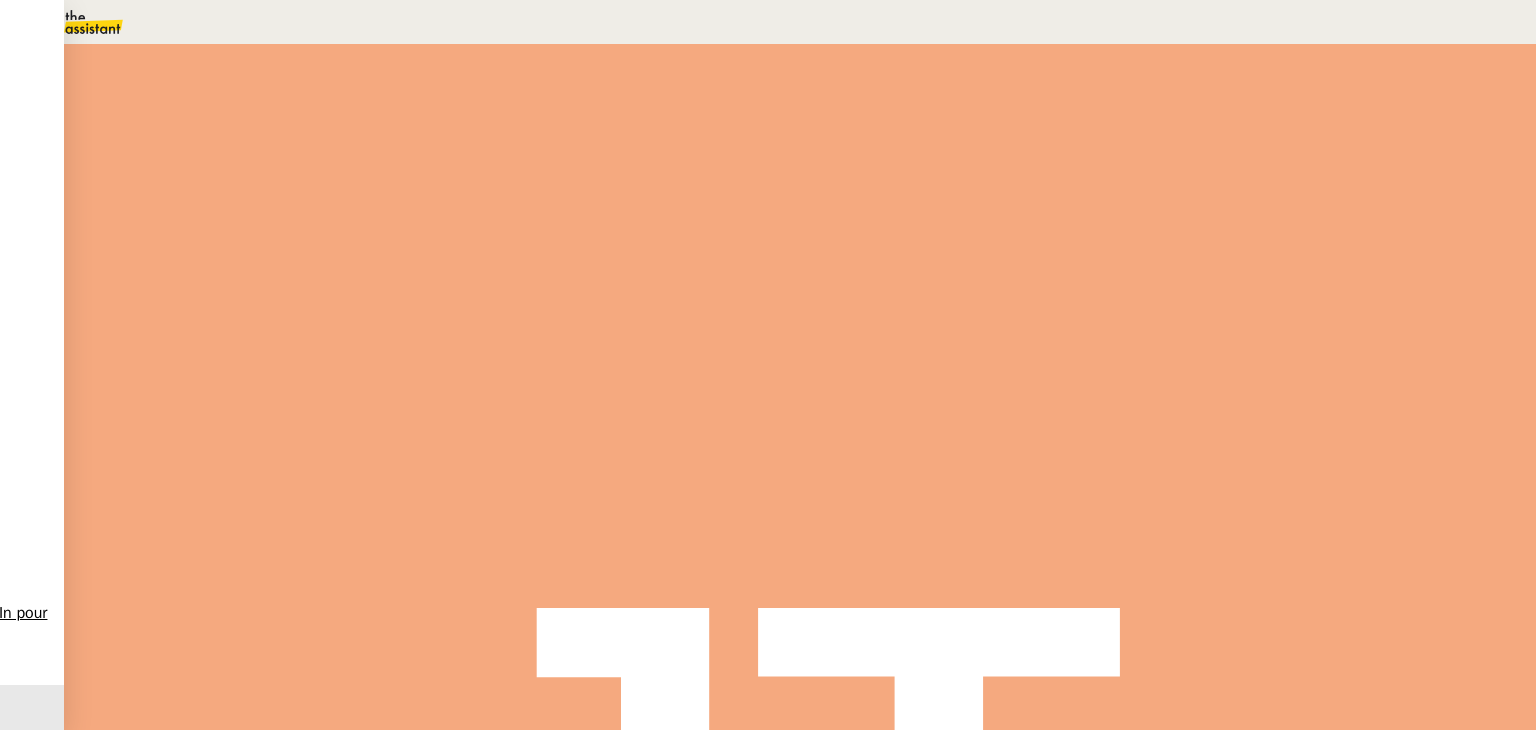 scroll, scrollTop: 0, scrollLeft: 0, axis: both 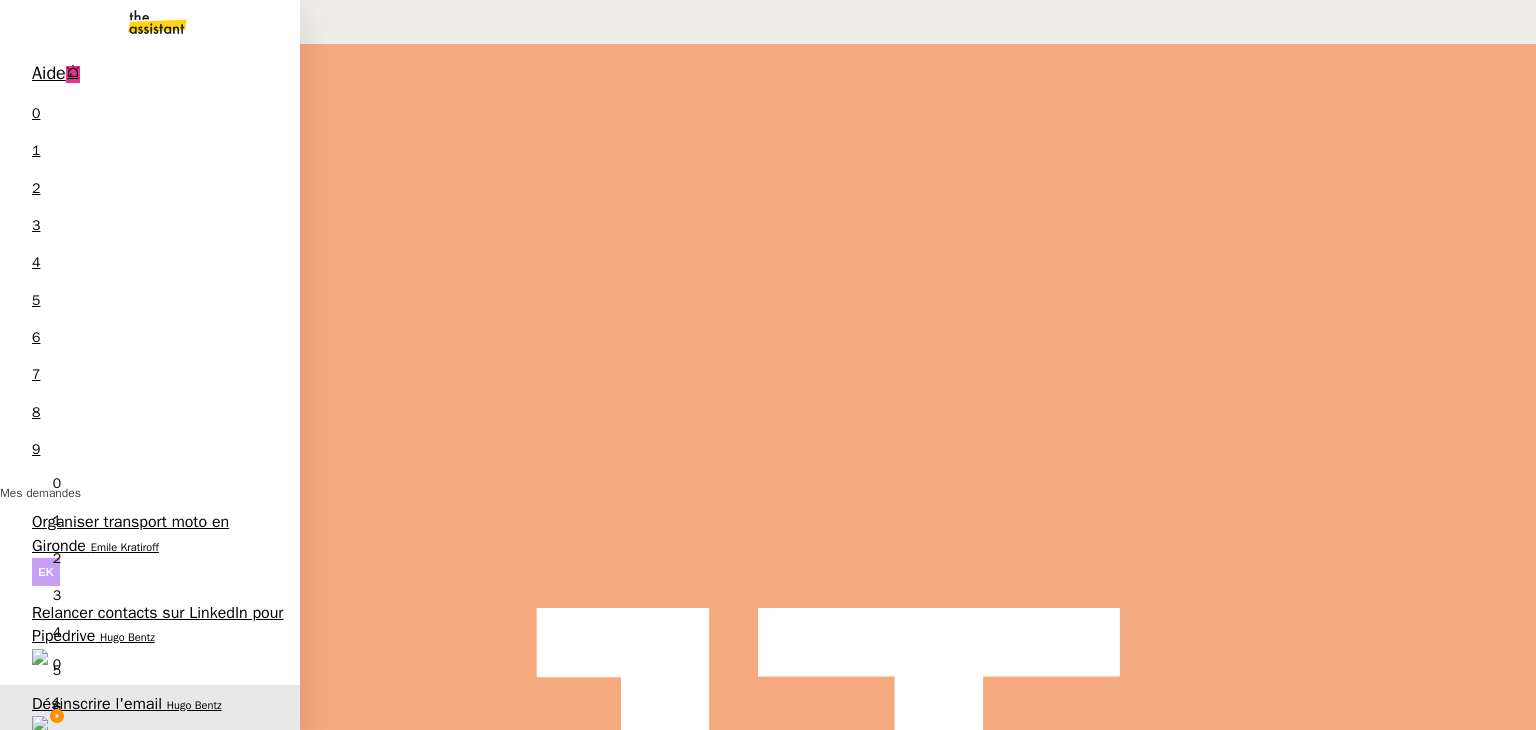 click on "Organiser transport moto en Gironde" at bounding box center [130, 533] 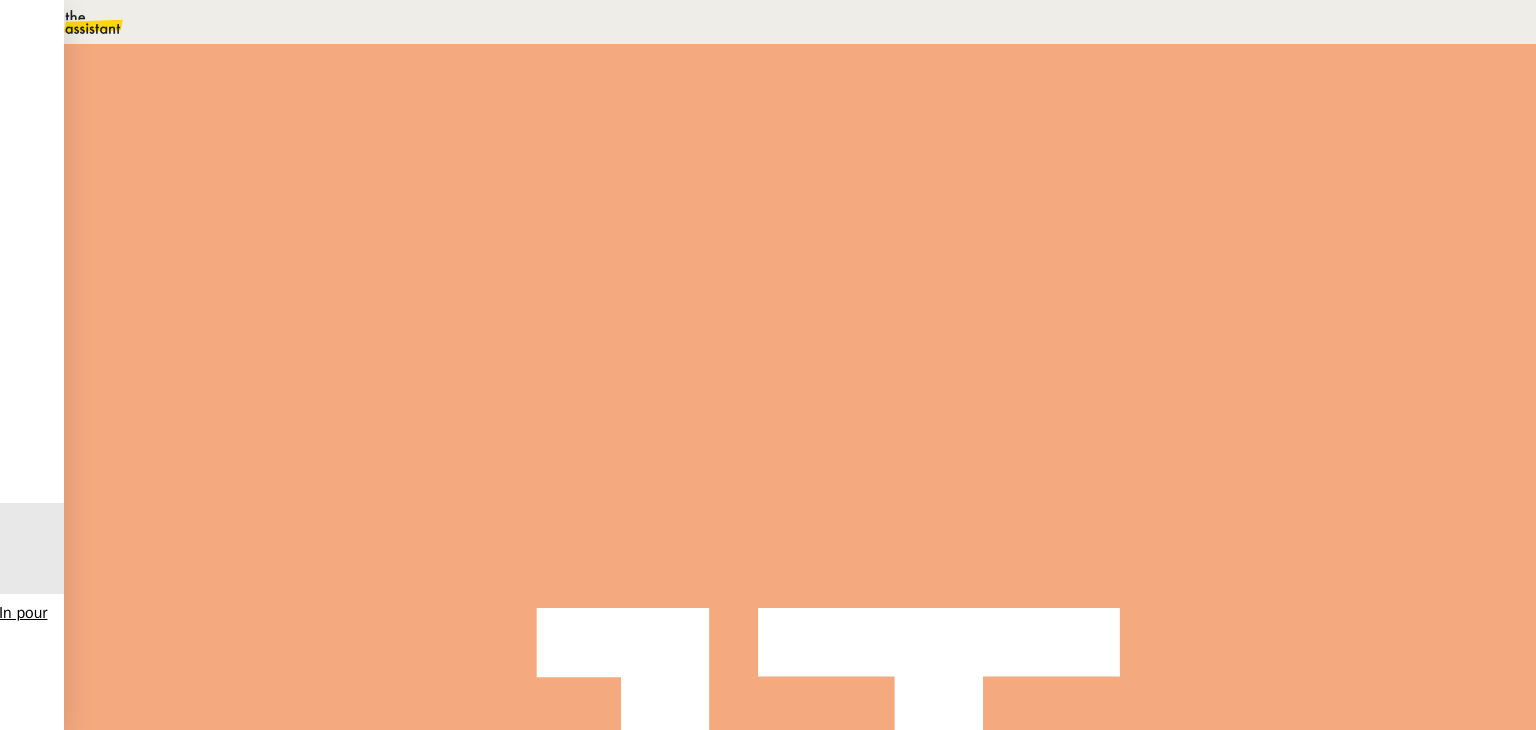 click on "Commentaire" at bounding box center [956, 239] 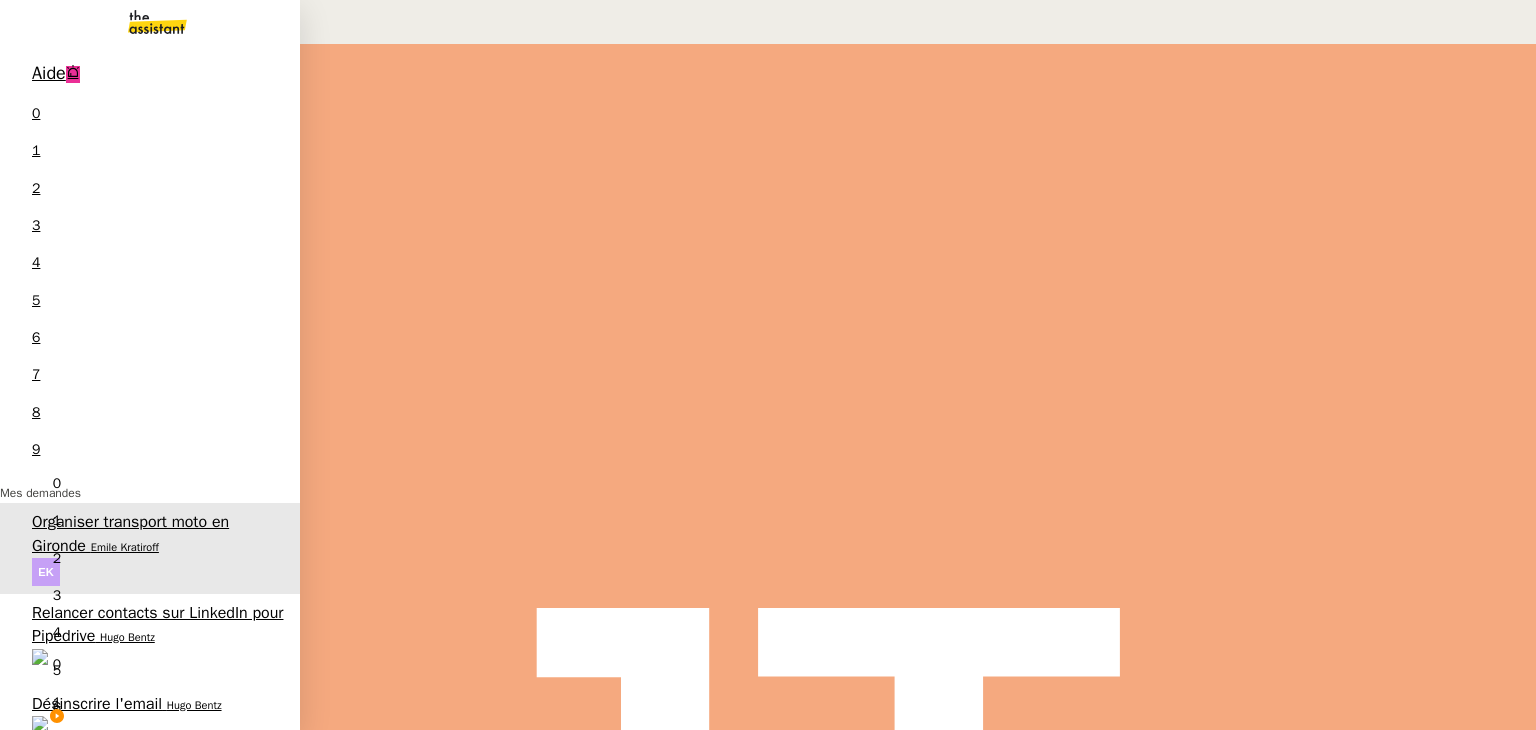 click on "Désinscrire l'email" at bounding box center [97, 704] 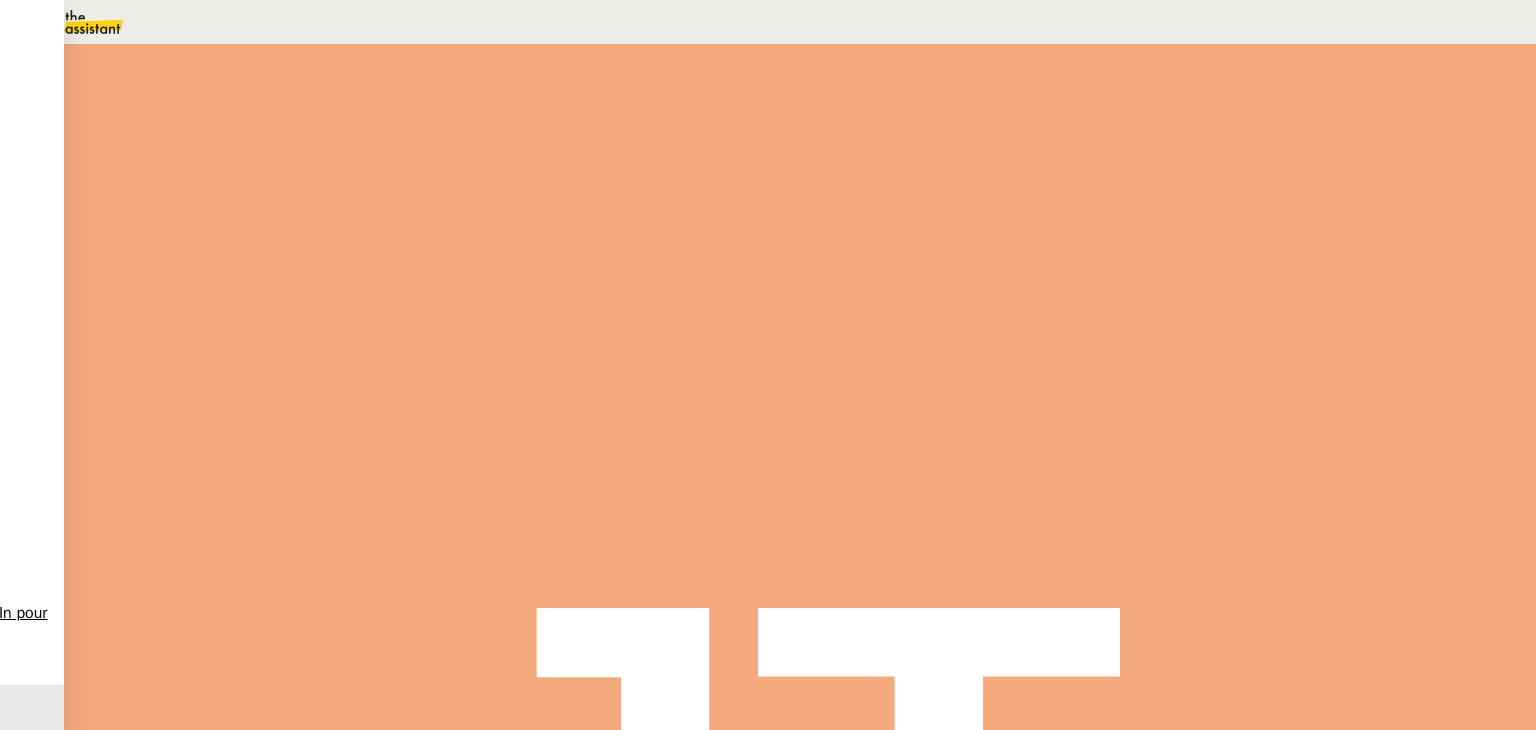 scroll, scrollTop: 0, scrollLeft: 0, axis: both 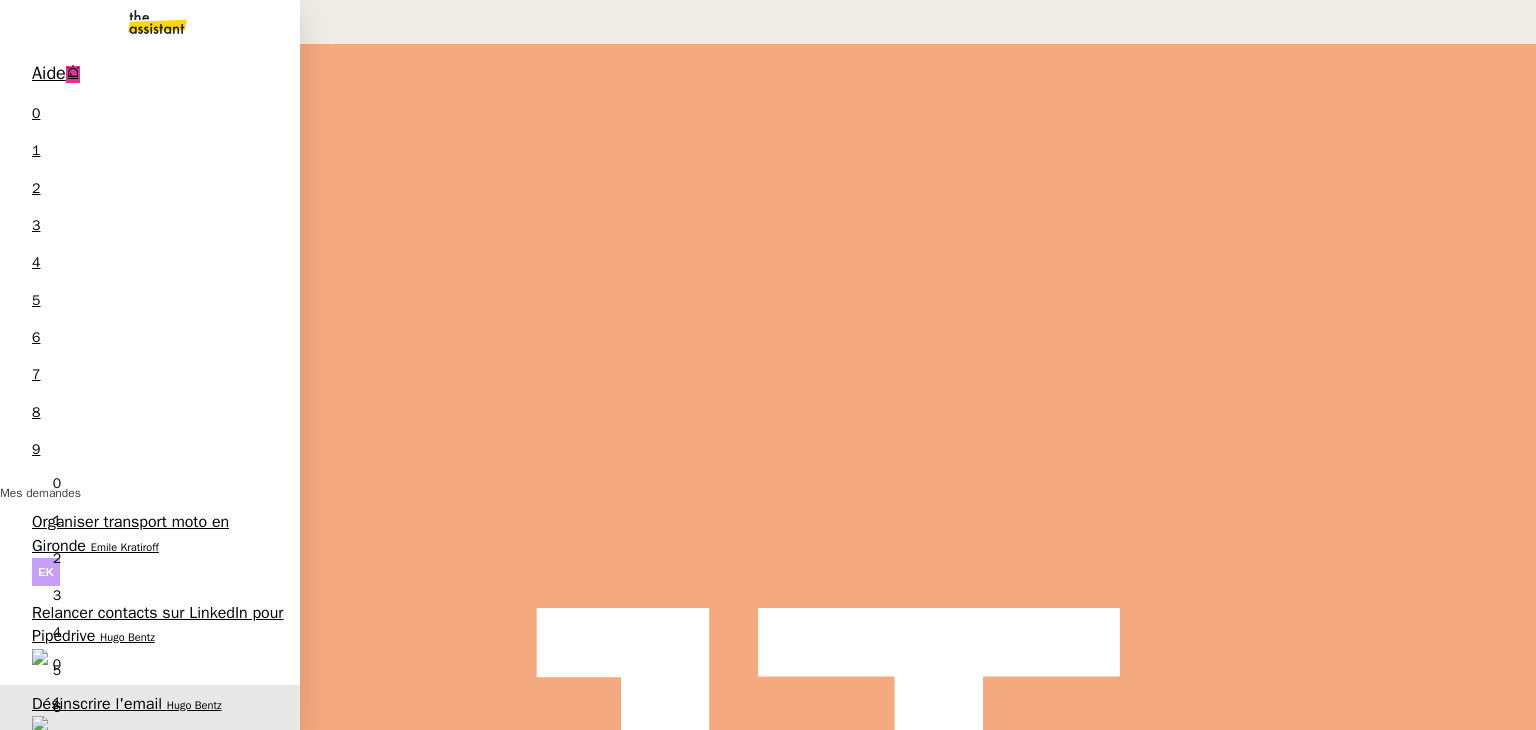 click on "Organiser transport moto en Gironde" at bounding box center (130, 533) 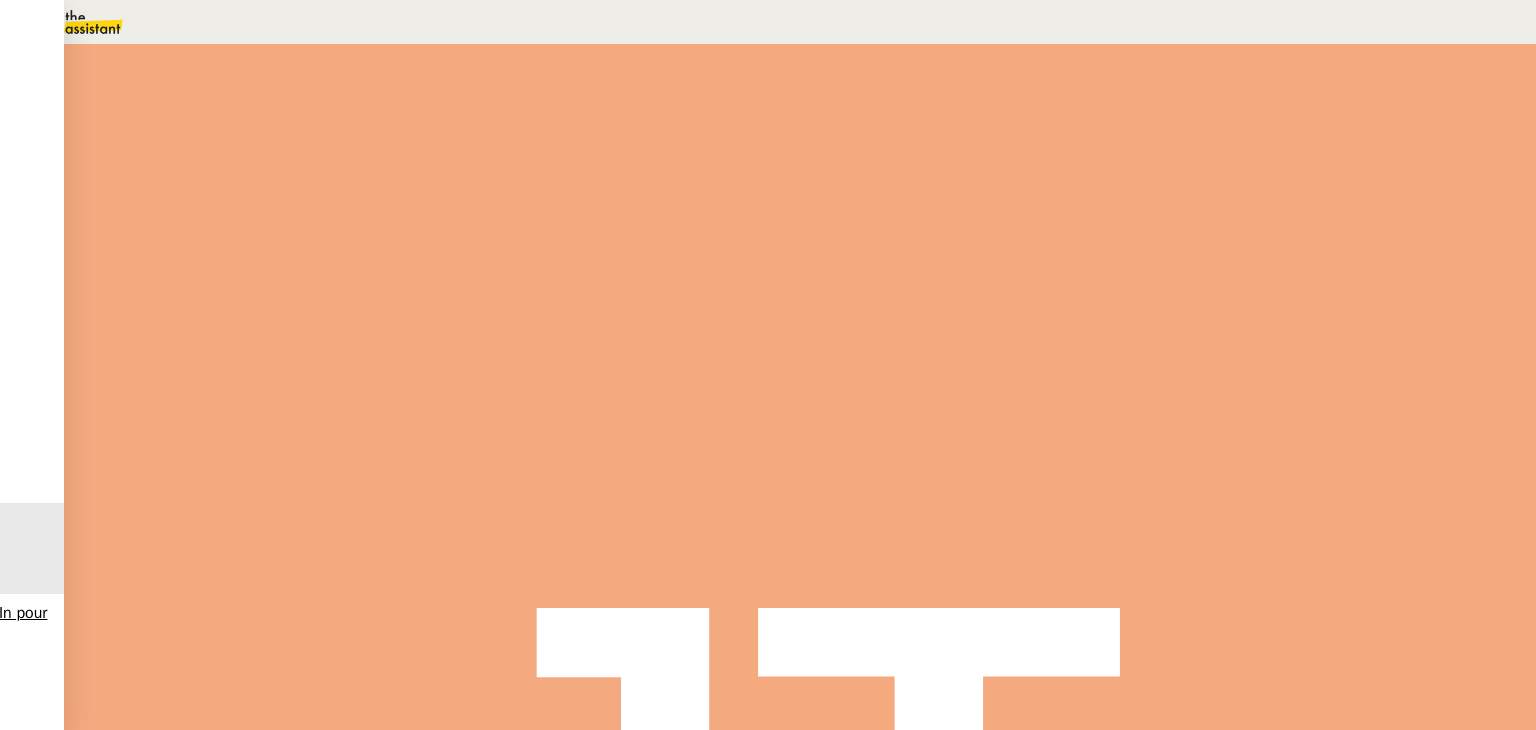 click at bounding box center [287, 370] 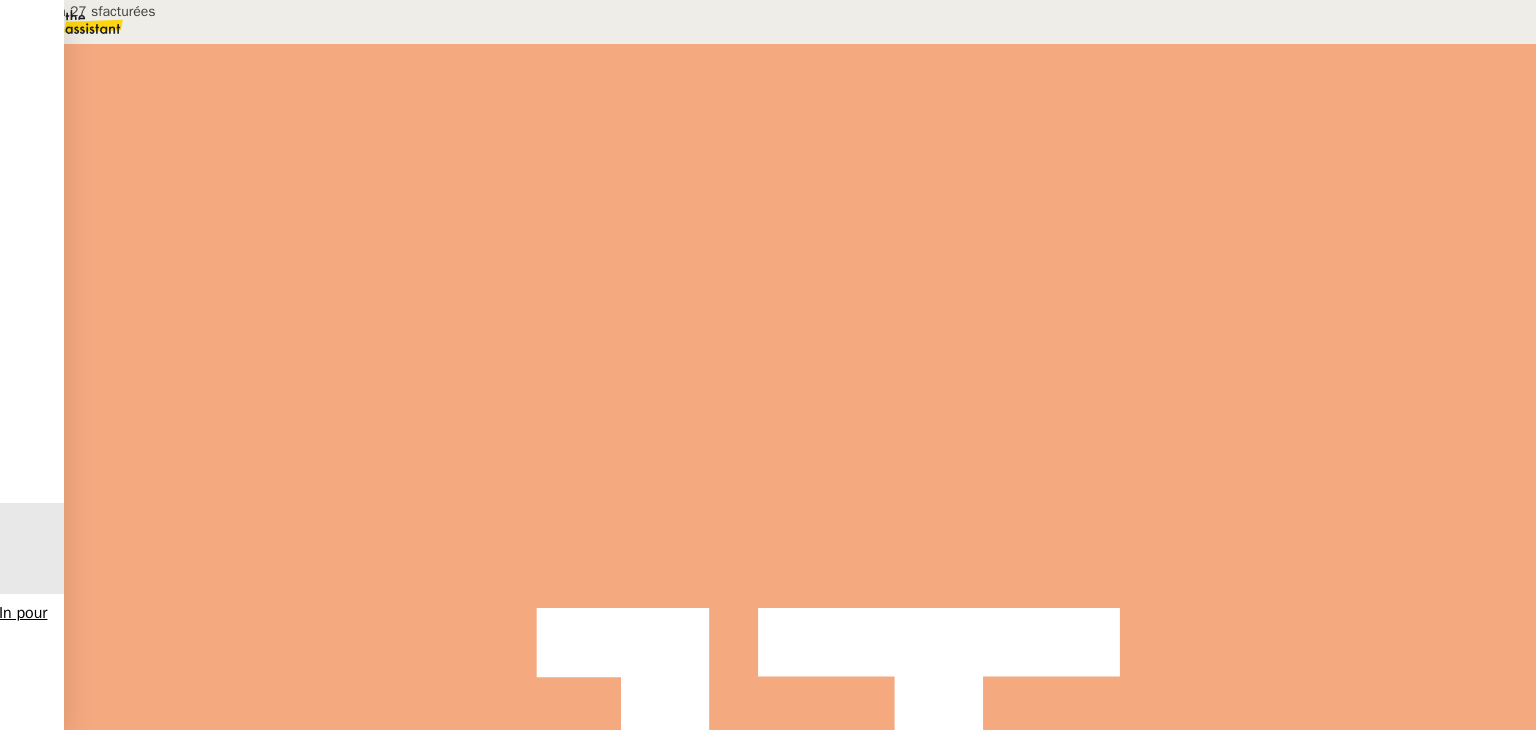 click at bounding box center [287, 370] 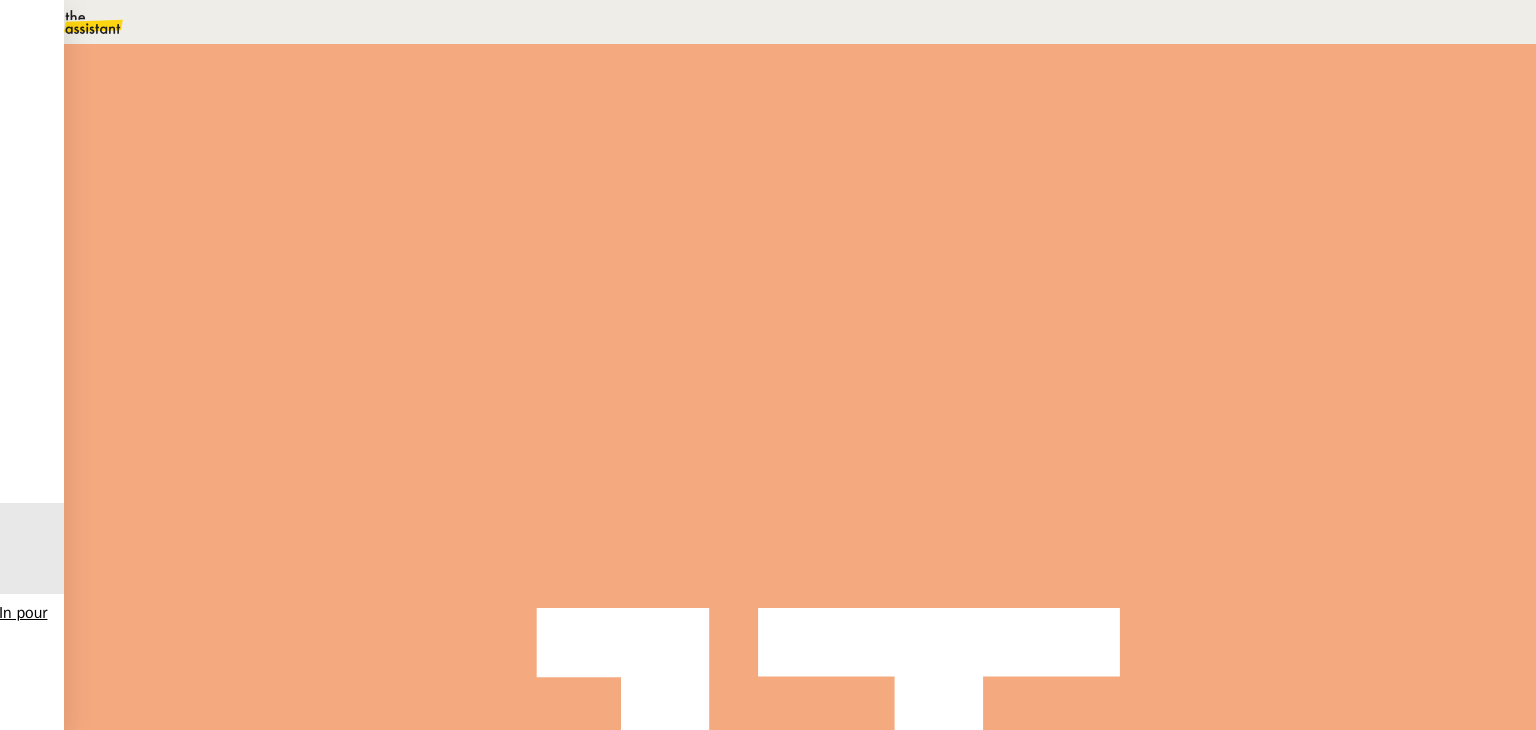 click at bounding box center (307, 370) 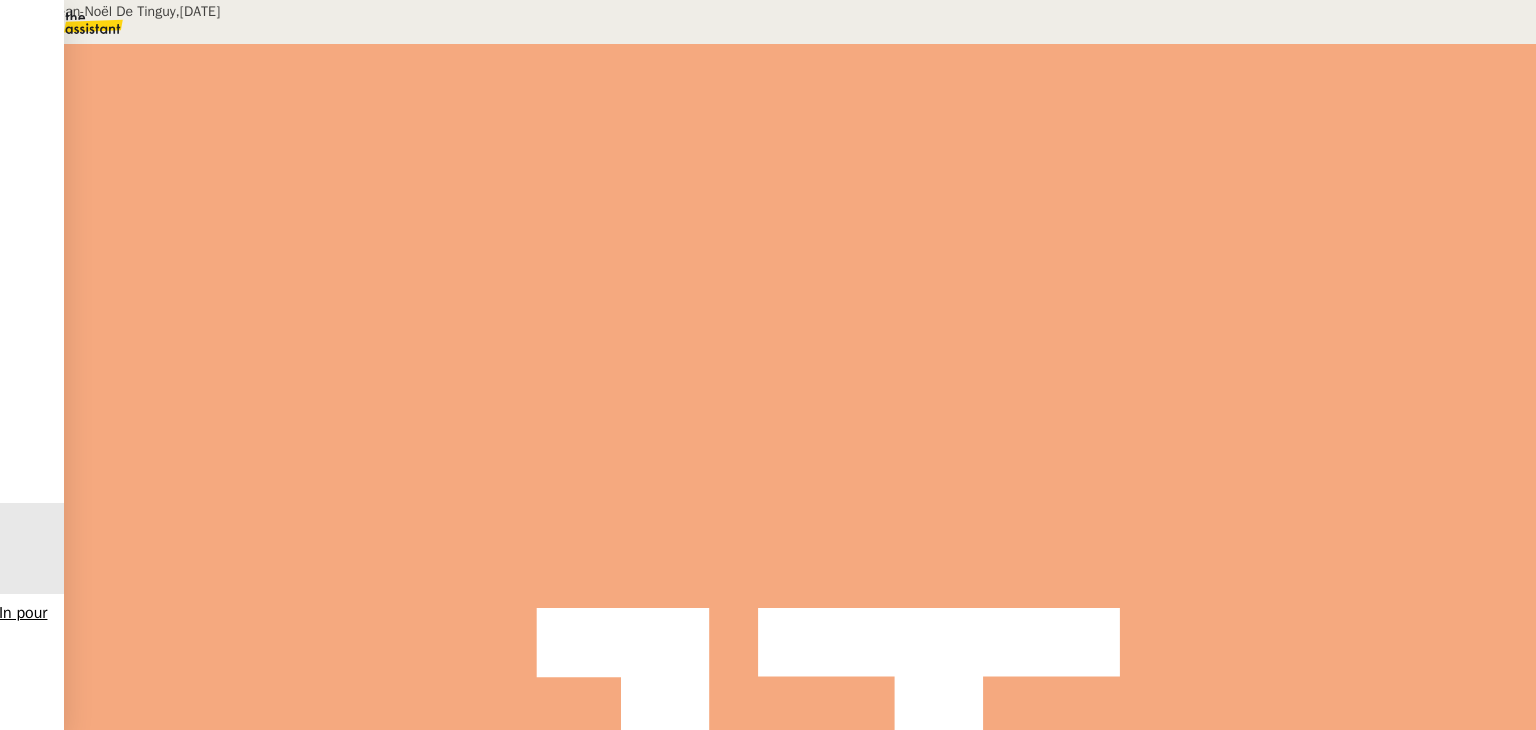 scroll, scrollTop: 0, scrollLeft: 0, axis: both 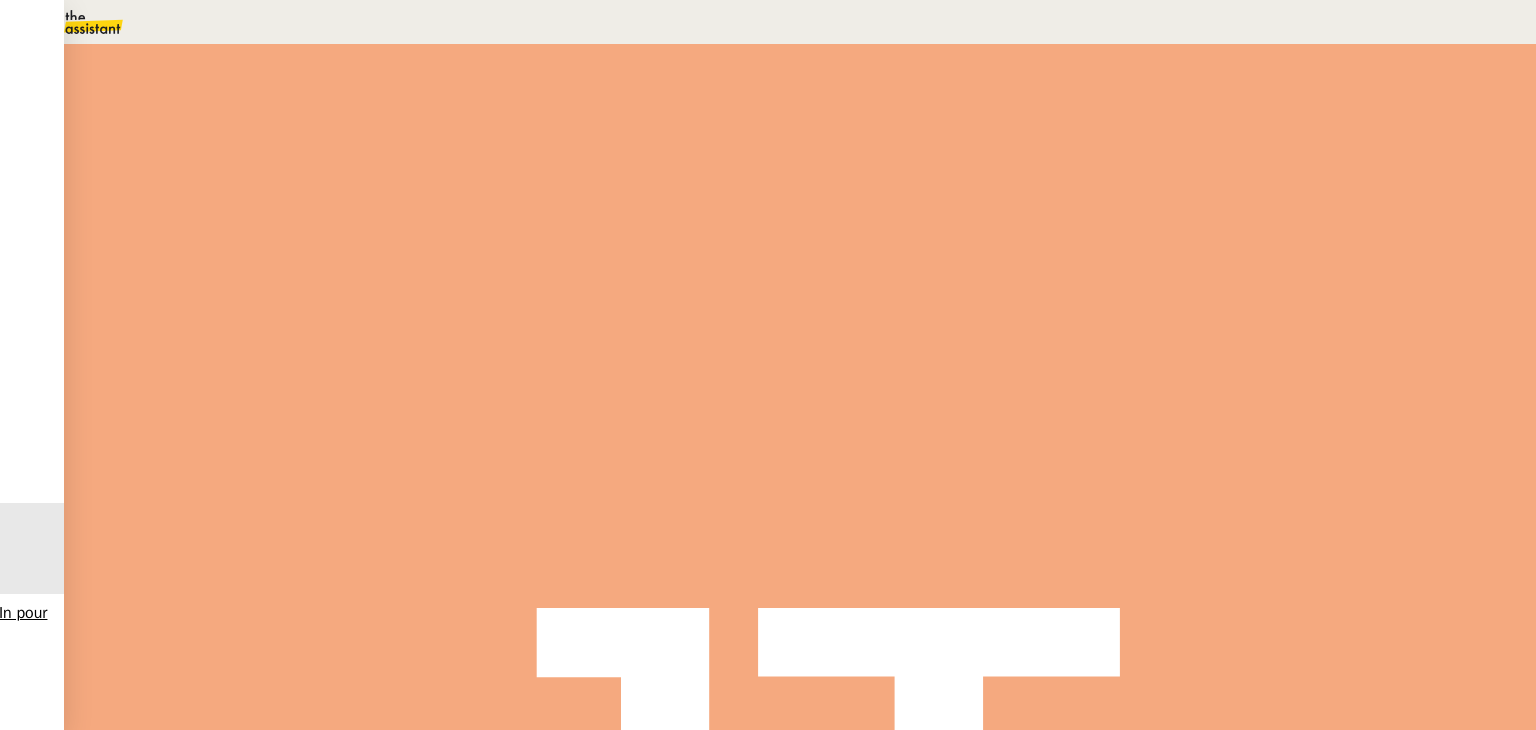 click on "Commentaire" at bounding box center (956, 239) 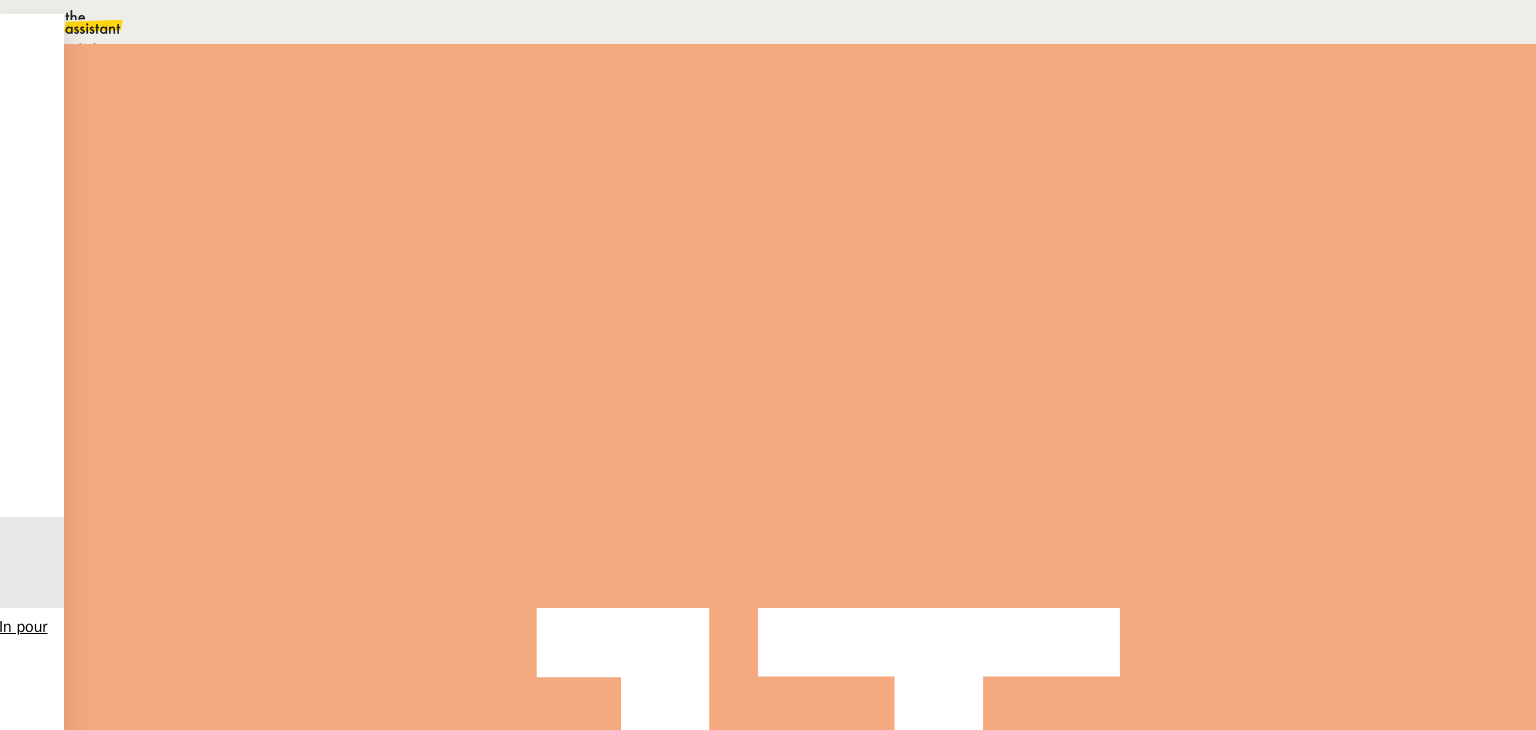 click on "Ne pas hésiter d'appeler directement [FIRST] pour valider les doubles authentifications Privé" at bounding box center [496, 569] 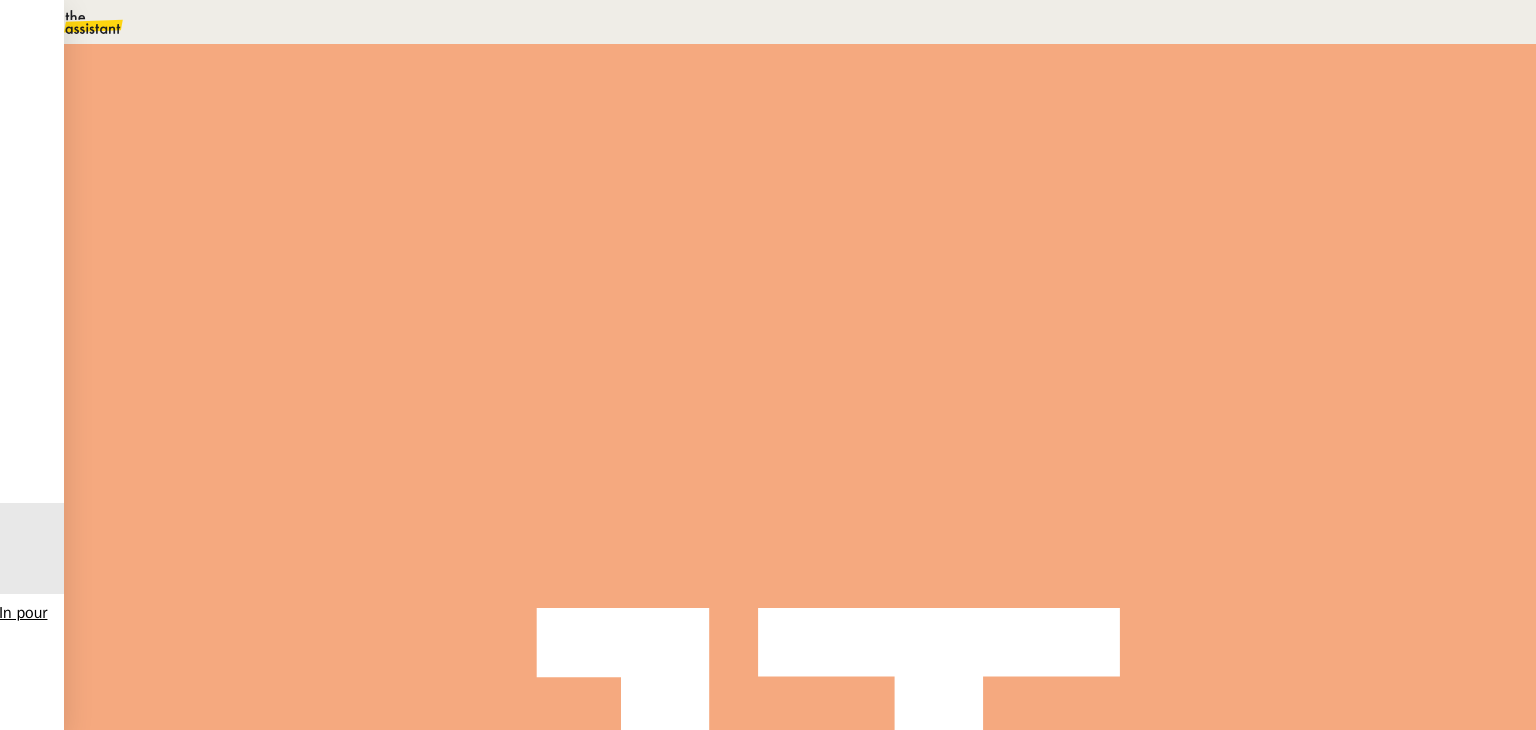 drag, startPoint x: 1267, startPoint y: 174, endPoint x: 1076, endPoint y: 148, distance: 192.7615 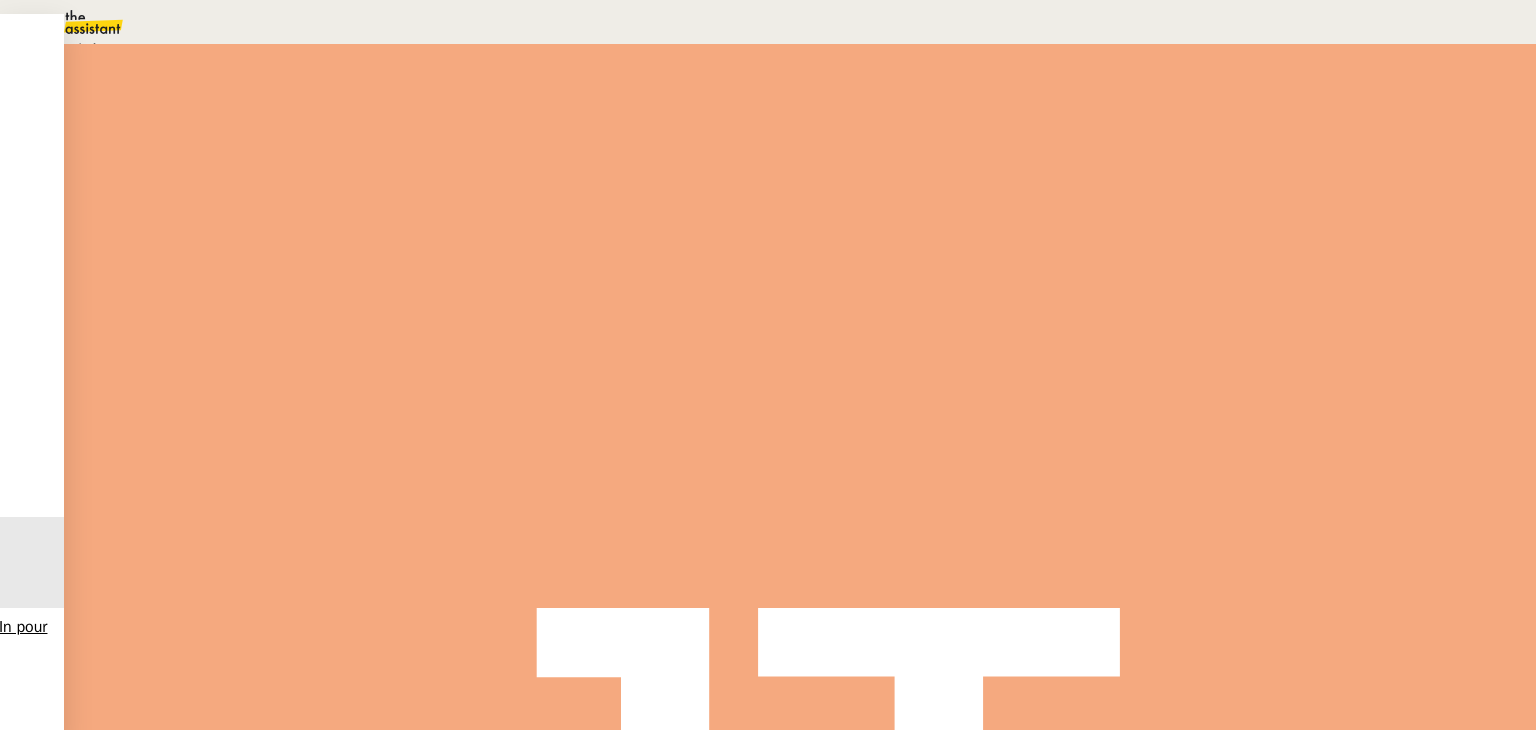 click on "Aucune procédure ne permet de répondre à la demande." at bounding box center [213, 49] 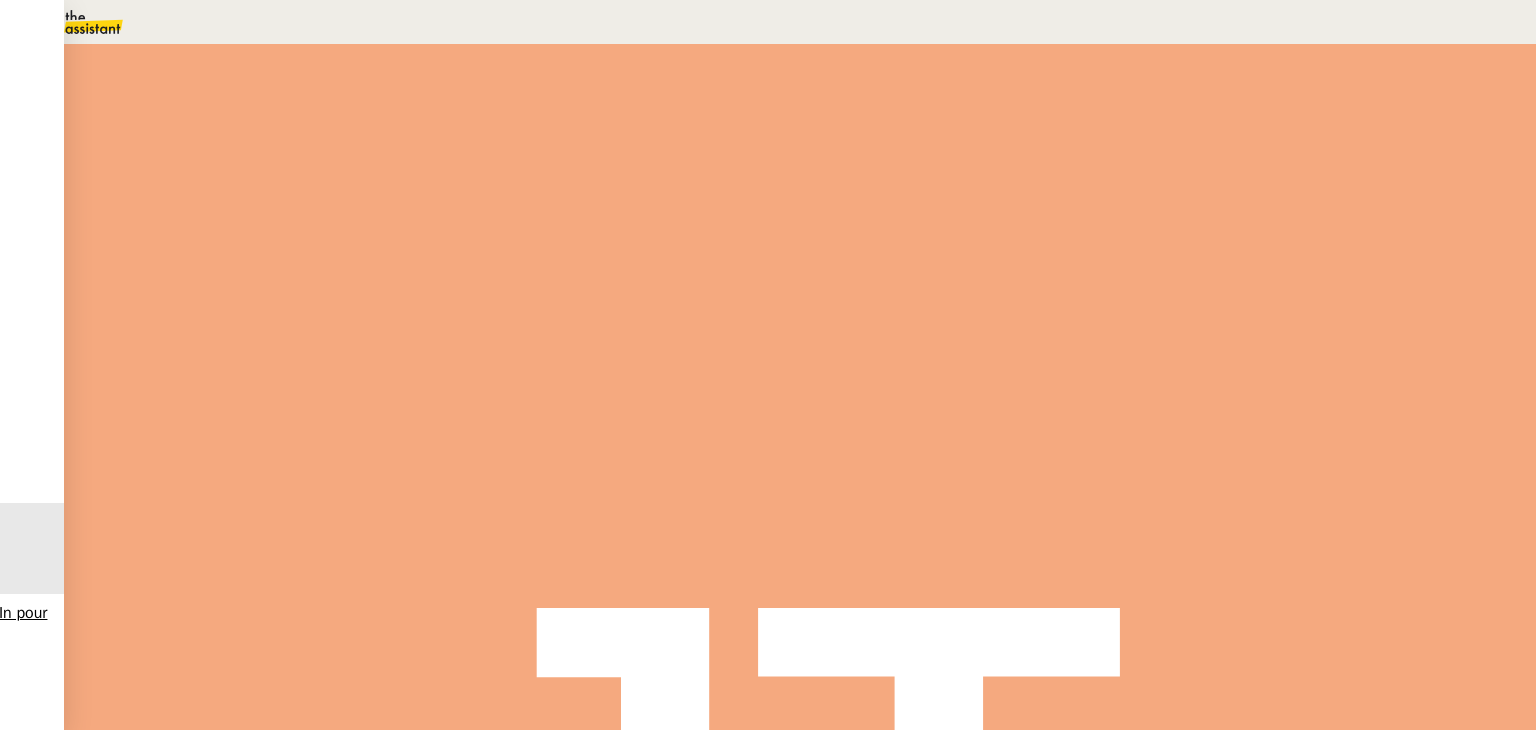 click at bounding box center [1184, 133] 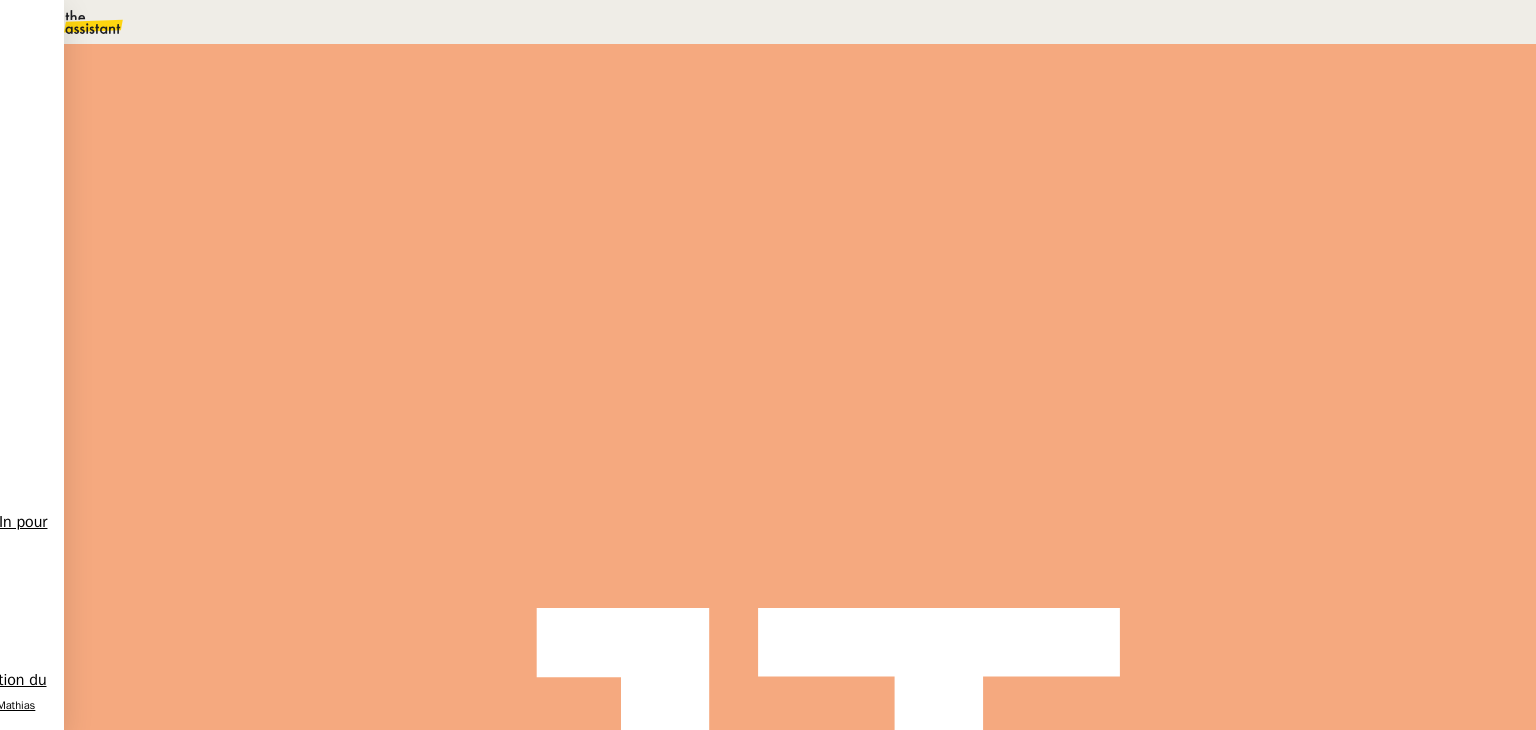 click on "Commentaire" at bounding box center (956, 239) 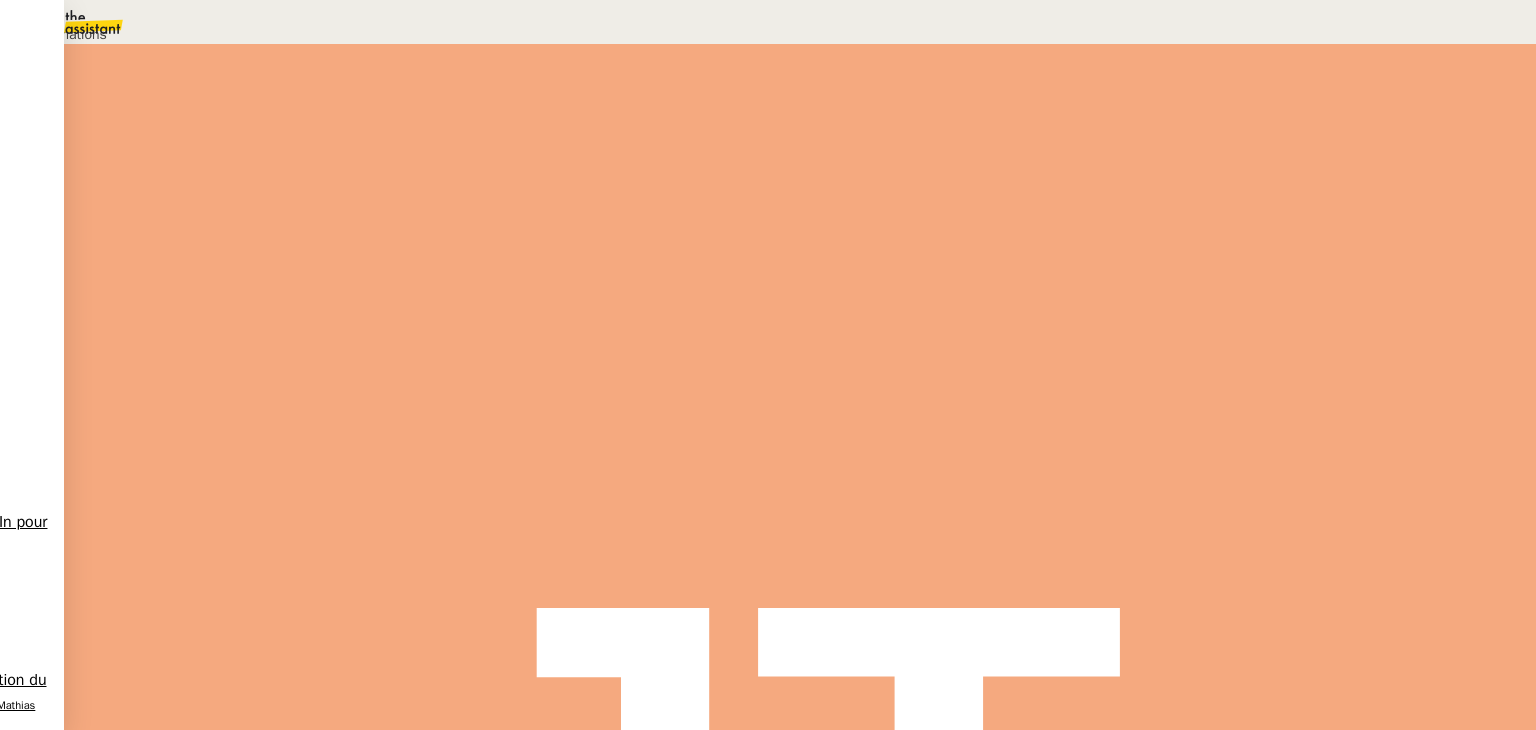 click on "Déverrouiller" at bounding box center (57, 98) 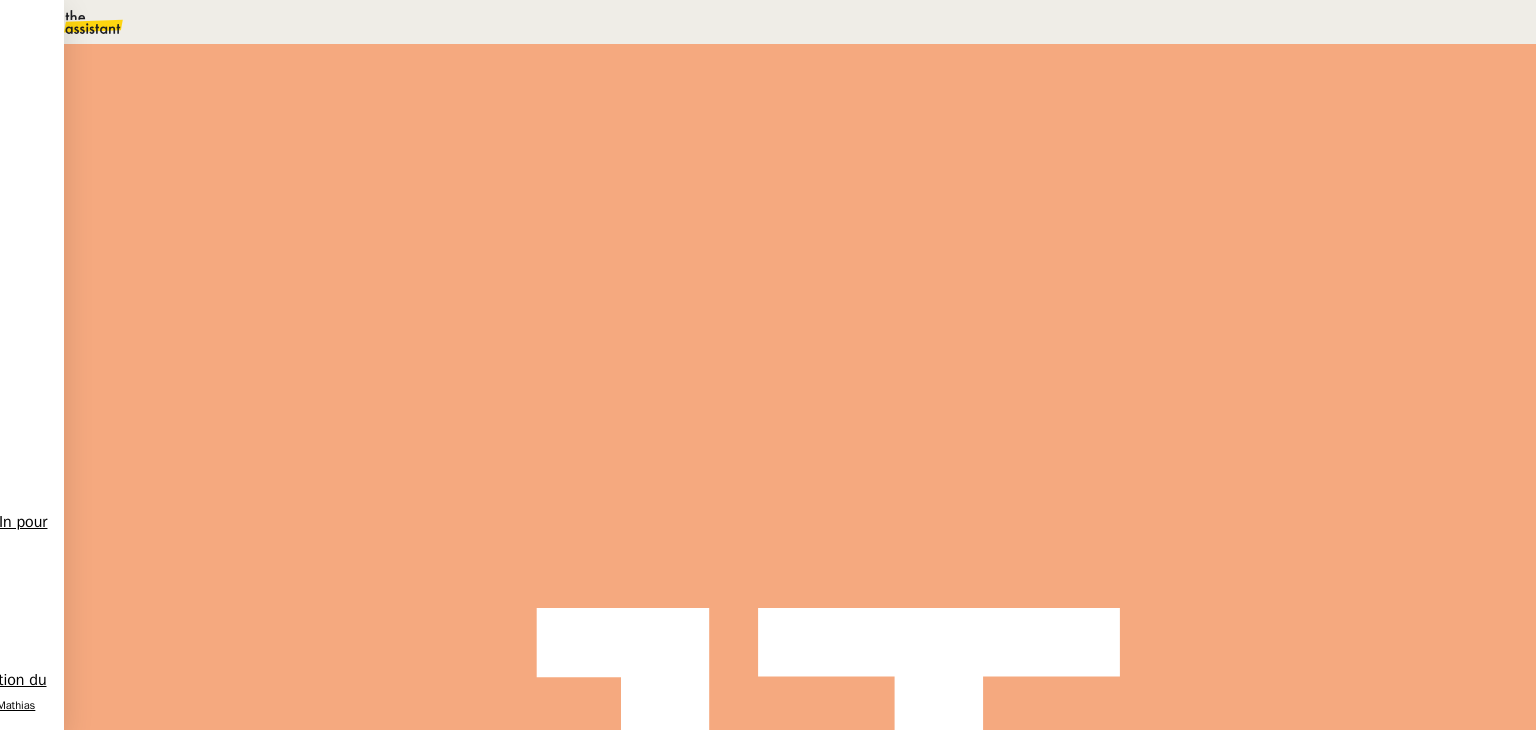 scroll, scrollTop: 2100, scrollLeft: 0, axis: vertical 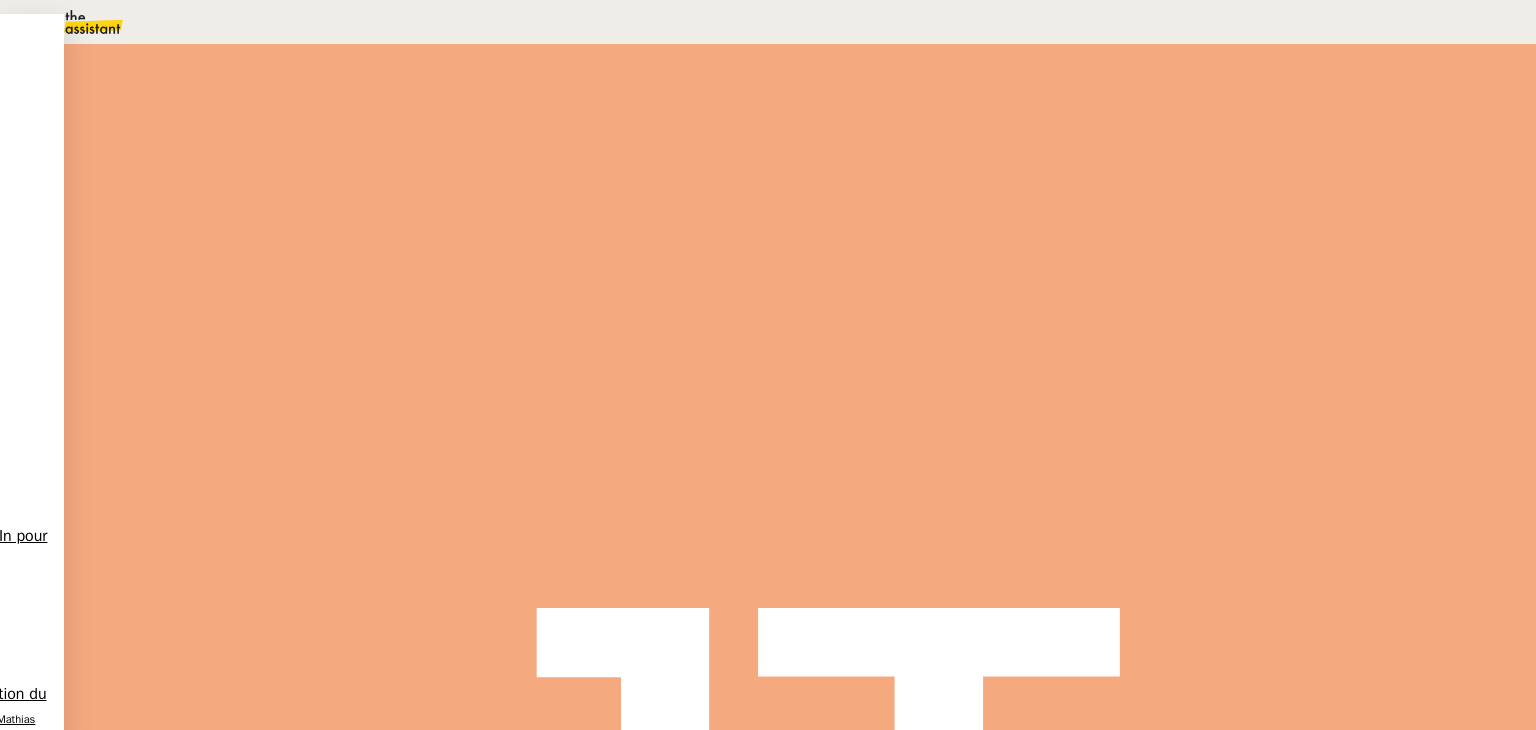 click on "Ouvert" at bounding box center (67, 48) 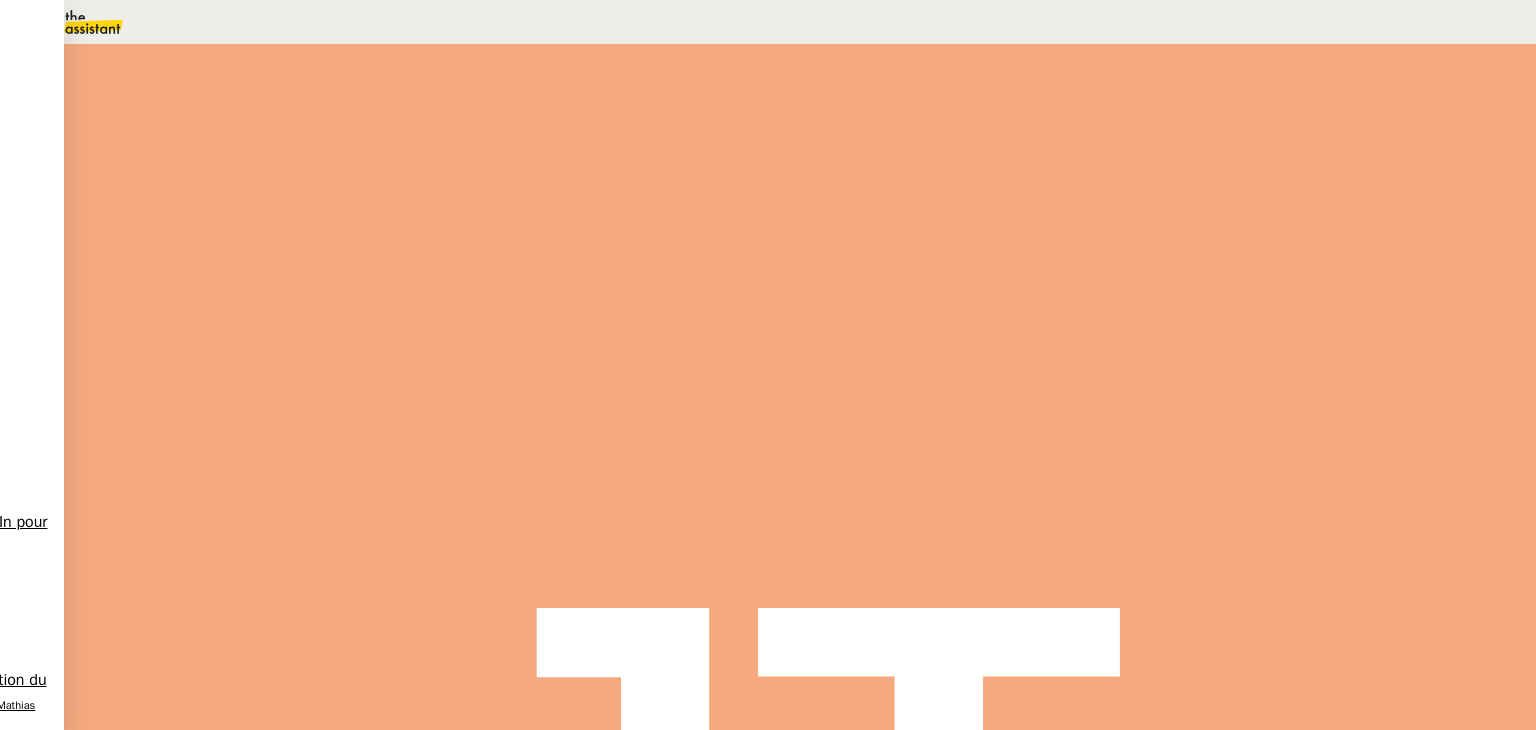 click on "Sauver" at bounding box center [1139, 188] 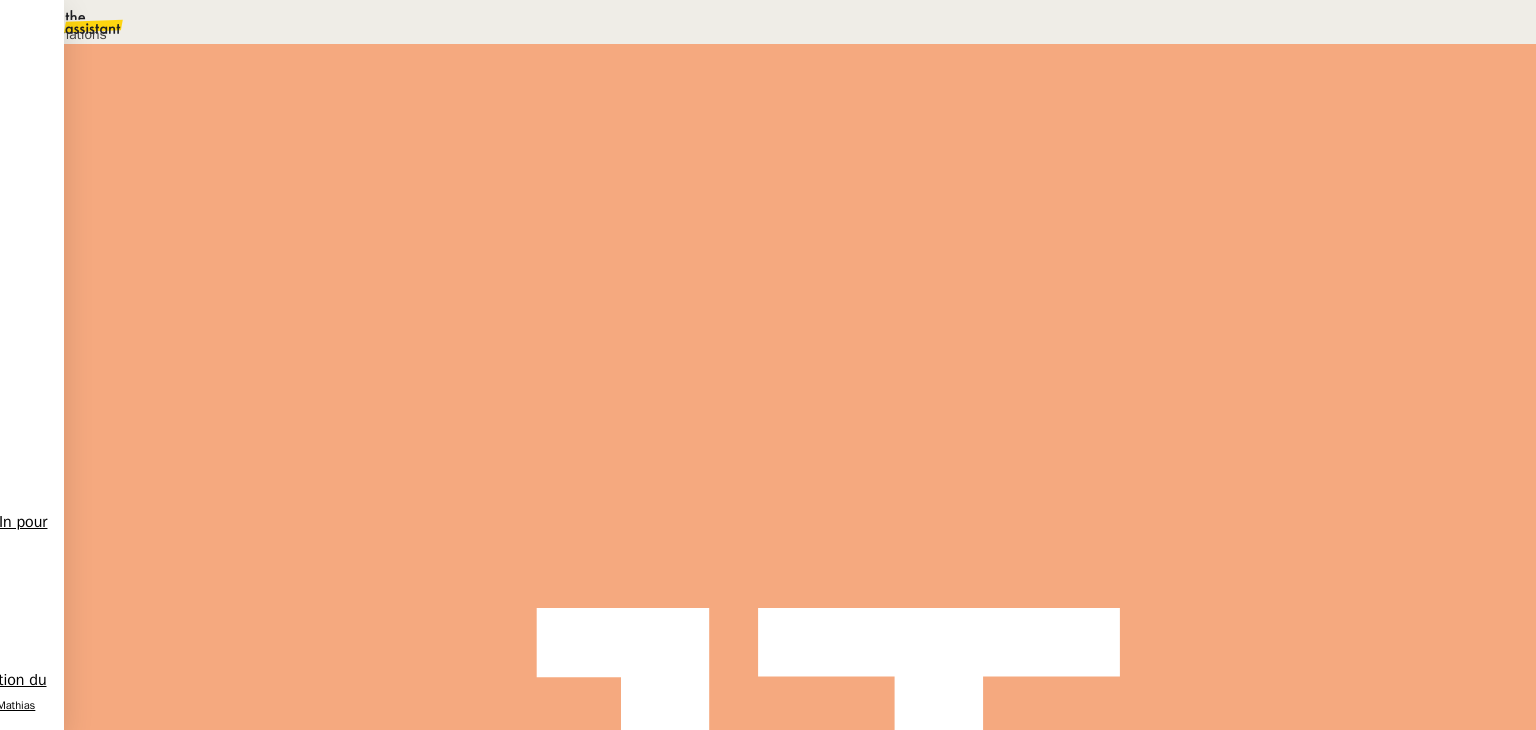 click on "Déverrouiller" at bounding box center [57, 98] 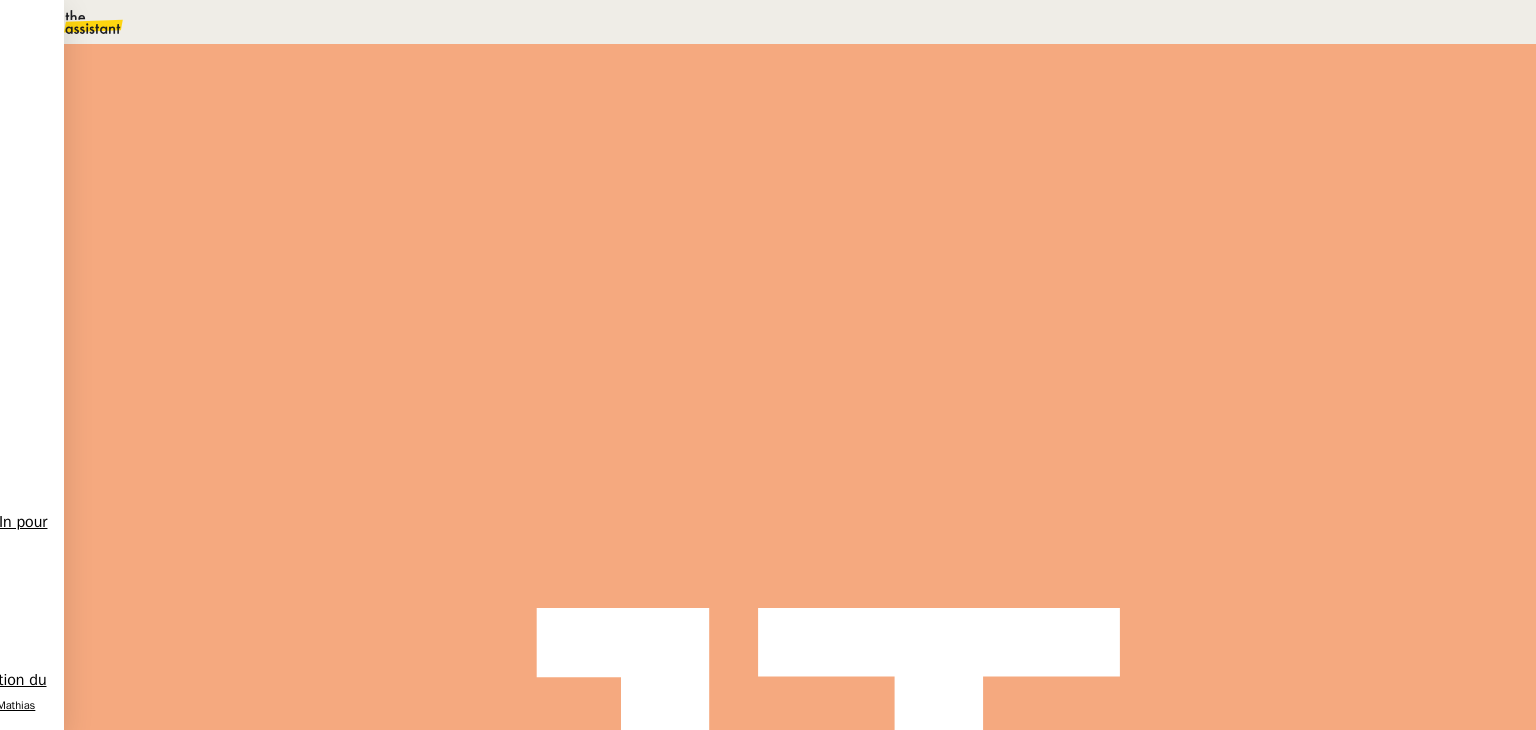 click on "Moyens de paiement" at bounding box center (123, 2521) 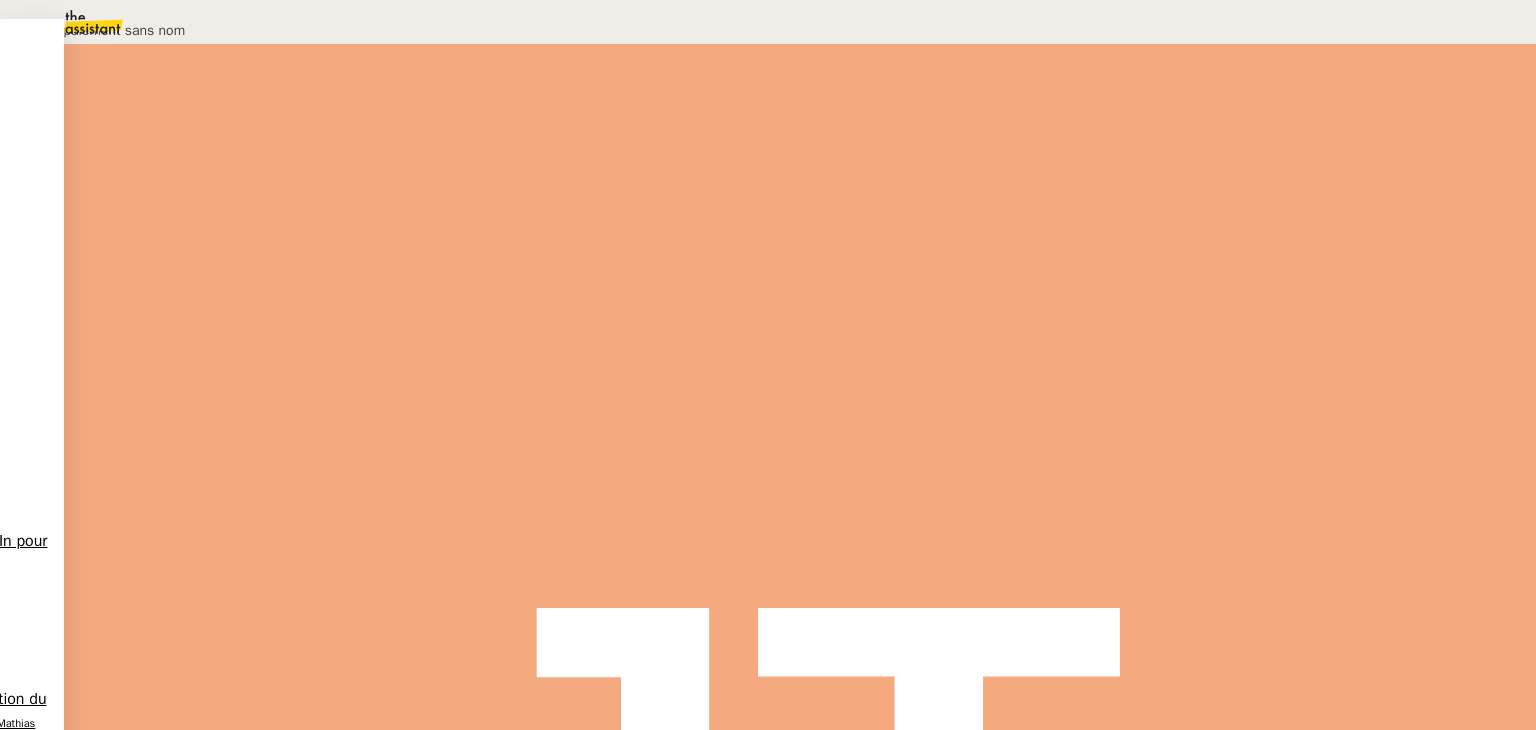 click on "Moyen de paiement sans nom [FIRST] [LAST] **** **** **** [CARD_LAST_4] [EXPIRY_DATE] Fermer" at bounding box center [768, 82] 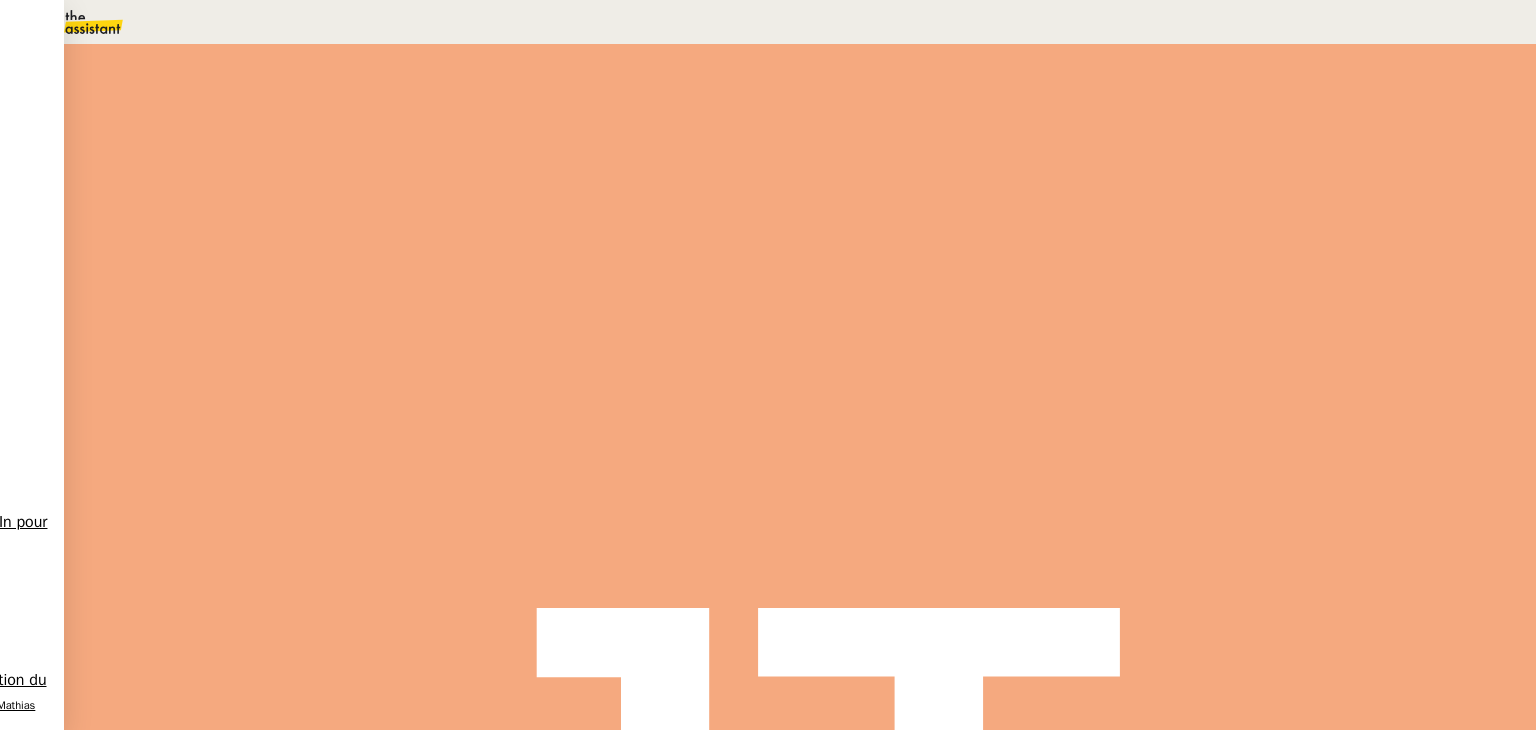 click on "Moyens de paiement" at bounding box center [123, 2521] 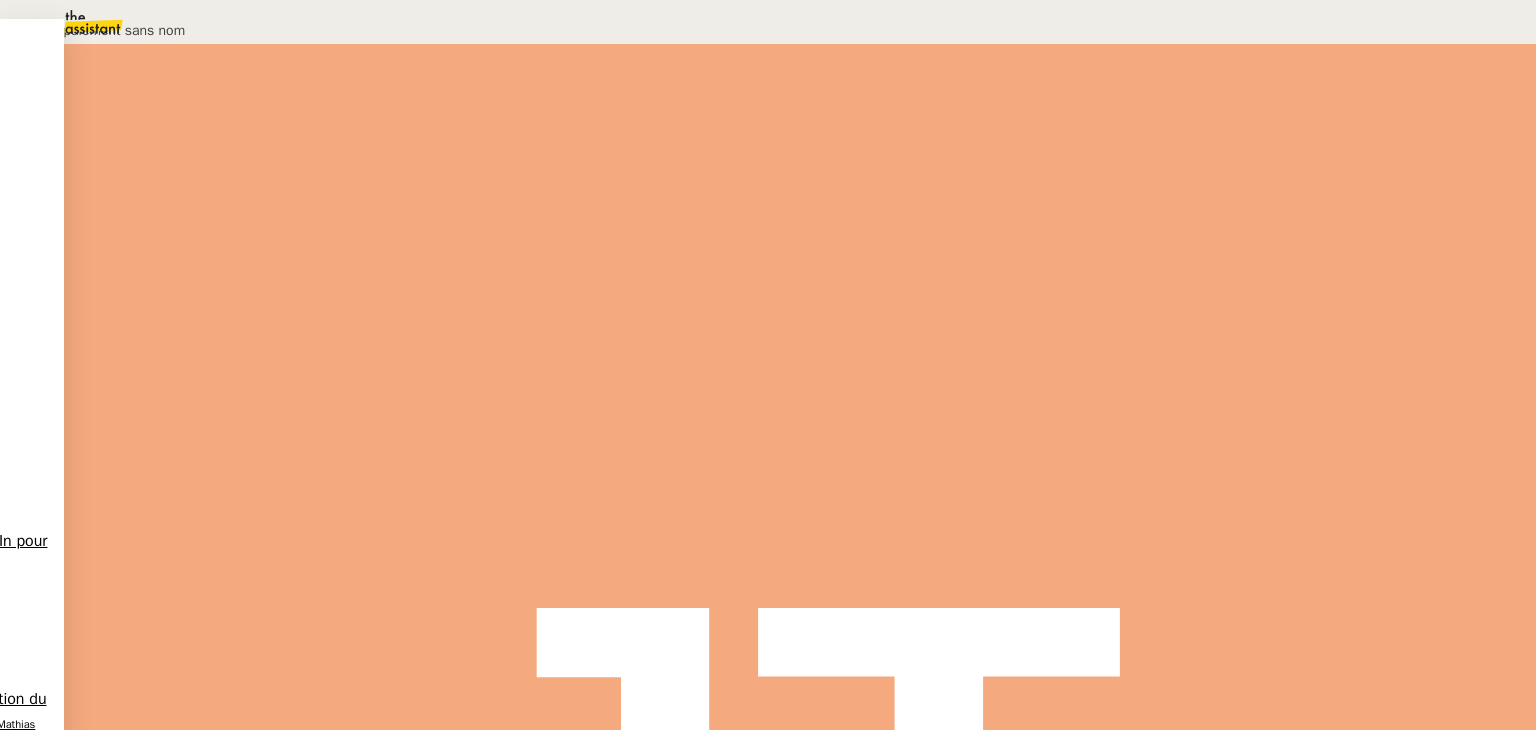 click on "Fermer" at bounding box center (27, 132) 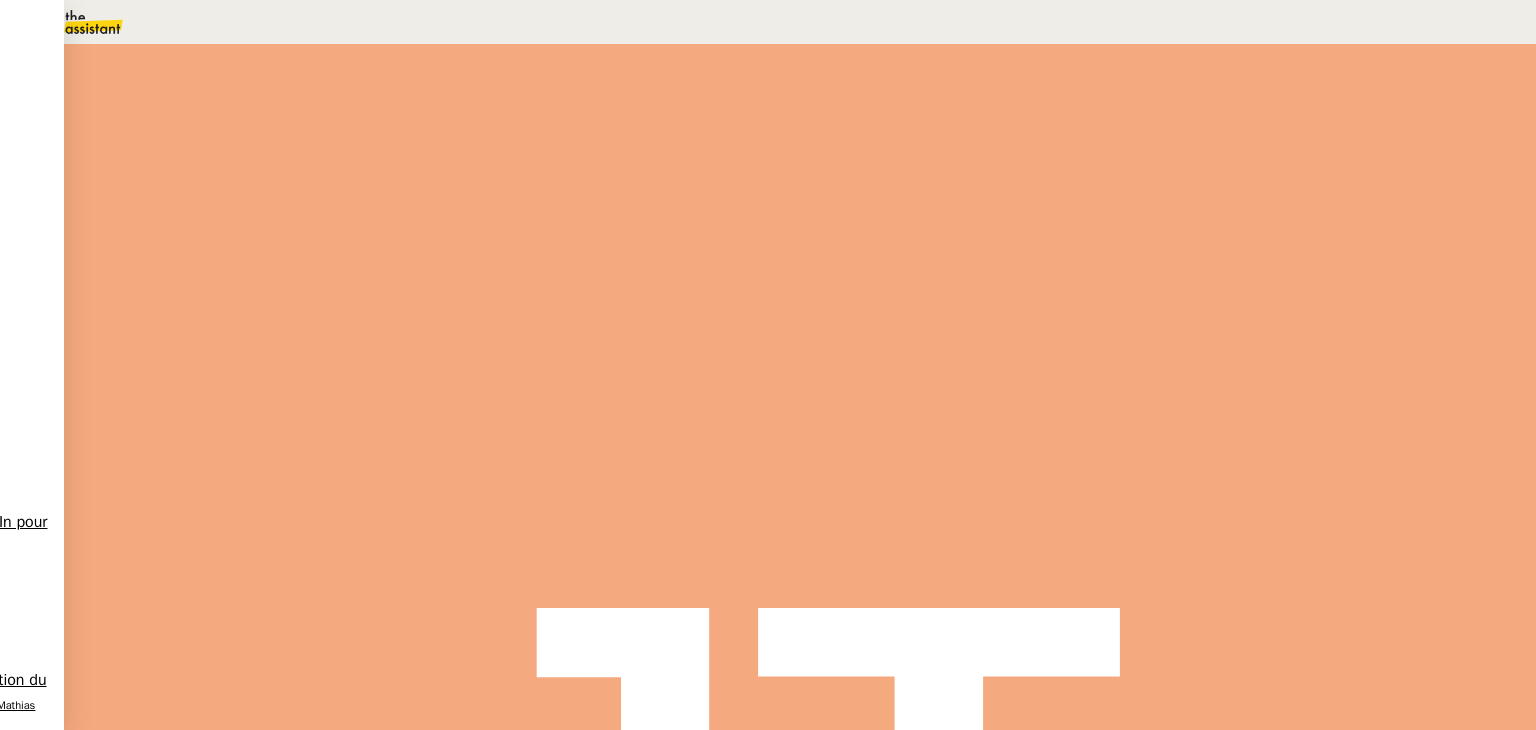 scroll, scrollTop: 500, scrollLeft: 0, axis: vertical 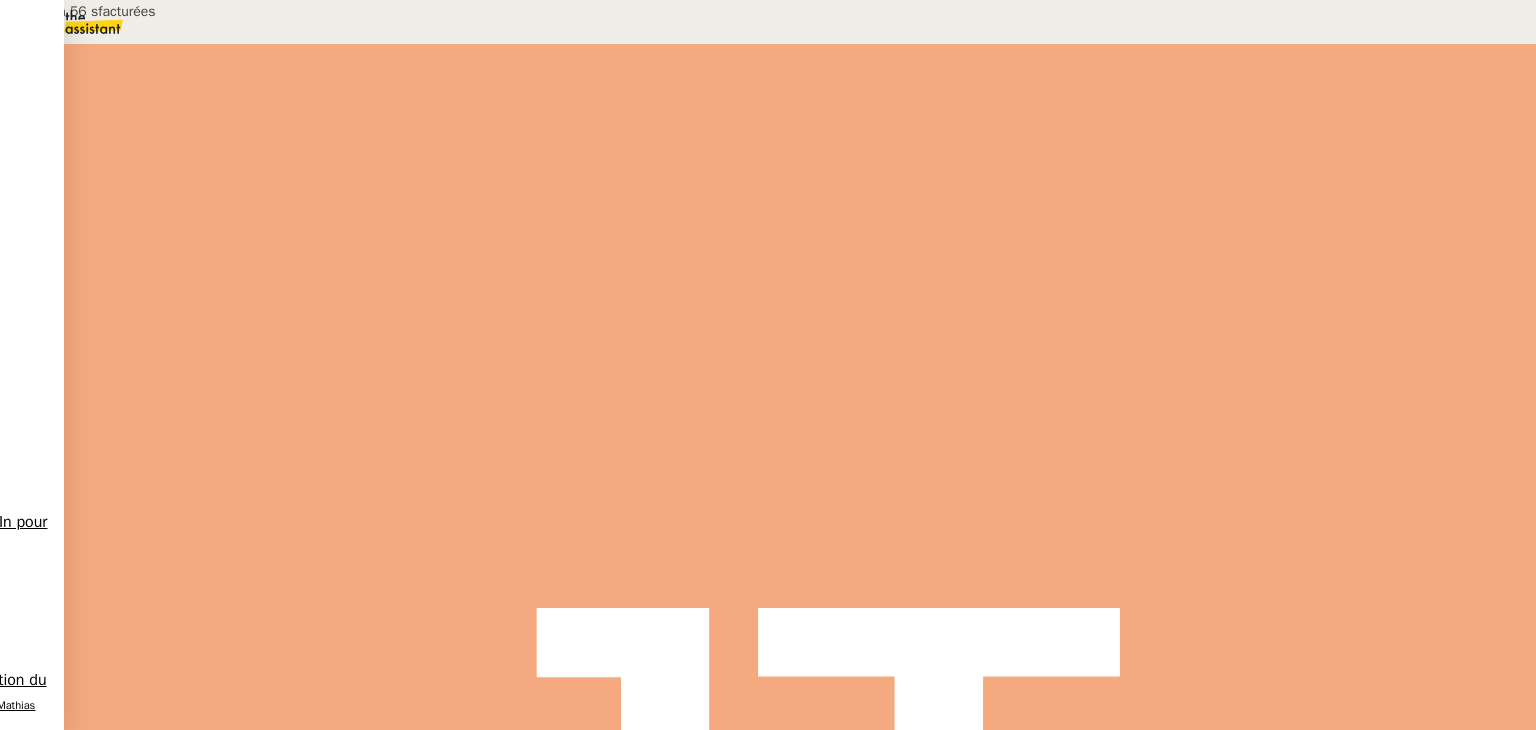 click at bounding box center (307, 621) 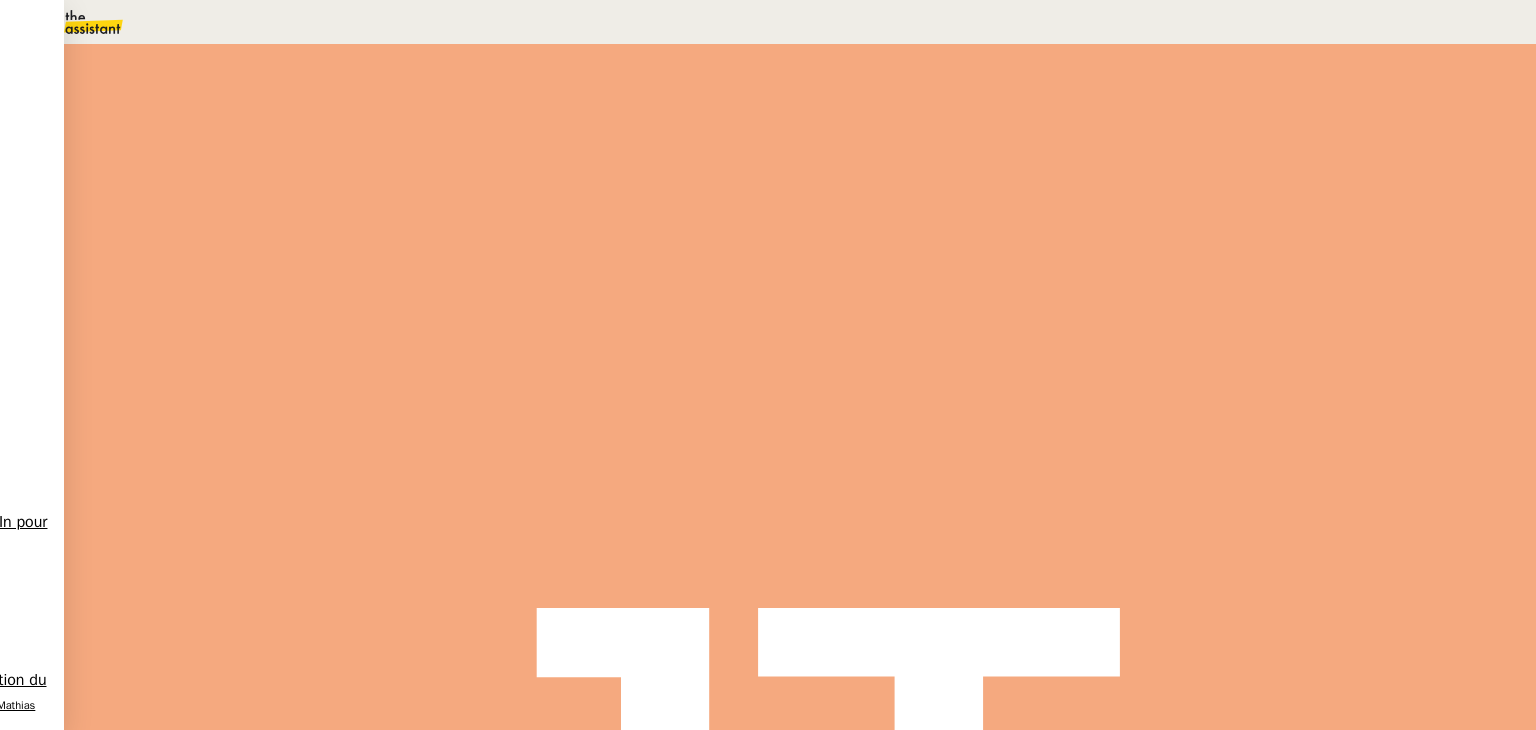scroll, scrollTop: 0, scrollLeft: 0, axis: both 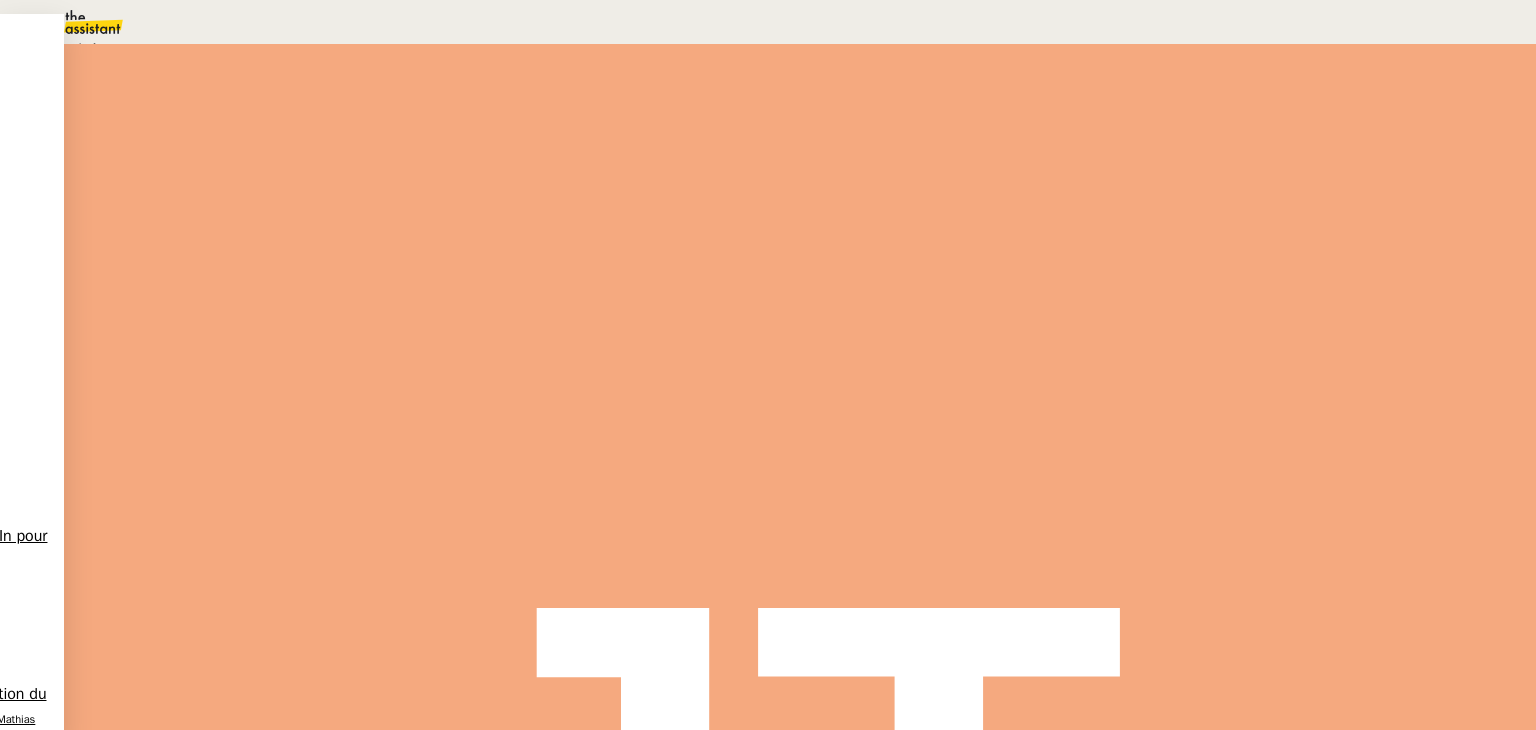 click on "Aide" at bounding box center [72, 48] 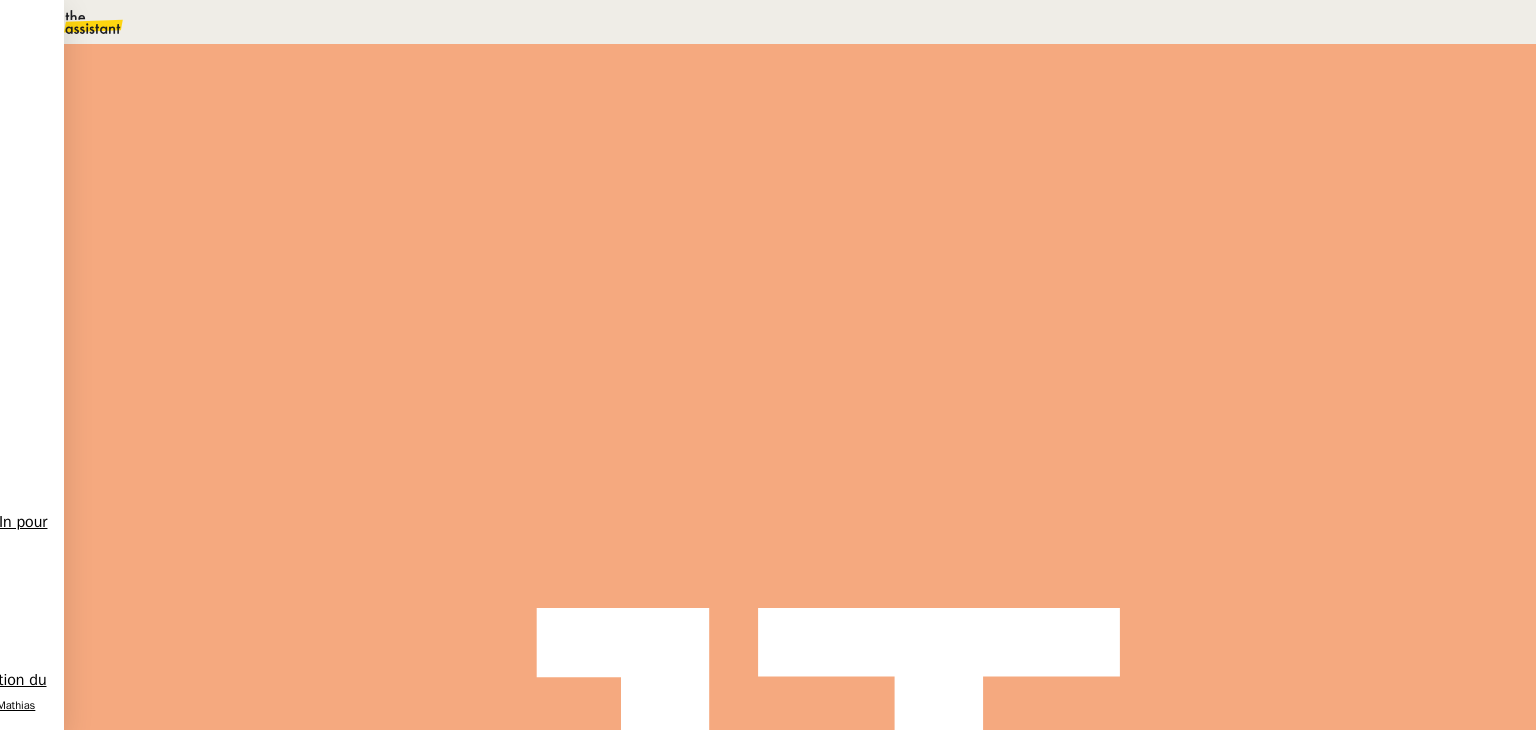 click at bounding box center (1184, 133) 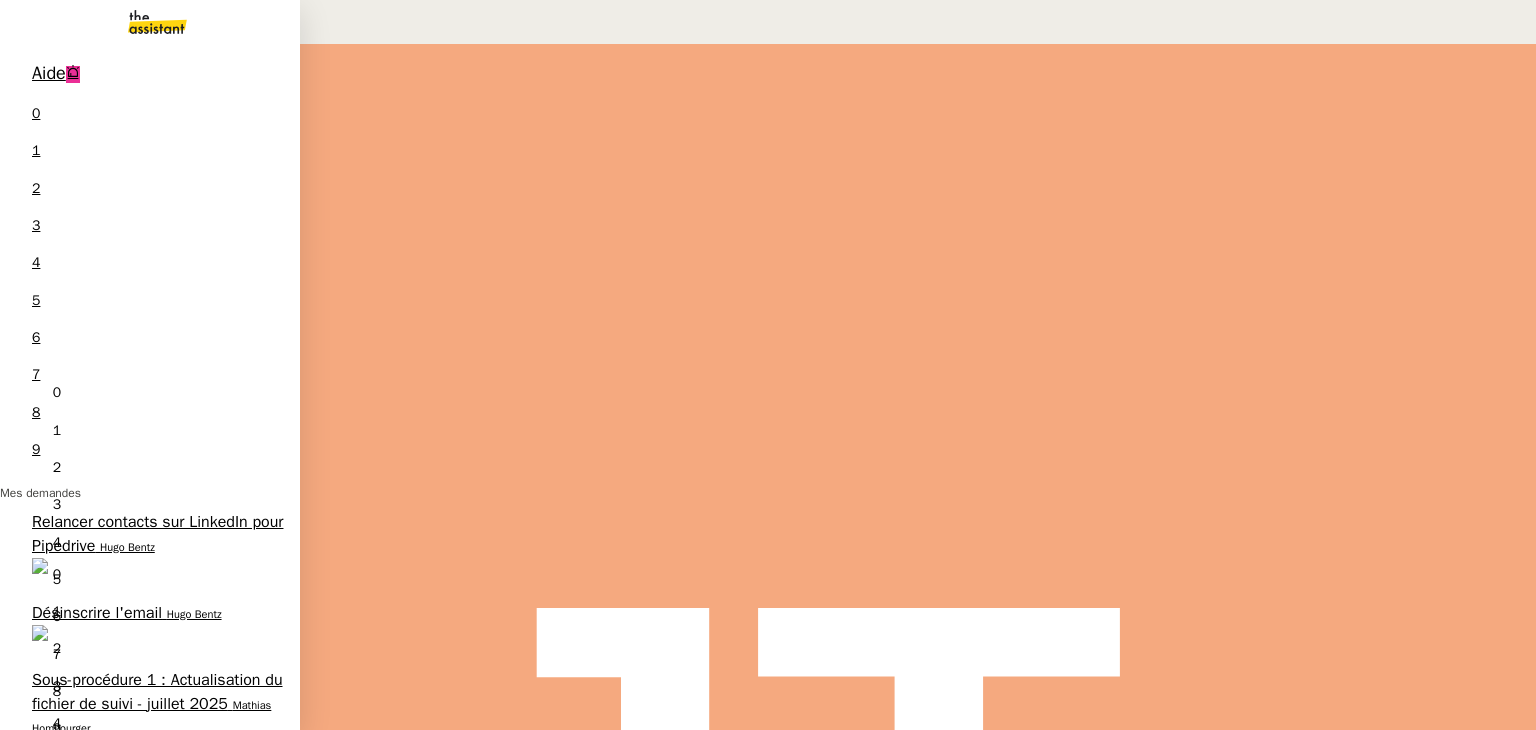 click on "Hugo Bentz" at bounding box center [194, 614] 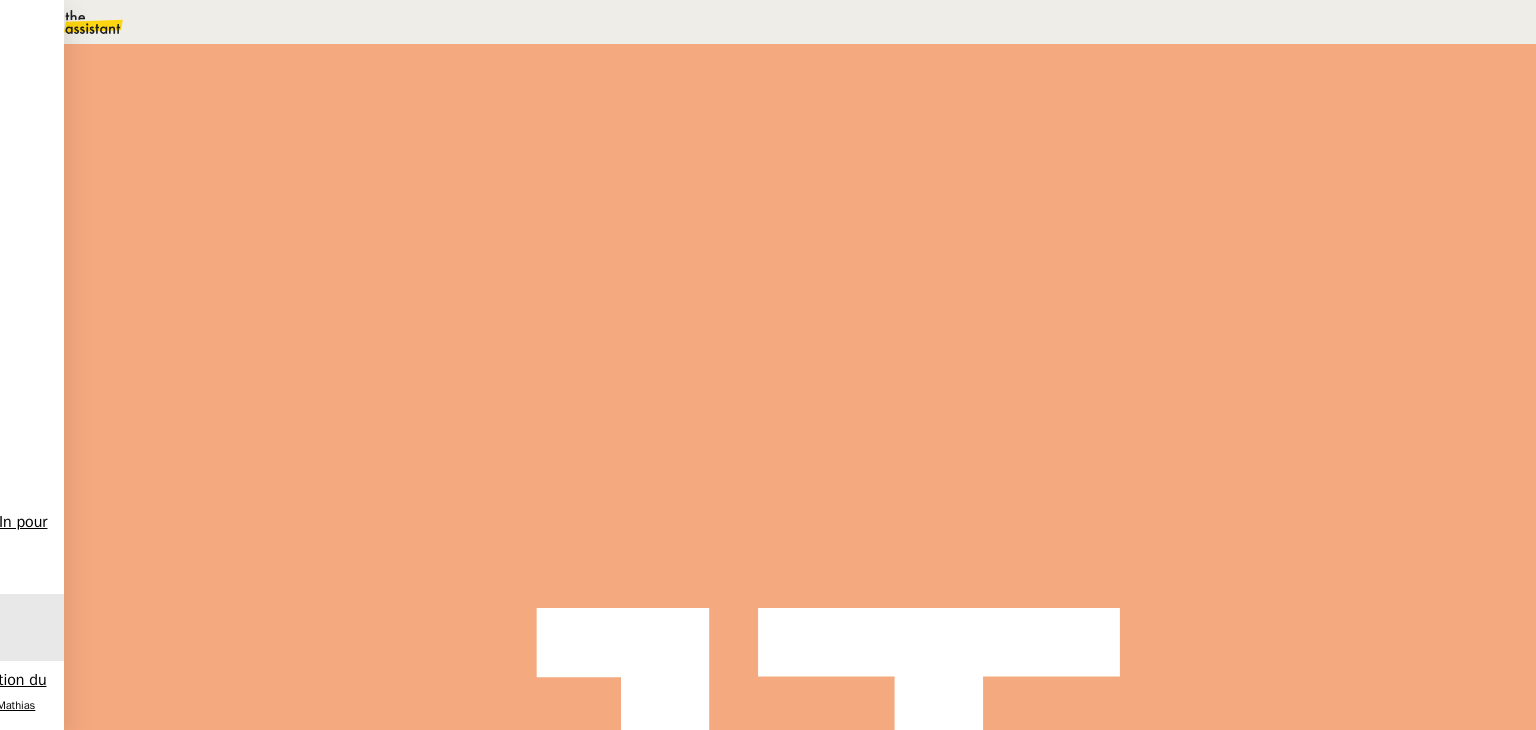 click at bounding box center (267, 340) 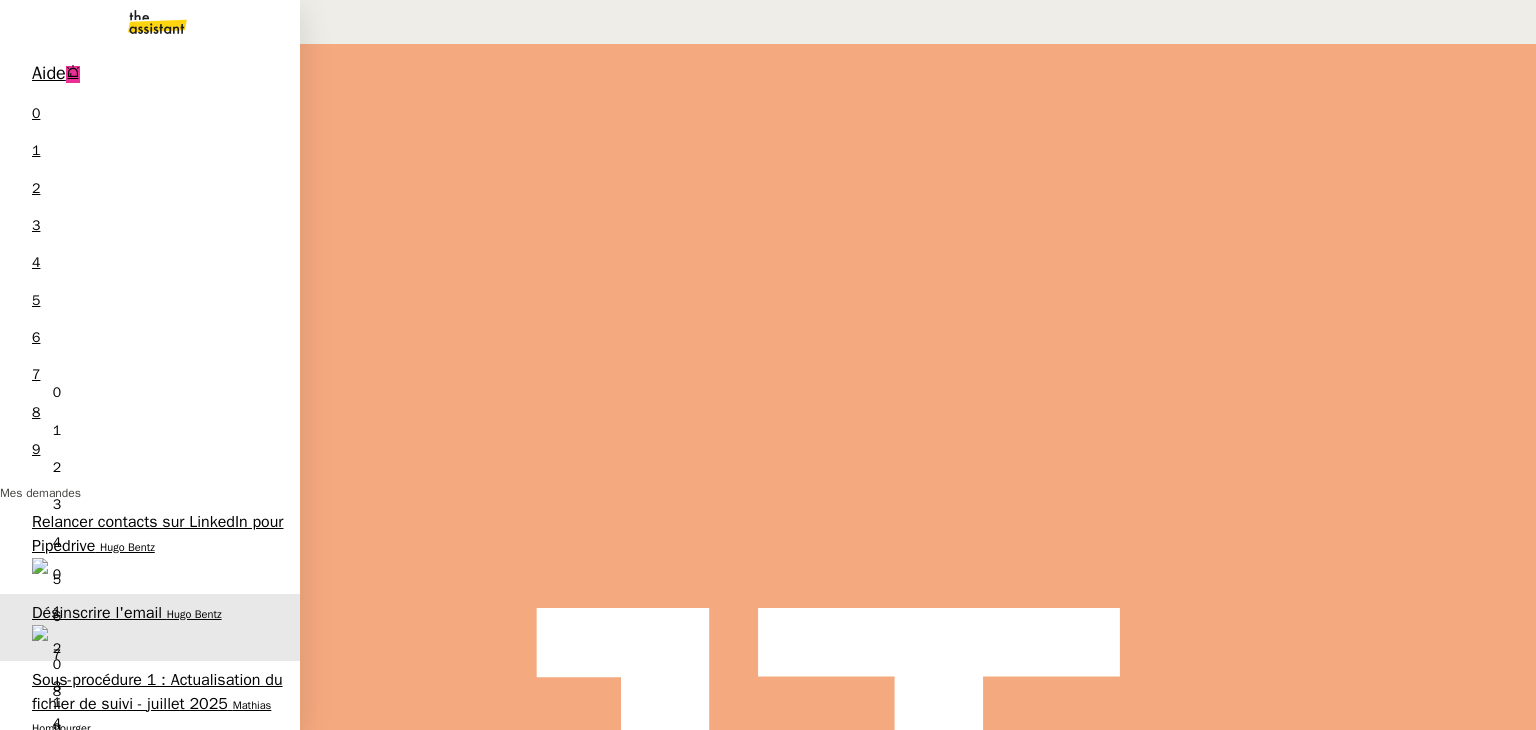 click on "Organiser transport moto en Gironde" at bounding box center (130, 805) 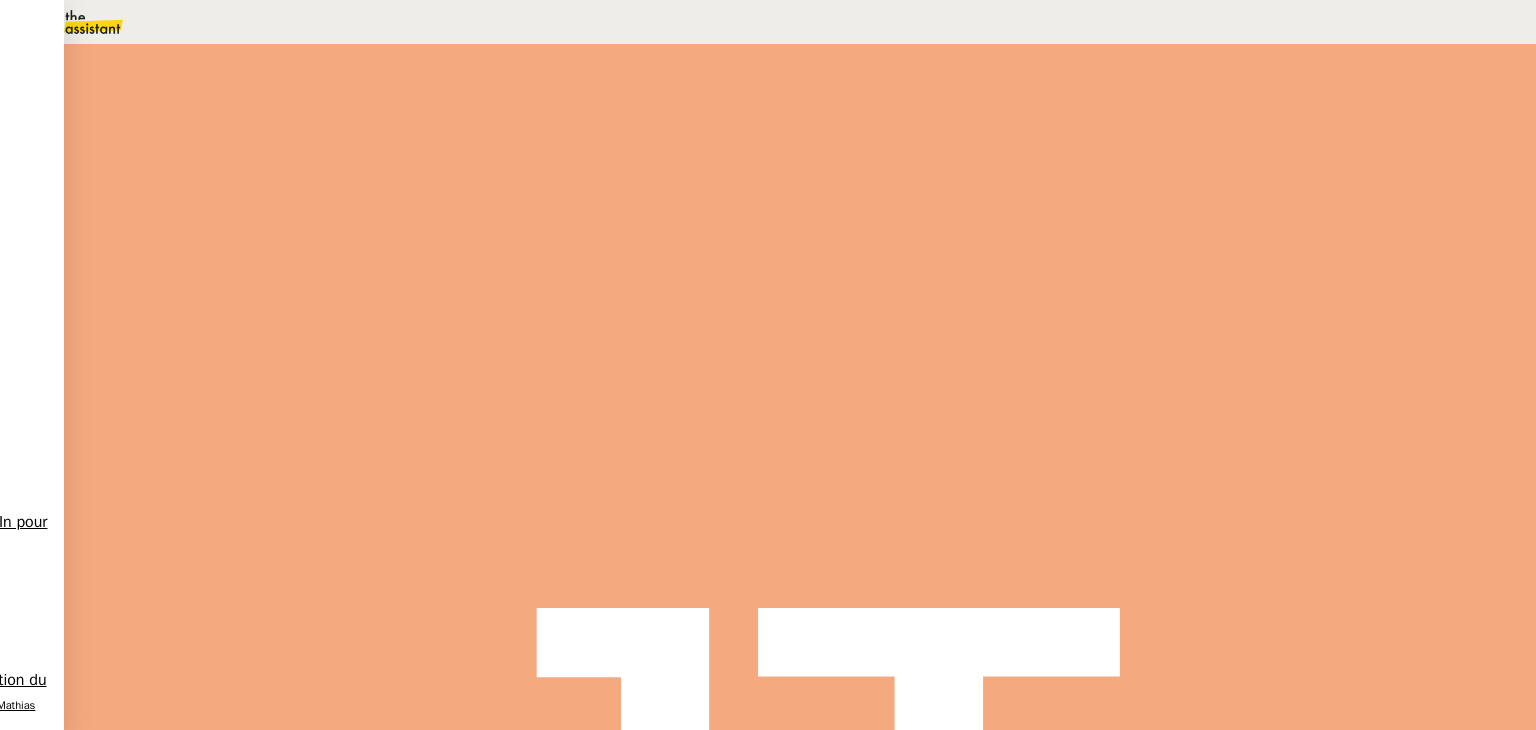 scroll, scrollTop: 0, scrollLeft: 0, axis: both 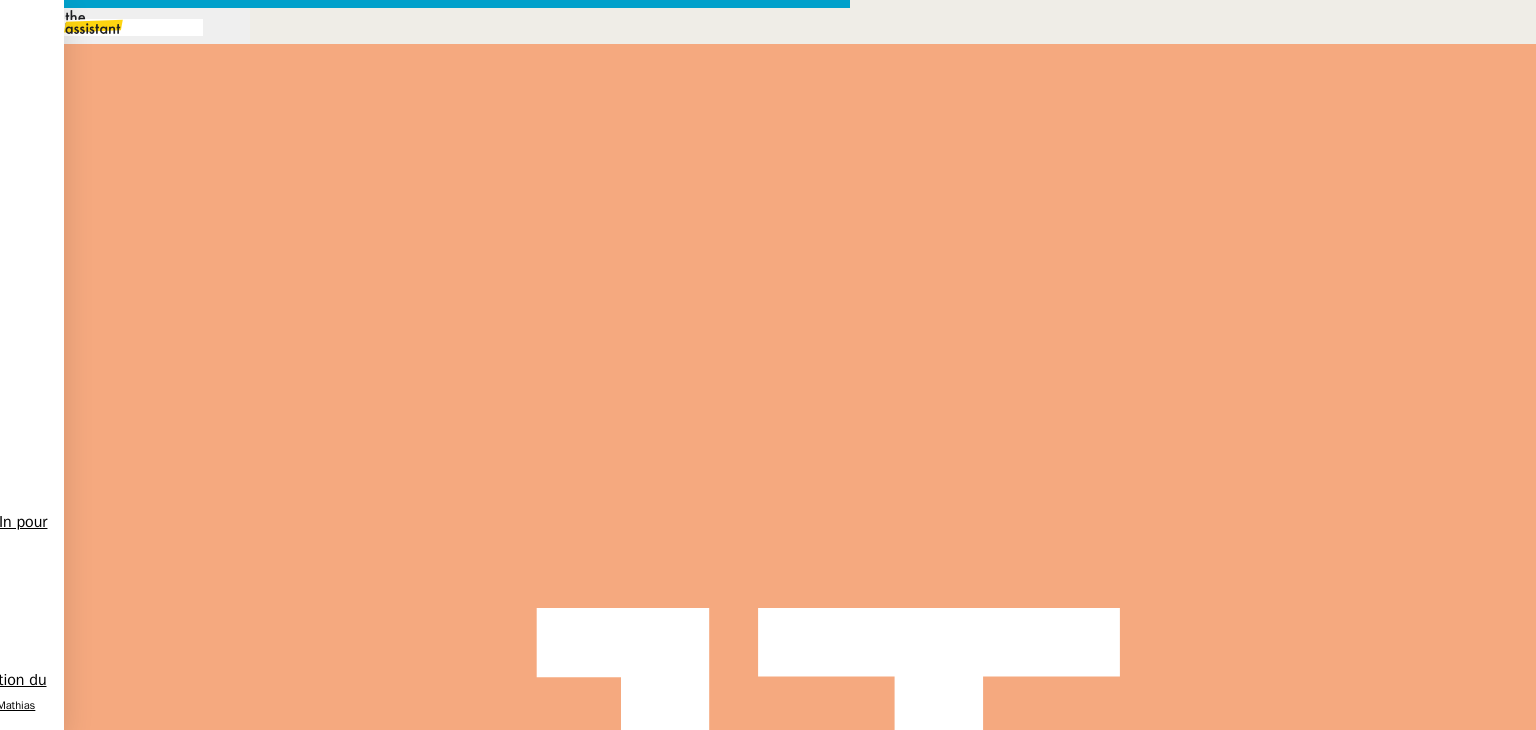 click at bounding box center [425, 837] 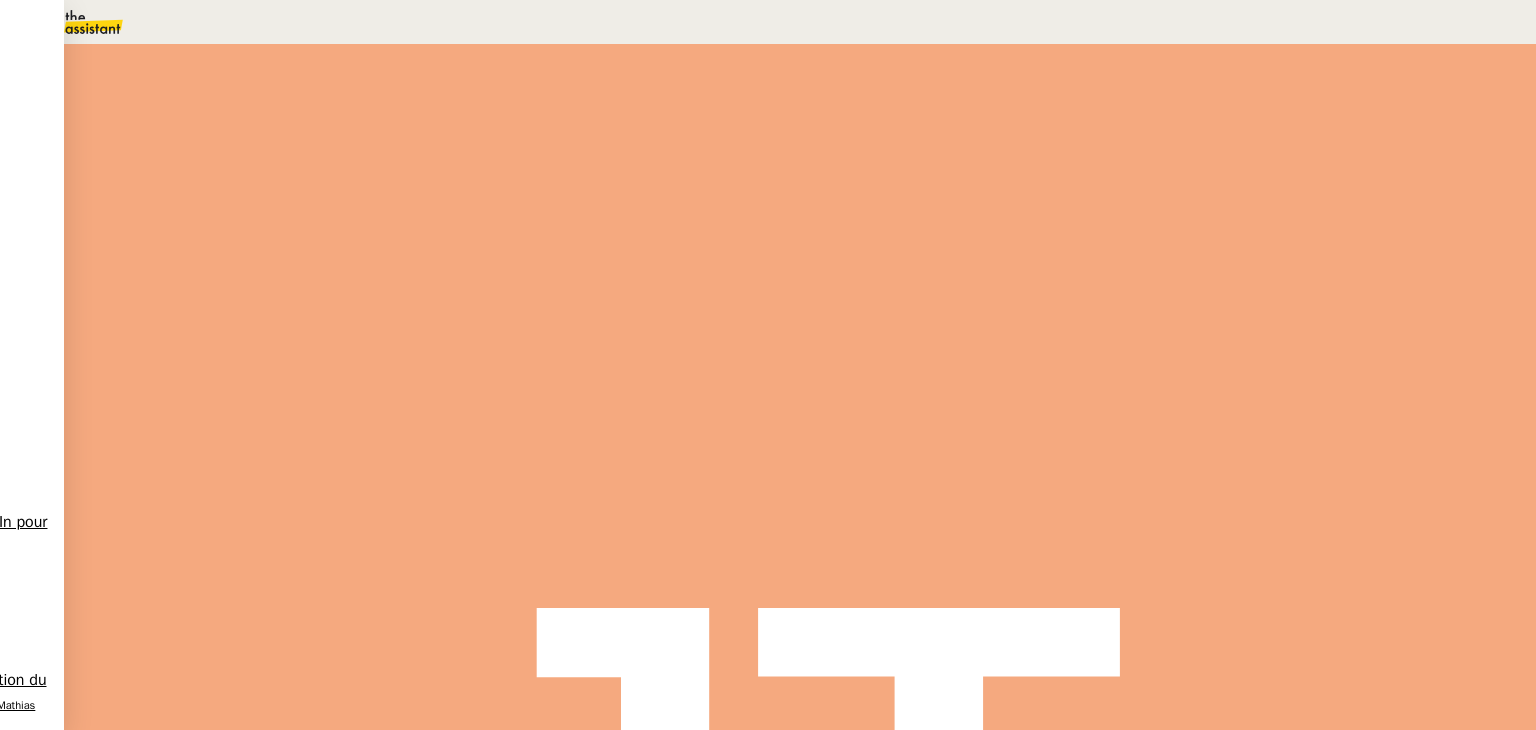 scroll, scrollTop: 1324, scrollLeft: 0, axis: vertical 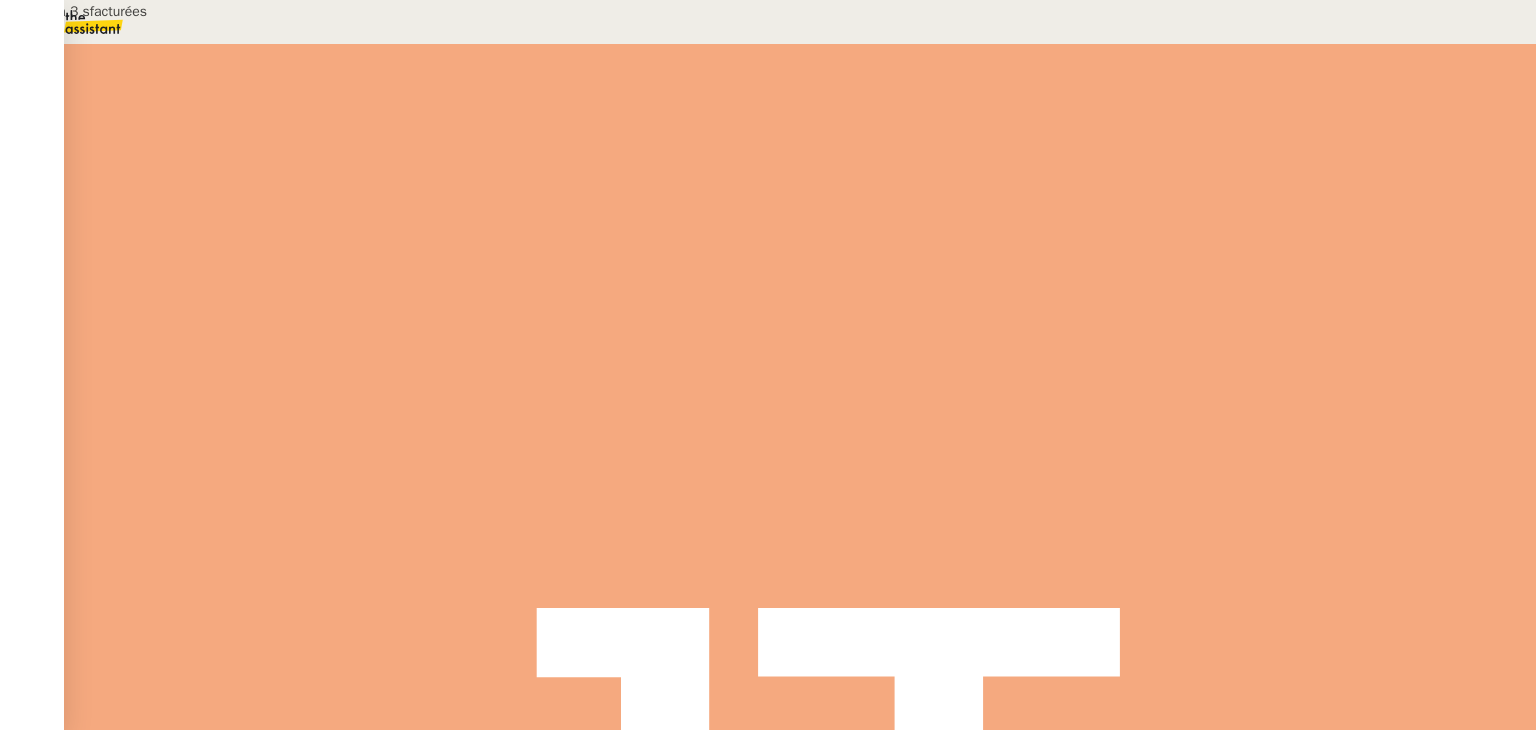 click at bounding box center [287, 619] 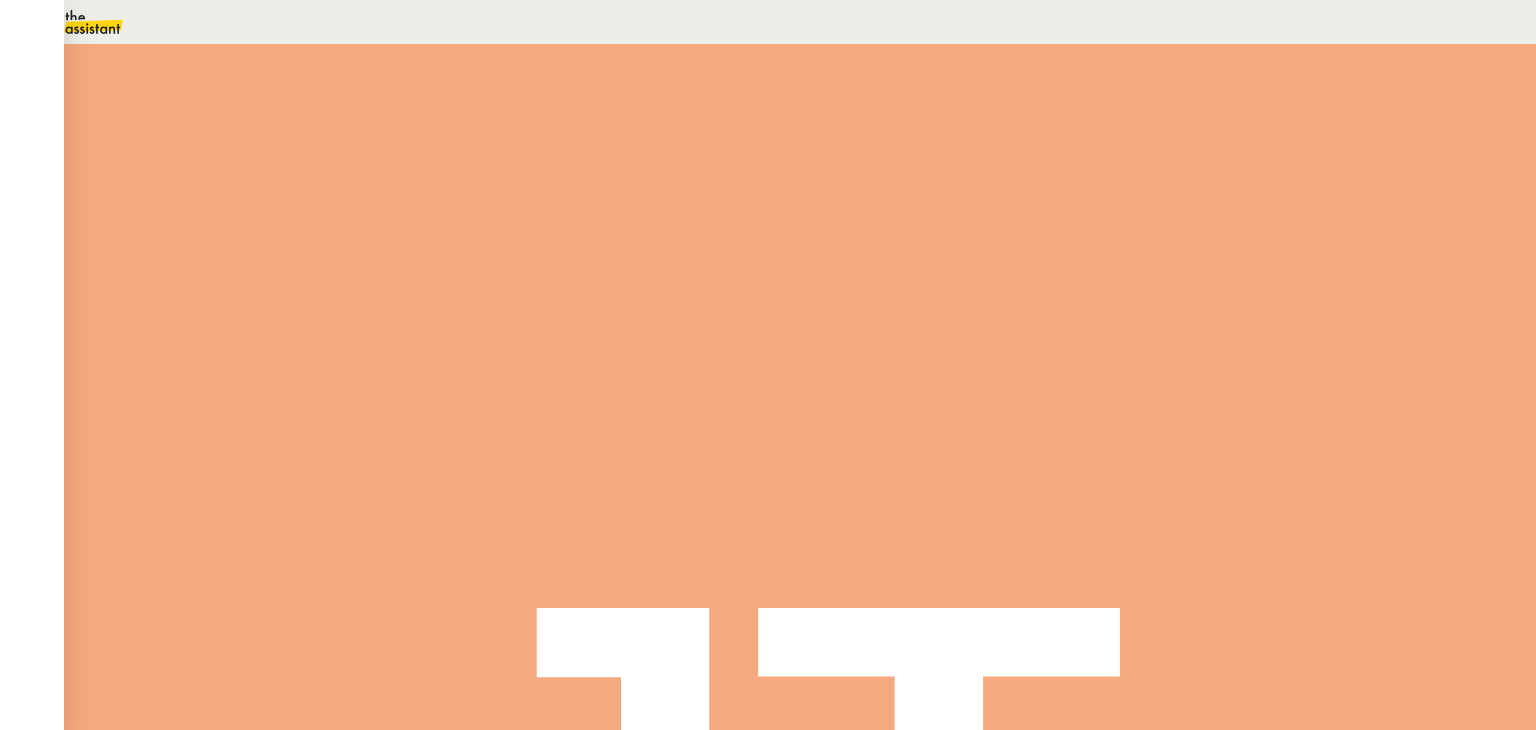 click at bounding box center (307, 617) 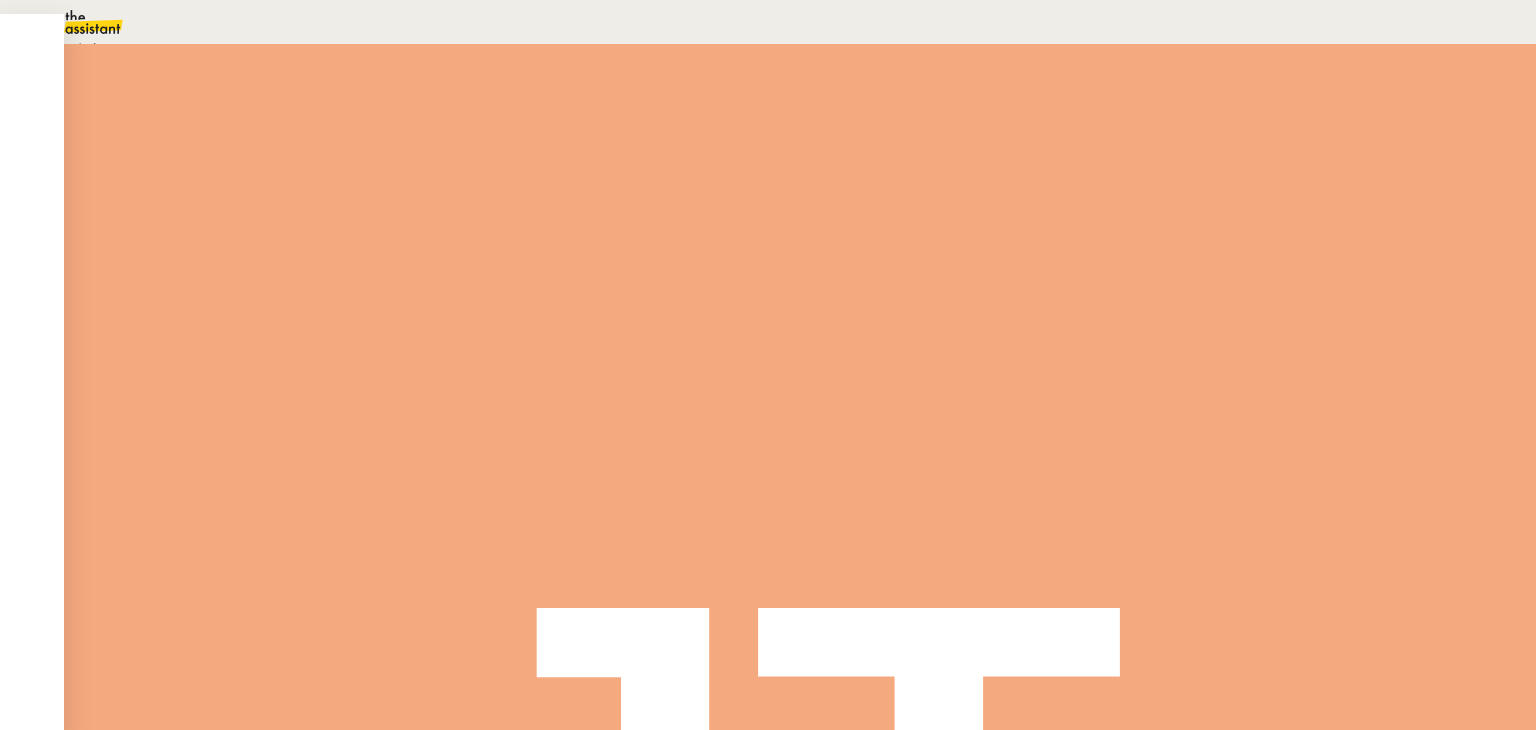 click on "En attente d'une réponse d'un client, d'un contact ou d'un tiers." at bounding box center [213, 49] 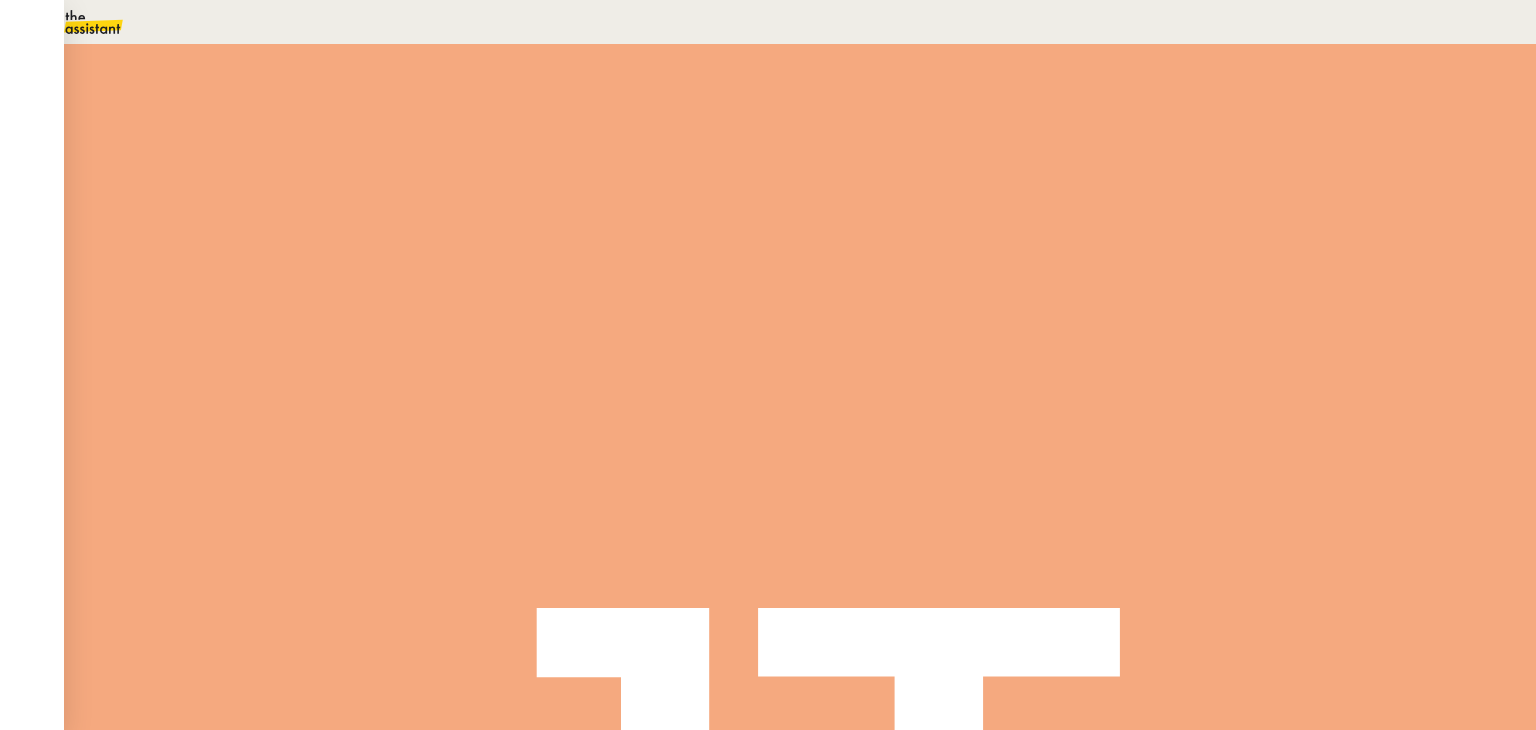 click on "11" at bounding box center [1141, 273] 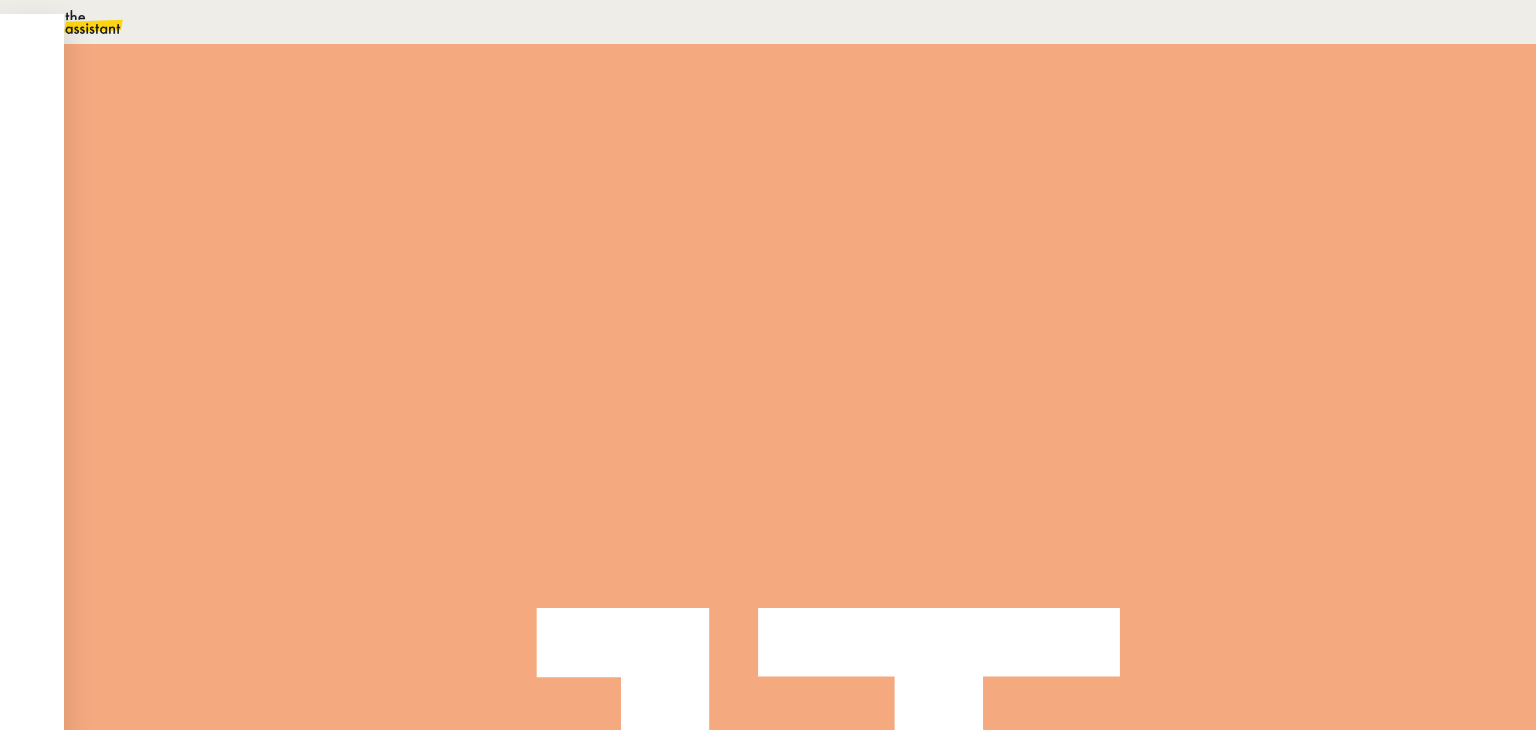 click on "09" at bounding box center (788, 22) 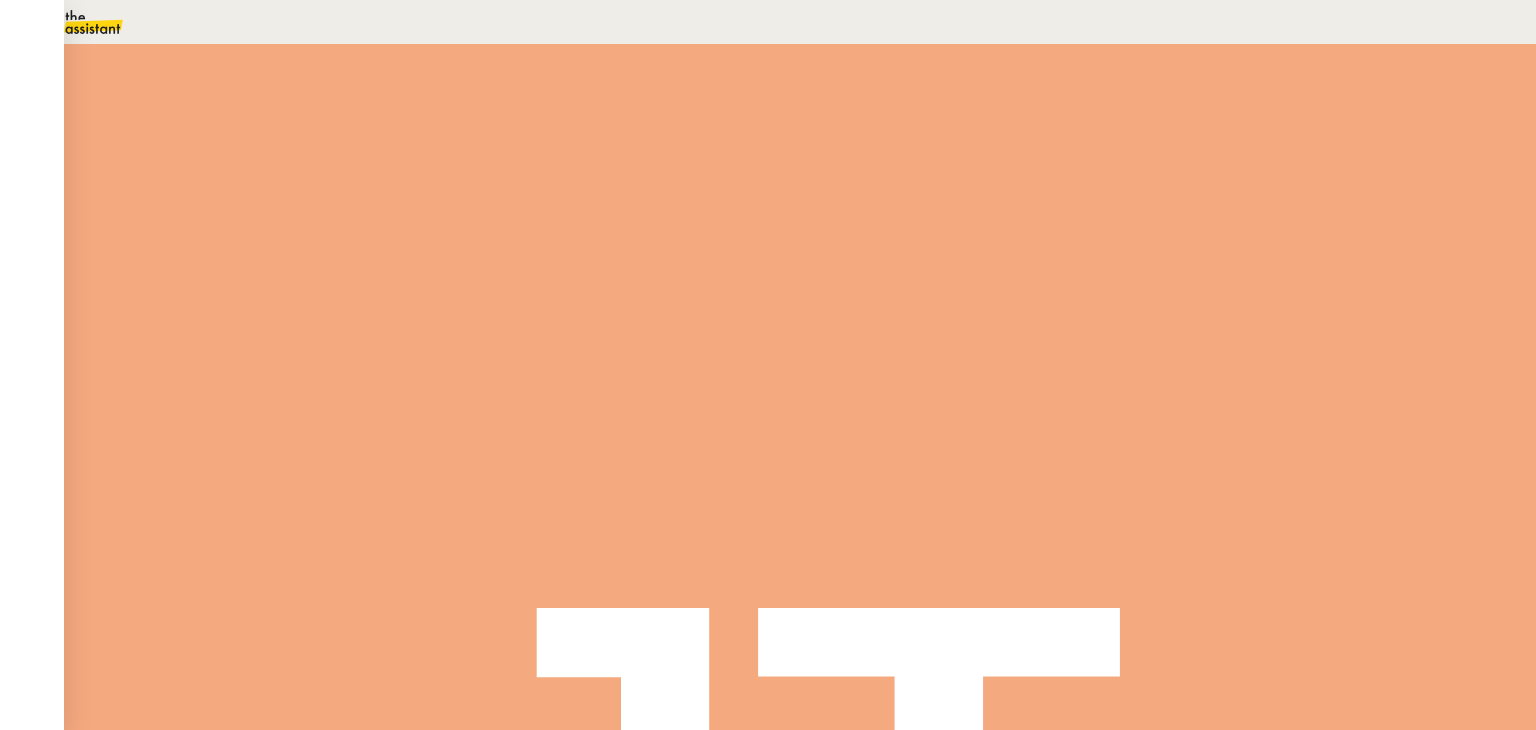 click on "Sauver" at bounding box center [1139, 505] 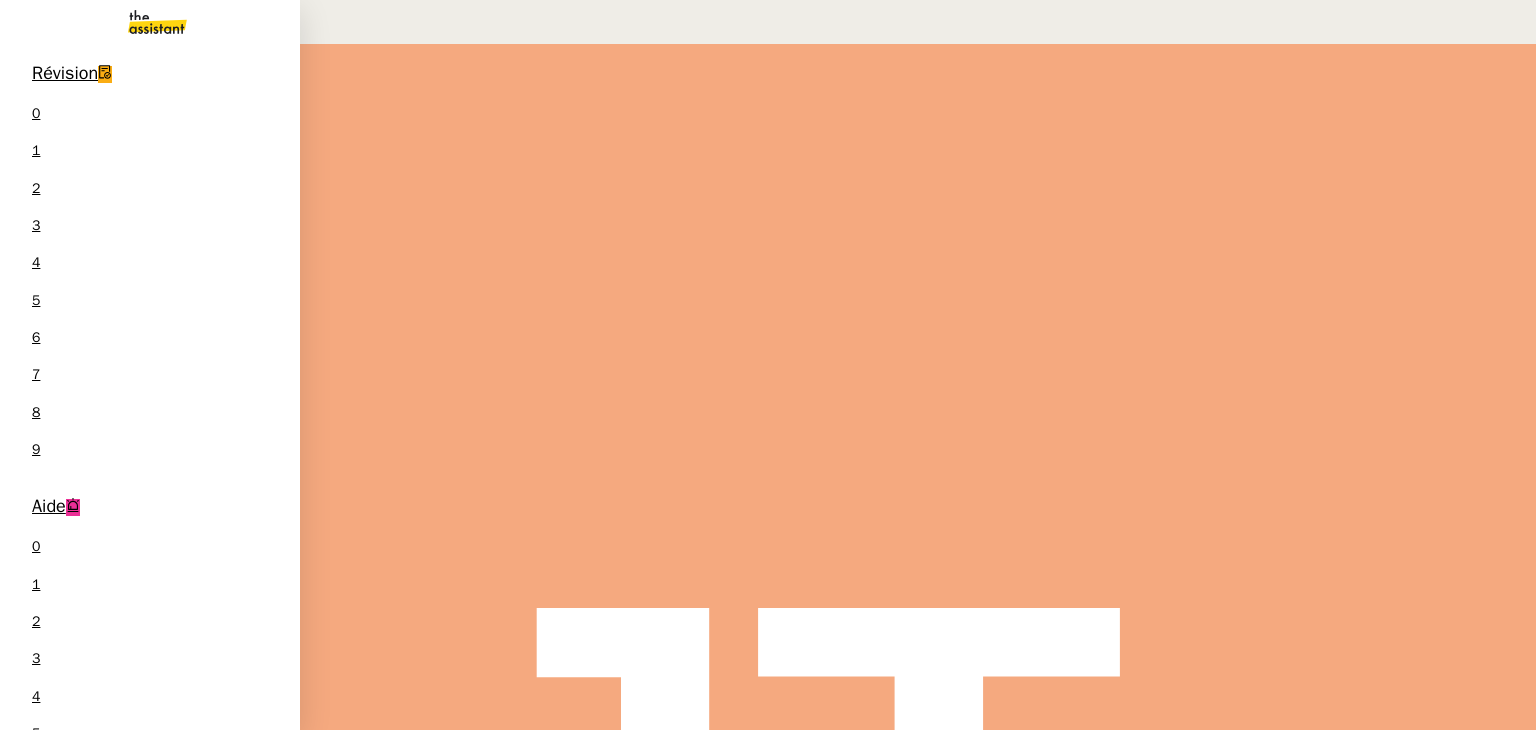 click on "Désinscrire l'email" at bounding box center [97, 1046] 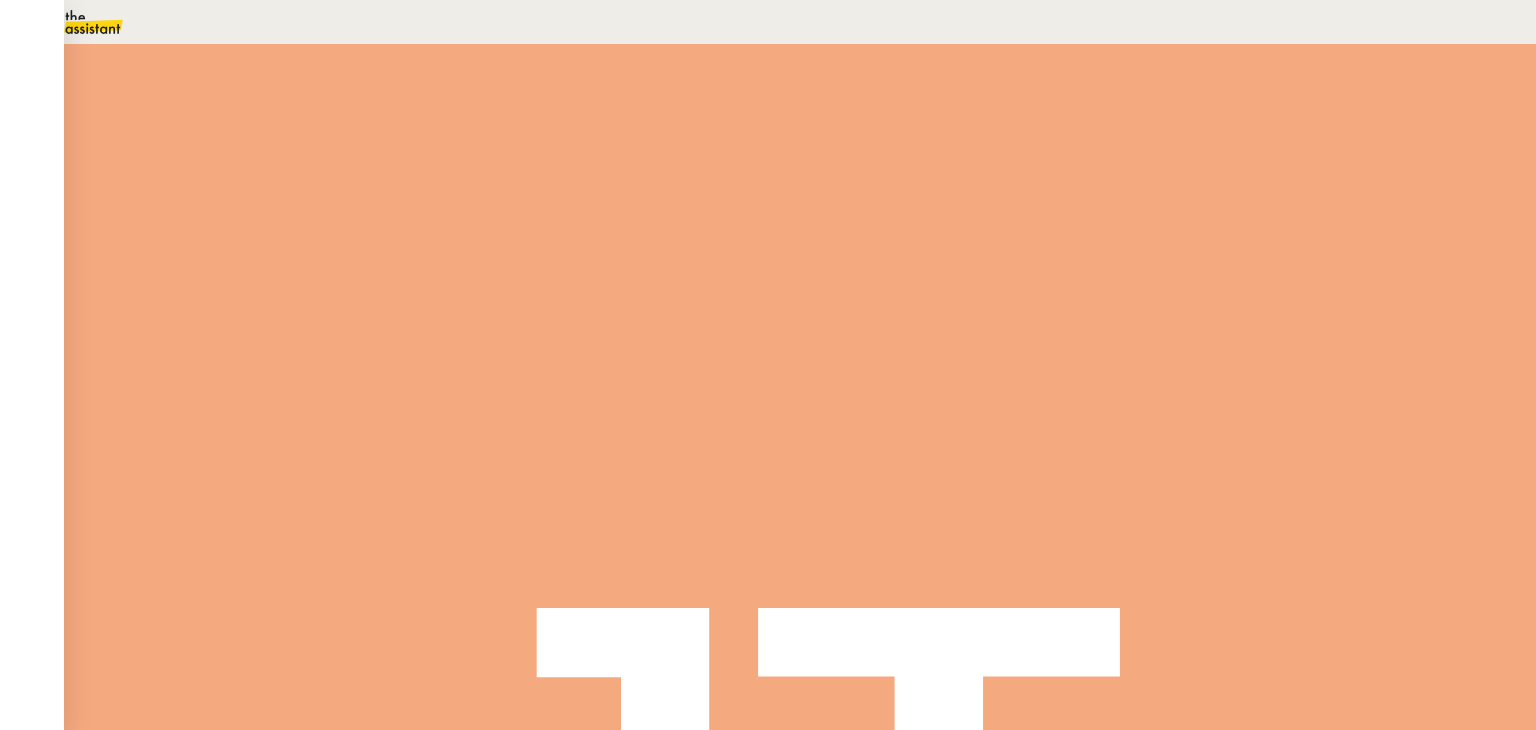 click at bounding box center (307, 340) 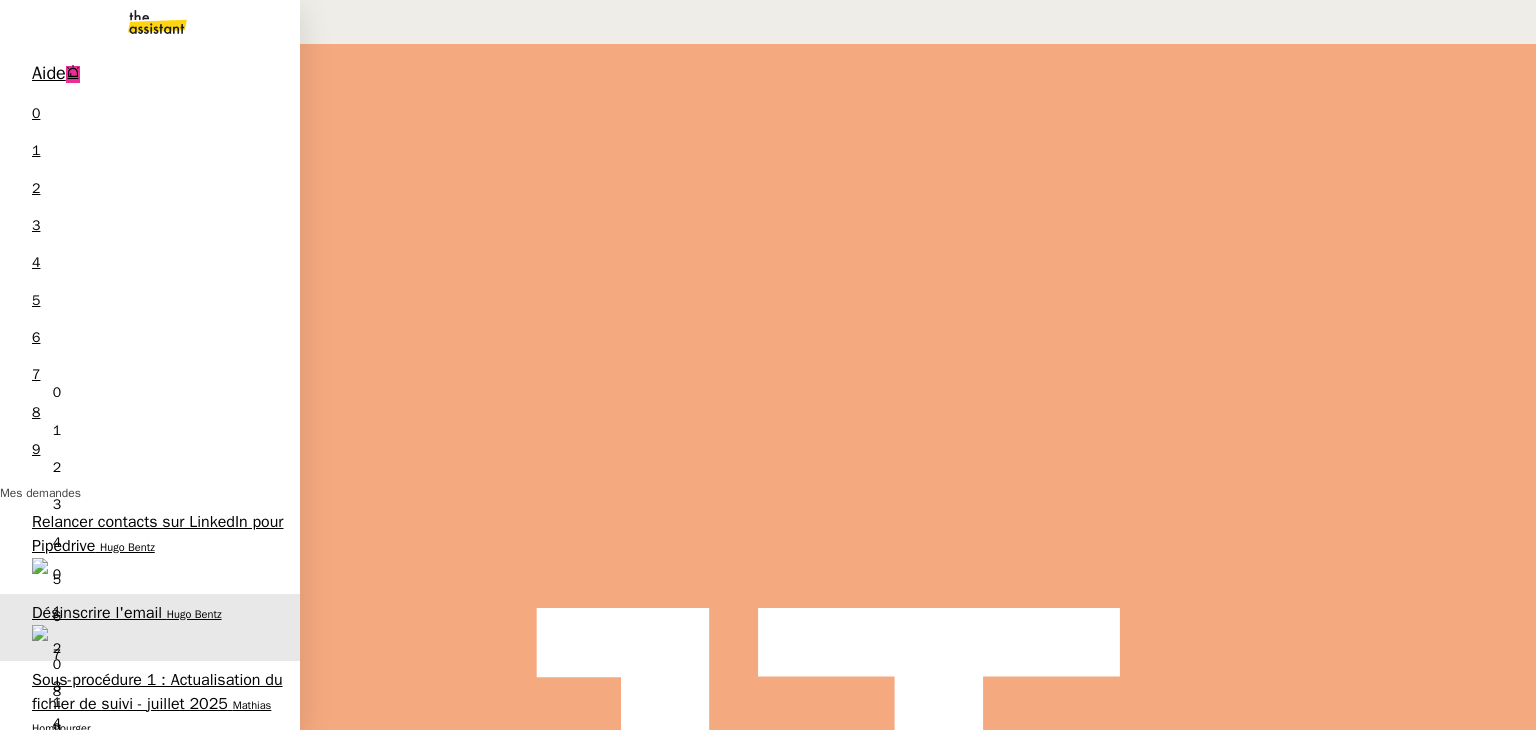 click on "Organiser transport moto en Gironde" at bounding box center (130, 805) 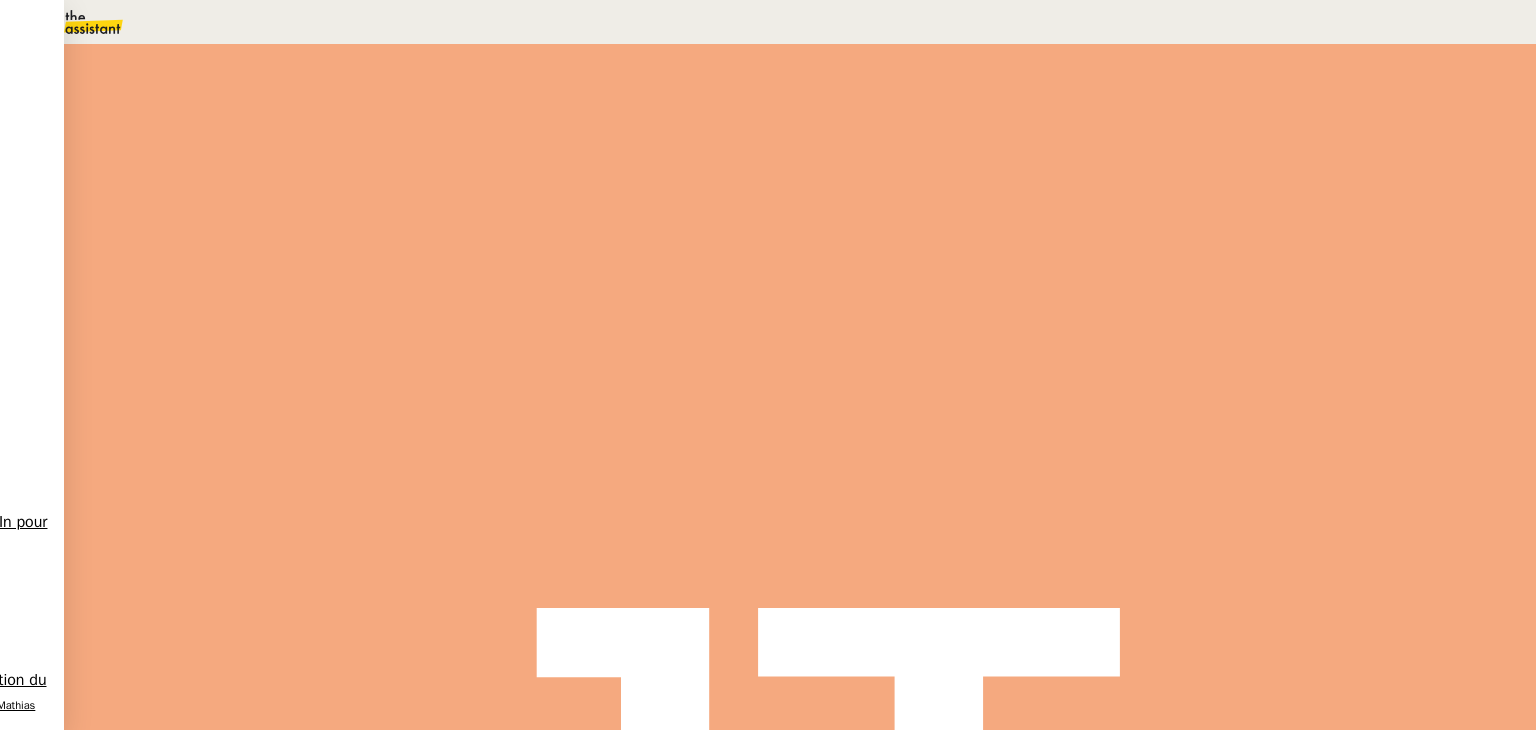 scroll, scrollTop: 100, scrollLeft: 0, axis: vertical 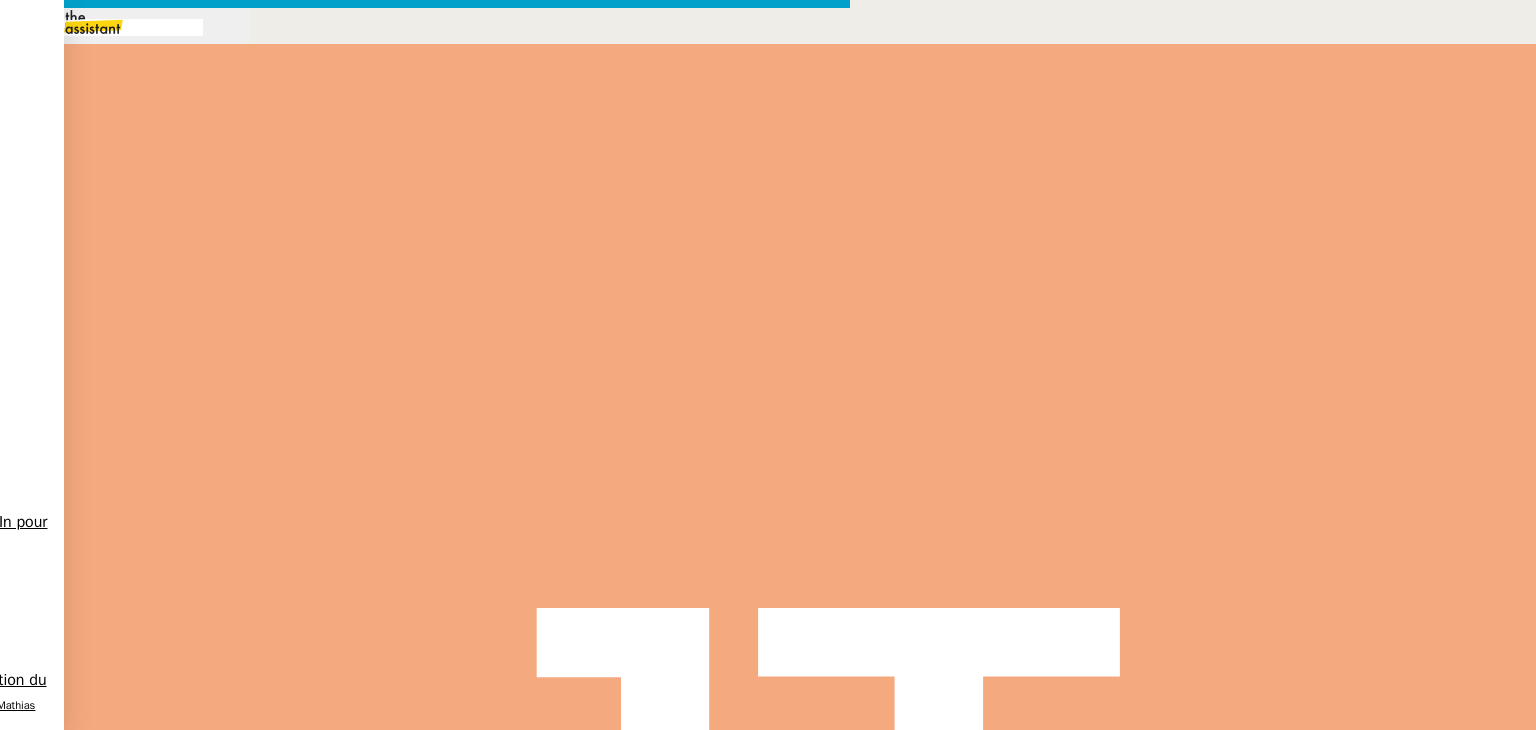 click at bounding box center (425, 837) 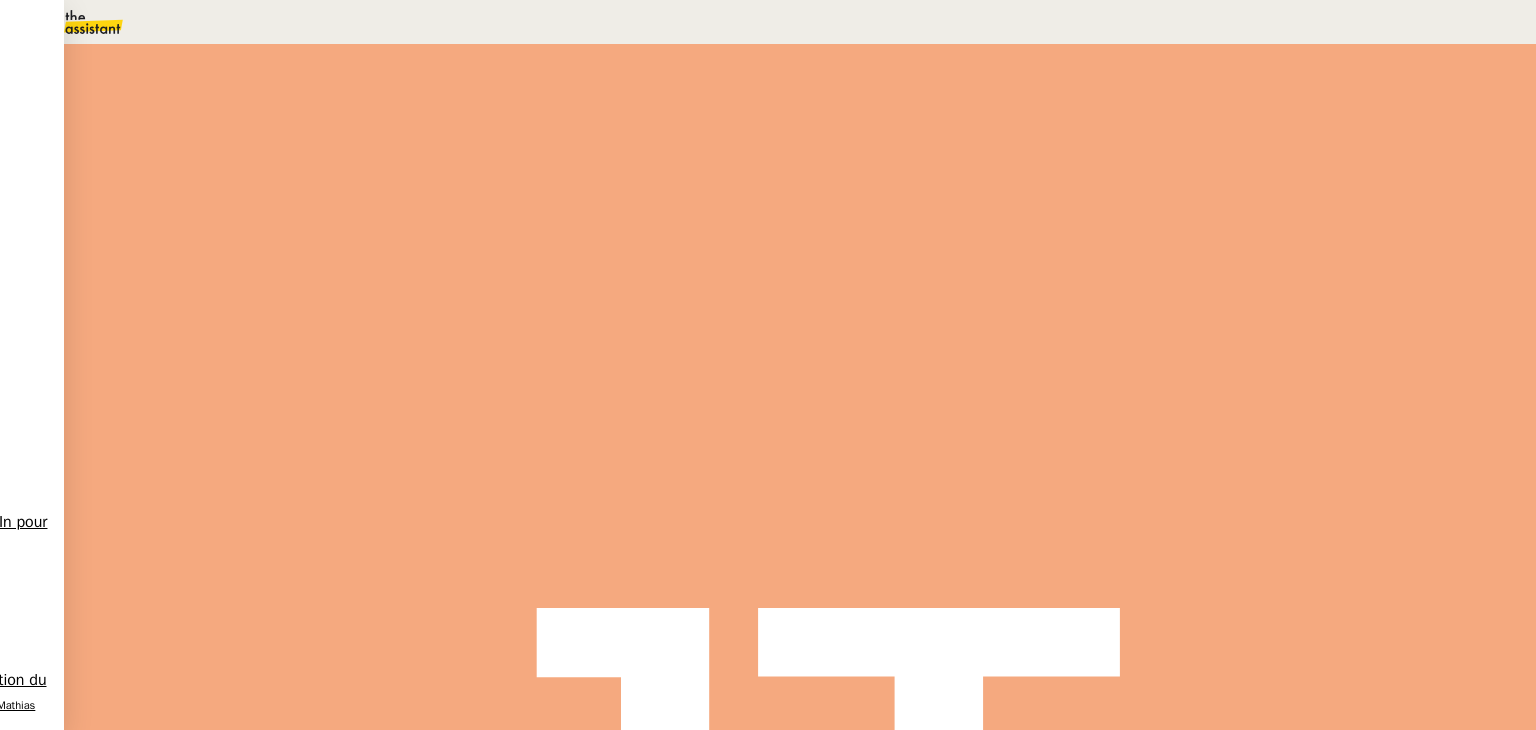 scroll, scrollTop: 0, scrollLeft: 0, axis: both 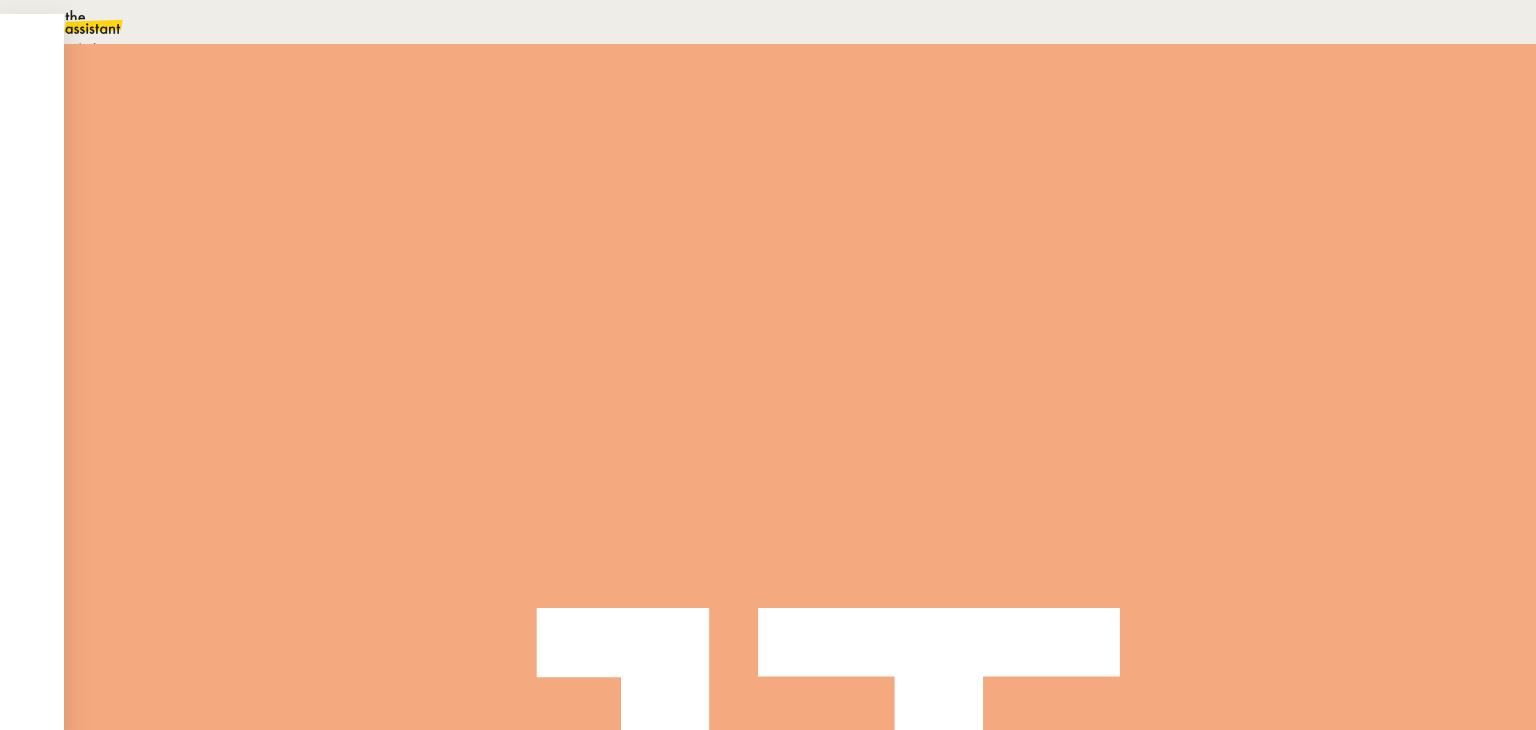 click on "En attente d'une réponse d'un client, d'un contact ou d'un tiers." at bounding box center [213, 49] 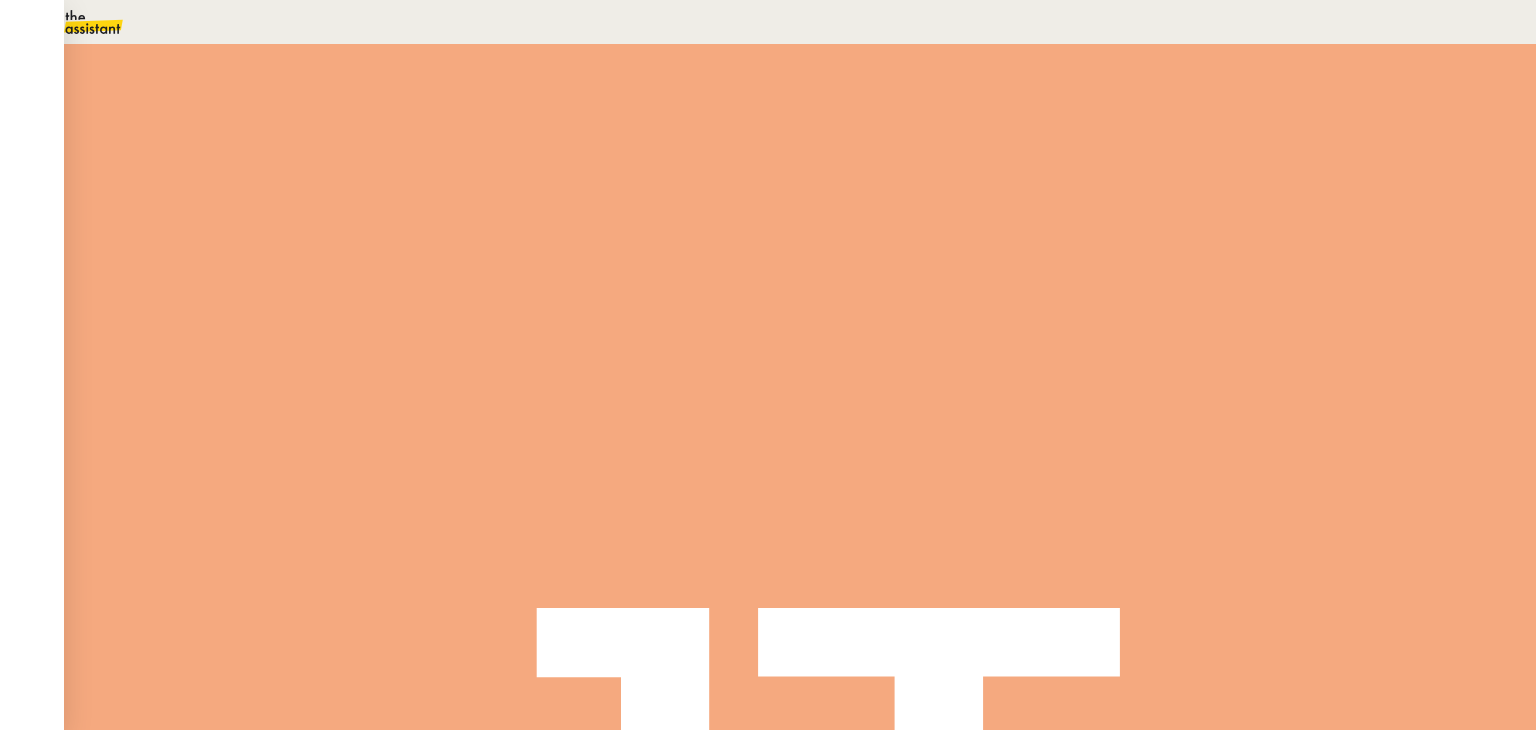 click on "11" at bounding box center [1141, 273] 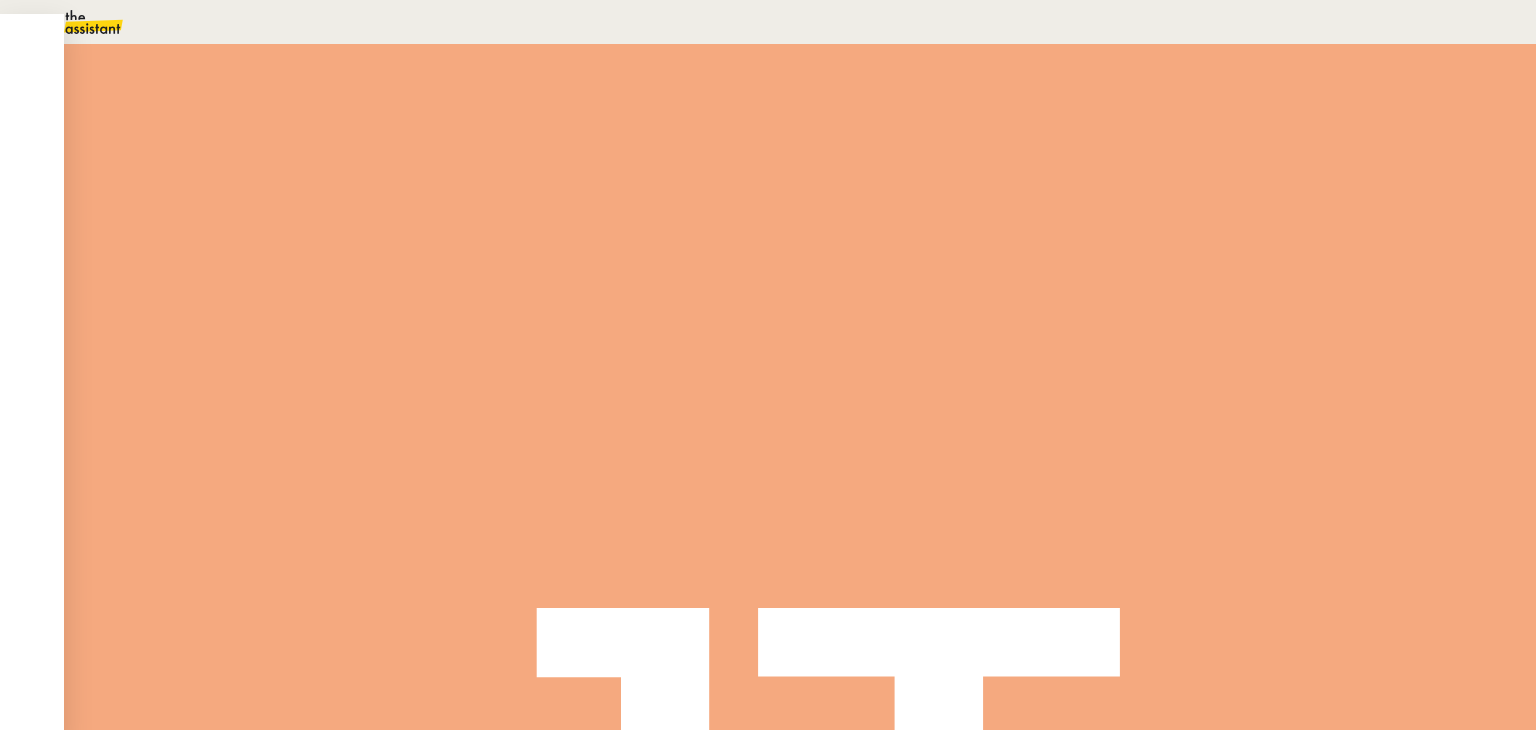 click on "08" at bounding box center (788, 22) 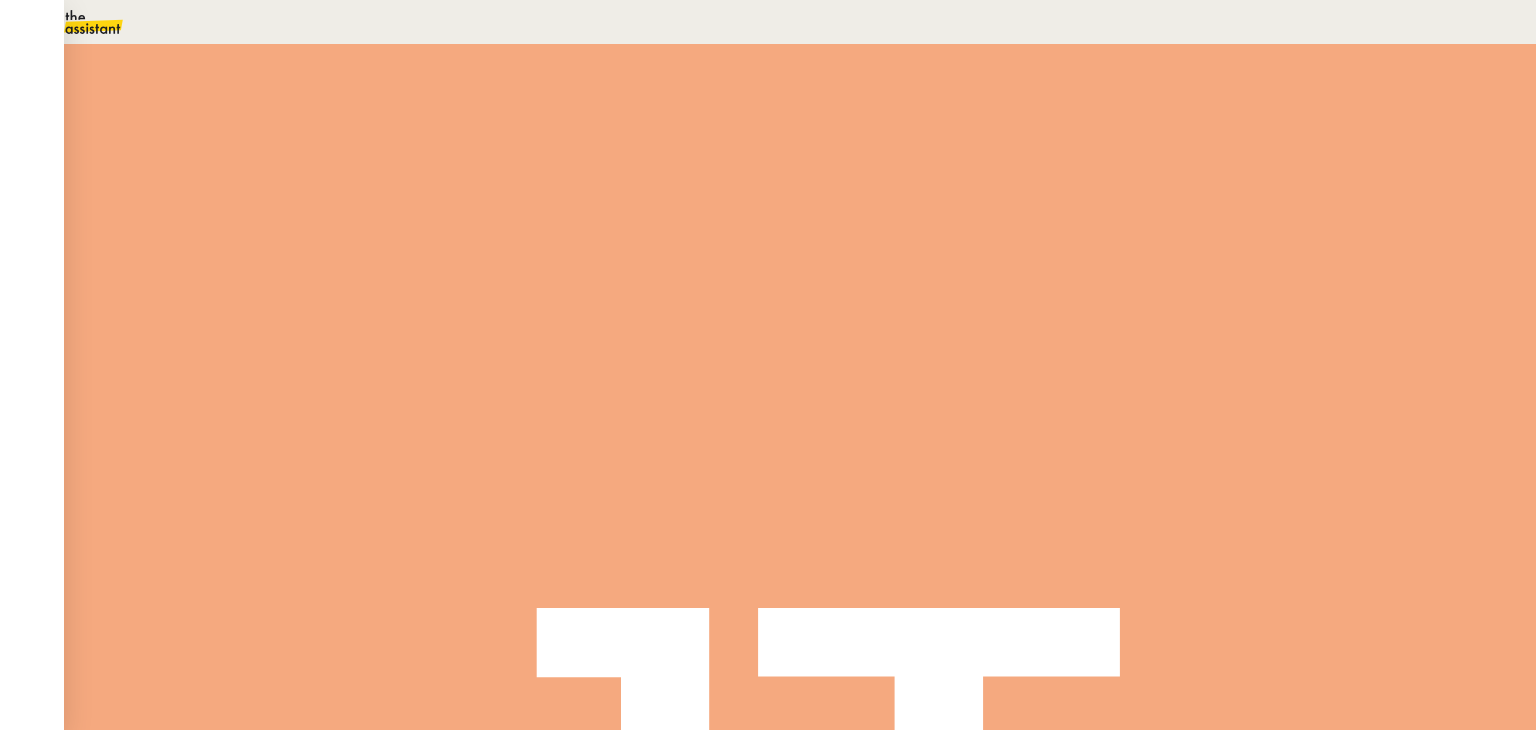 click on "Sauver" at bounding box center [1139, 505] 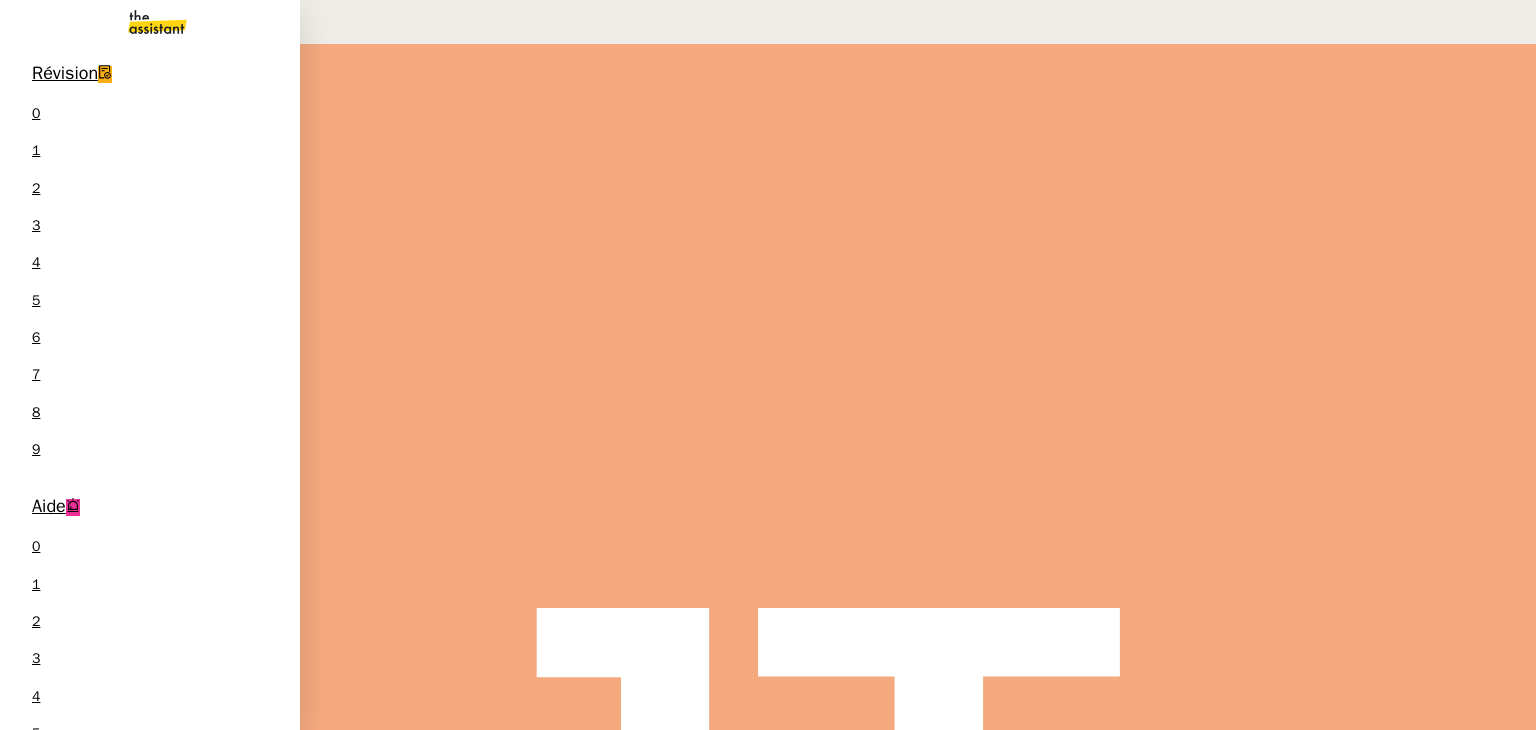 click on "Désinscrire l'email" at bounding box center [97, 1046] 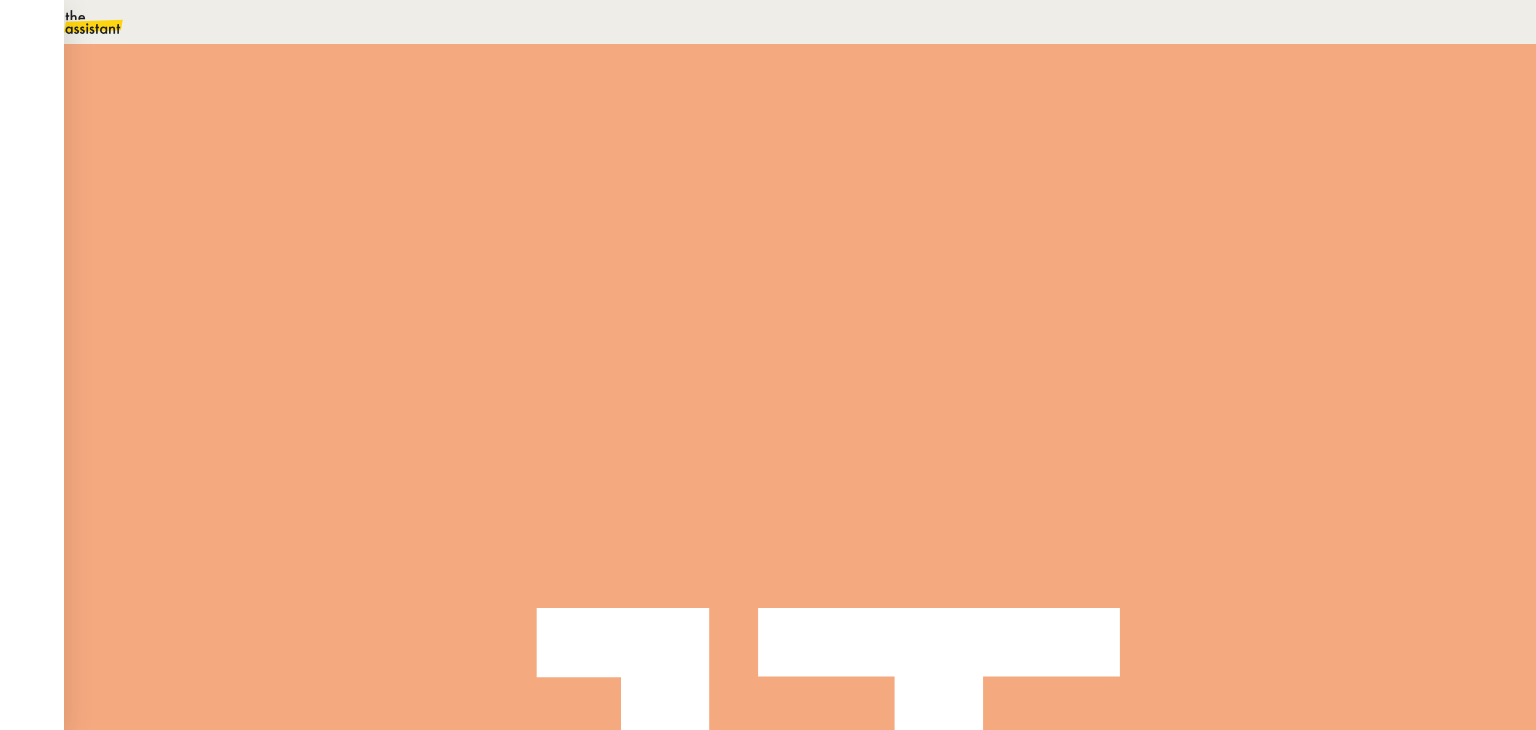 click at bounding box center (267, 336) 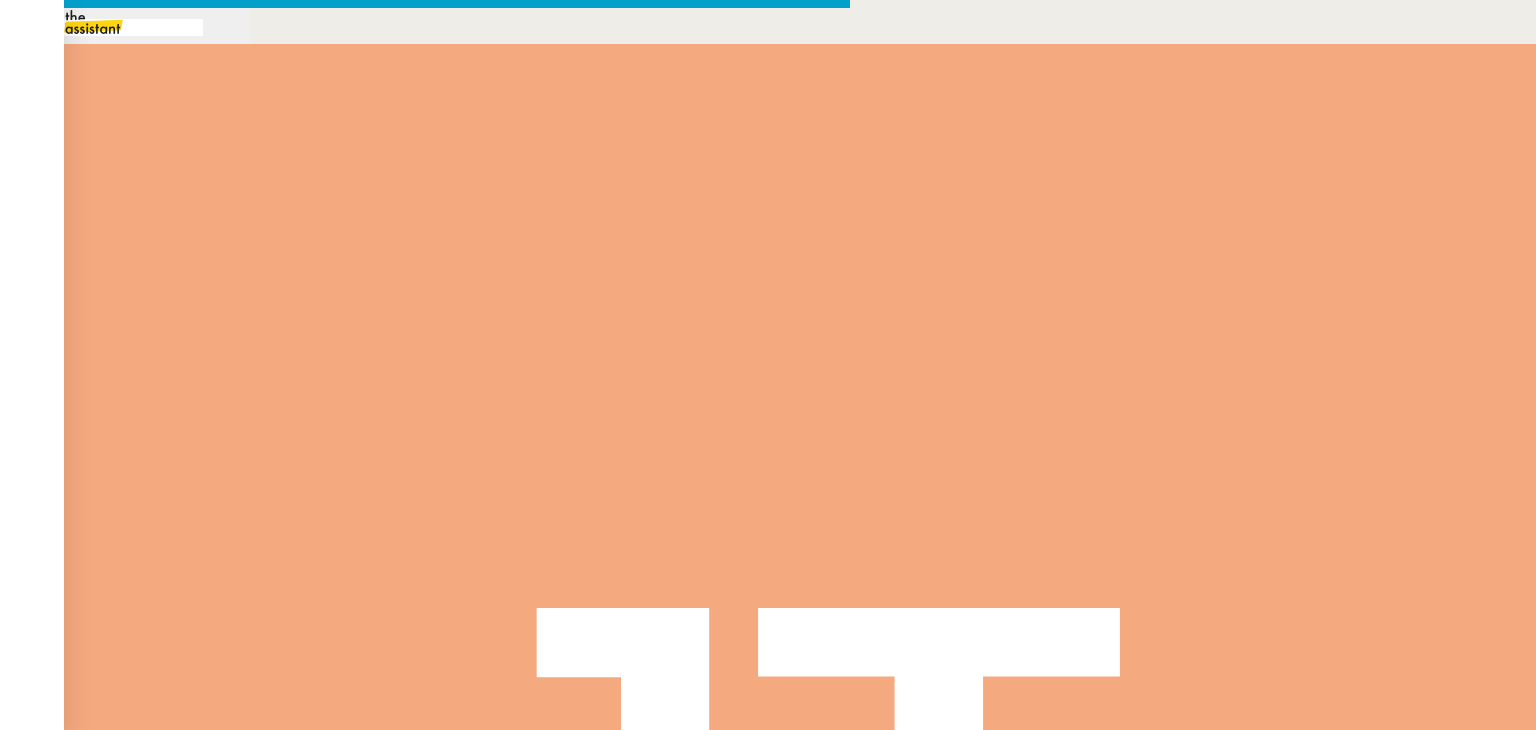 scroll, scrollTop: 0, scrollLeft: 42, axis: horizontal 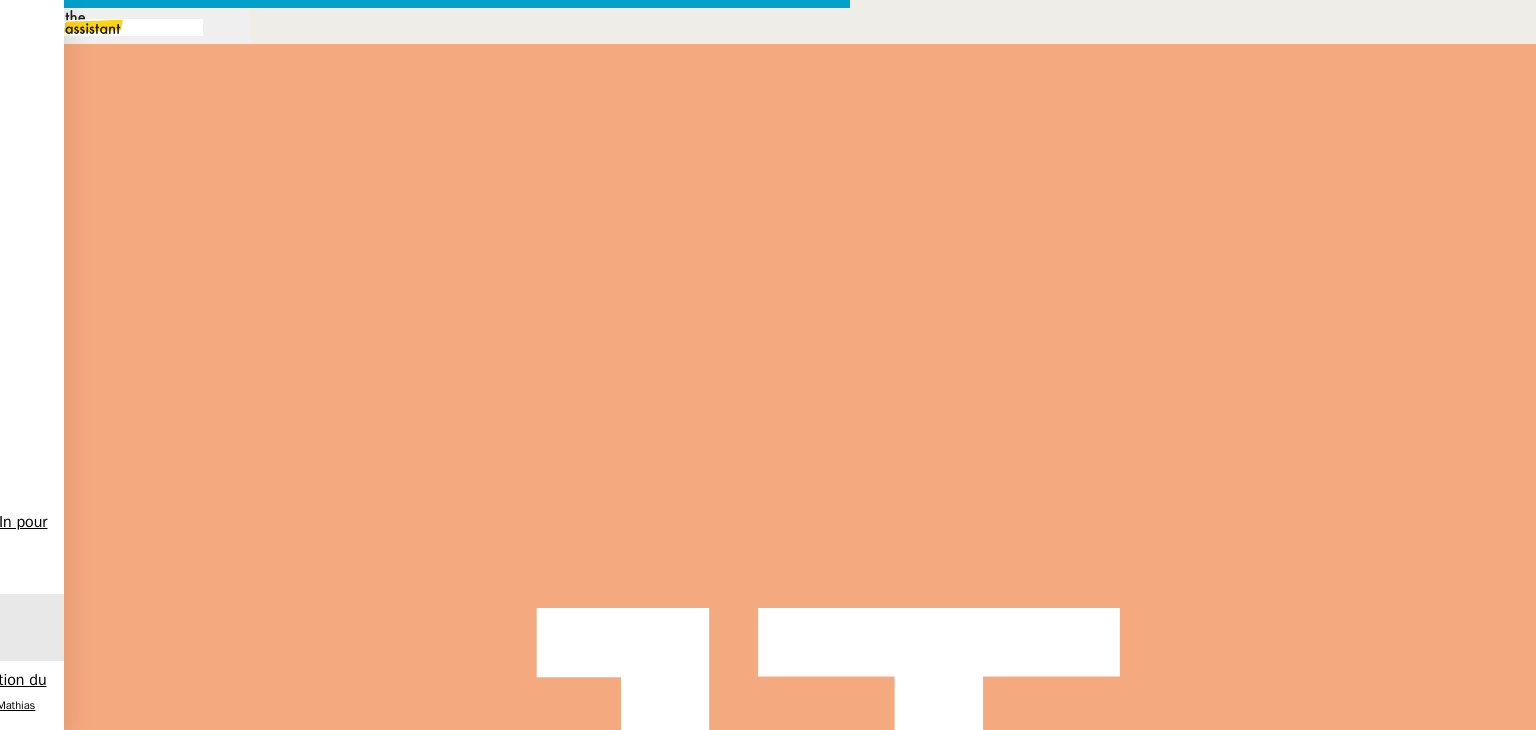click on "[EMAIL]" at bounding box center [425, 1000] 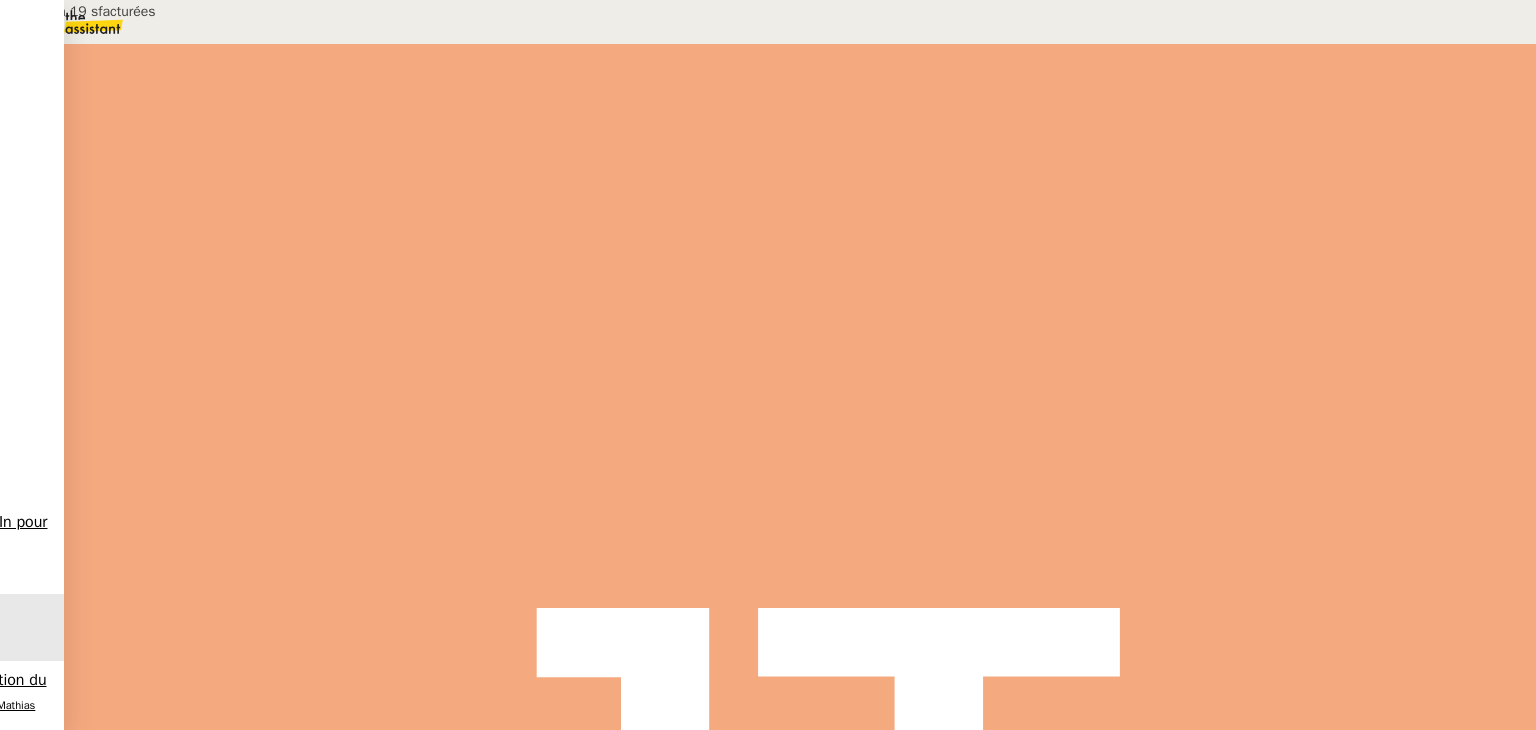 click at bounding box center (287, 336) 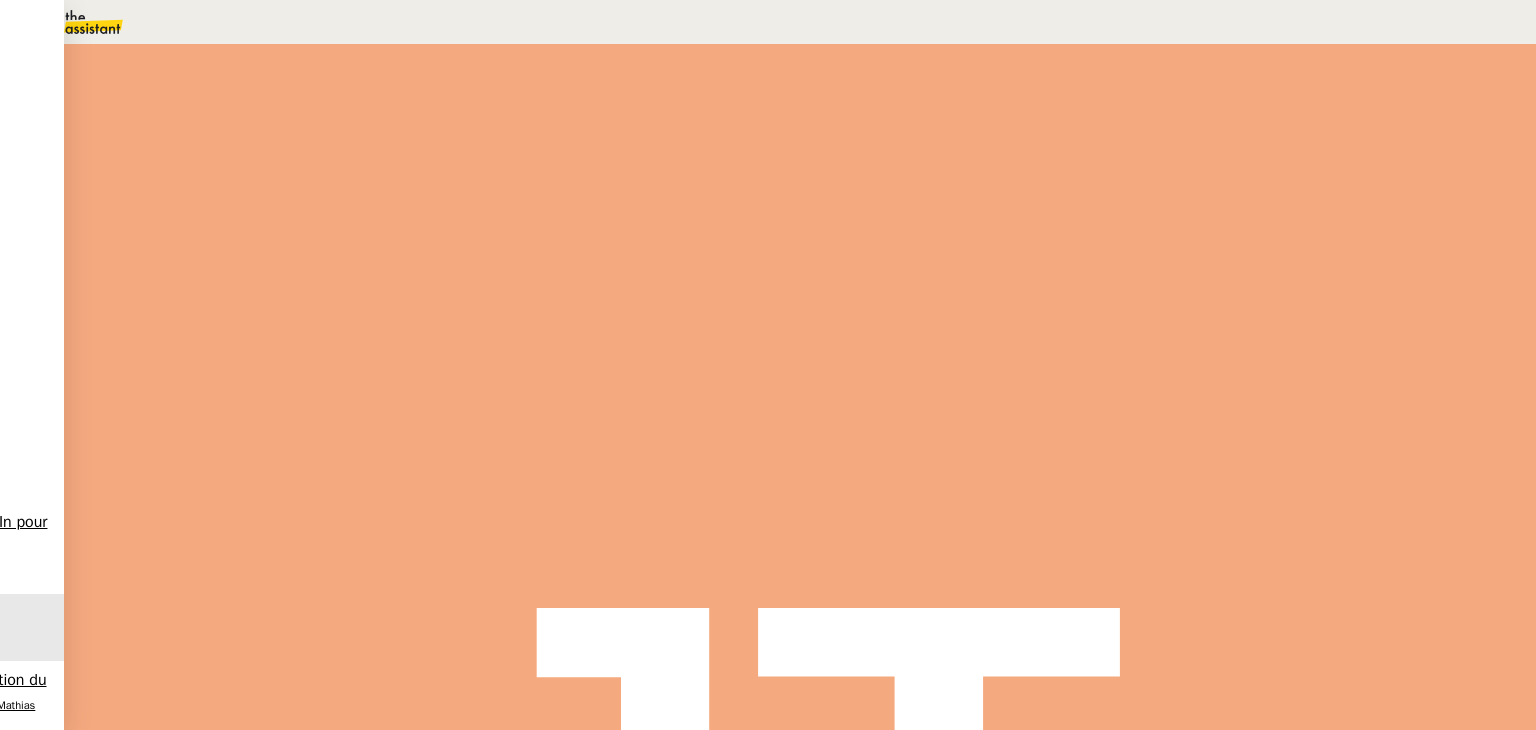 click at bounding box center (307, 340) 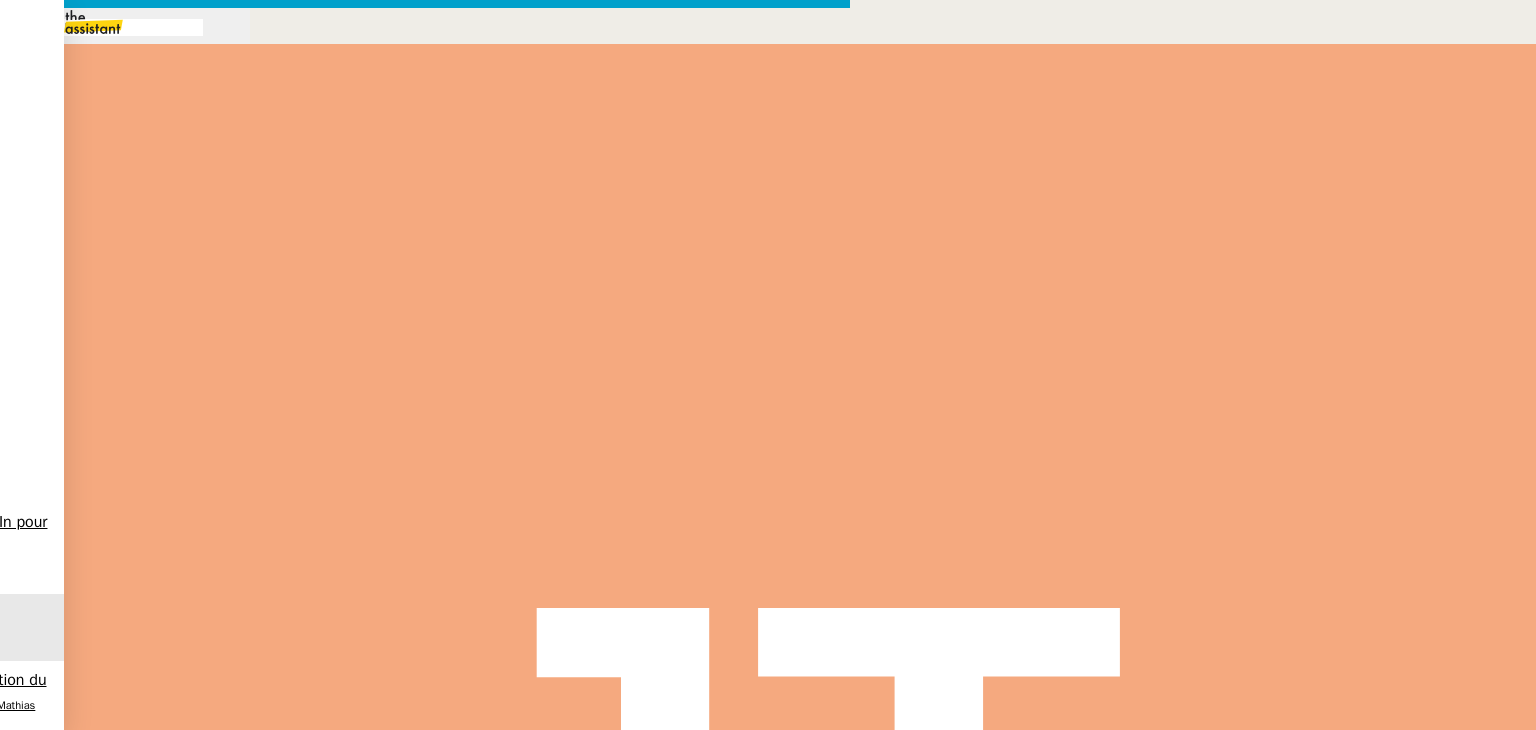 scroll, scrollTop: 0, scrollLeft: 42, axis: horizontal 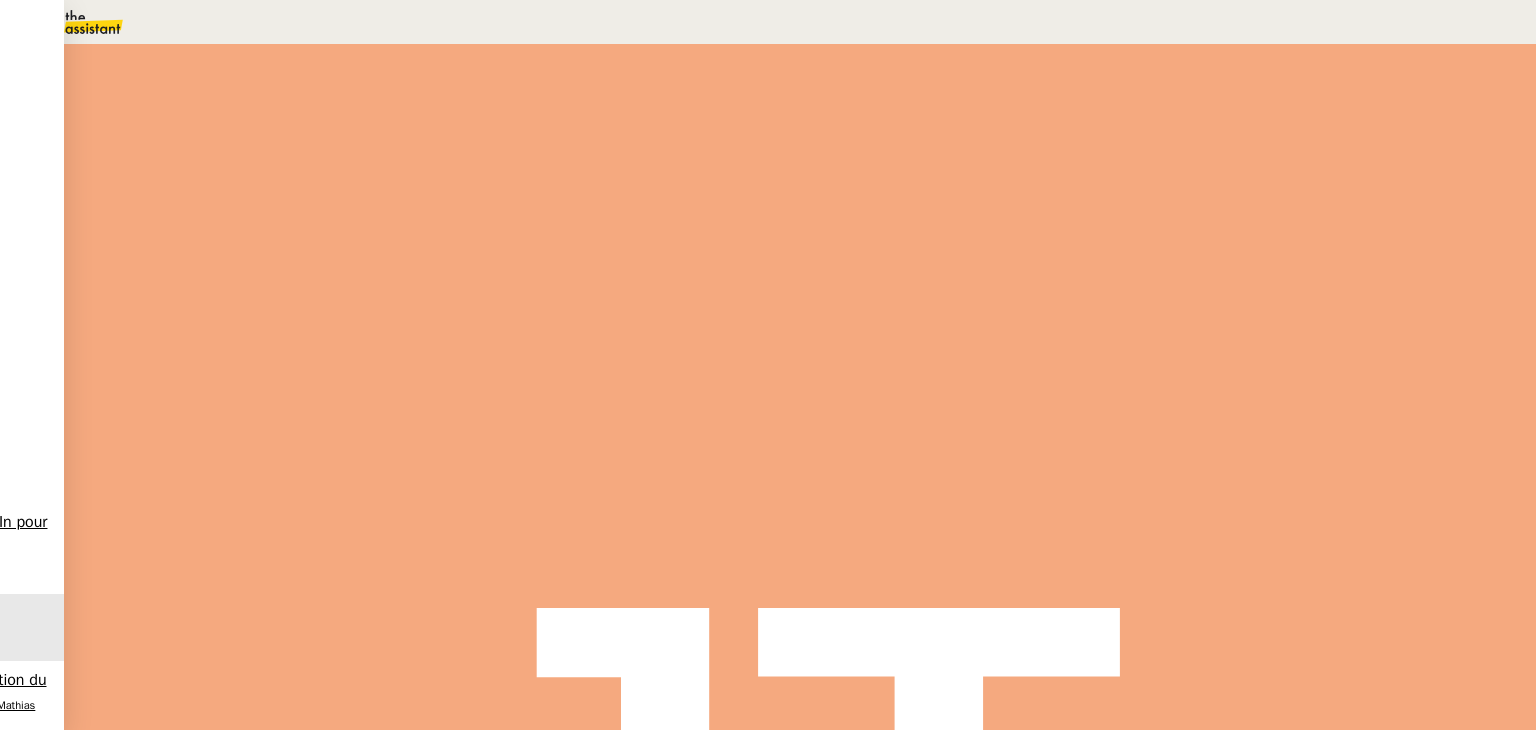 click on "Désinscrire emails     29 min false par   [FIRST] [LAST]   il y a une heure" at bounding box center (800, 270) 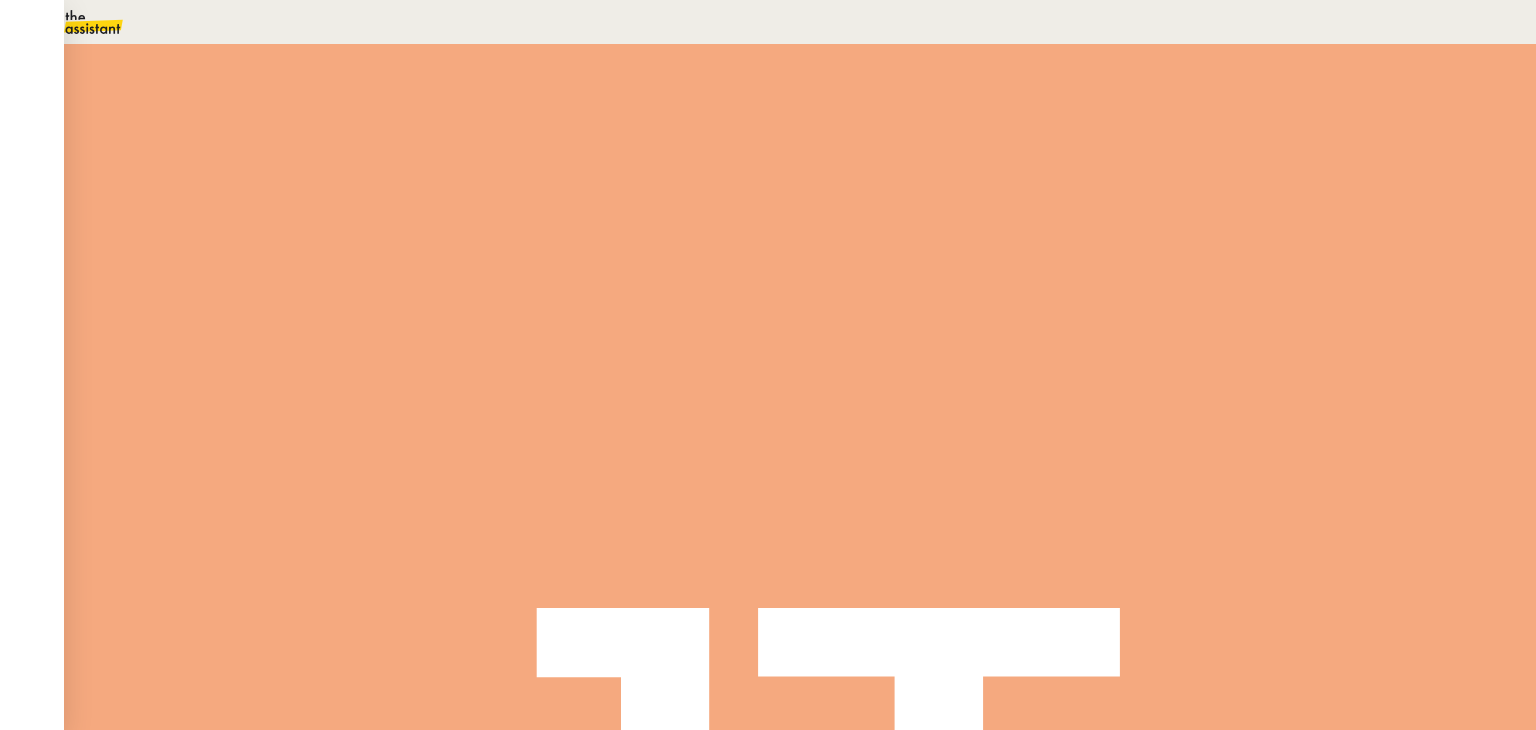 scroll, scrollTop: 0, scrollLeft: 0, axis: both 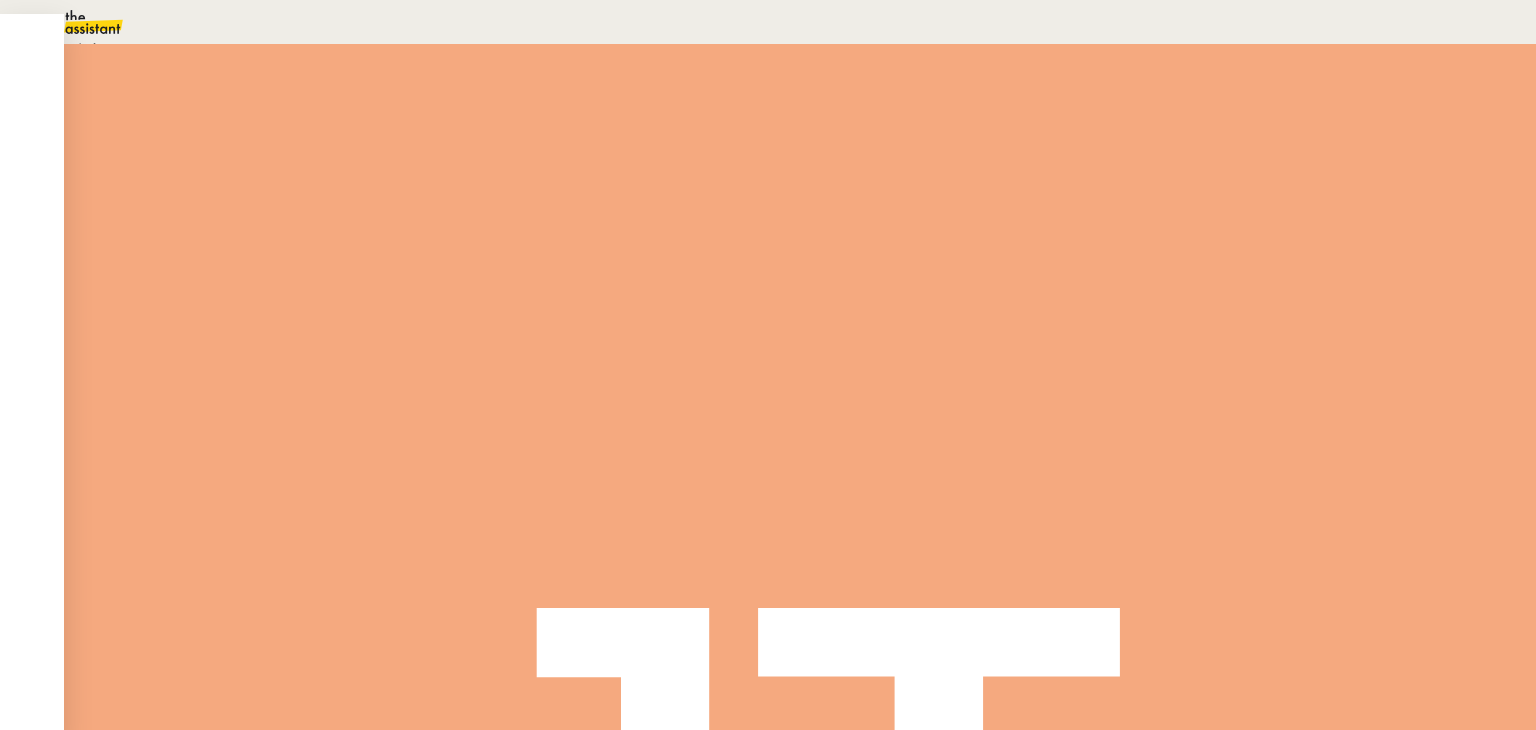 click on "Terminé" at bounding box center (72, 48) 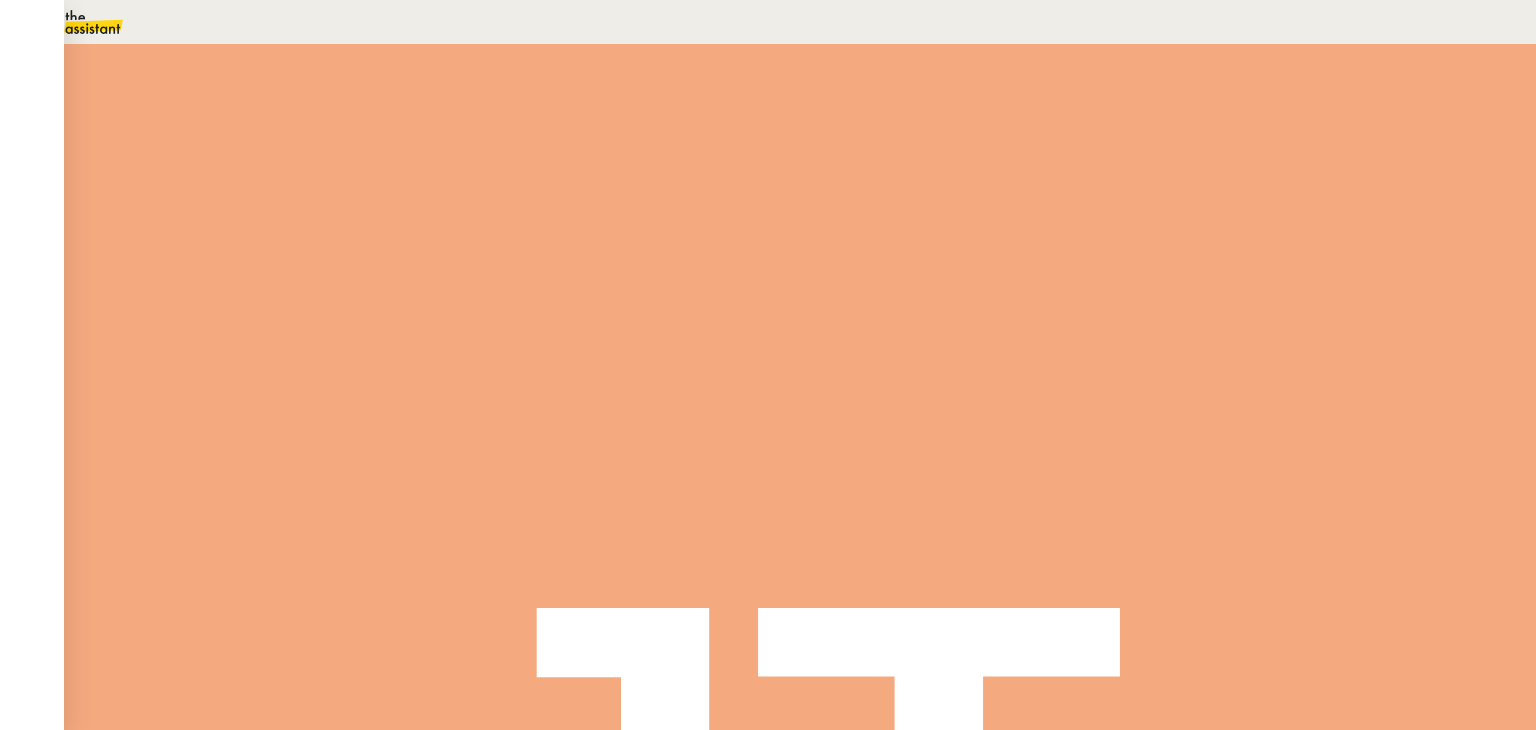 click on "Sauver" at bounding box center (1139, 188) 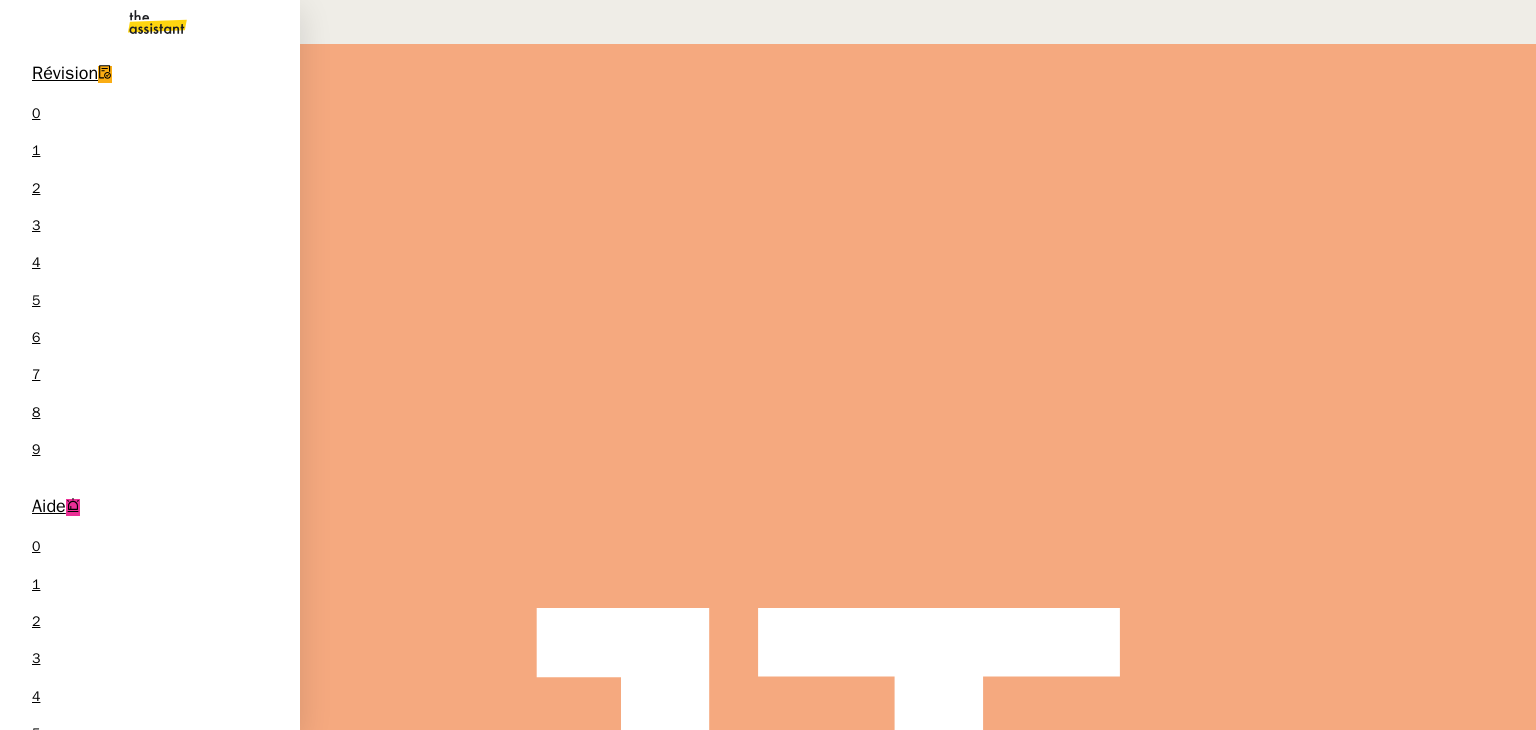 click on "Relancer contacts sur LinkedIn pour Pipedrive" at bounding box center [157, 967] 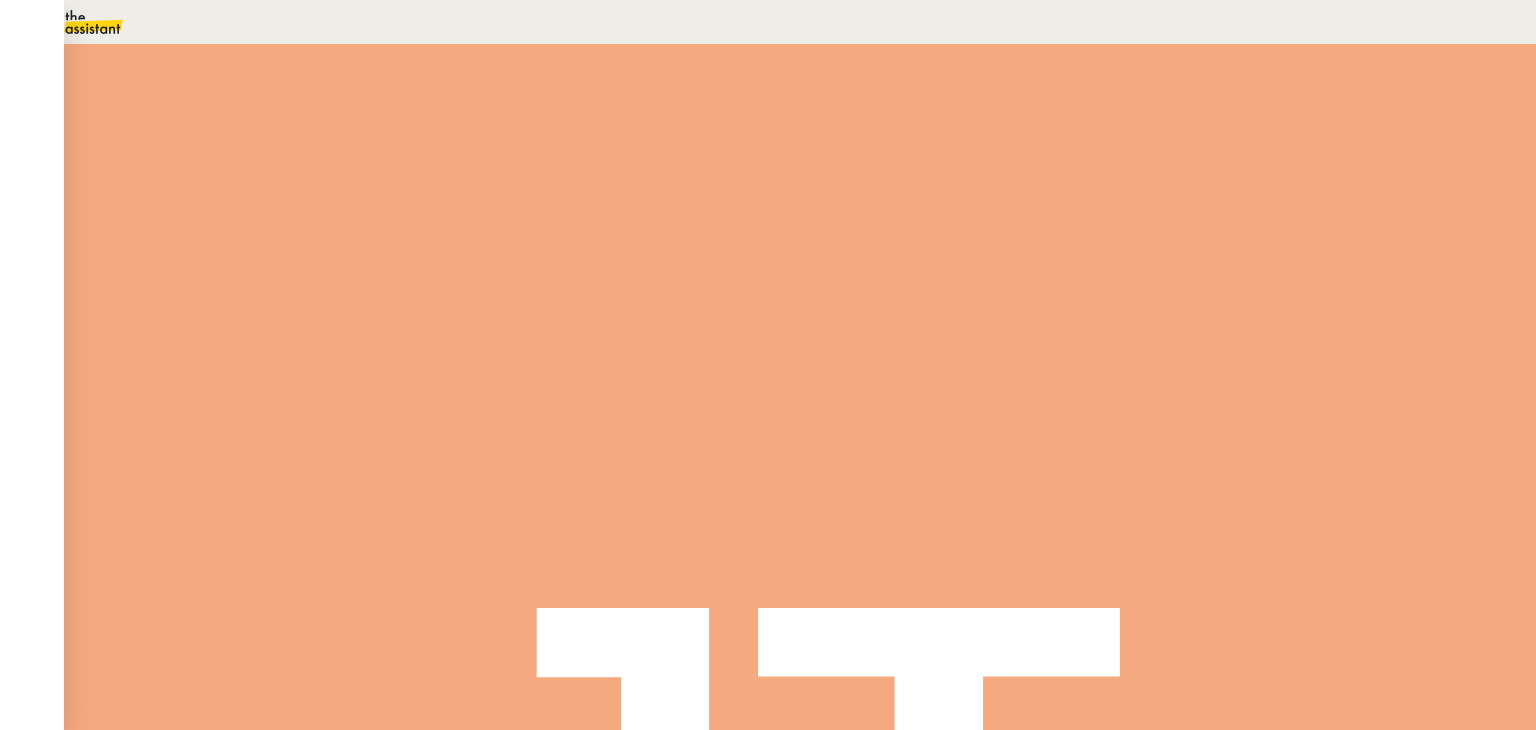 scroll, scrollTop: 548, scrollLeft: 0, axis: vertical 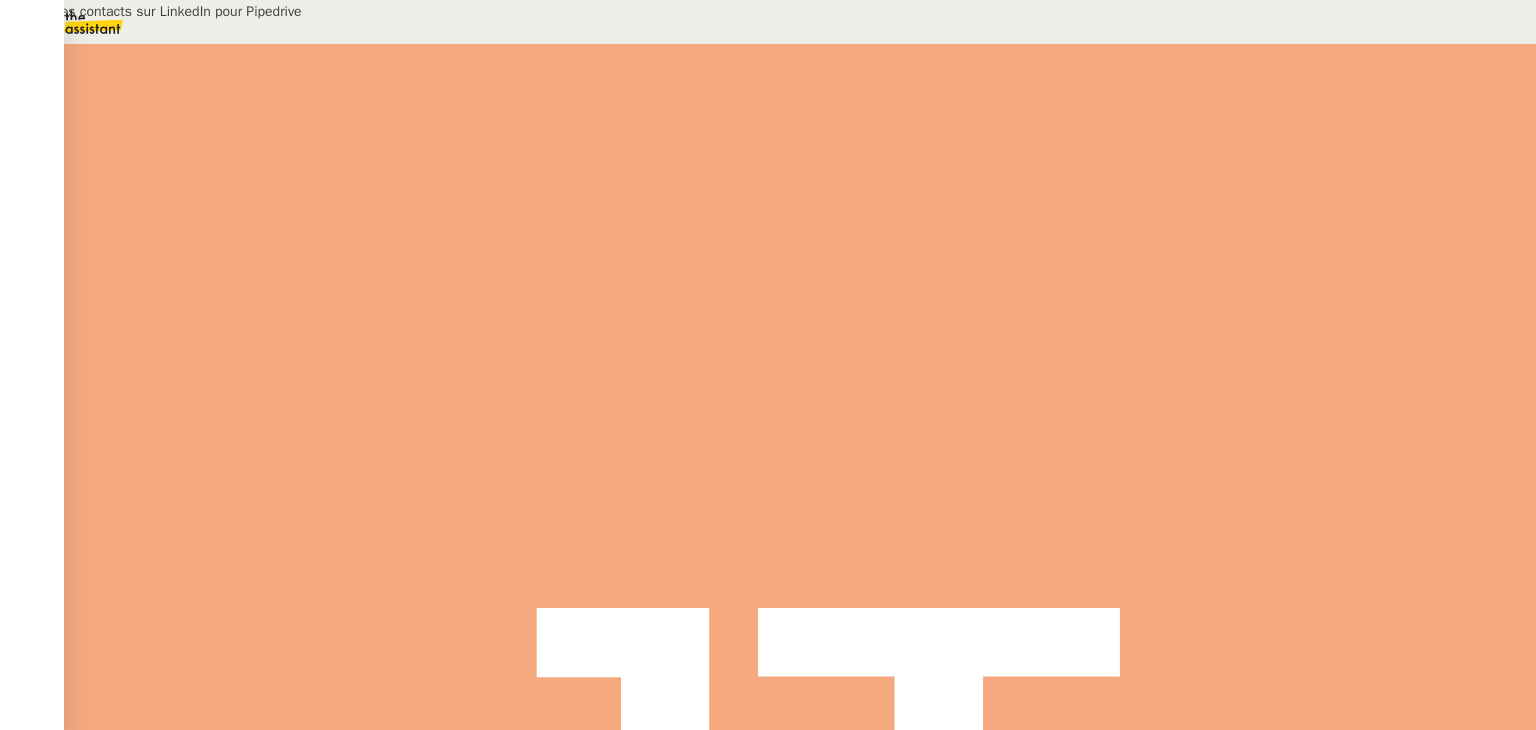 type on "Relance des contacts sur LinkedIn pour Pipedrive" 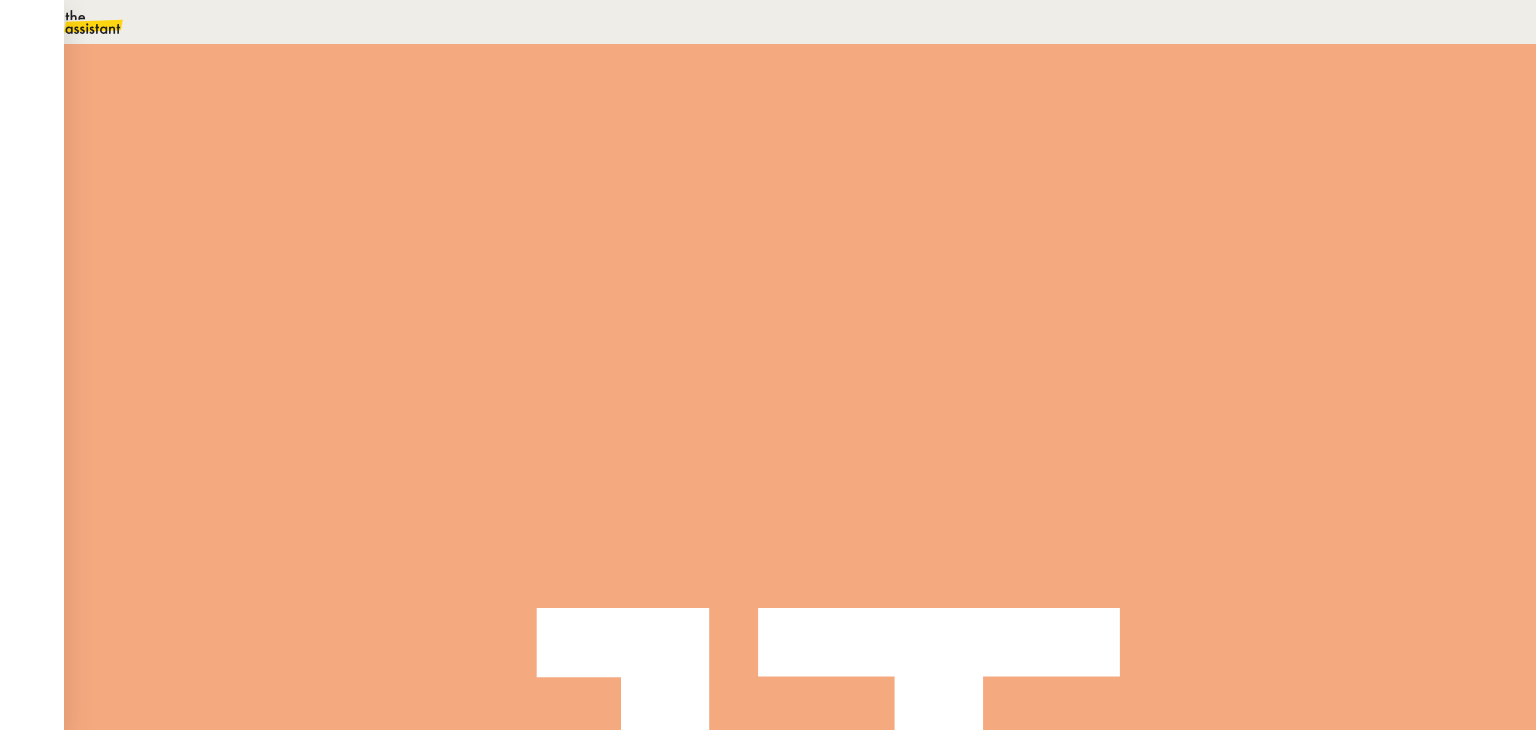 click at bounding box center (267, 340) 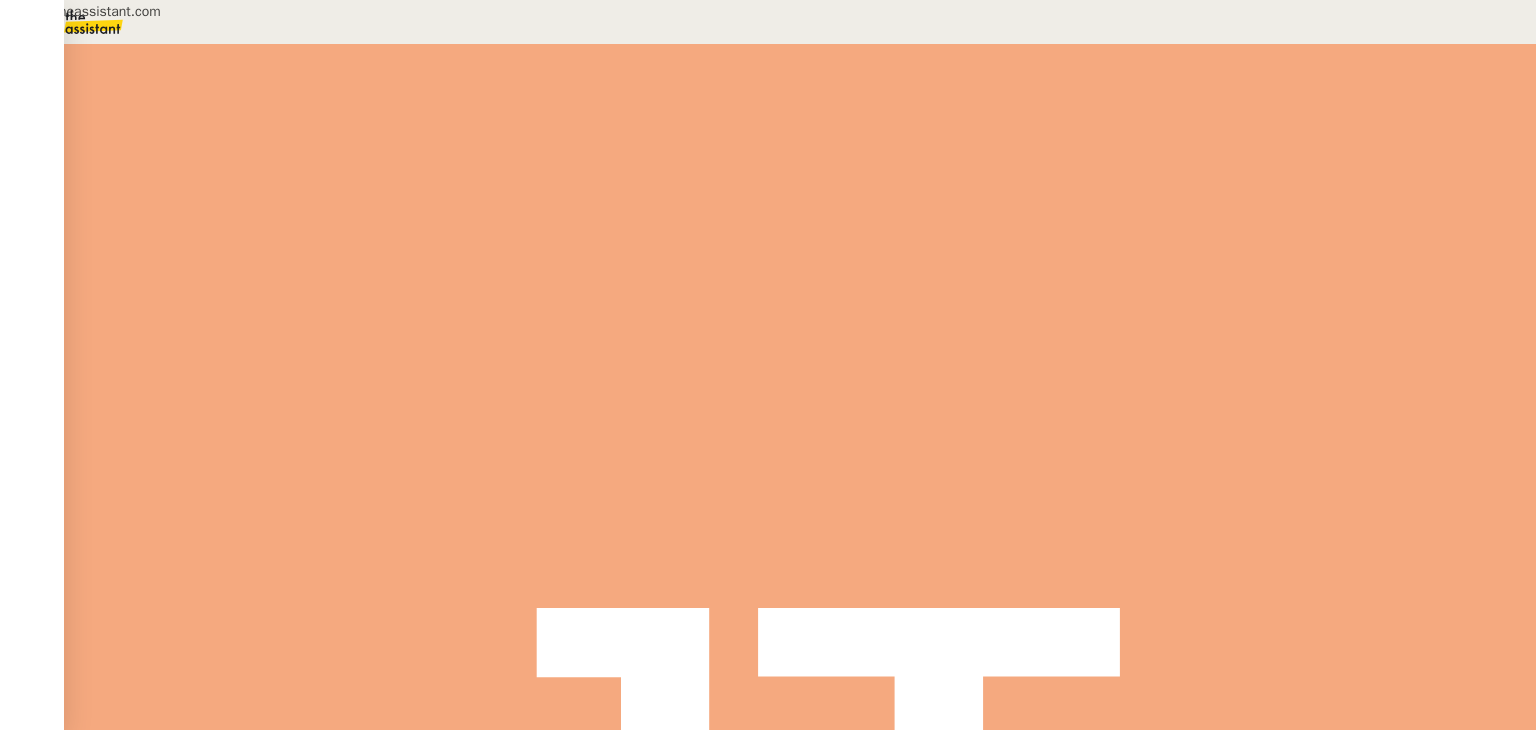 scroll, scrollTop: 600, scrollLeft: 0, axis: vertical 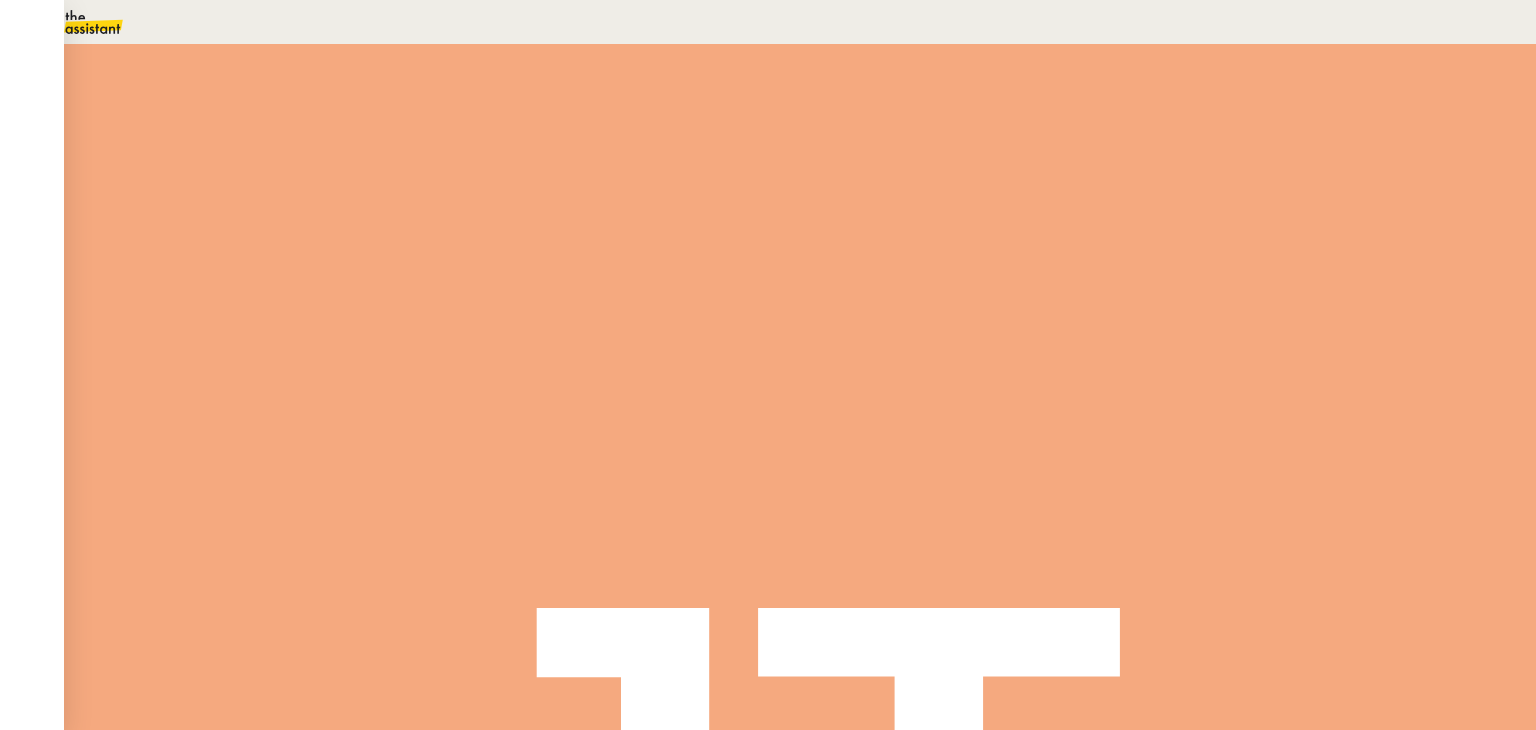 drag, startPoint x: 108, startPoint y: 537, endPoint x: 200, endPoint y: 649, distance: 144.94136 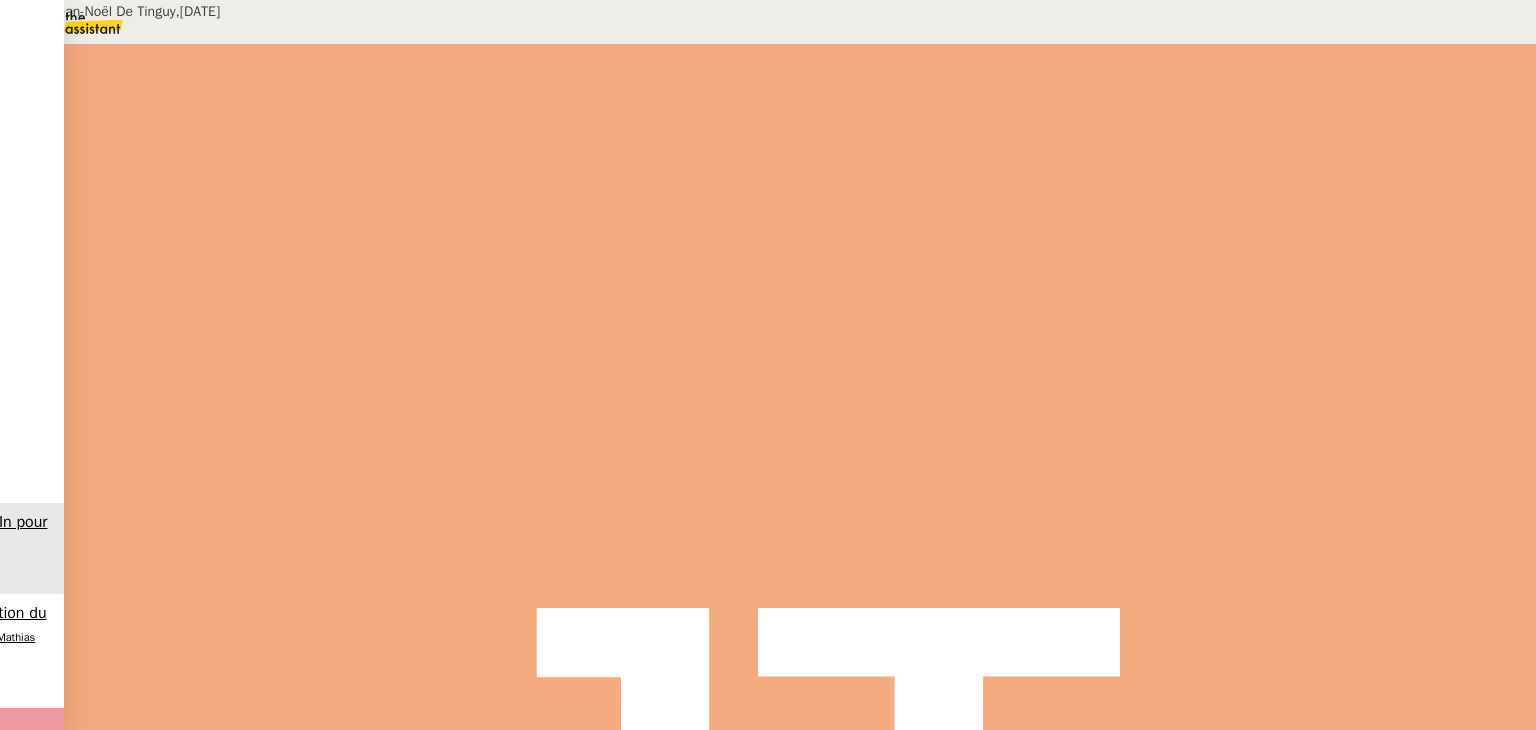 scroll, scrollTop: 400, scrollLeft: 0, axis: vertical 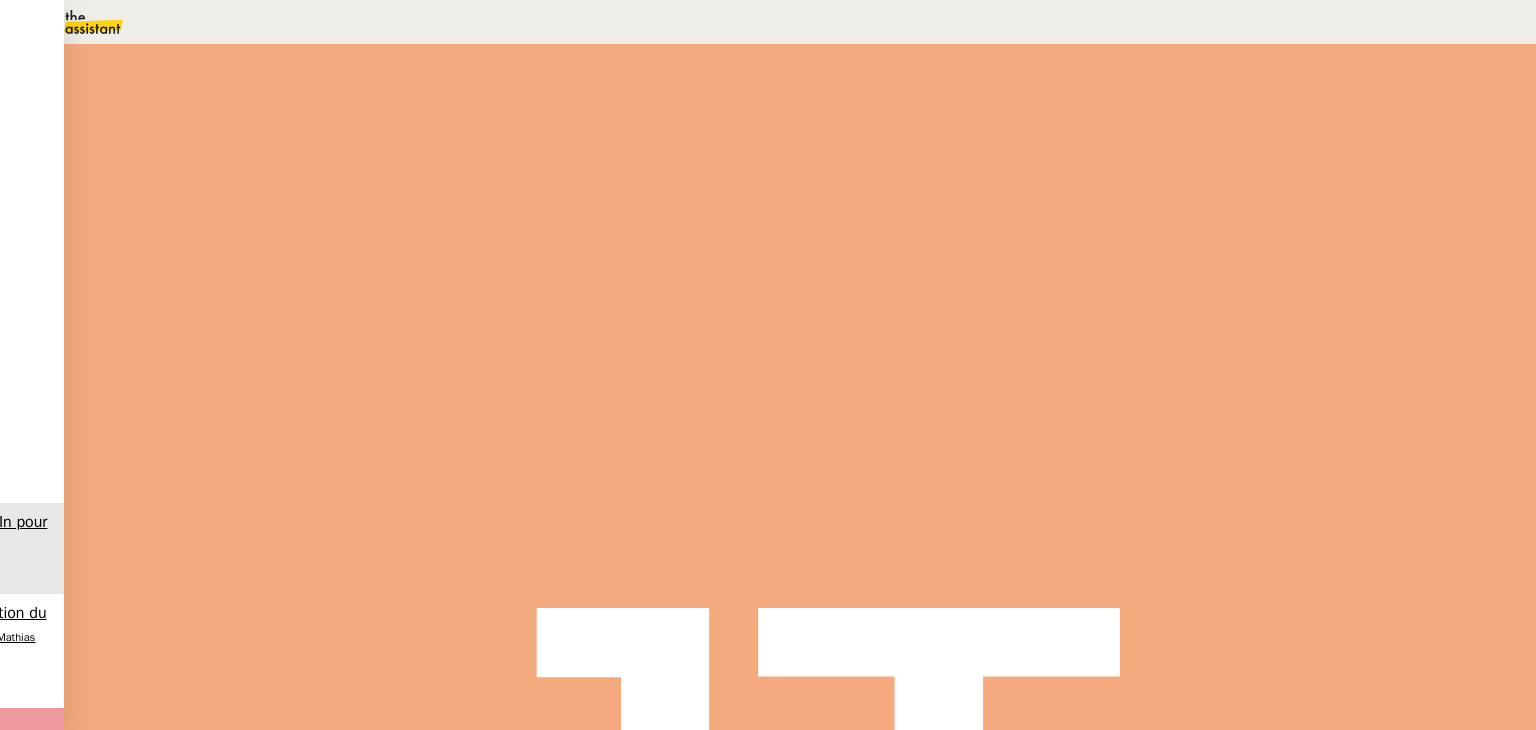 click on "Répondre" at bounding box center [291, 627] 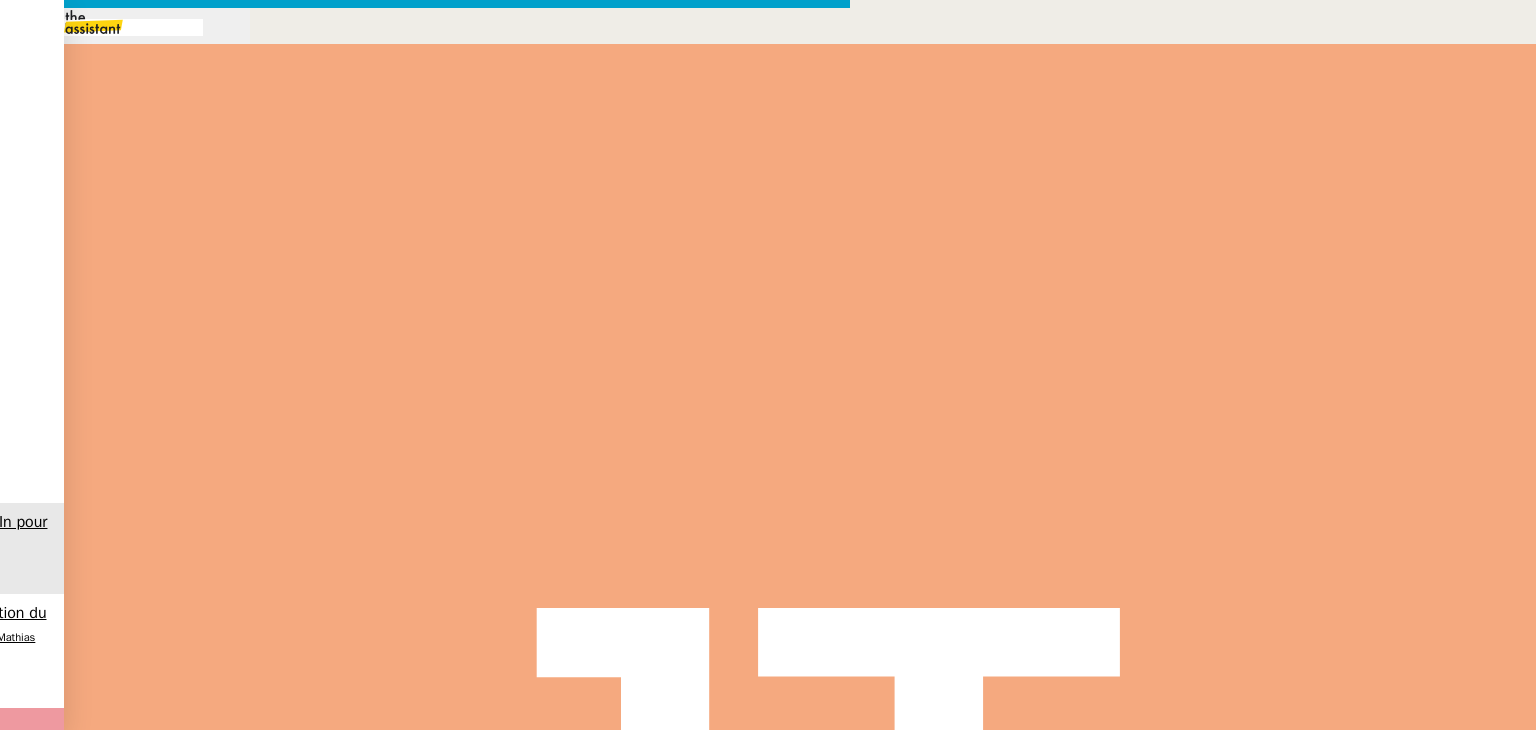 scroll, scrollTop: 553, scrollLeft: 0, axis: vertical 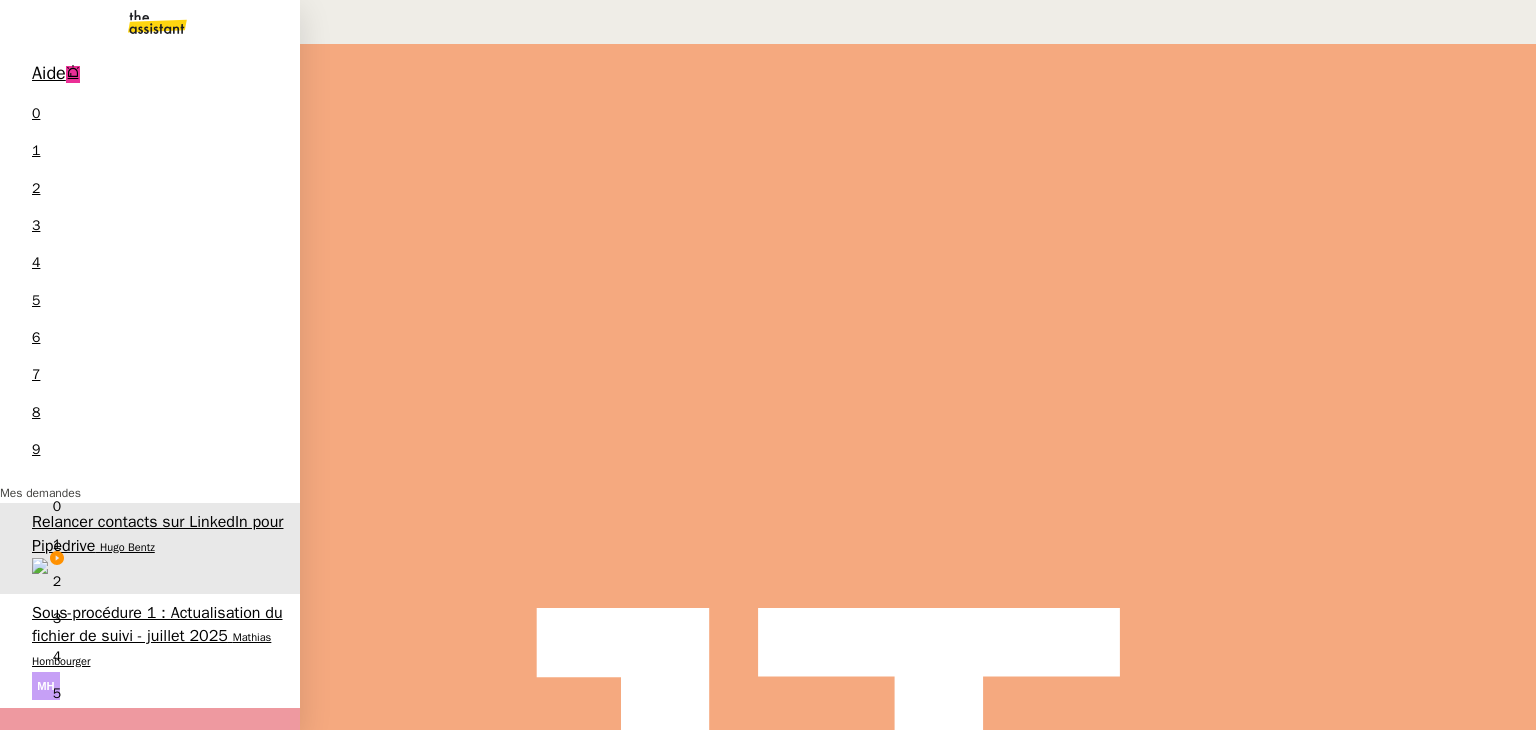 click on "Aide  0   1   2   3   4   5   6   7   8   9" at bounding box center (150, 266) 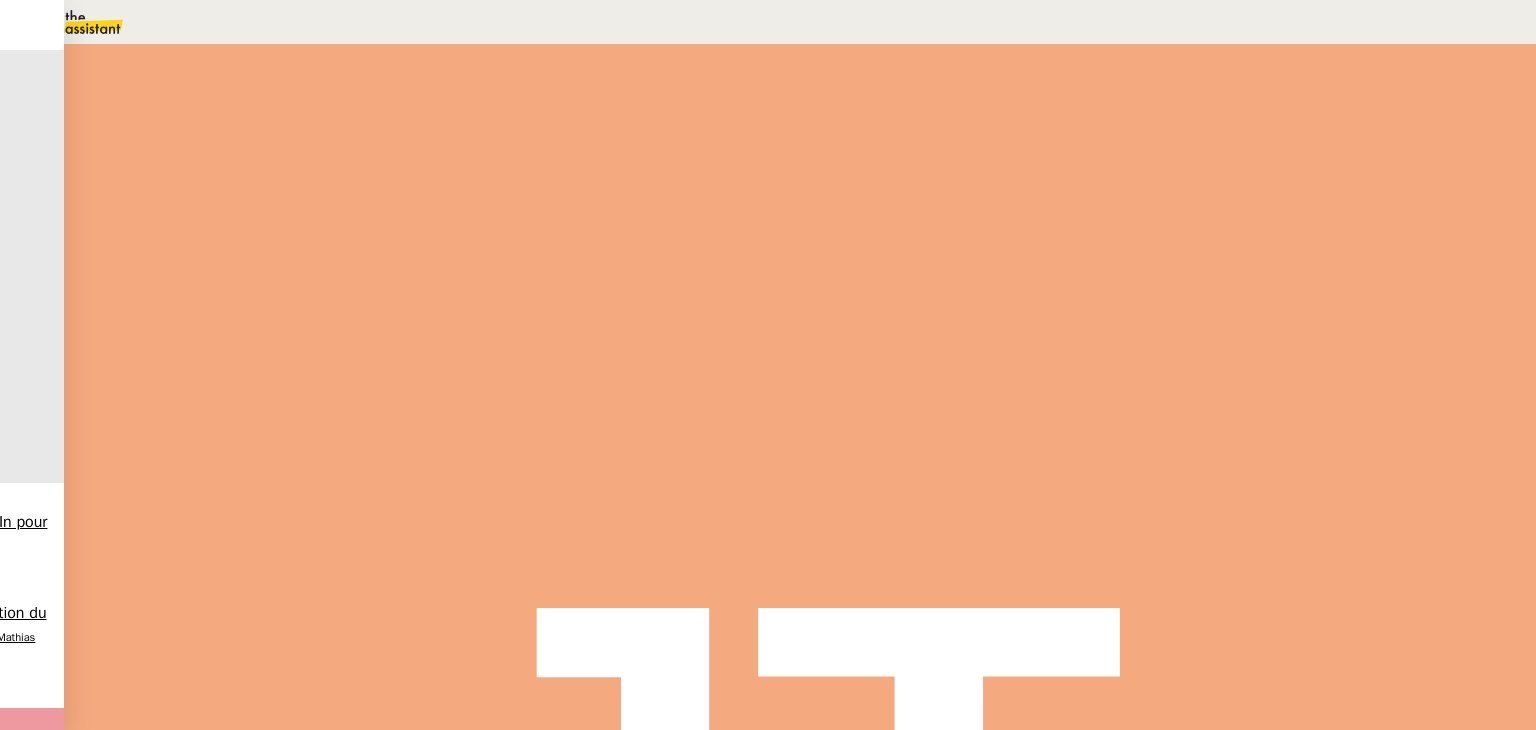 click on "Henri Grellois    client" at bounding box center [800, 895] 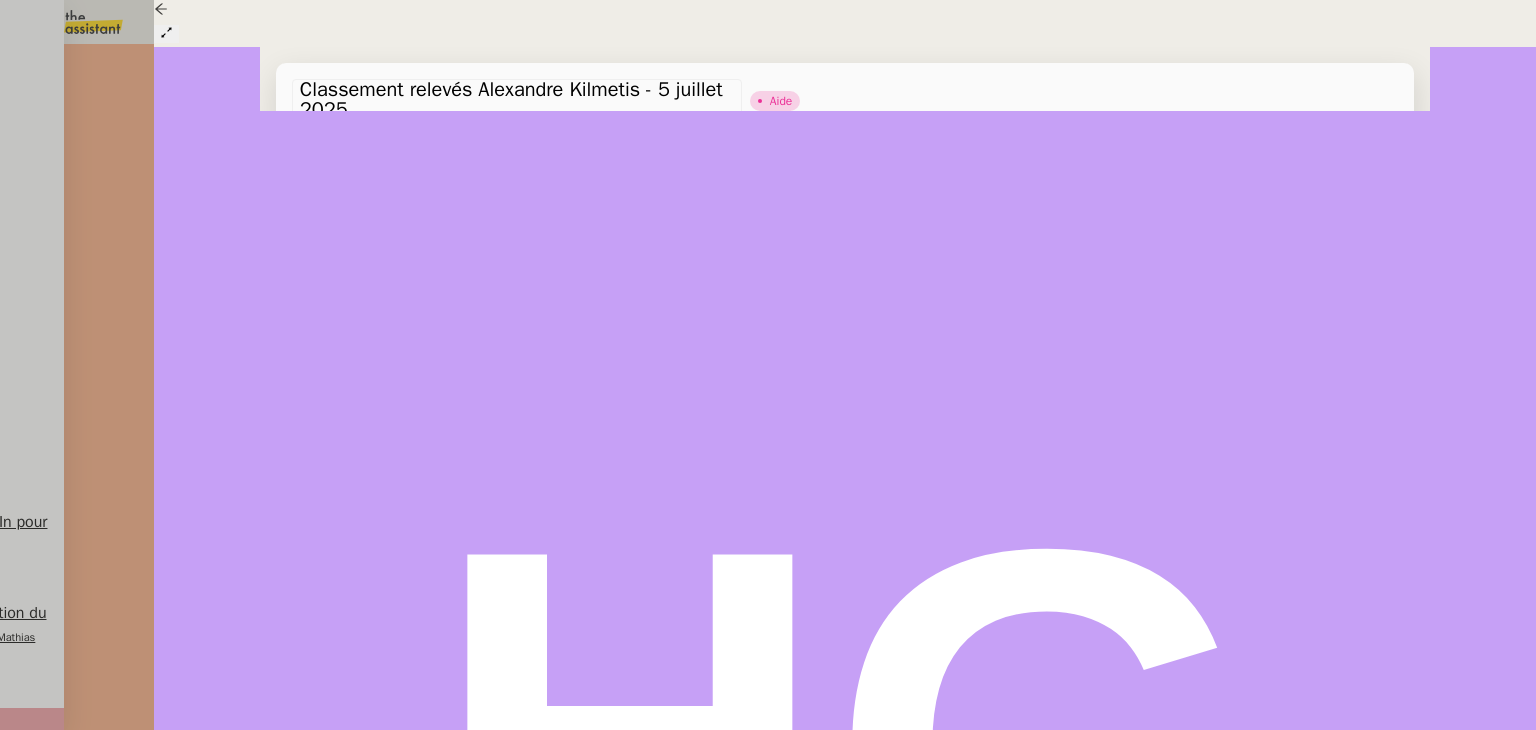 click at bounding box center [768, 365] 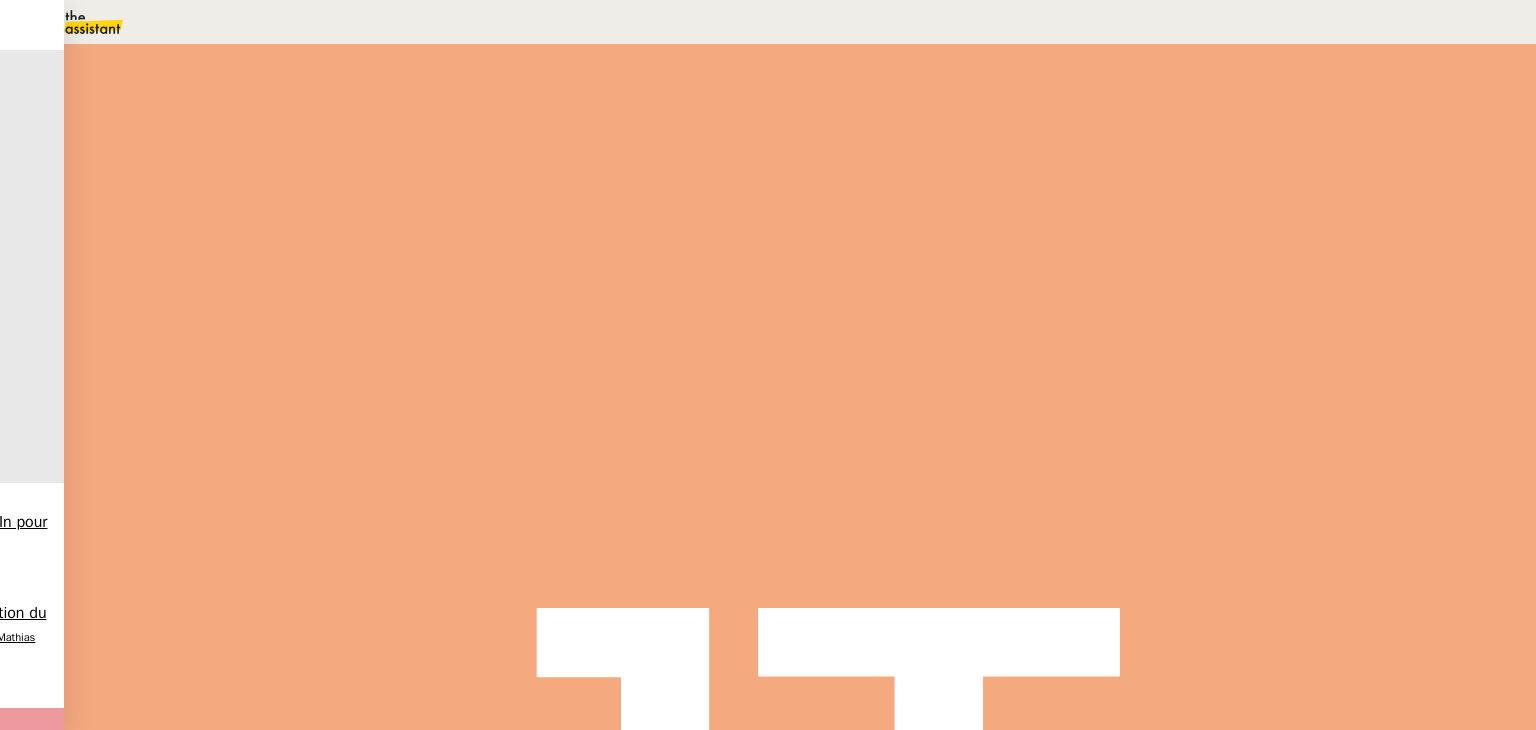 click on "Henri Grellois" at bounding box center (106, 1627) 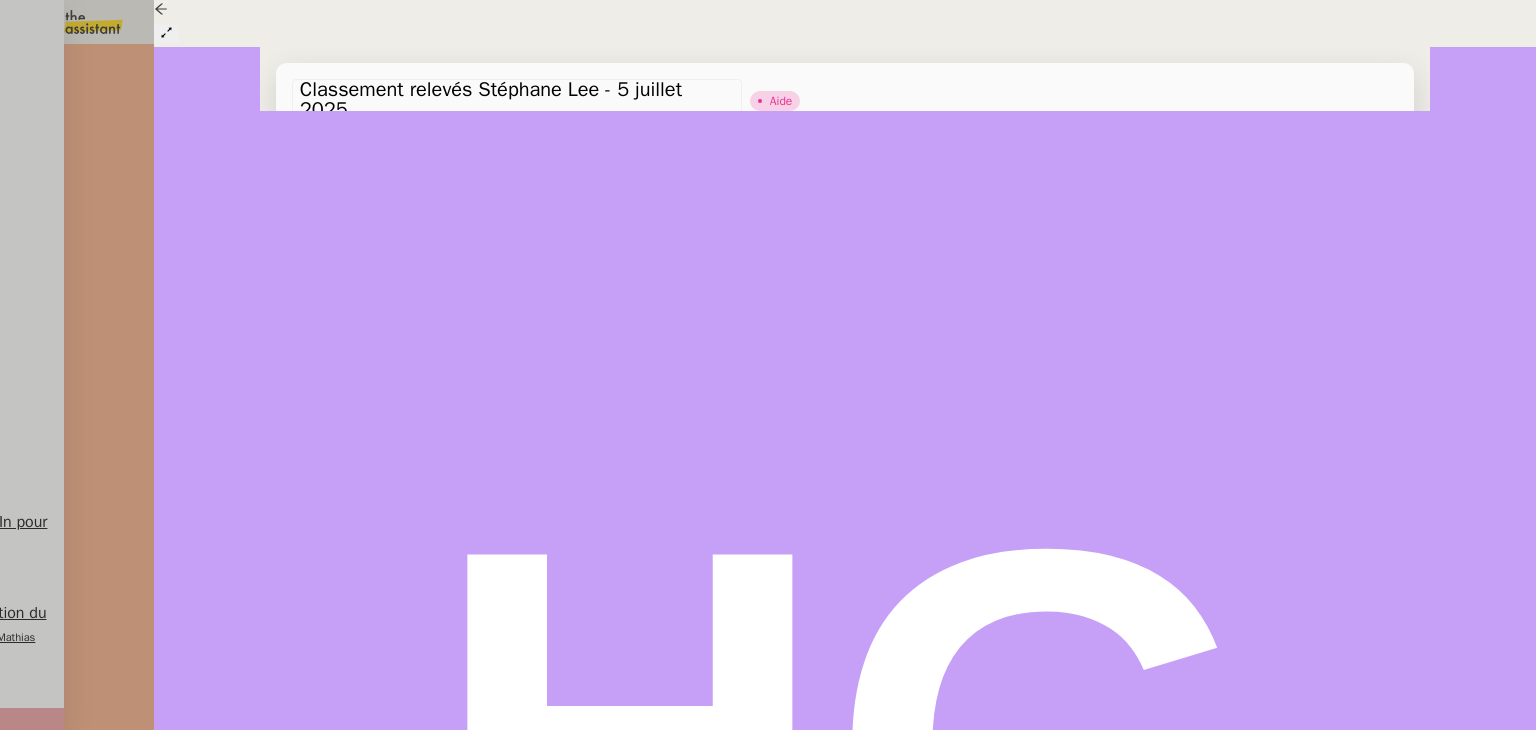 click at bounding box center (768, 365) 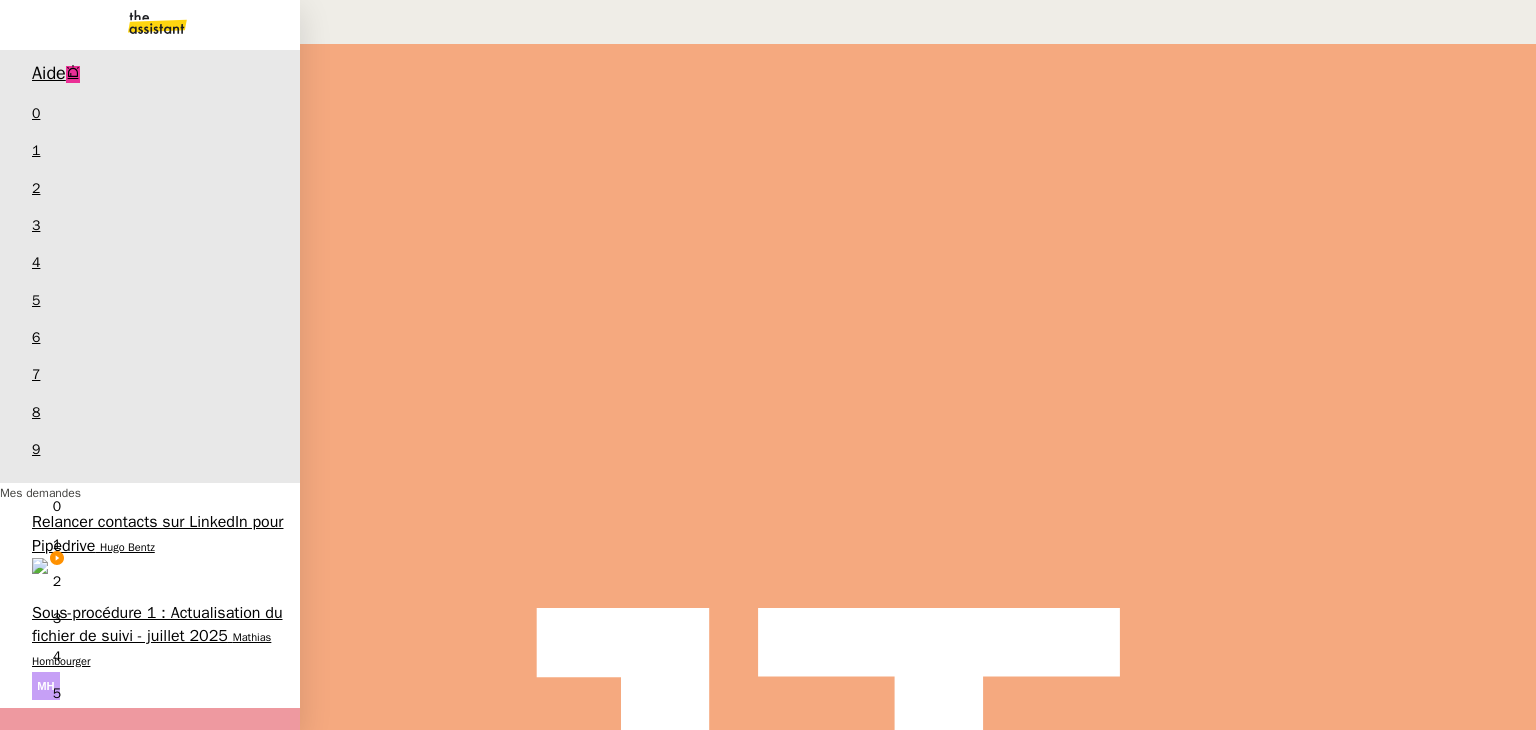 click on "Relancer contacts sur LinkedIn pour Pipedrive" at bounding box center (157, 533) 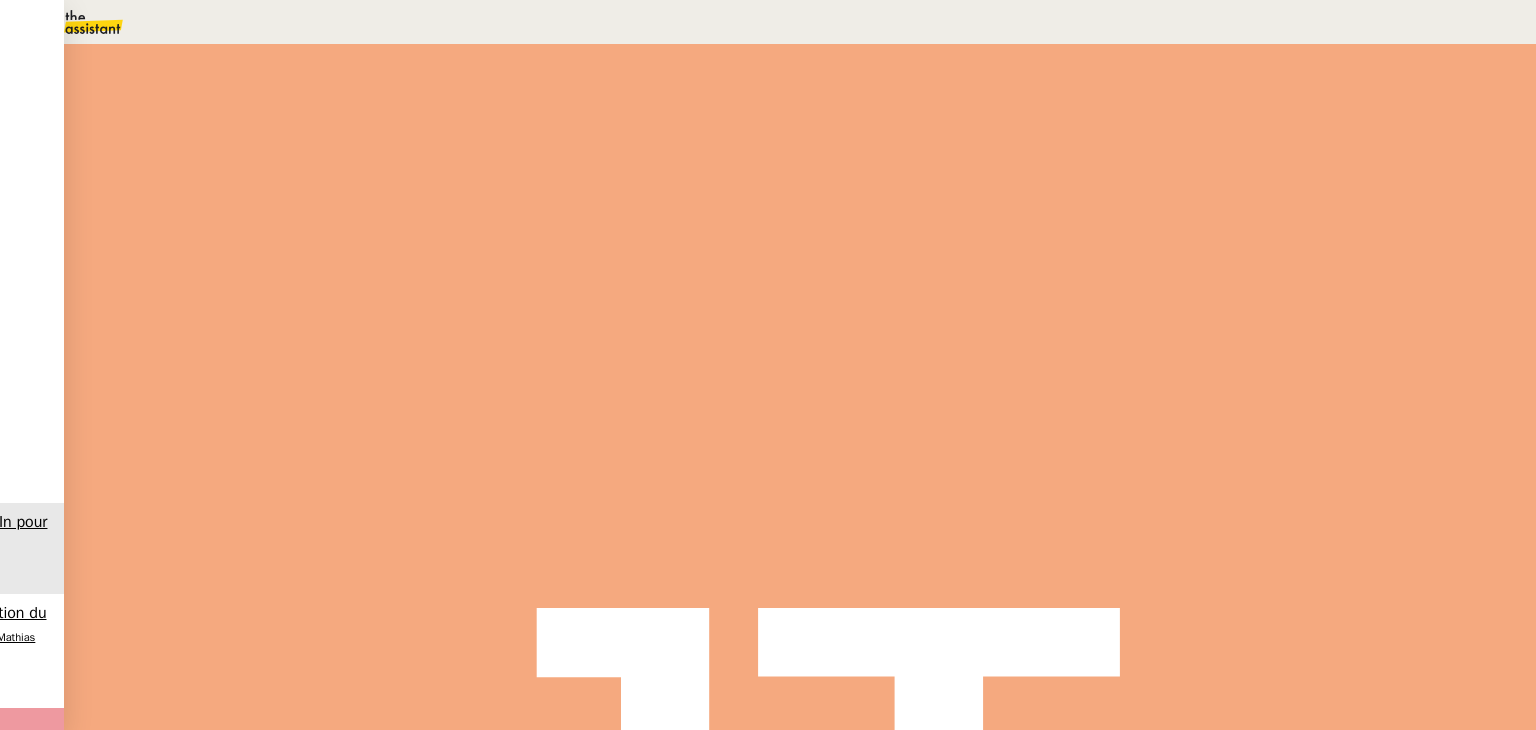 click on "Brouillon" at bounding box center (689, 598) 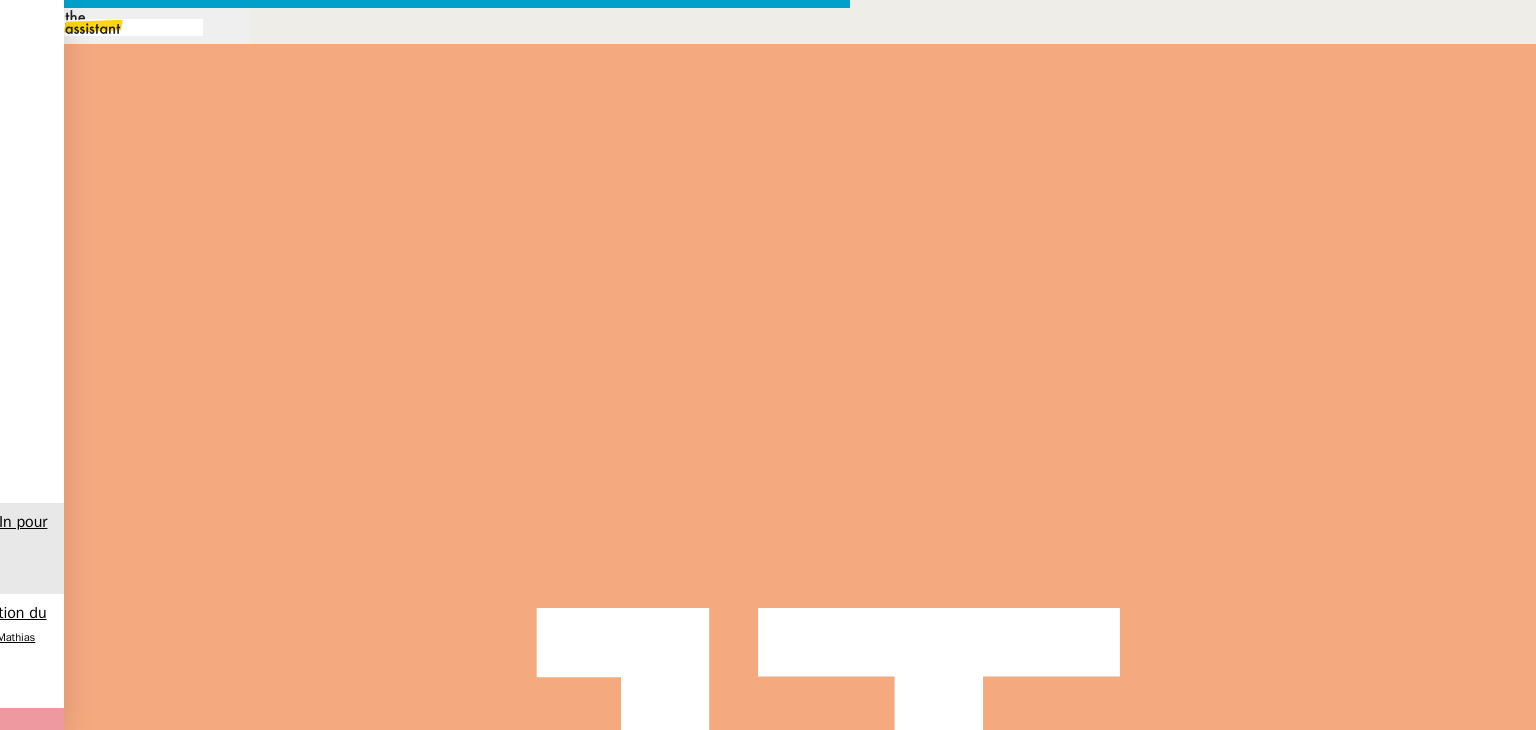 click at bounding box center [425, 837] 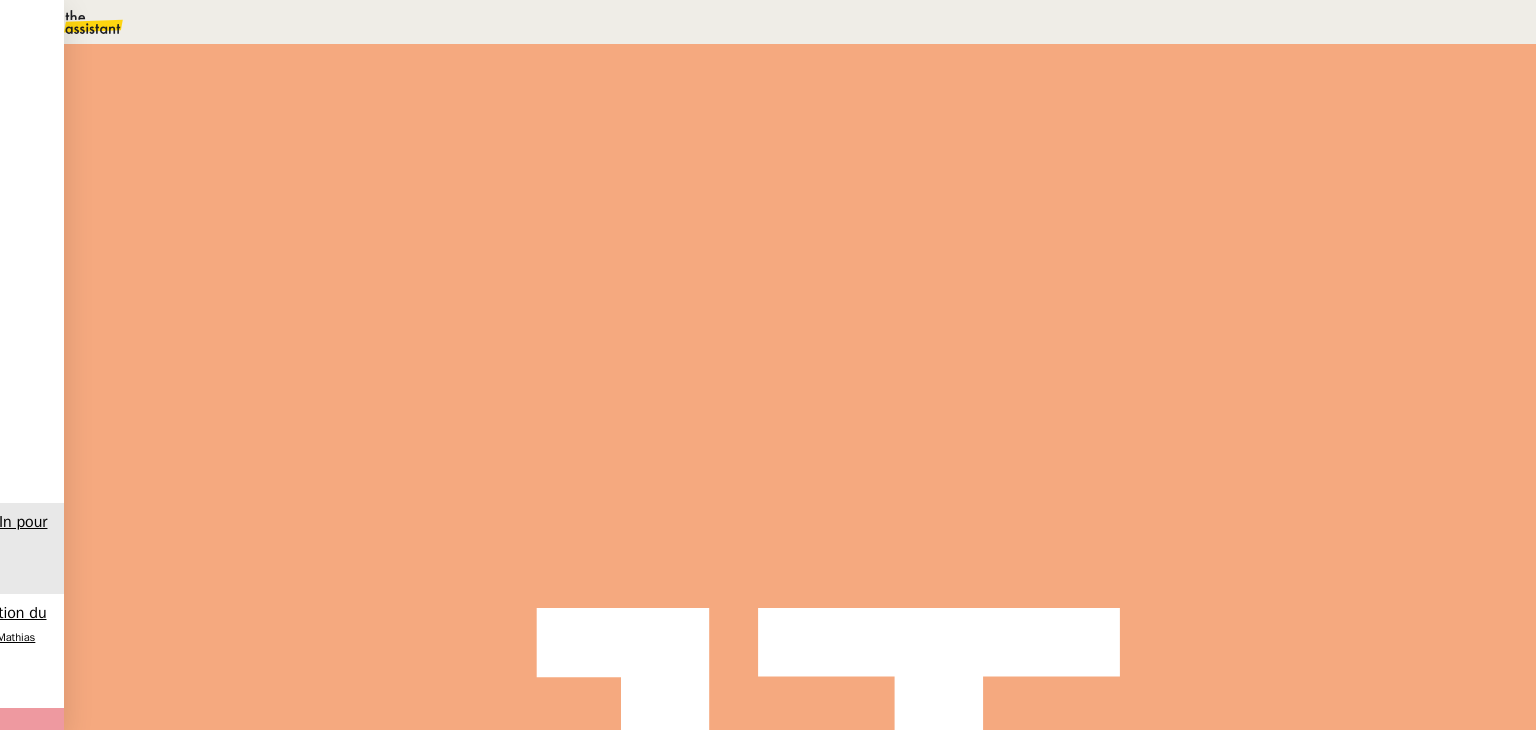 click at bounding box center (287, 336) 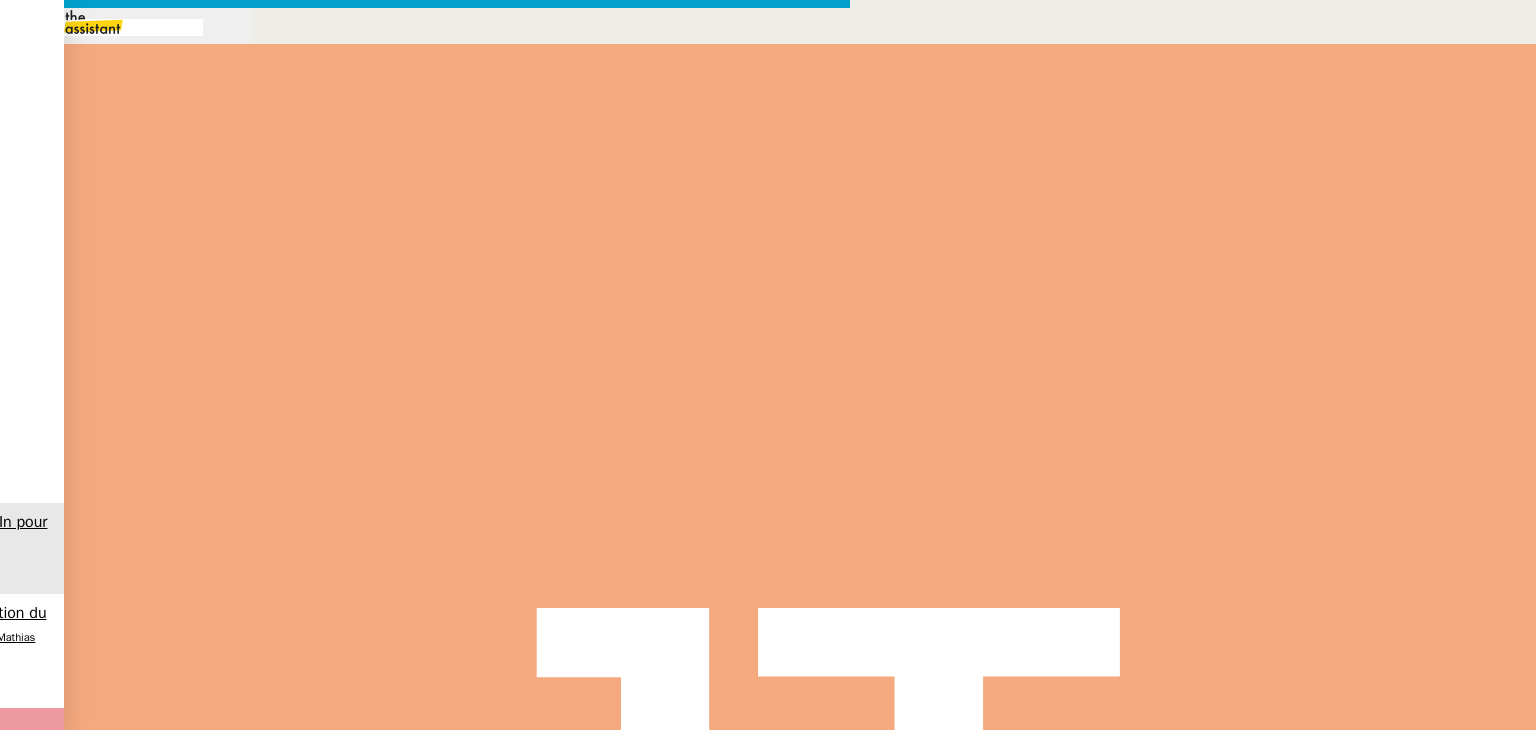 scroll, scrollTop: 0, scrollLeft: 42, axis: horizontal 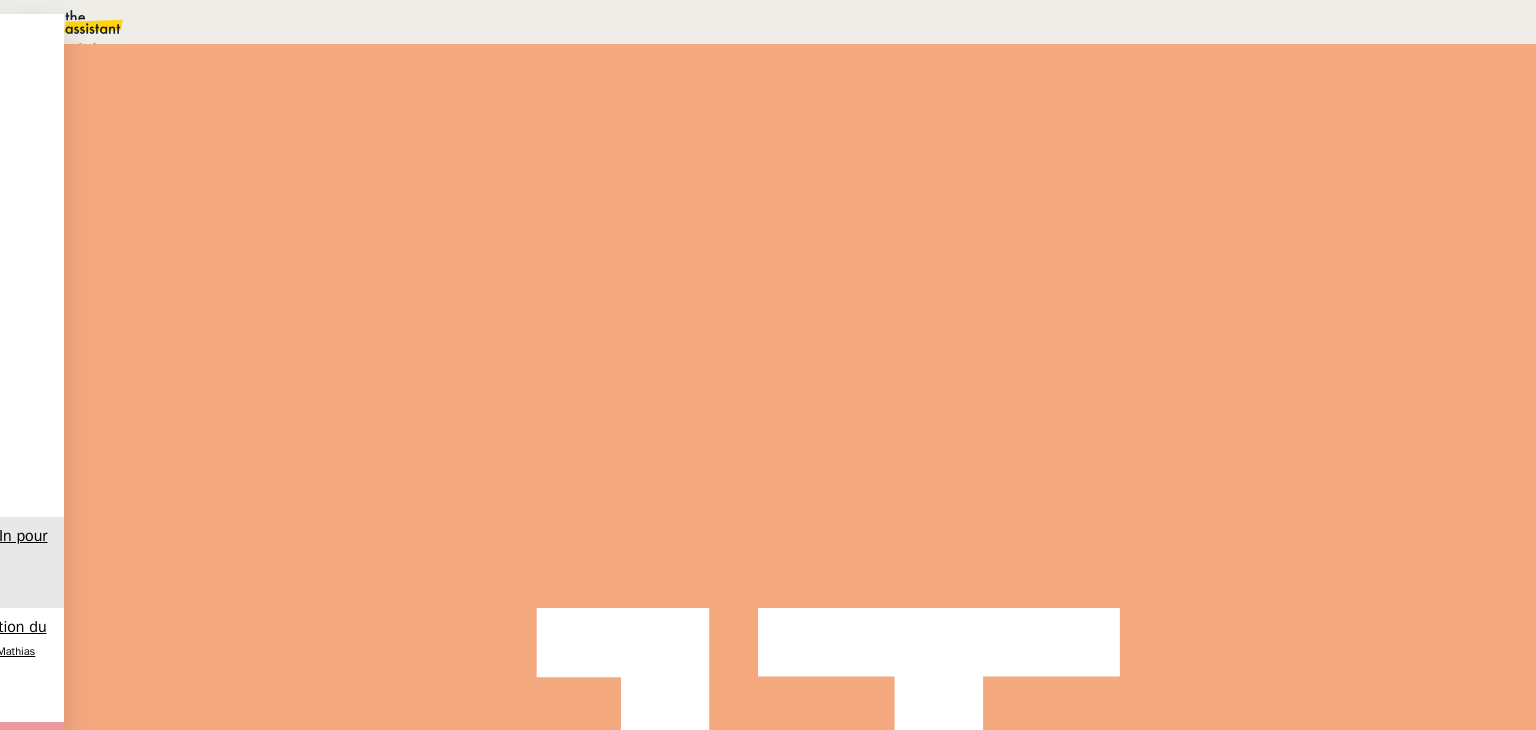 click on "Statut" at bounding box center [290, 112] 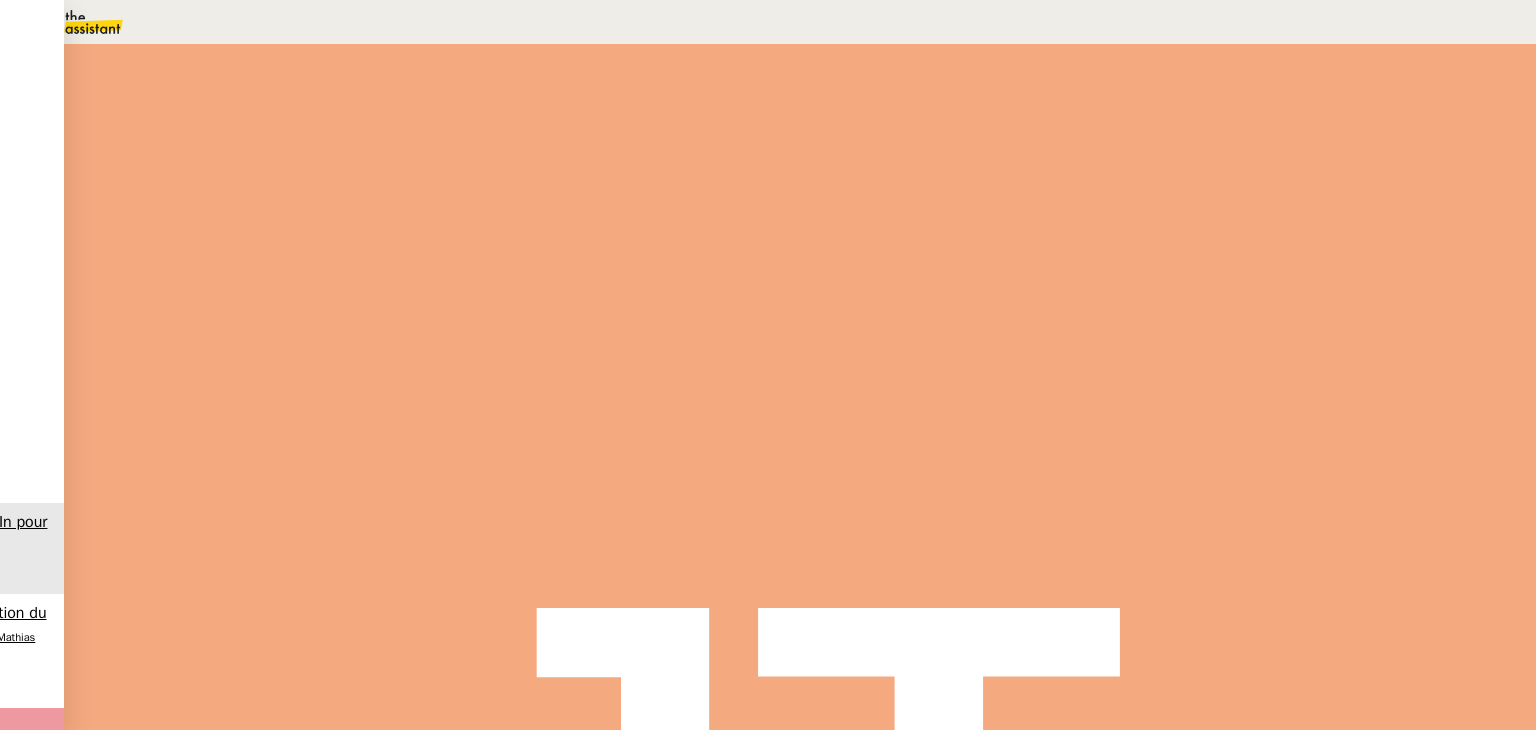 click on "Sauver" at bounding box center [1139, 188] 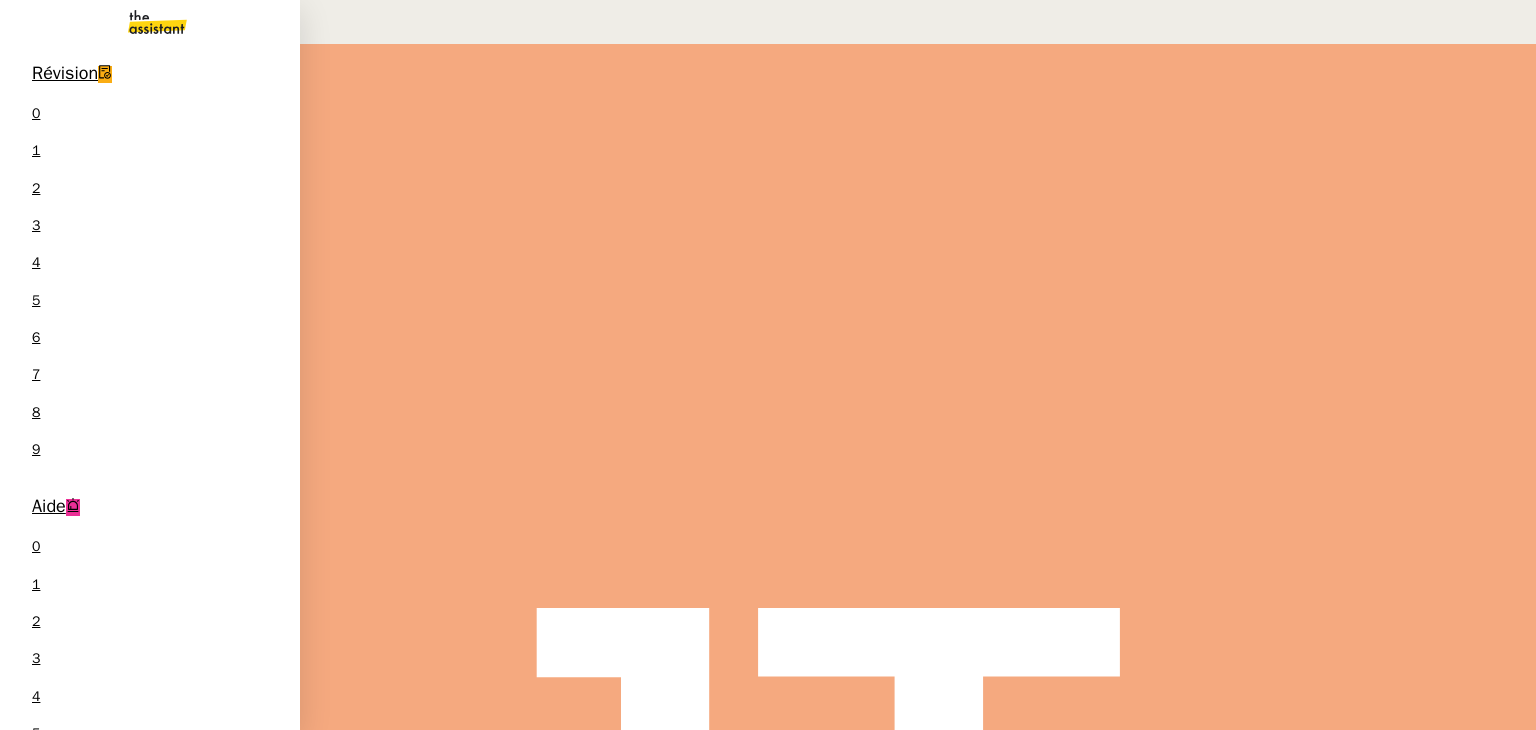 click on "Sous-procédure 1 : Actualisation du fichier de suivi - juillet 2025" at bounding box center (157, 967) 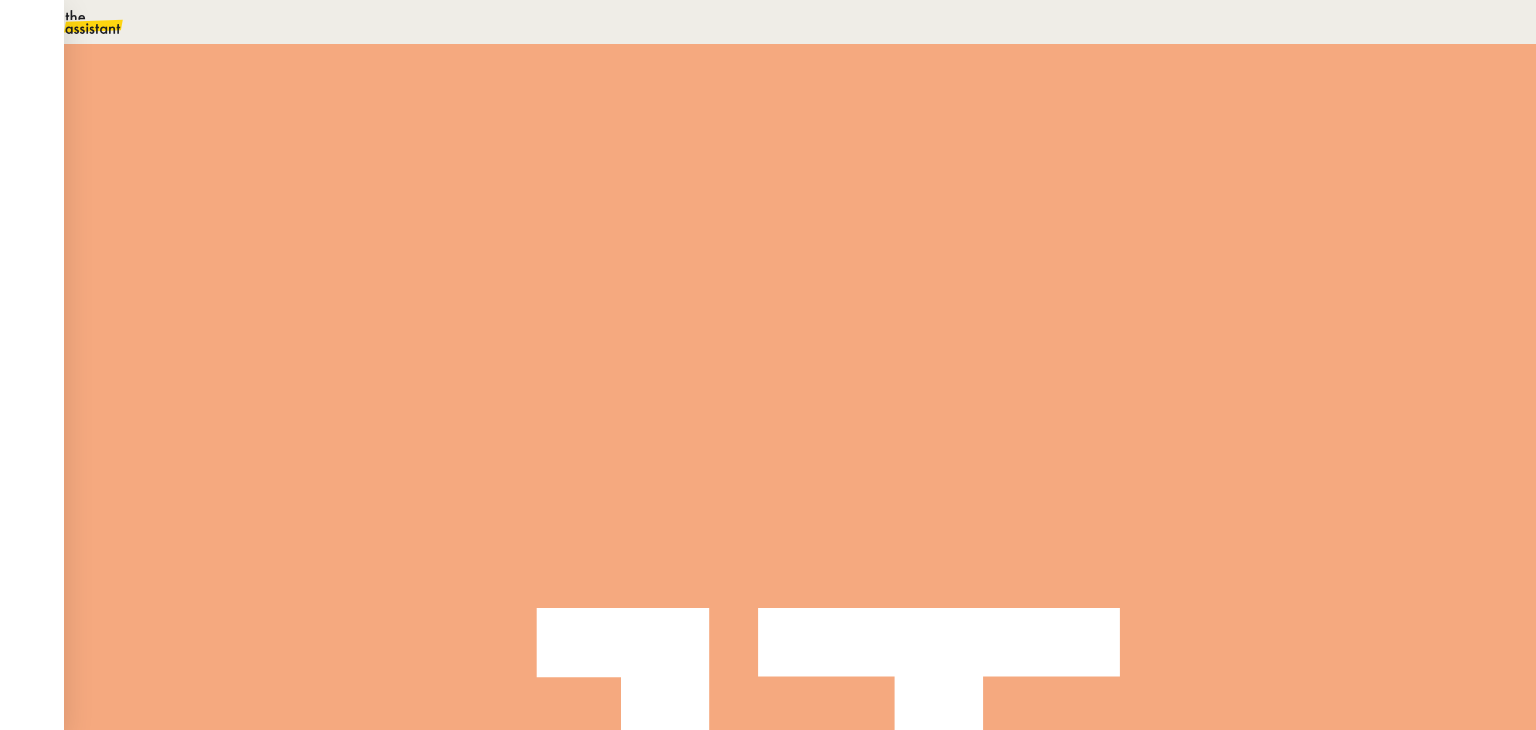 scroll, scrollTop: 200, scrollLeft: 0, axis: vertical 